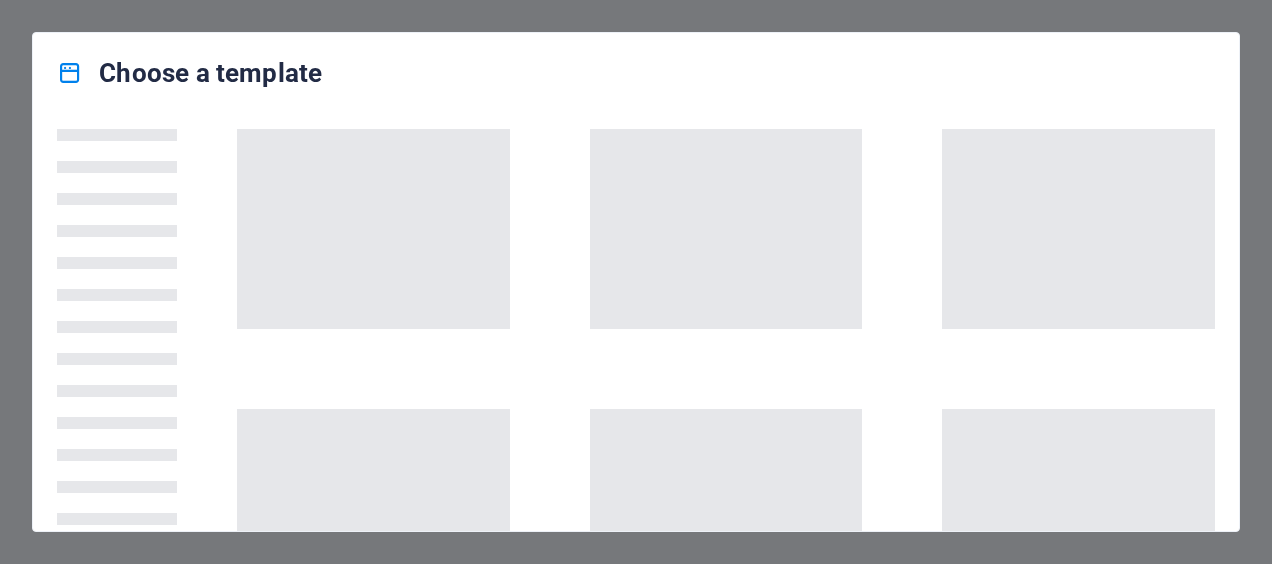 scroll, scrollTop: 0, scrollLeft: 0, axis: both 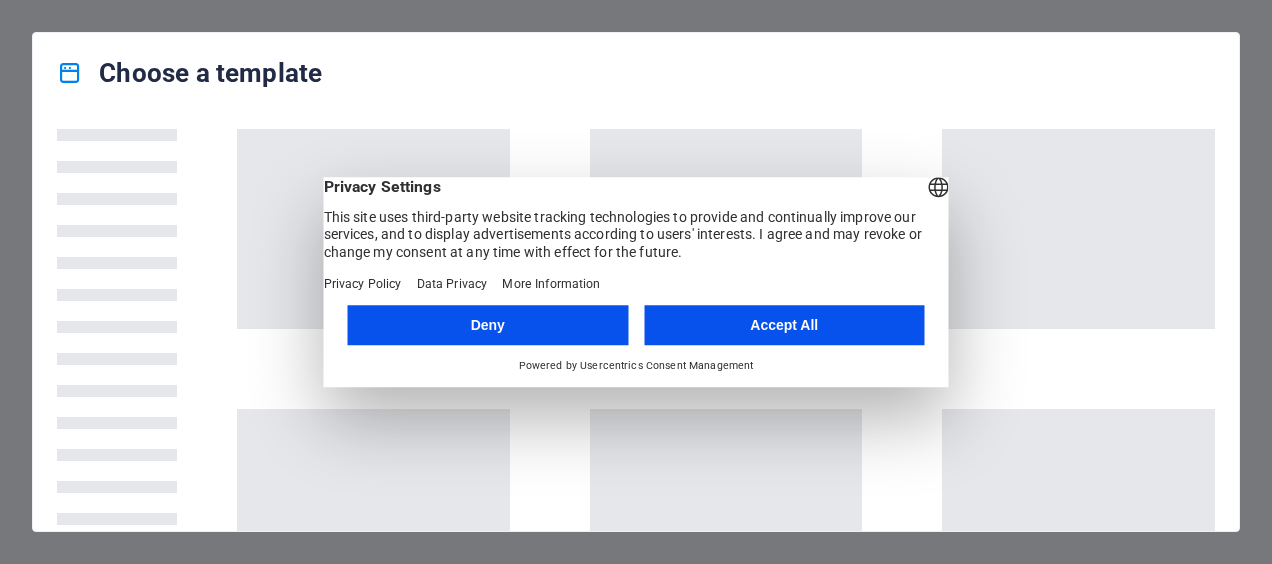 click on "Accept All" at bounding box center (784, 325) 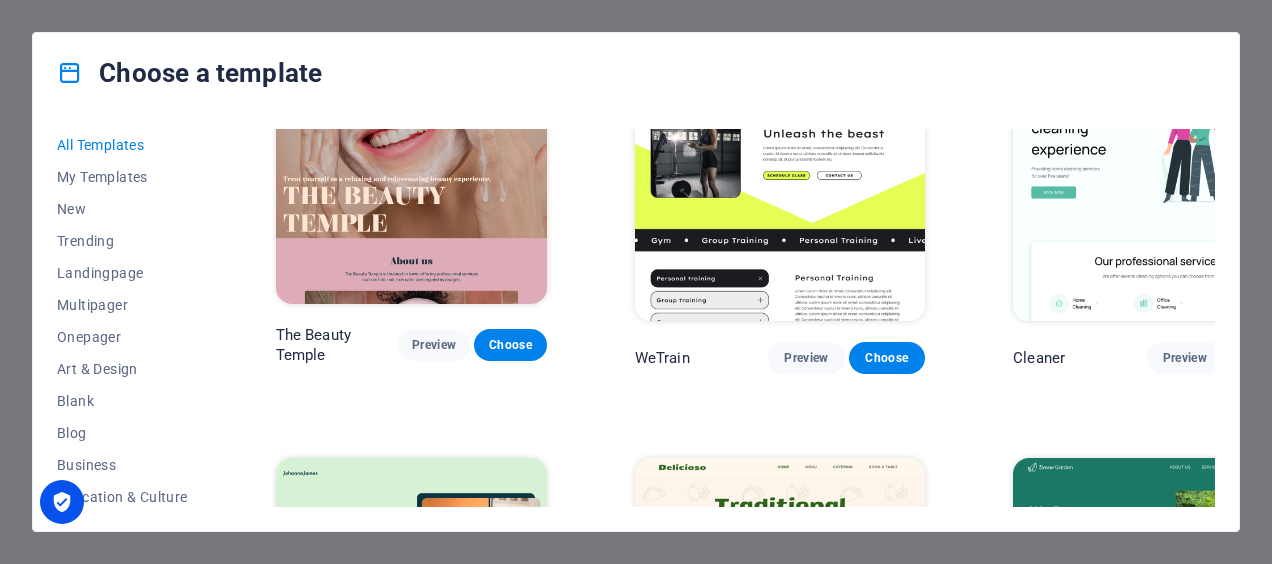 scroll, scrollTop: 2114, scrollLeft: 0, axis: vertical 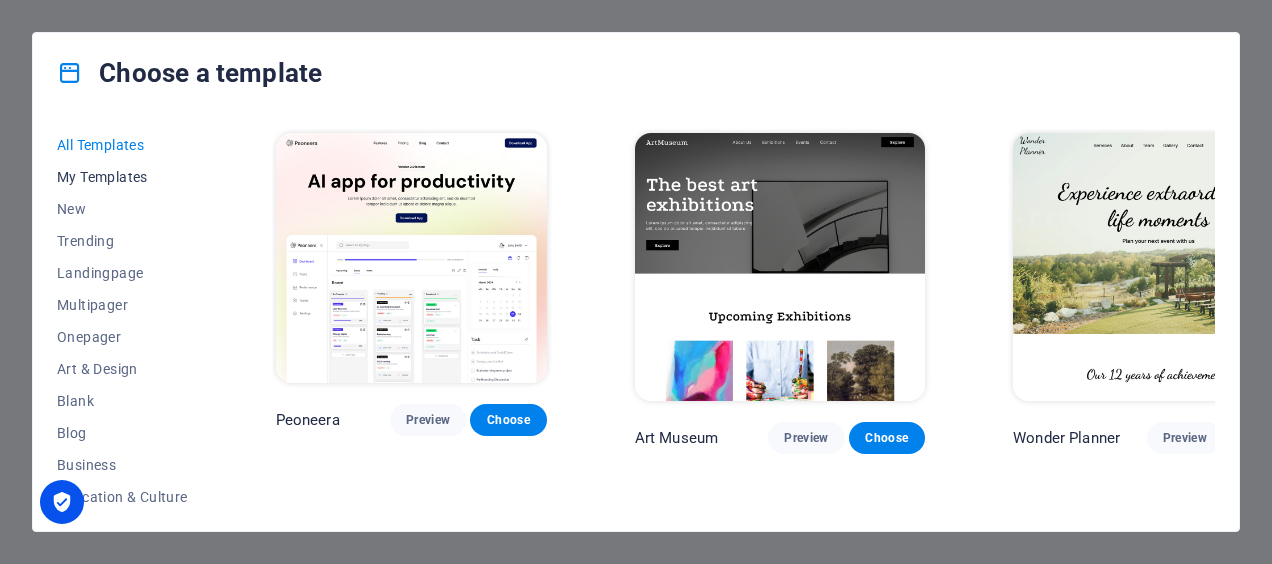 click on "My Templates" at bounding box center [122, 177] 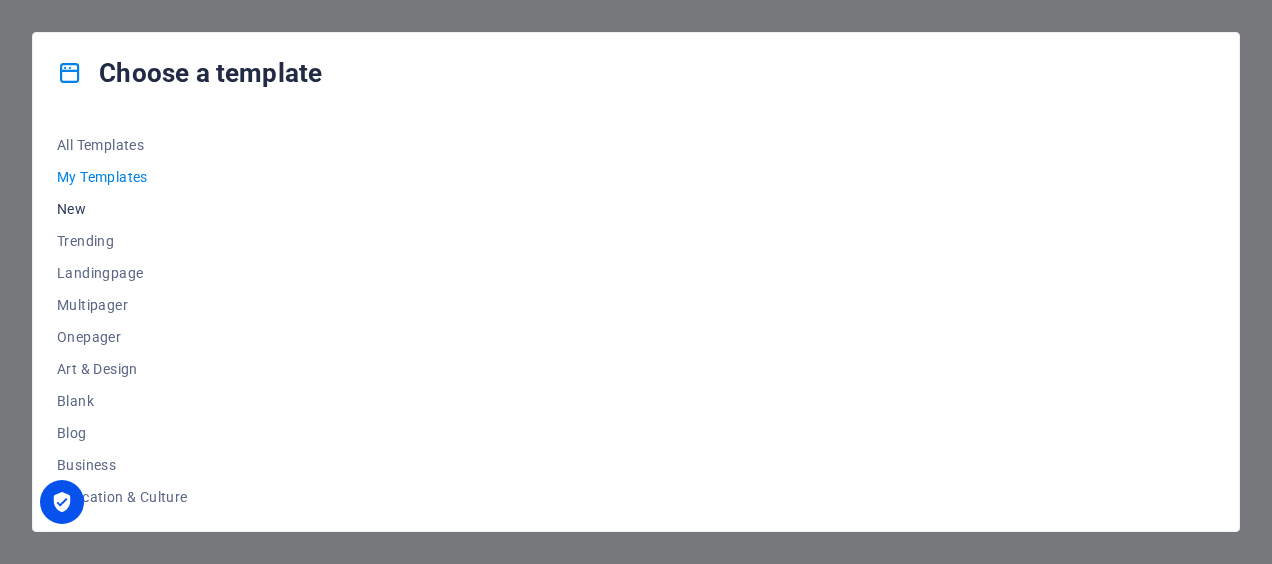 click on "New" at bounding box center [122, 209] 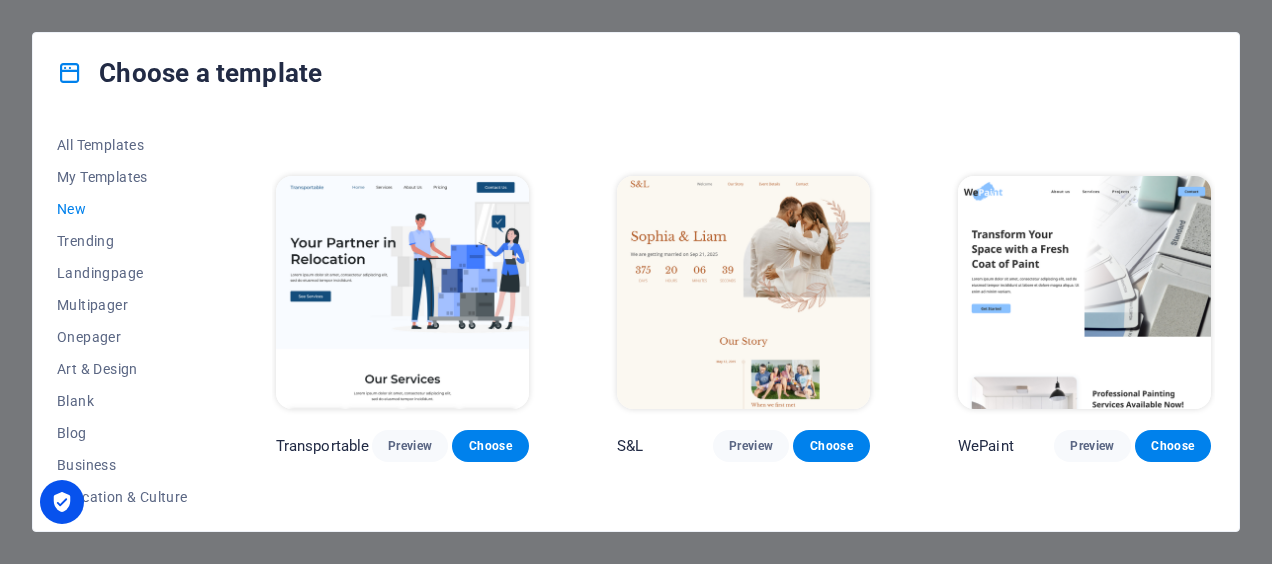 scroll, scrollTop: 334, scrollLeft: 0, axis: vertical 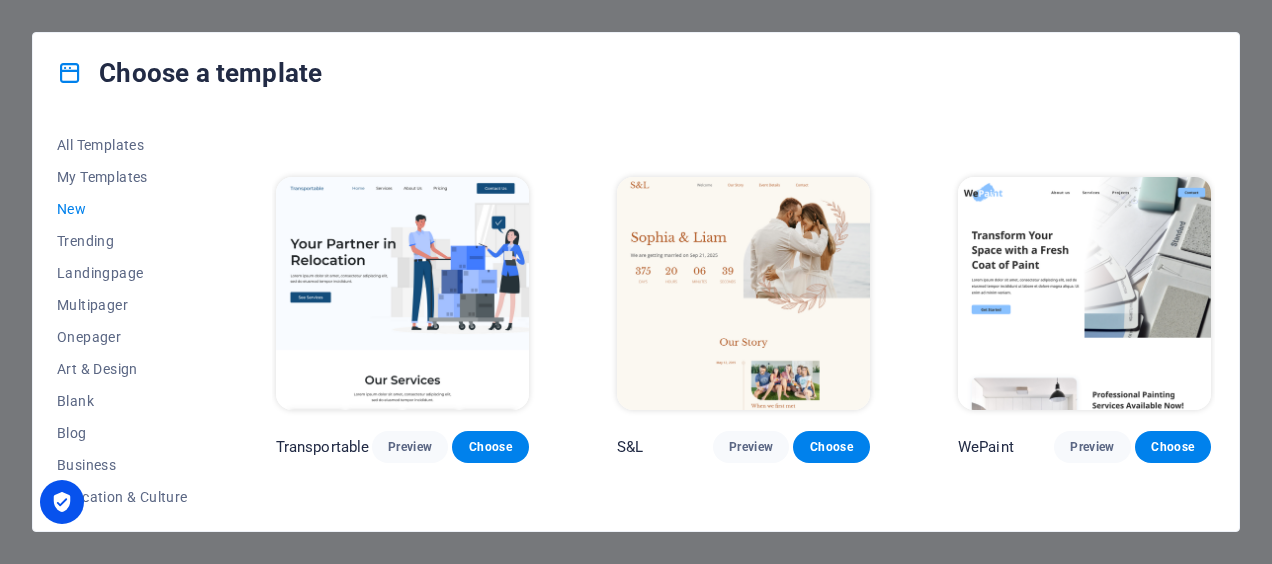 click on "New" at bounding box center [122, 209] 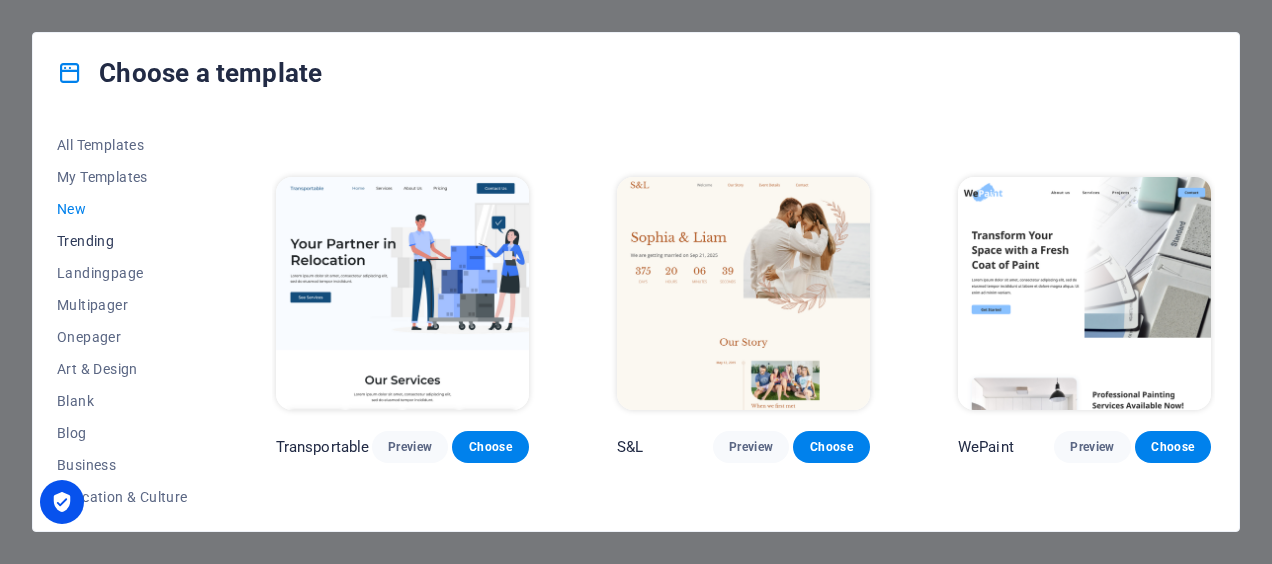 click on "Trending" at bounding box center (122, 241) 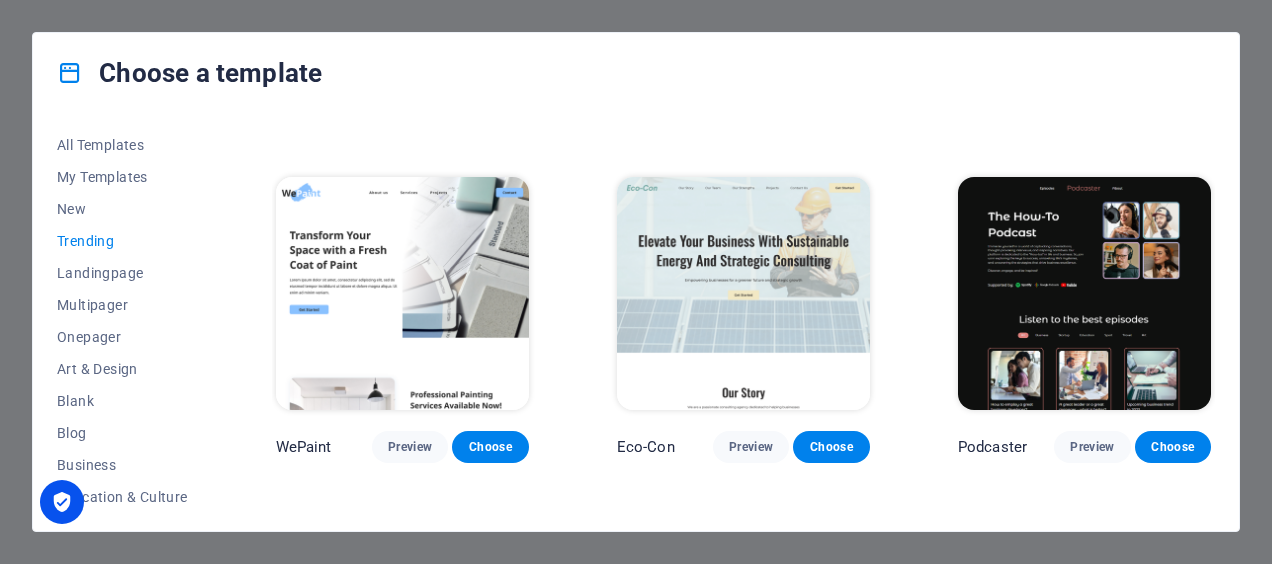 scroll, scrollTop: 0, scrollLeft: 0, axis: both 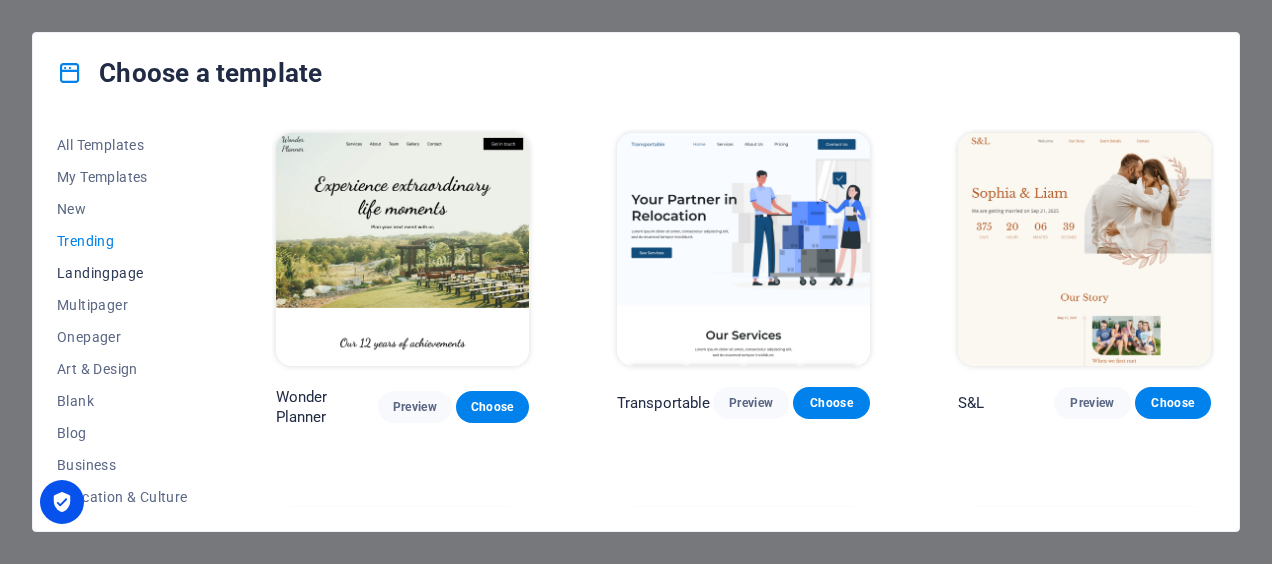 click on "Landingpage" at bounding box center [122, 273] 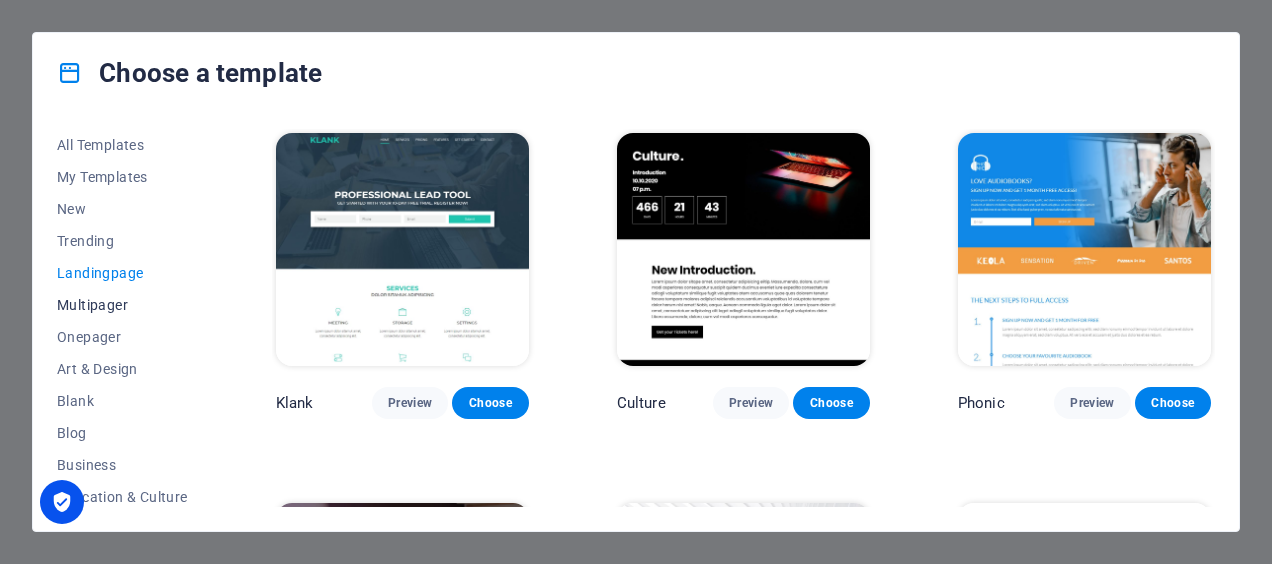 click on "Multipager" at bounding box center [122, 305] 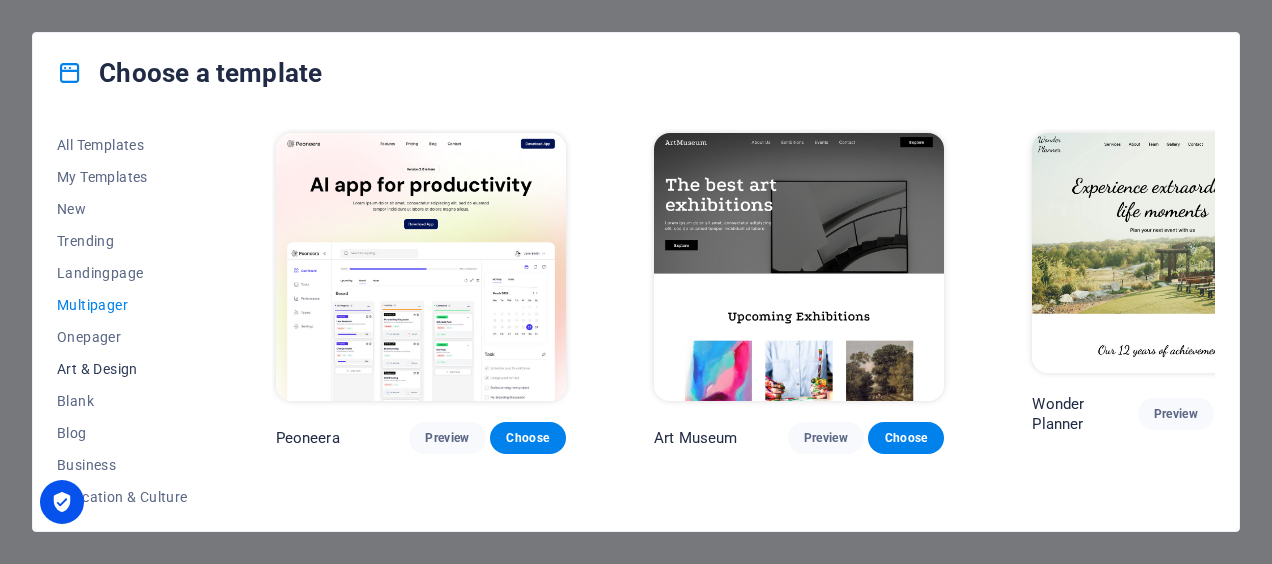 click on "Art & Design" at bounding box center (122, 369) 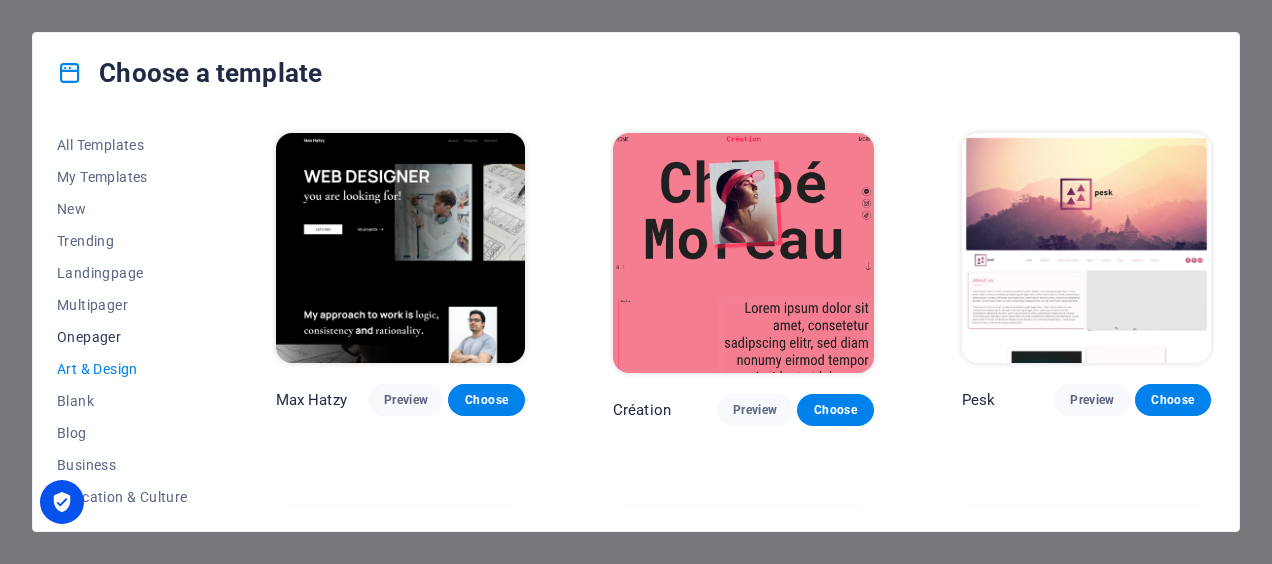 click on "Onepager" at bounding box center (122, 337) 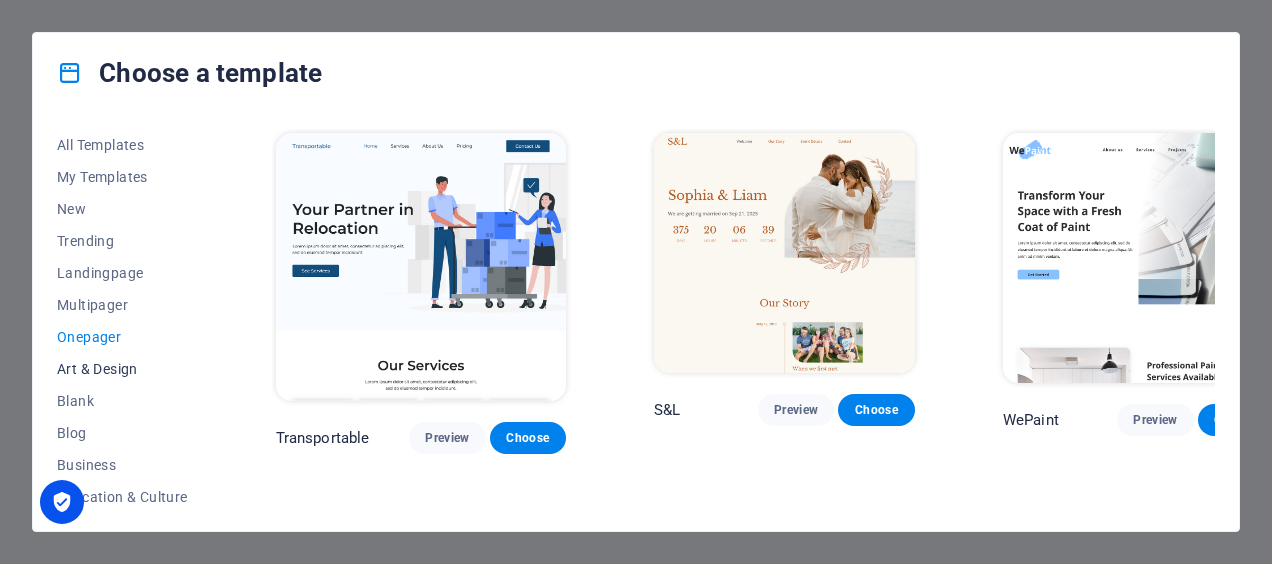 click on "Art & Design" at bounding box center (122, 369) 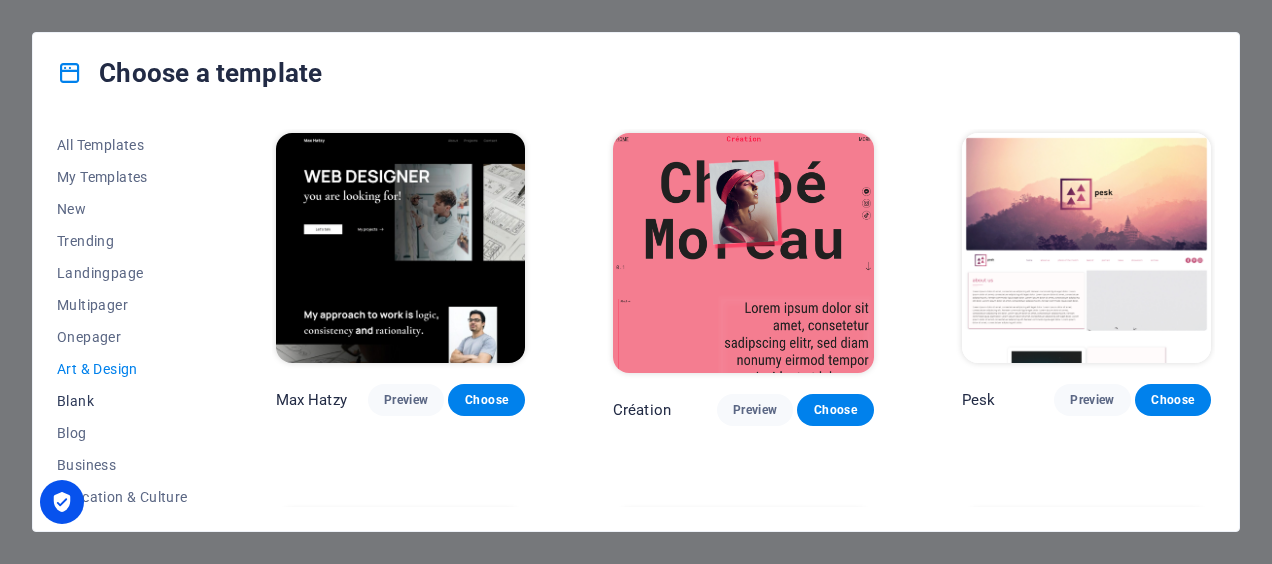 click on "Blank" at bounding box center [122, 401] 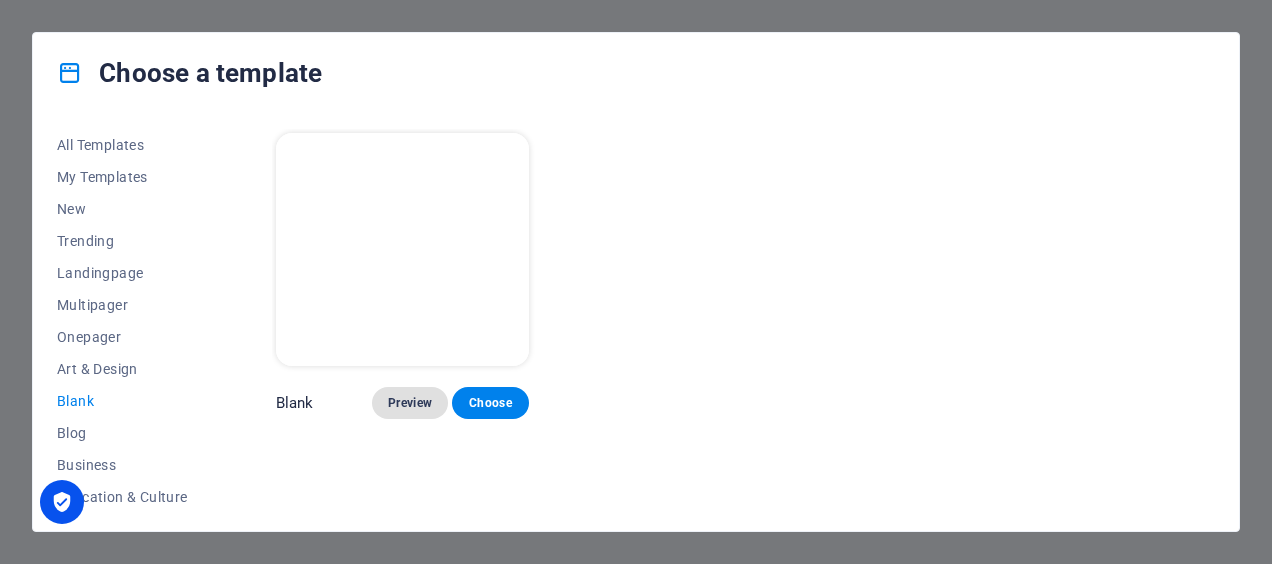 click on "Preview" at bounding box center (410, 403) 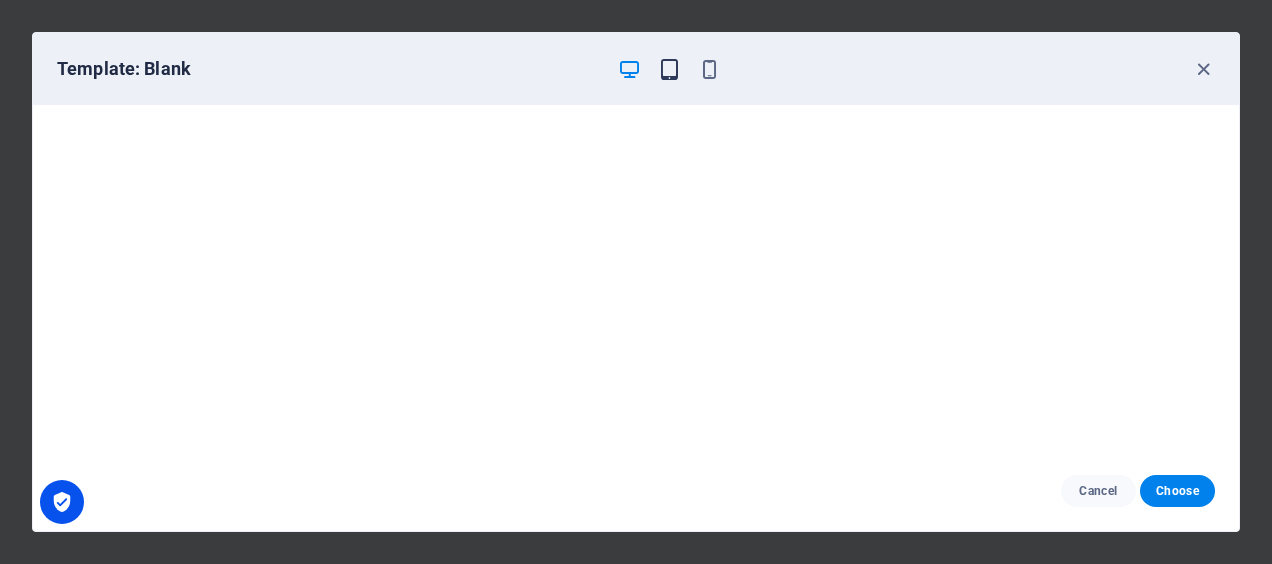 click at bounding box center [669, 69] 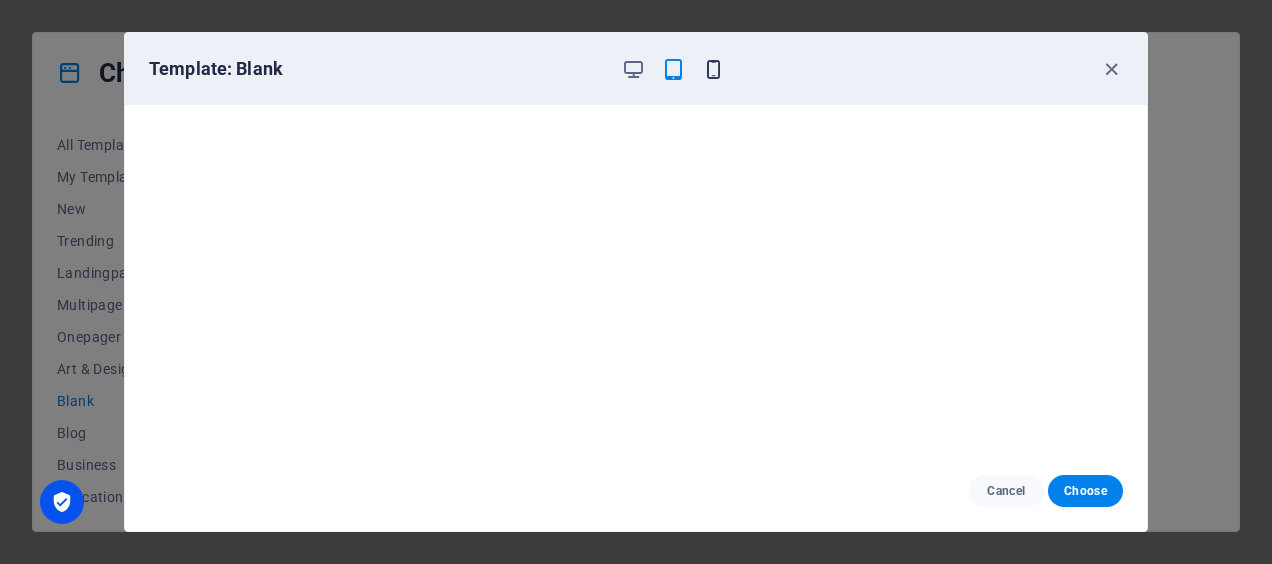 click at bounding box center [713, 69] 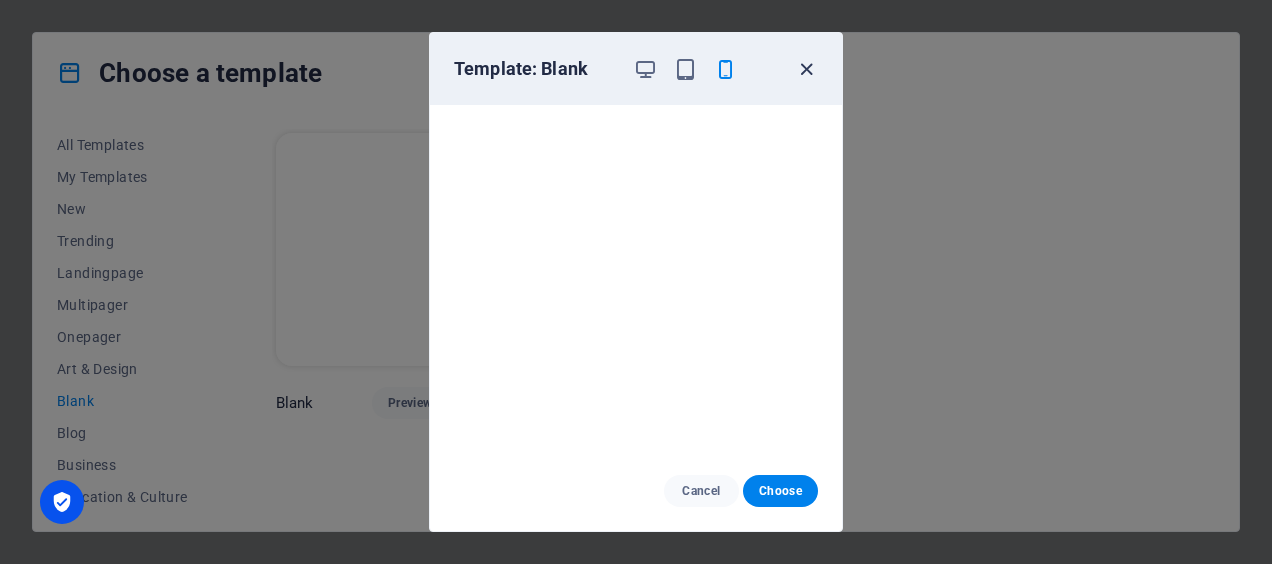 click at bounding box center [806, 69] 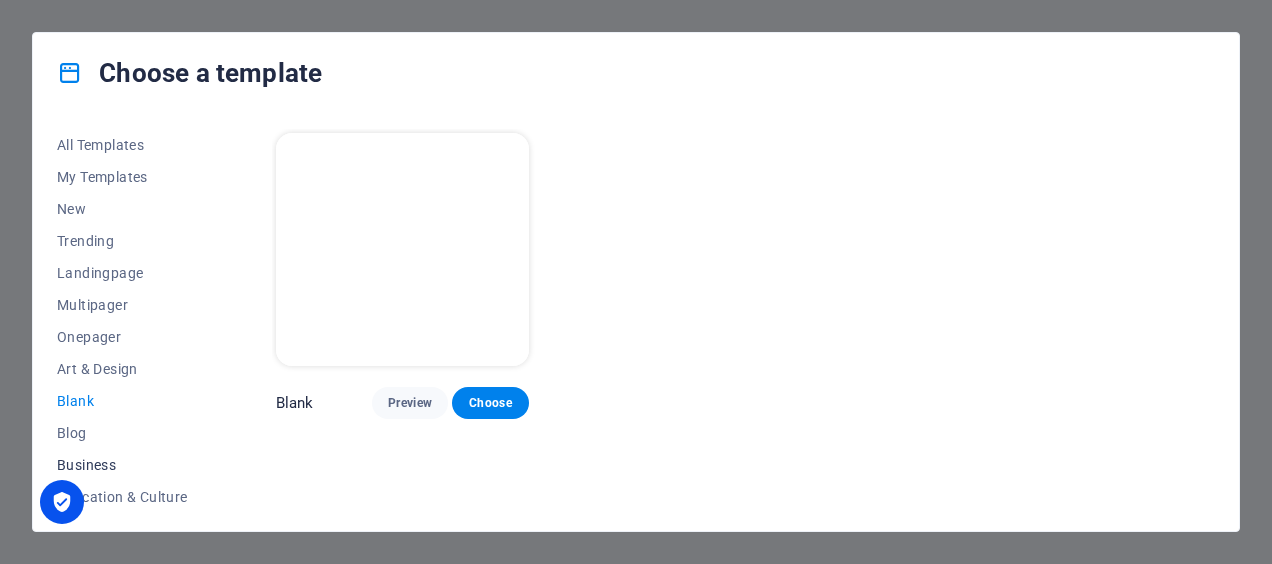 click on "Business" at bounding box center [122, 465] 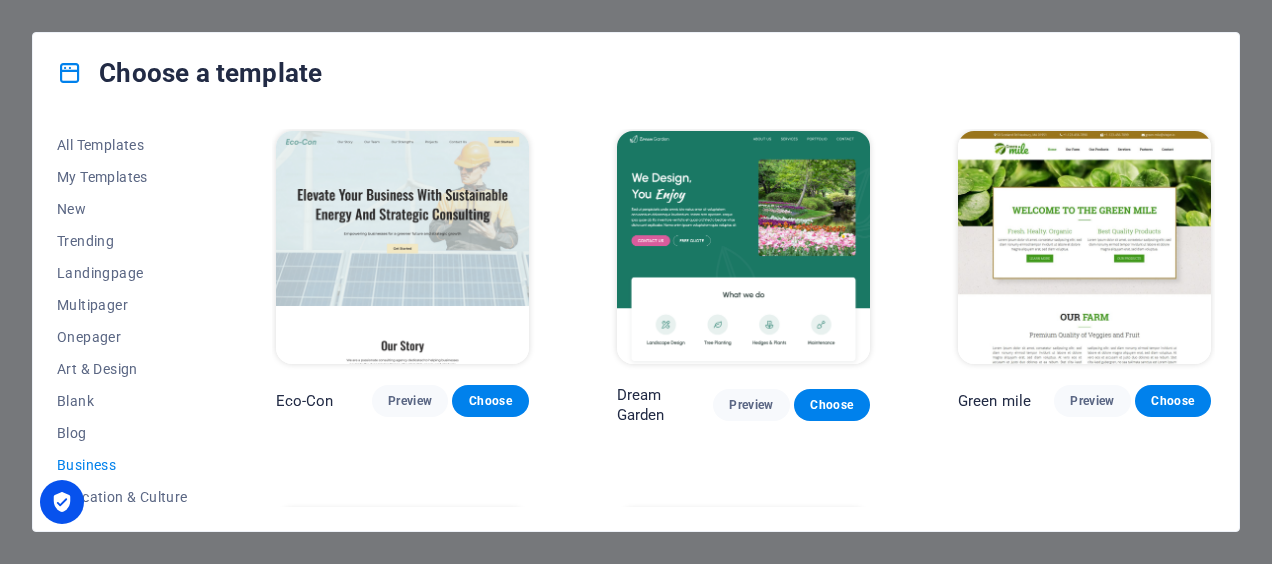 scroll, scrollTop: 0, scrollLeft: 0, axis: both 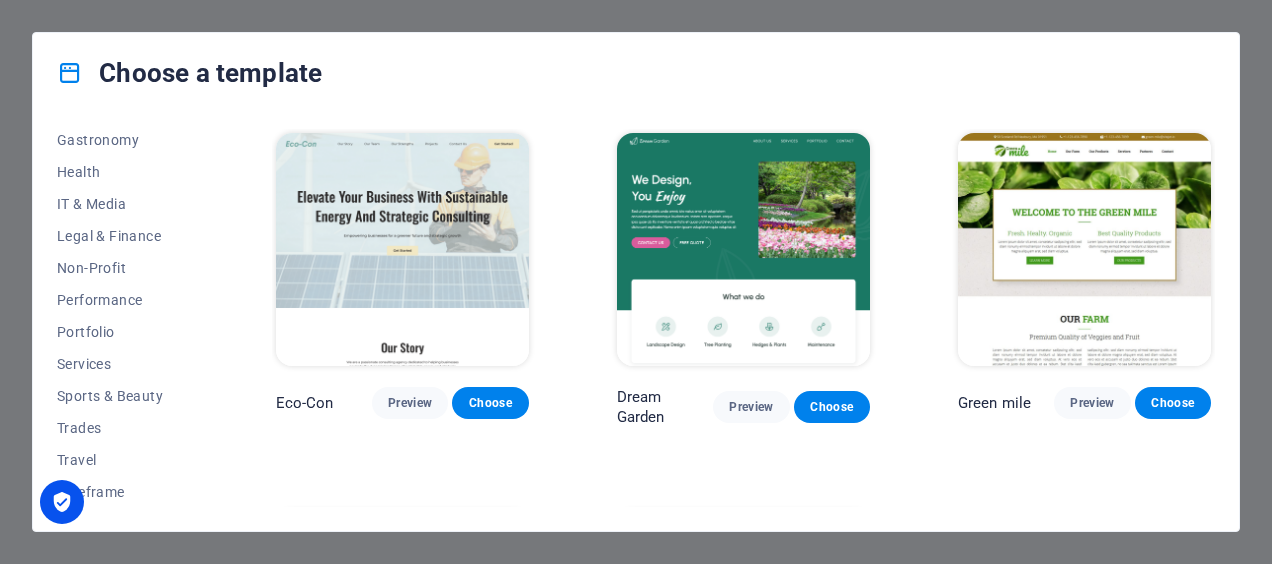 click on "Services" at bounding box center [122, 364] 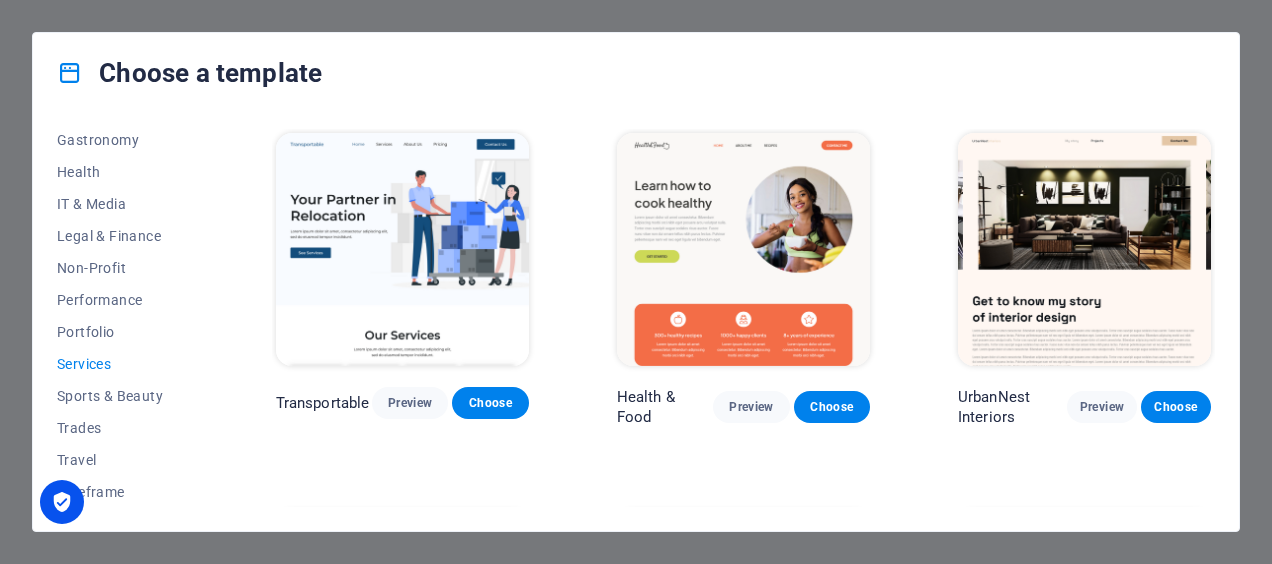 click on "Services" at bounding box center (122, 364) 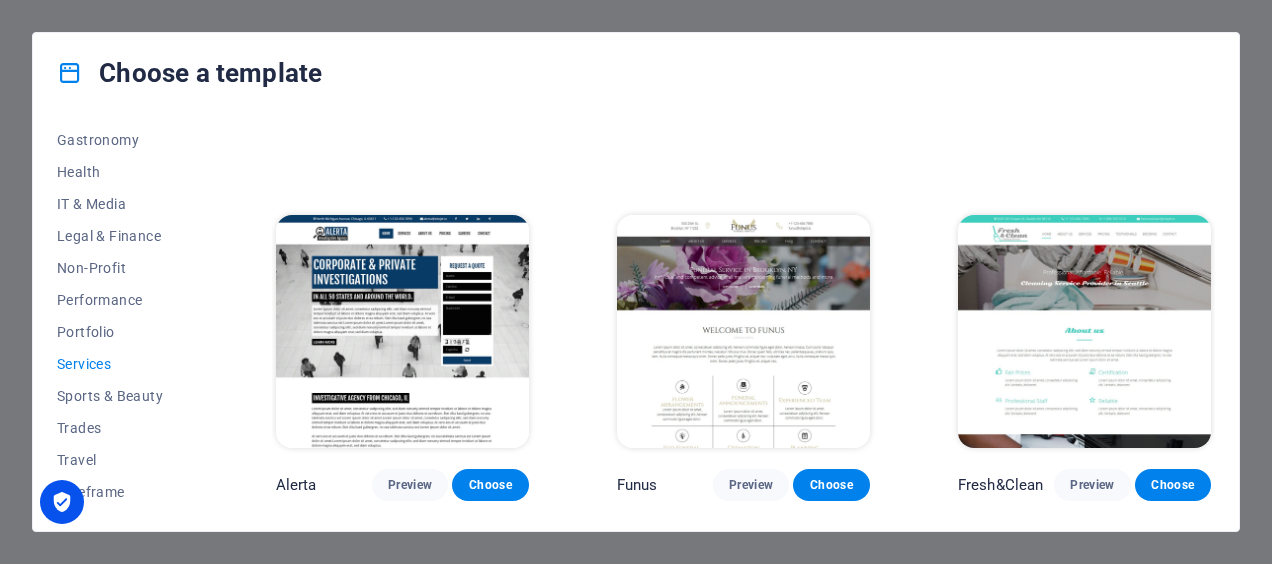 scroll, scrollTop: 1412, scrollLeft: 0, axis: vertical 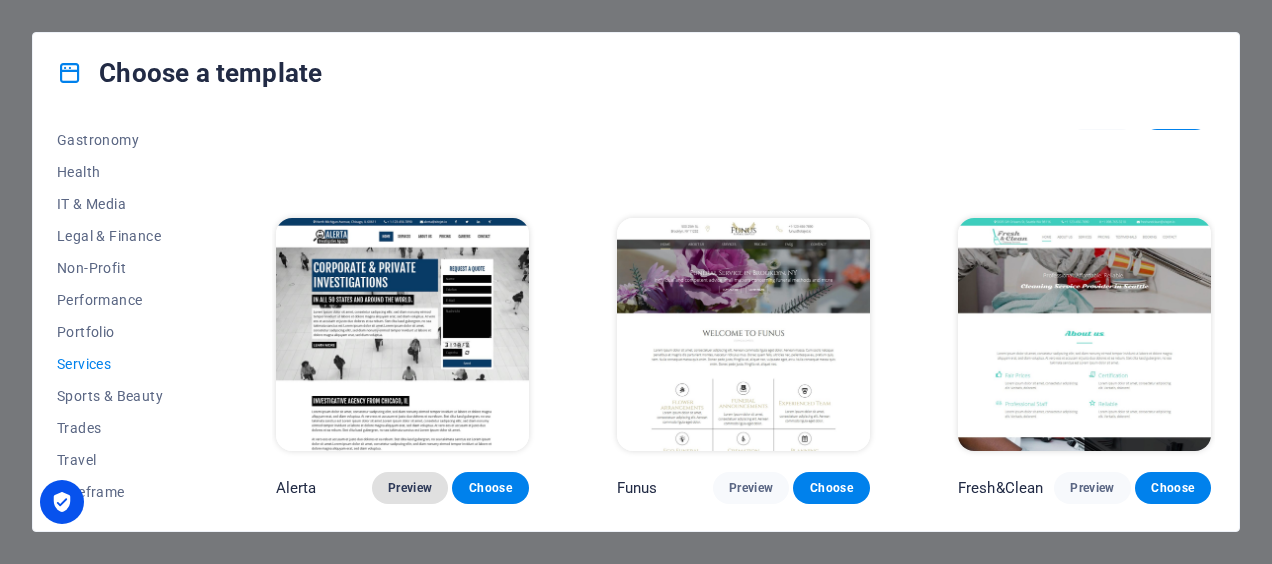 click on "Preview" at bounding box center [410, 488] 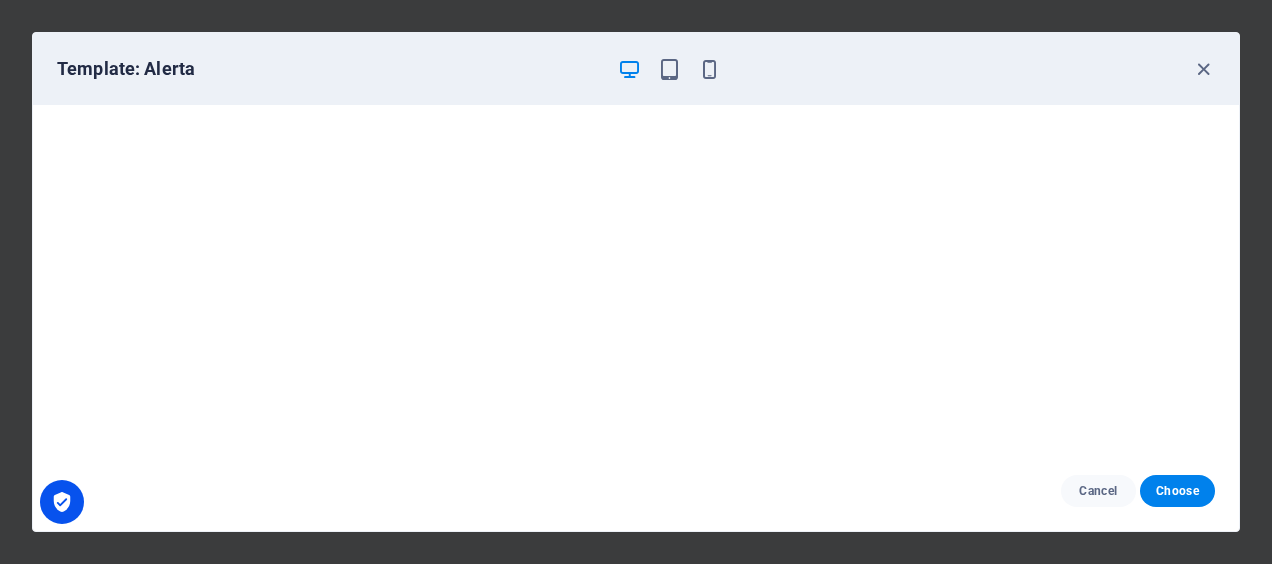 scroll, scrollTop: 4, scrollLeft: 0, axis: vertical 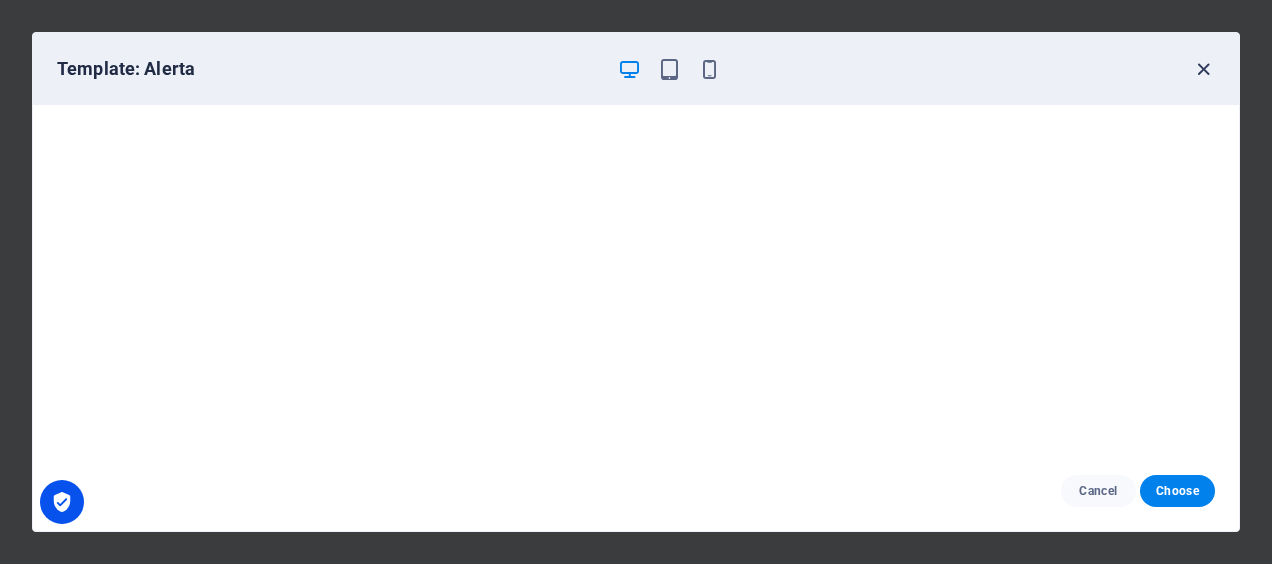 click at bounding box center [1203, 69] 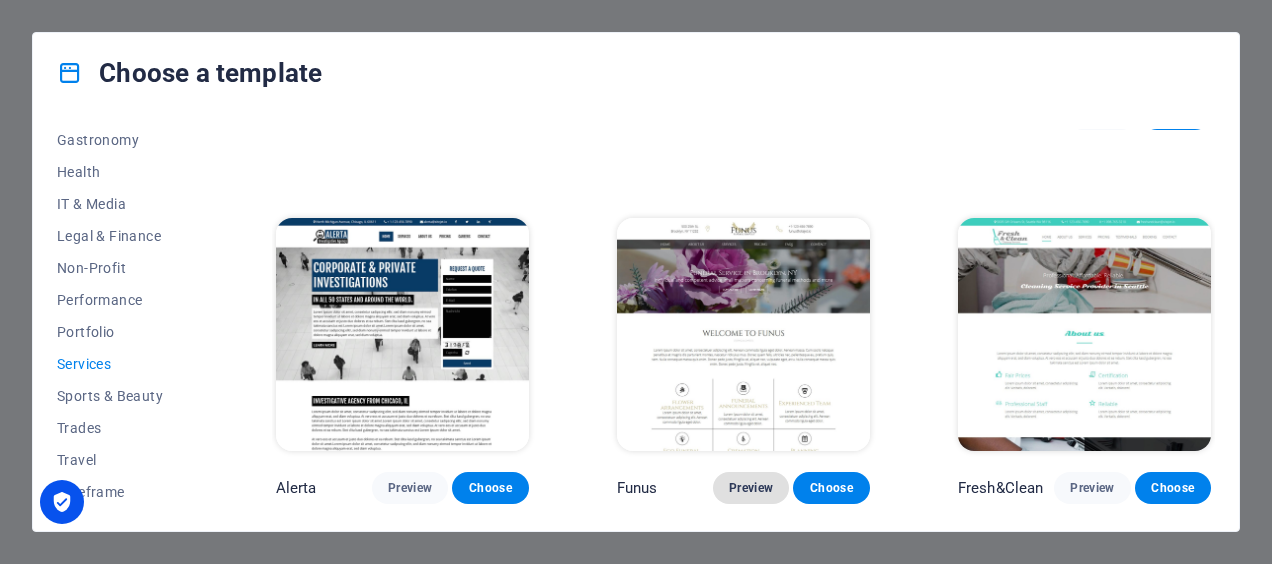 click on "Preview" at bounding box center [751, 488] 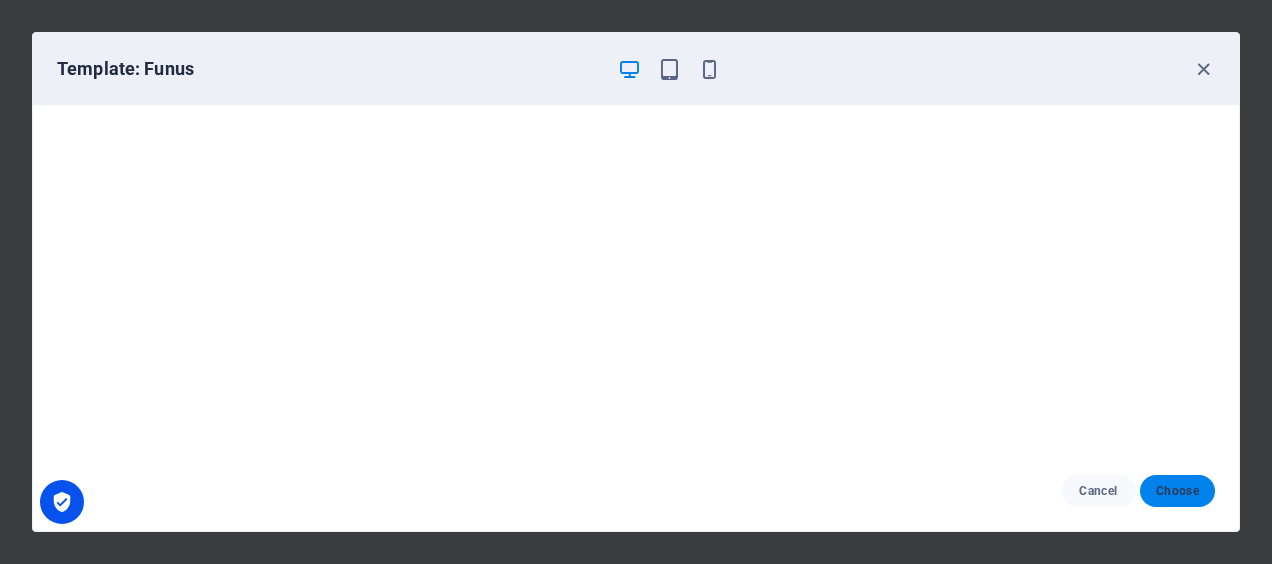click on "Choose" at bounding box center (1177, 491) 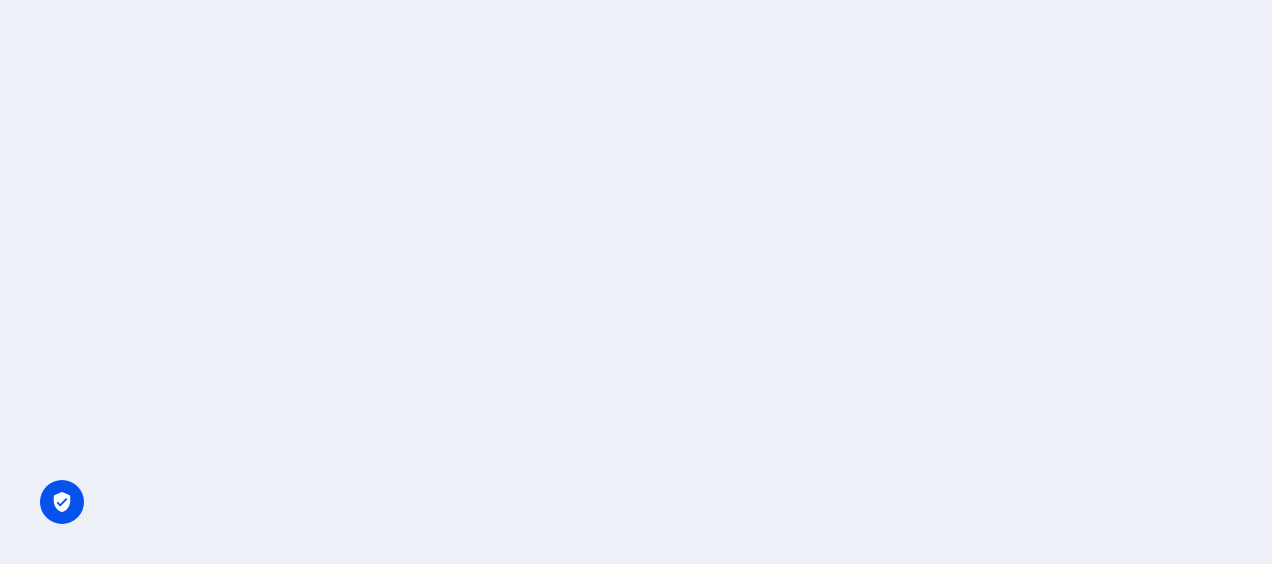 scroll, scrollTop: 0, scrollLeft: 0, axis: both 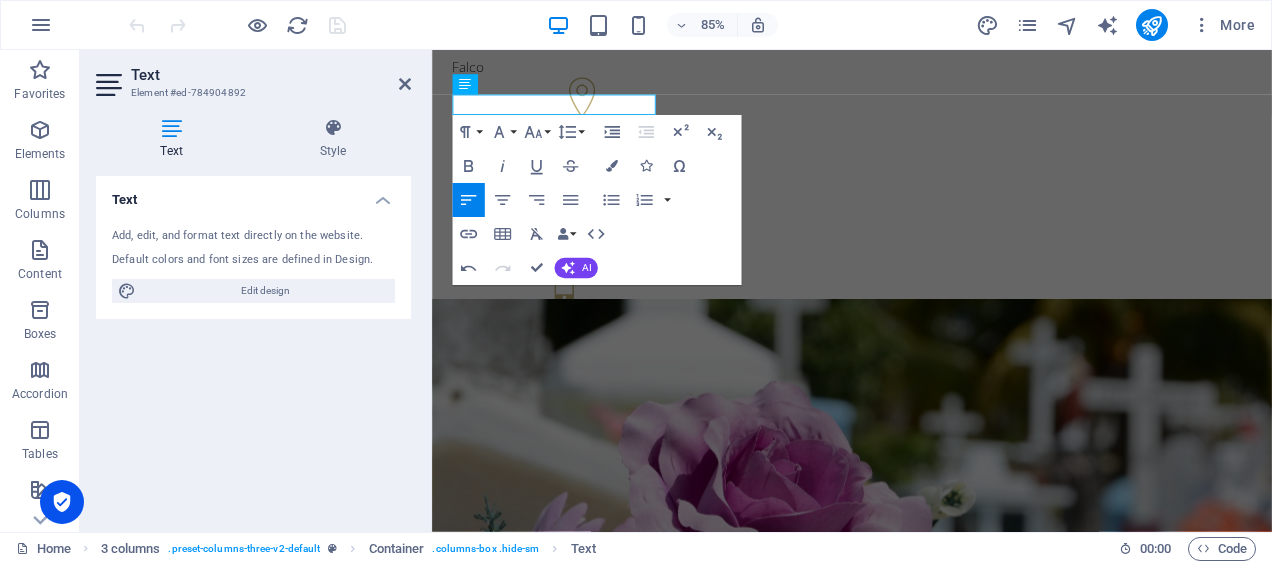 type 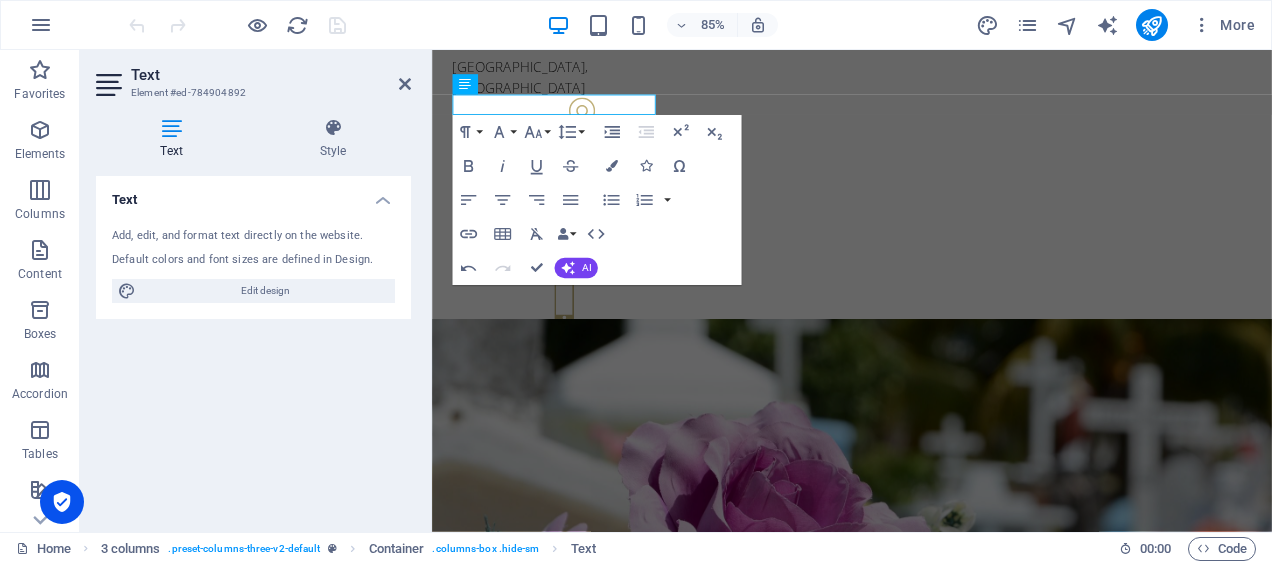 click on "Text Add, edit, and format text directly on the website. Default colors and font sizes are defined in Design. Edit design Alignment Left aligned Centered Right aligned" at bounding box center (253, 346) 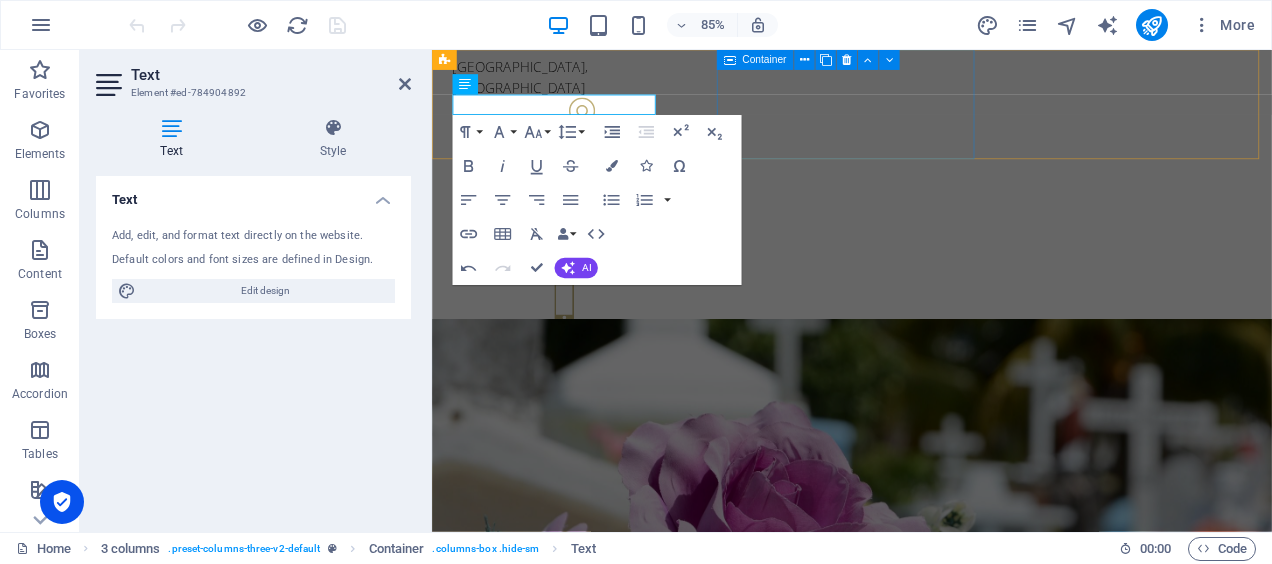 click at bounding box center (600, 240) 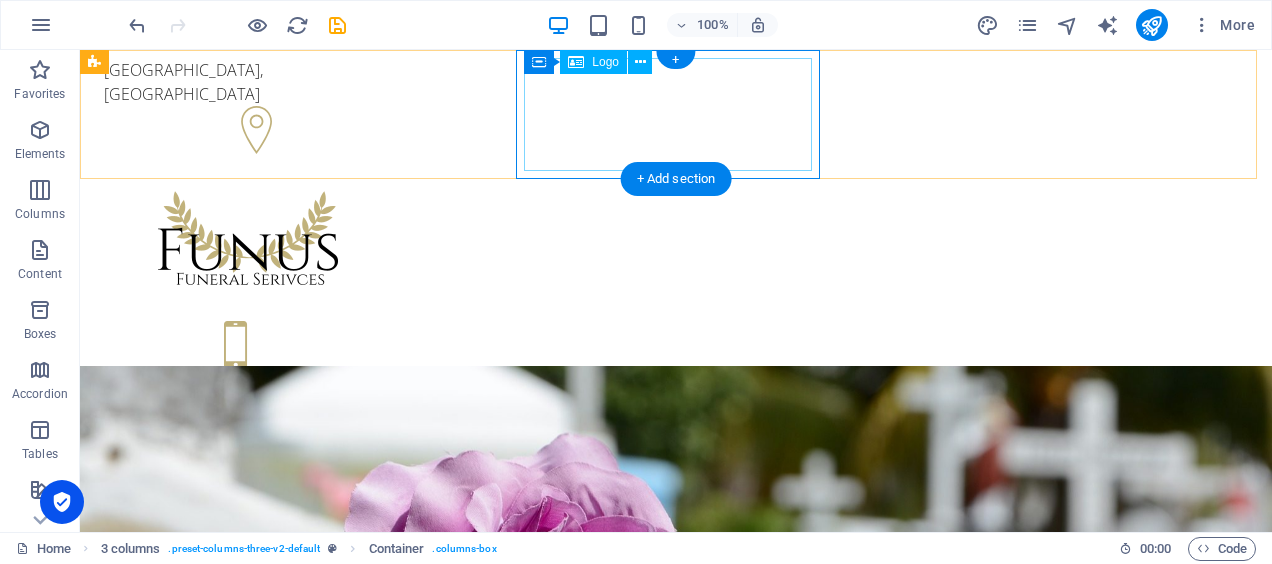 click at bounding box center [248, 240] 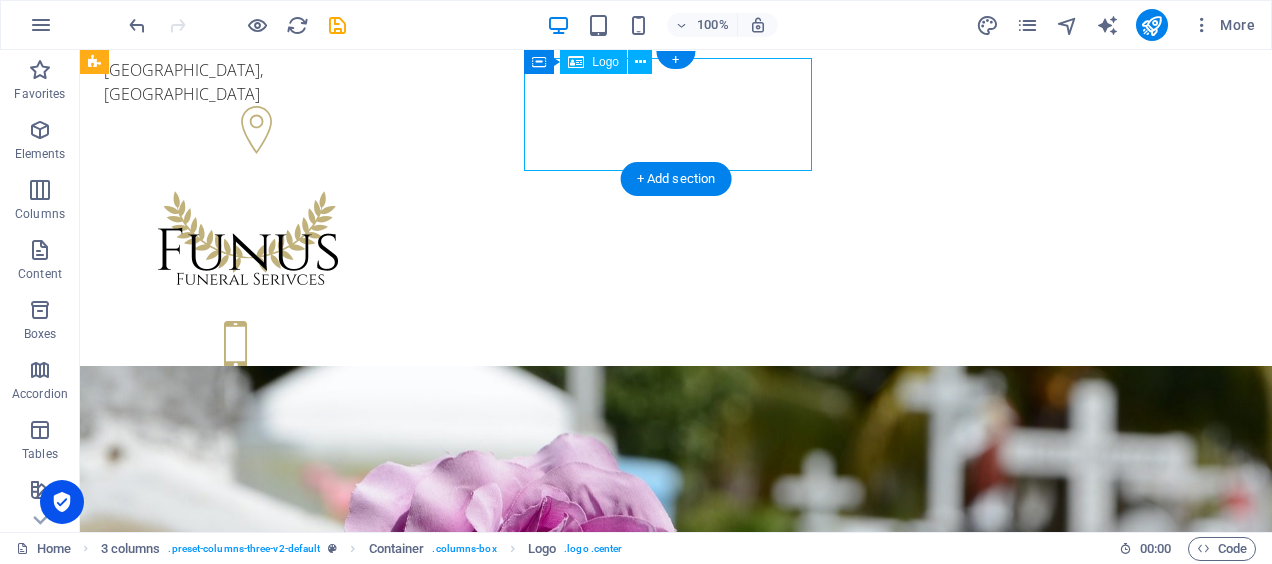 click at bounding box center (248, 240) 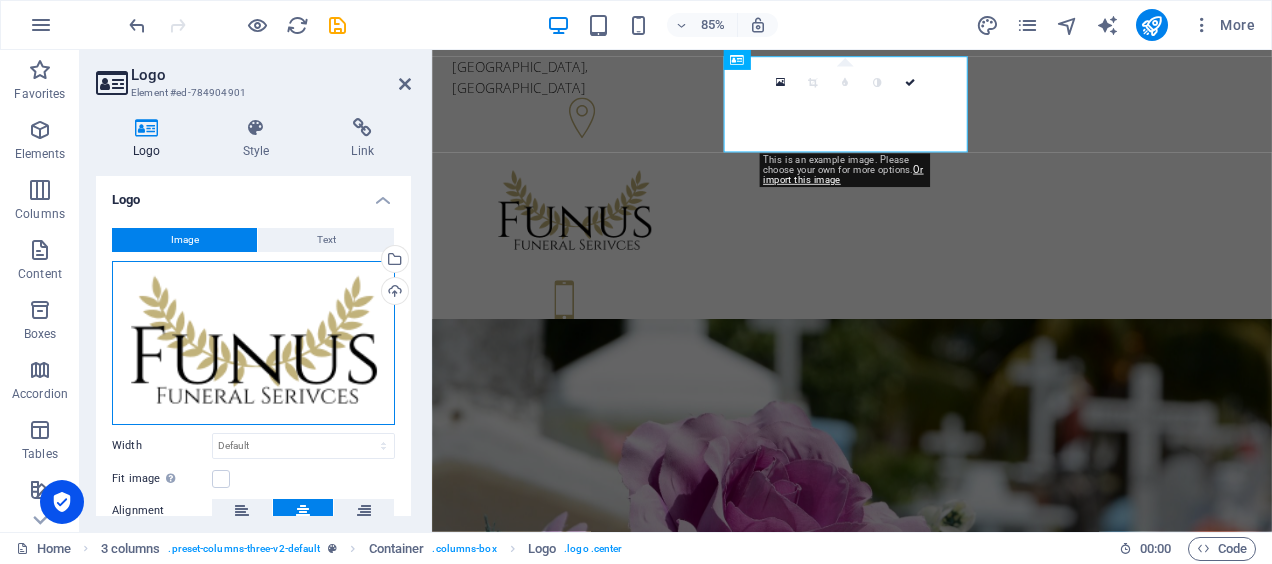 click on "Drag files here, click to choose files or select files from Files or our free stock photos & videos" at bounding box center [253, 343] 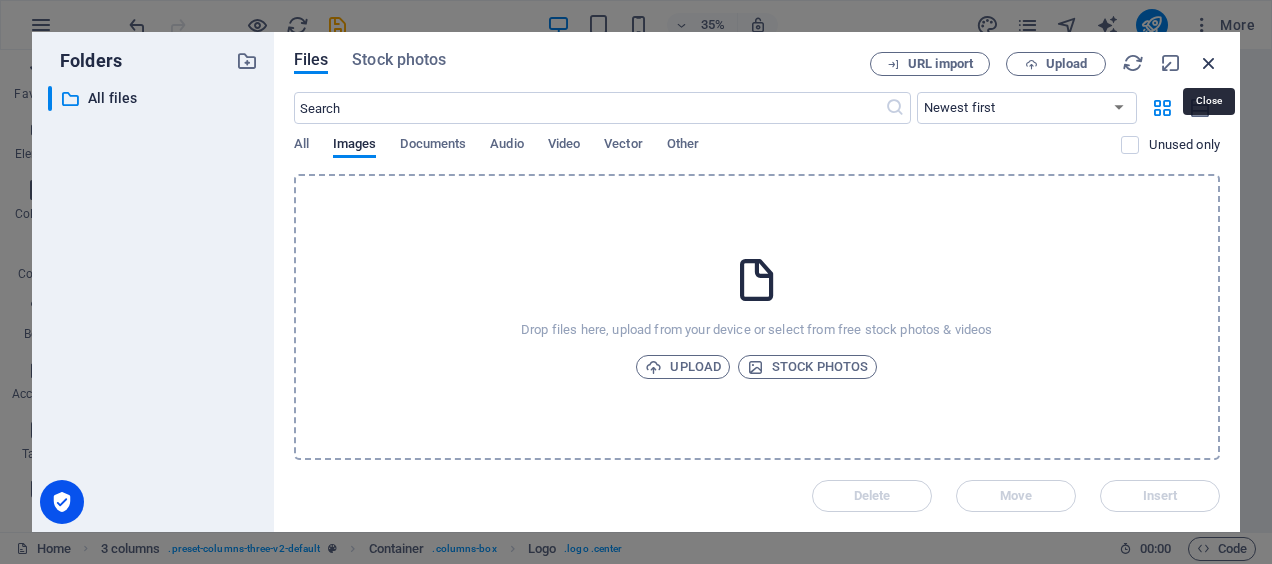click at bounding box center (1209, 63) 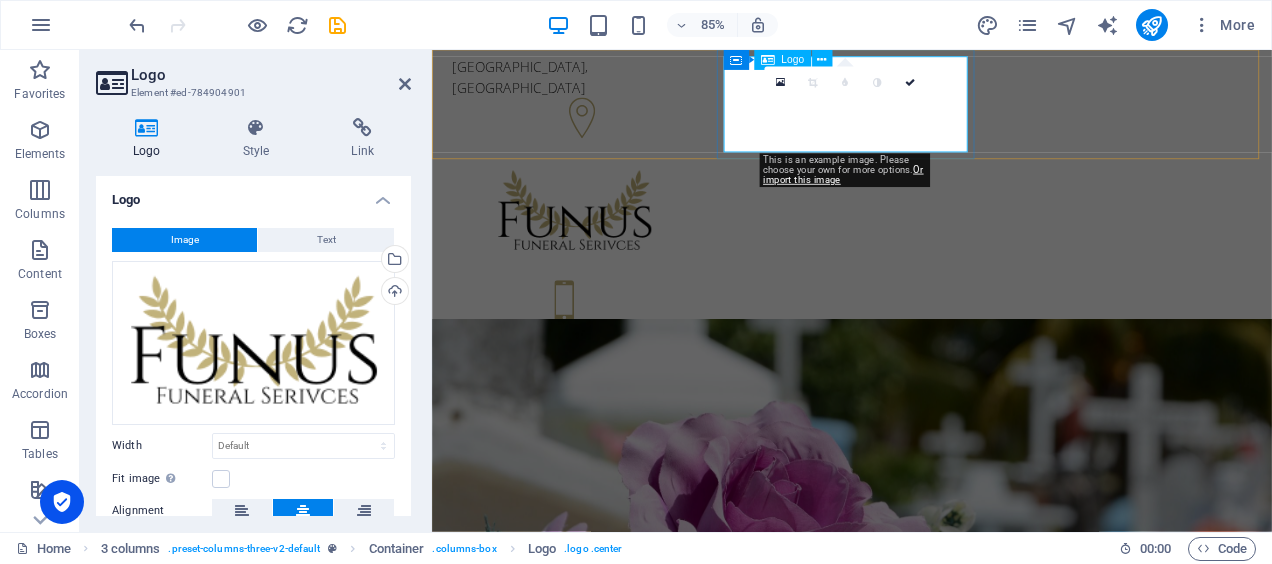 click at bounding box center (600, 240) 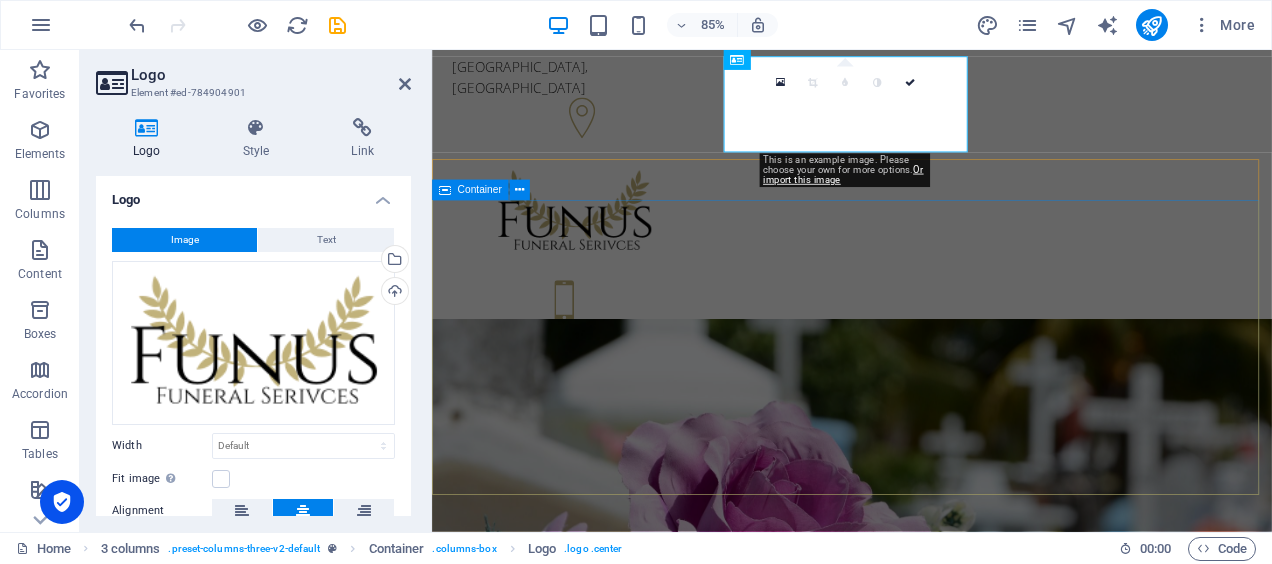 click on "Funeral Service in   Brooklyn, NY Individual and competent advice in all matters concerning funeral methods and more Contact us Learn more" at bounding box center (926, 1142) 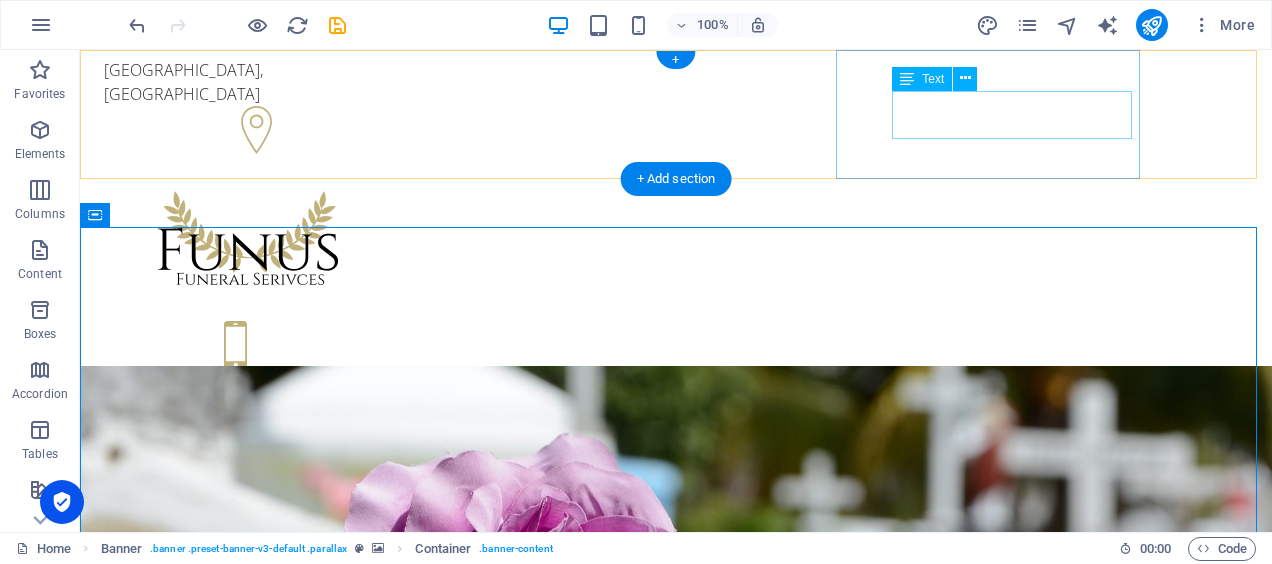 click on "+1-123-456-7890 +1-123-456-7890" at bounding box center [248, 399] 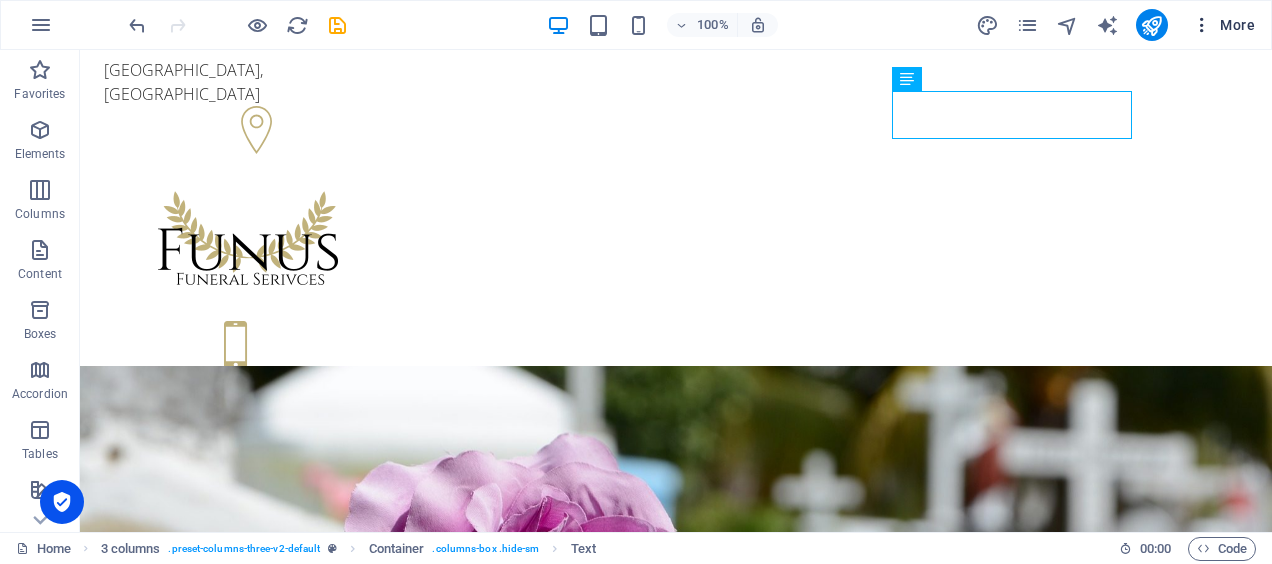 click at bounding box center (1202, 25) 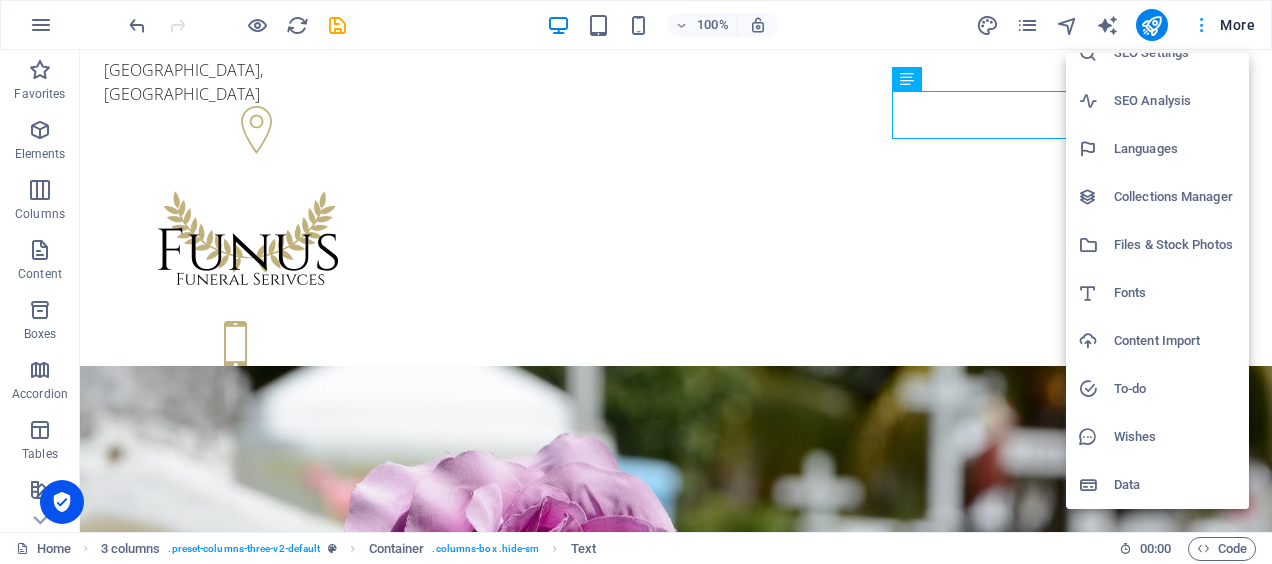 scroll, scrollTop: 0, scrollLeft: 0, axis: both 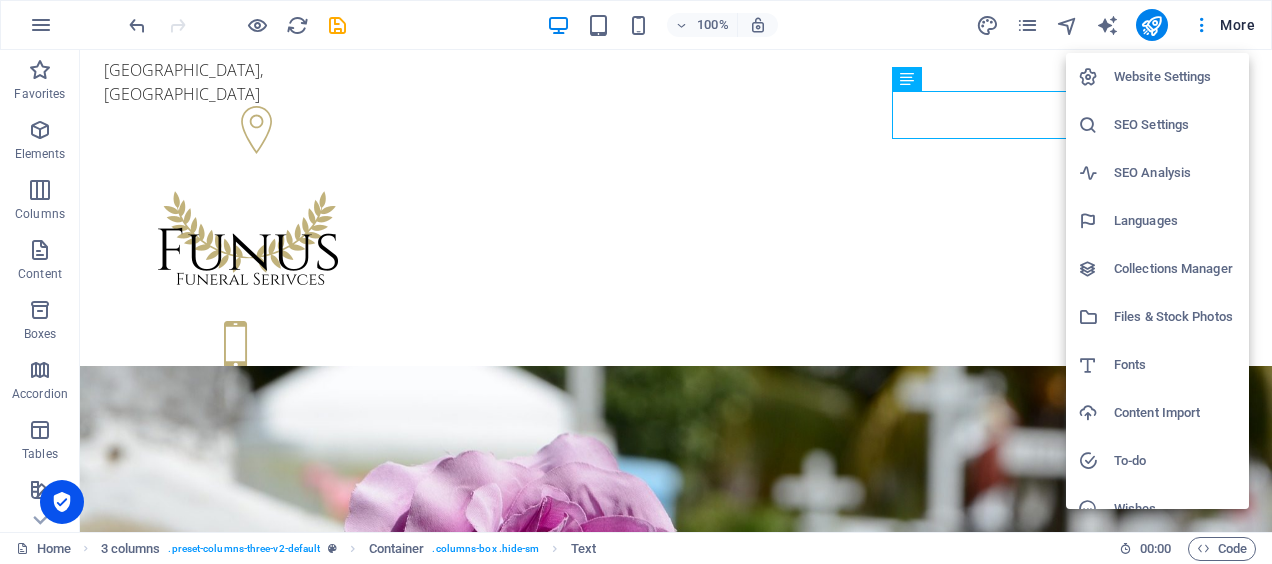 click at bounding box center (636, 282) 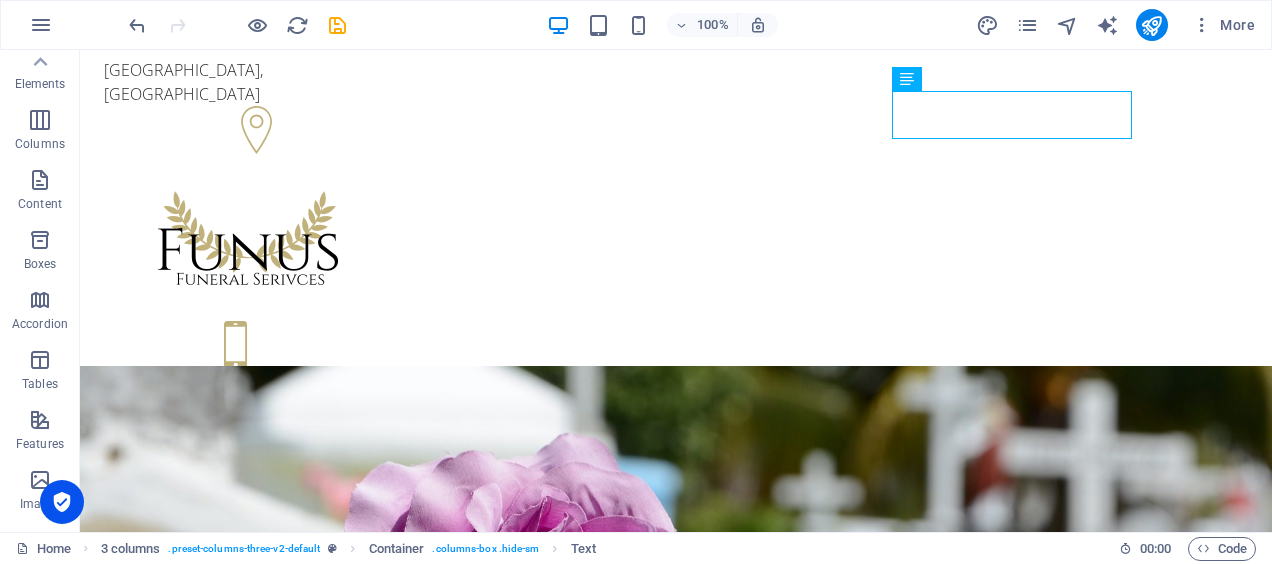 scroll, scrollTop: 0, scrollLeft: 0, axis: both 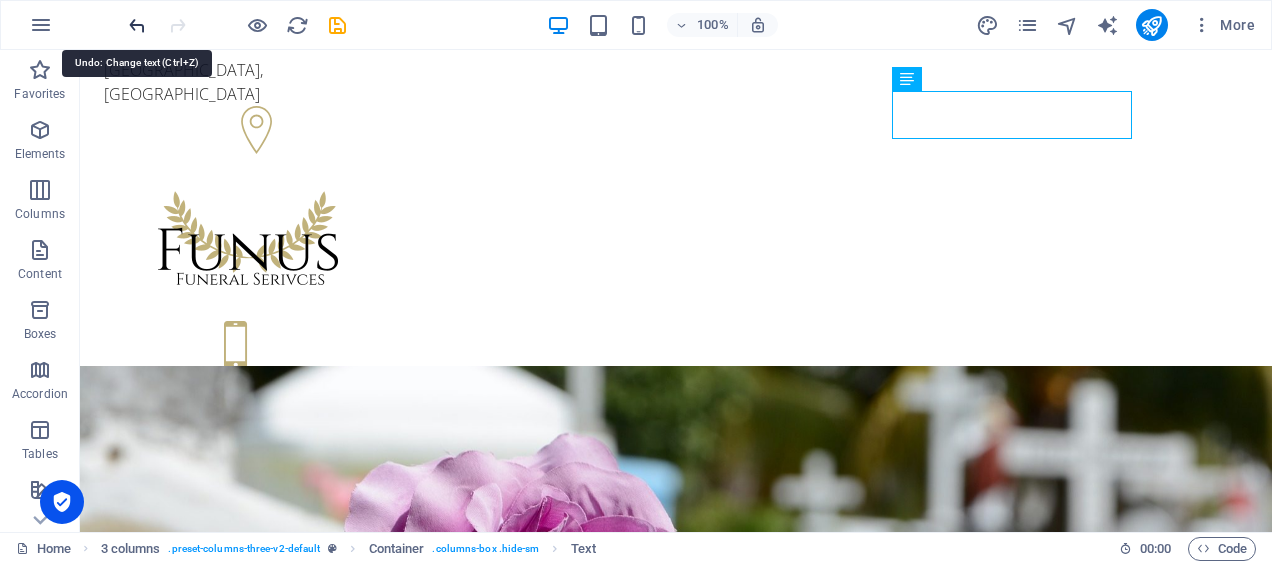 click at bounding box center (137, 25) 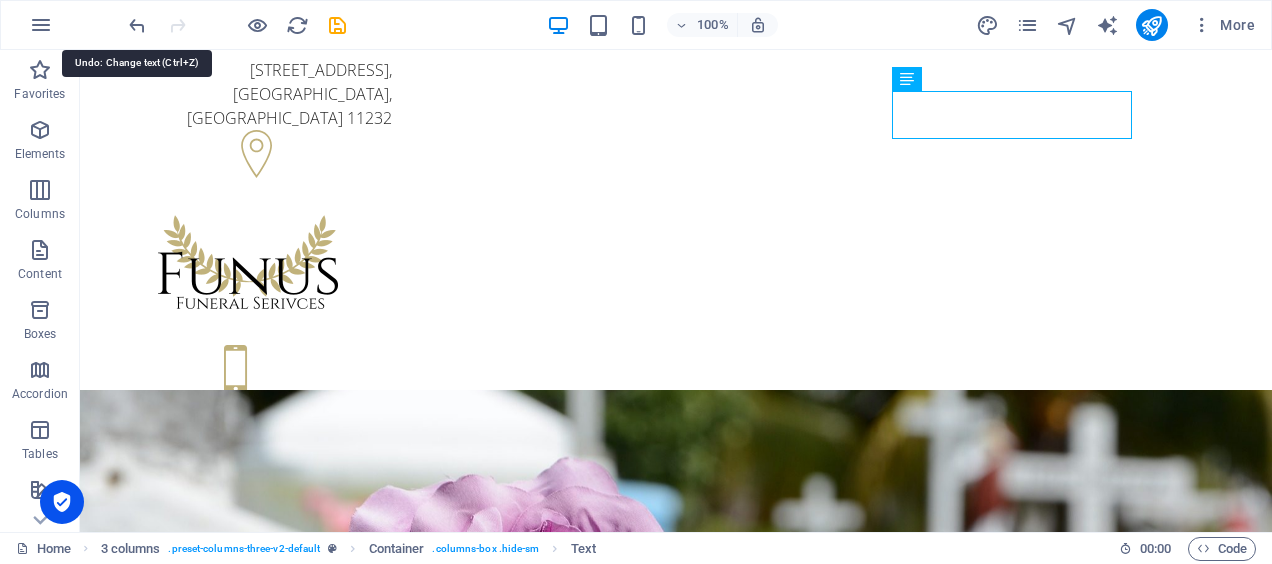 click at bounding box center [237, 25] 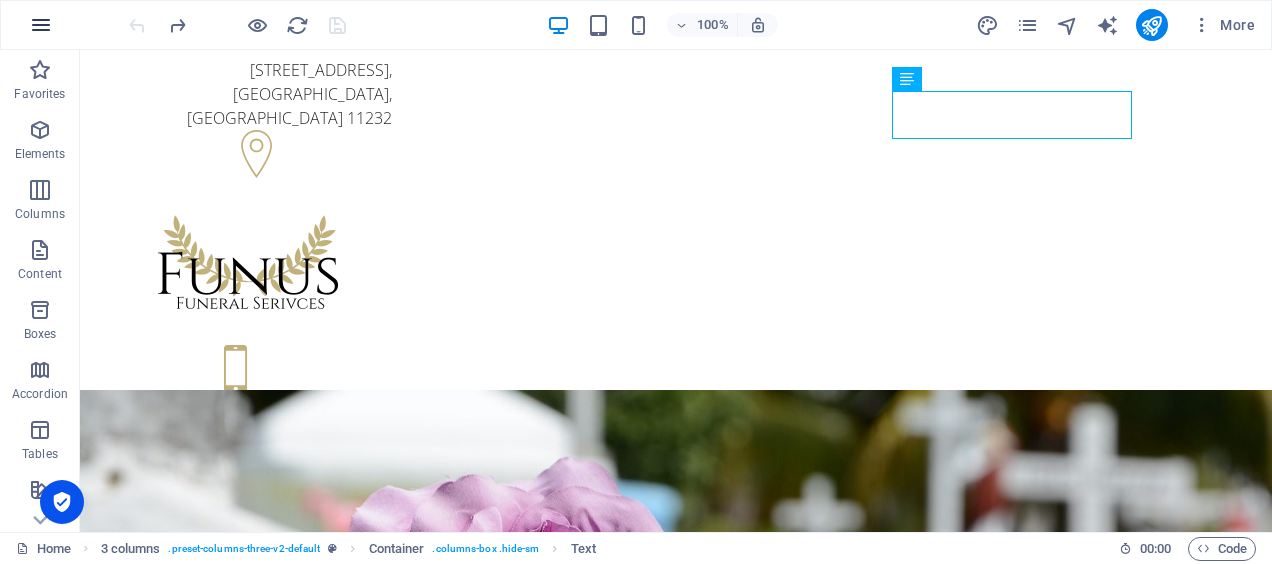 drag, startPoint x: 135, startPoint y: 22, endPoint x: 52, endPoint y: 25, distance: 83.0542 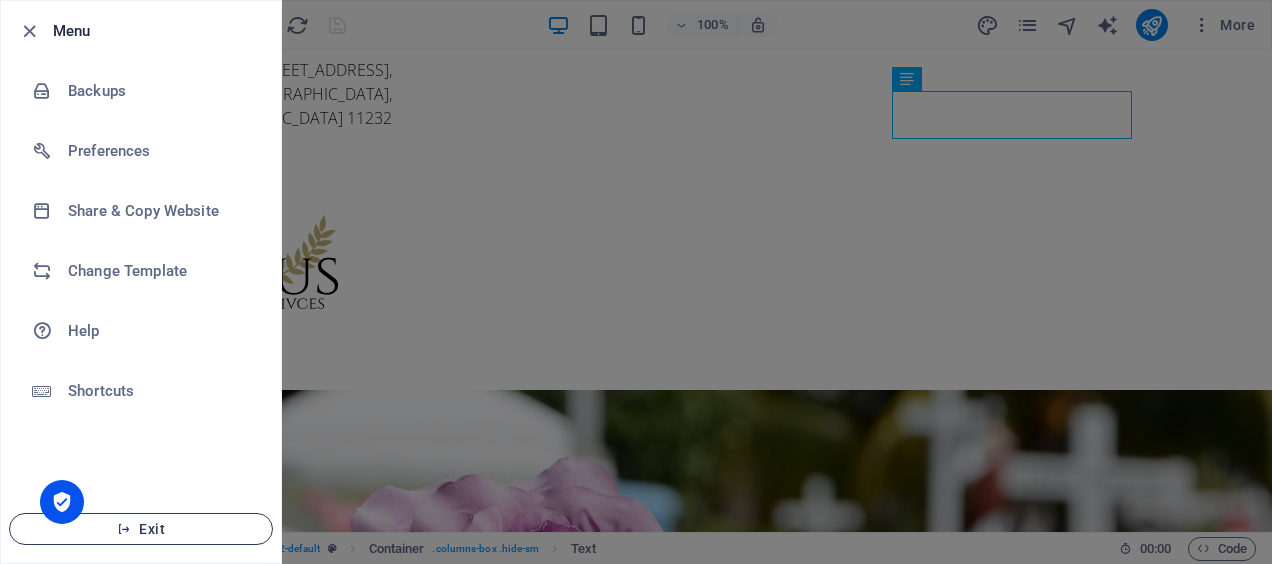 click on "Exit" at bounding box center [141, 529] 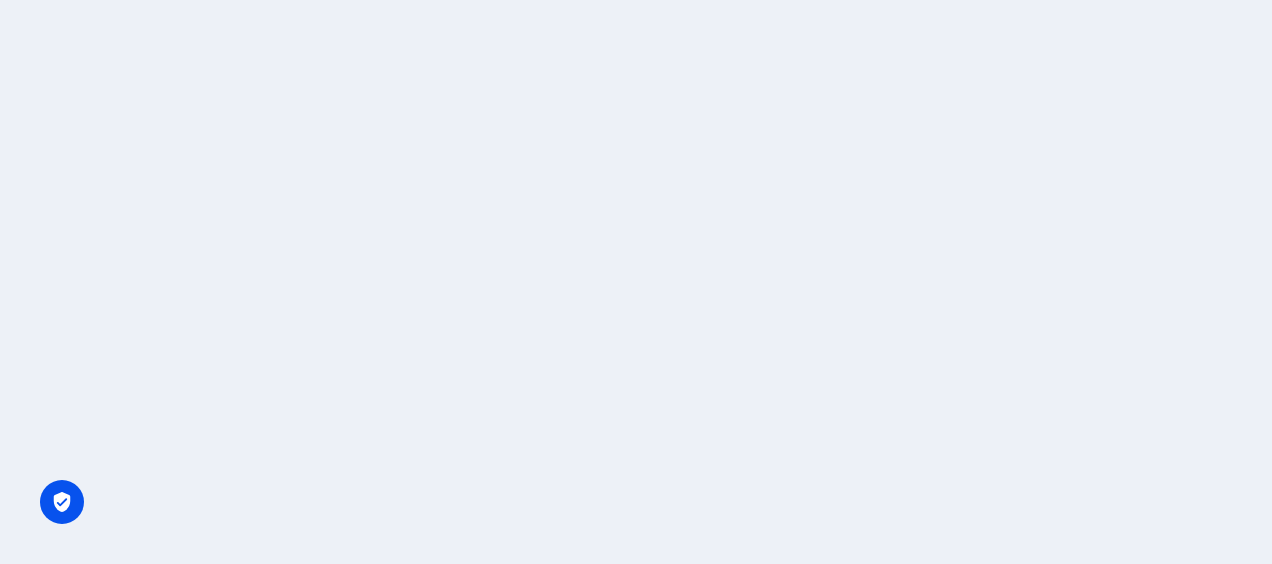 scroll, scrollTop: 0, scrollLeft: 0, axis: both 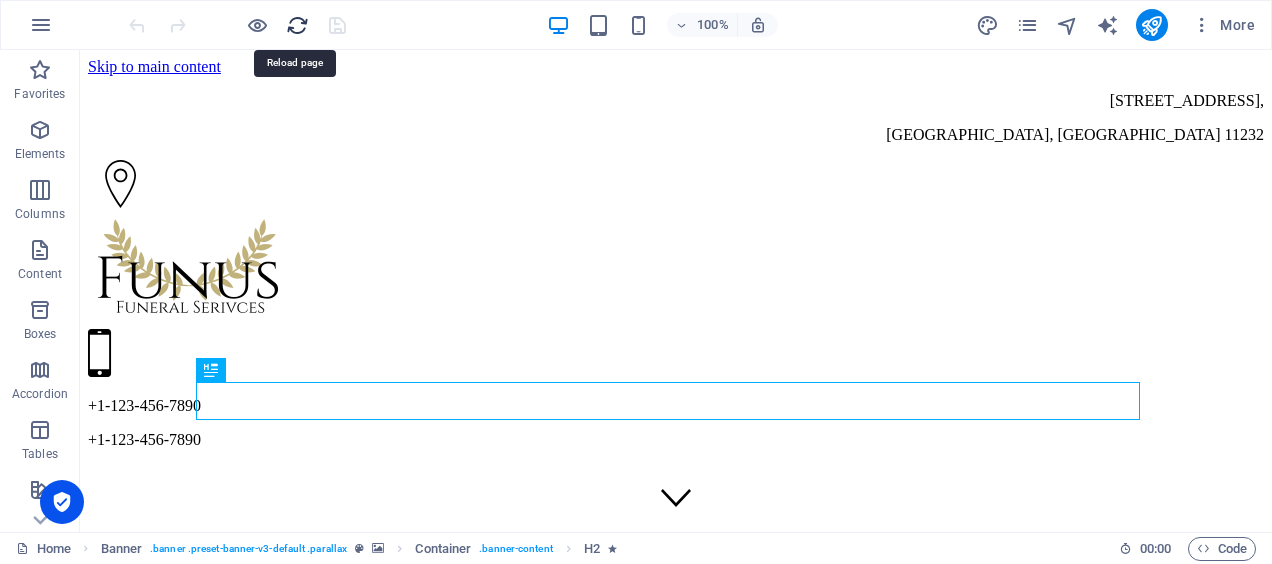click at bounding box center (297, 25) 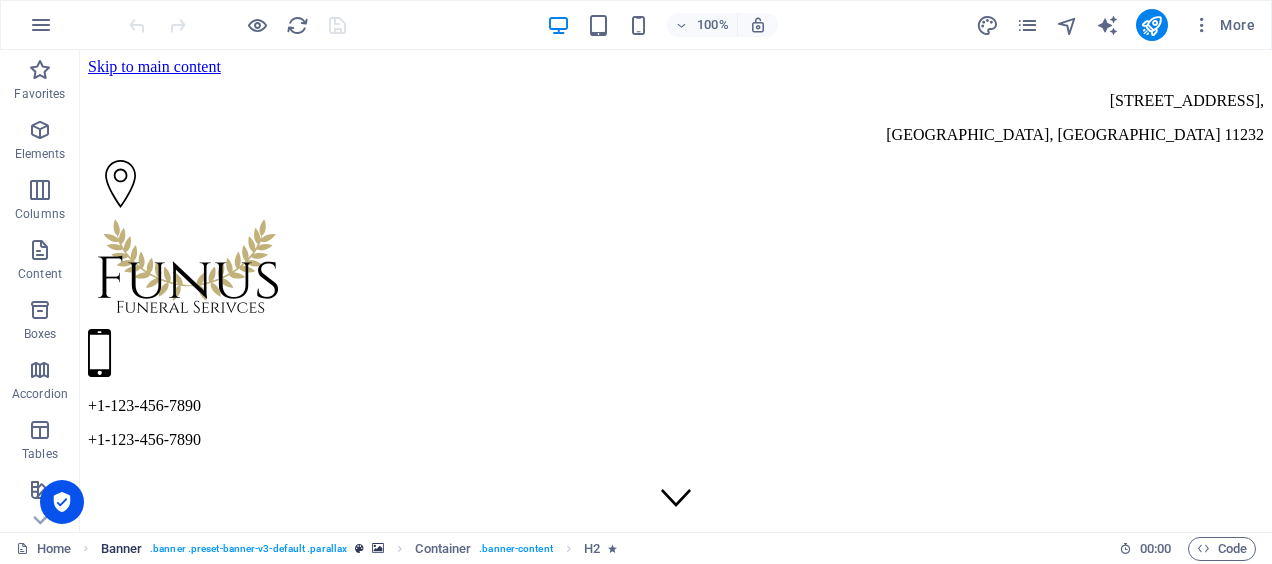 scroll, scrollTop: 0, scrollLeft: 0, axis: both 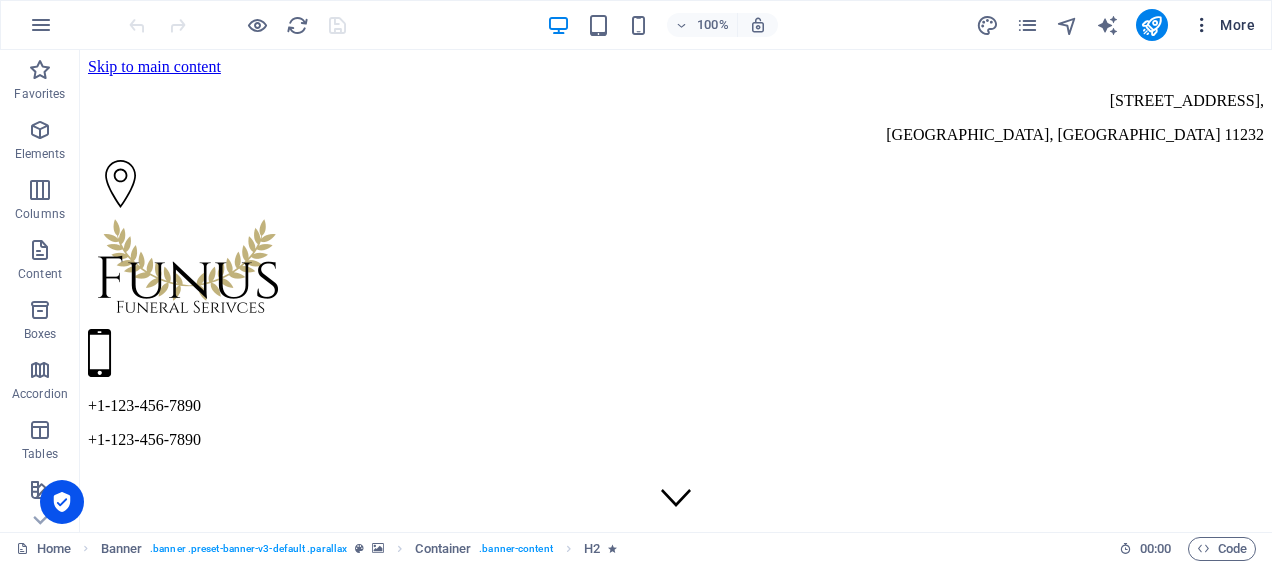 click on "More" at bounding box center (1223, 25) 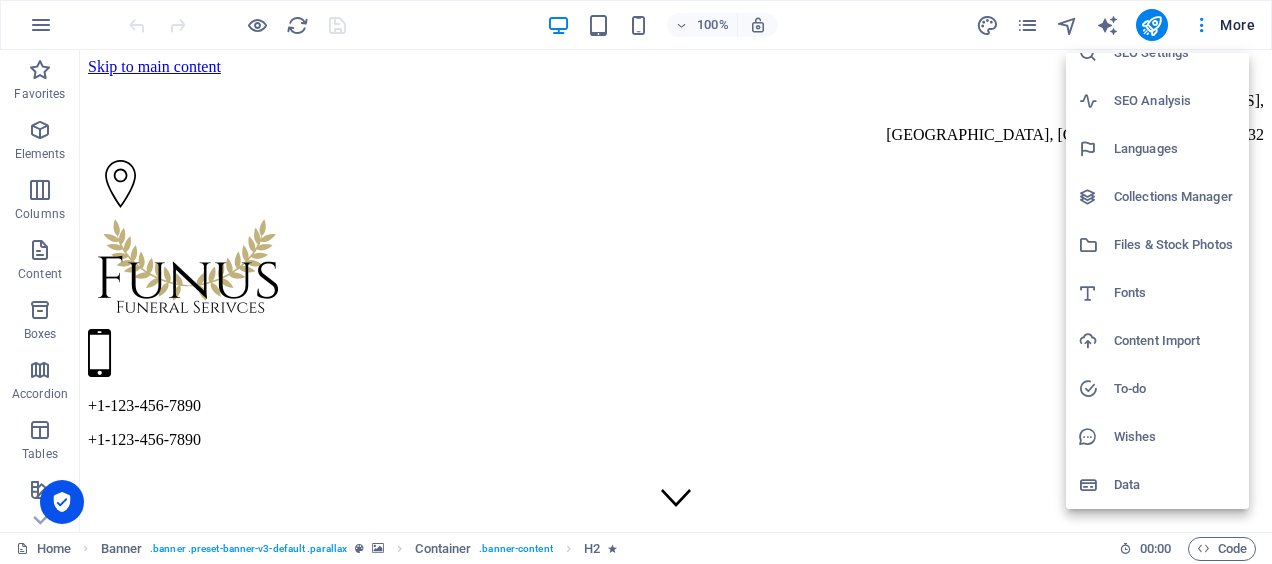 scroll, scrollTop: 0, scrollLeft: 0, axis: both 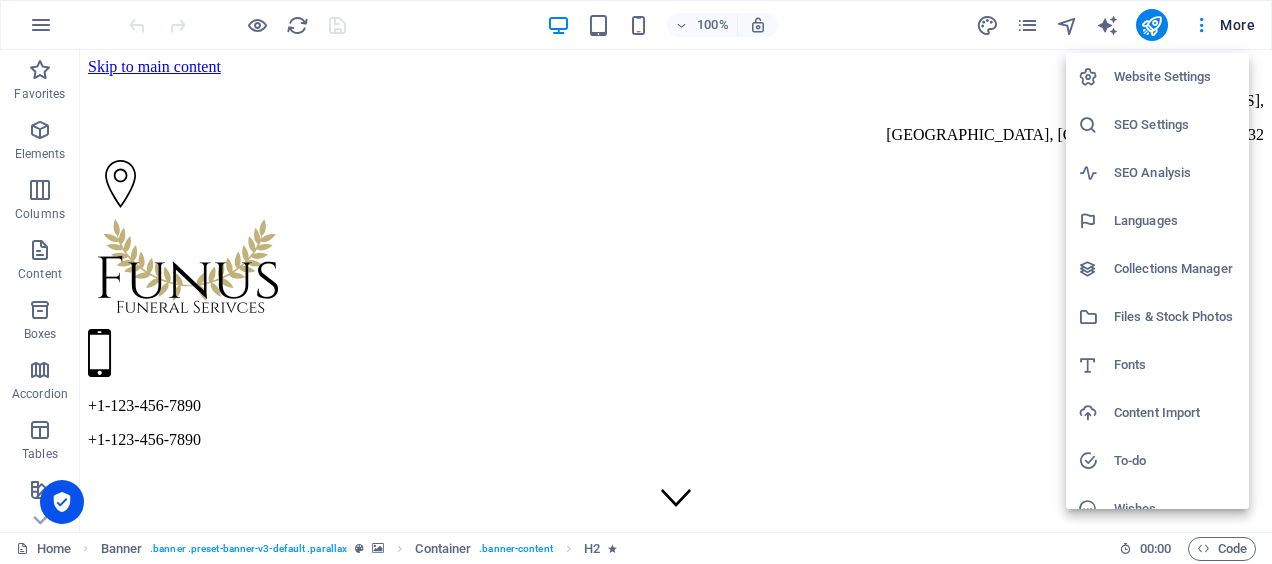 click at bounding box center (636, 282) 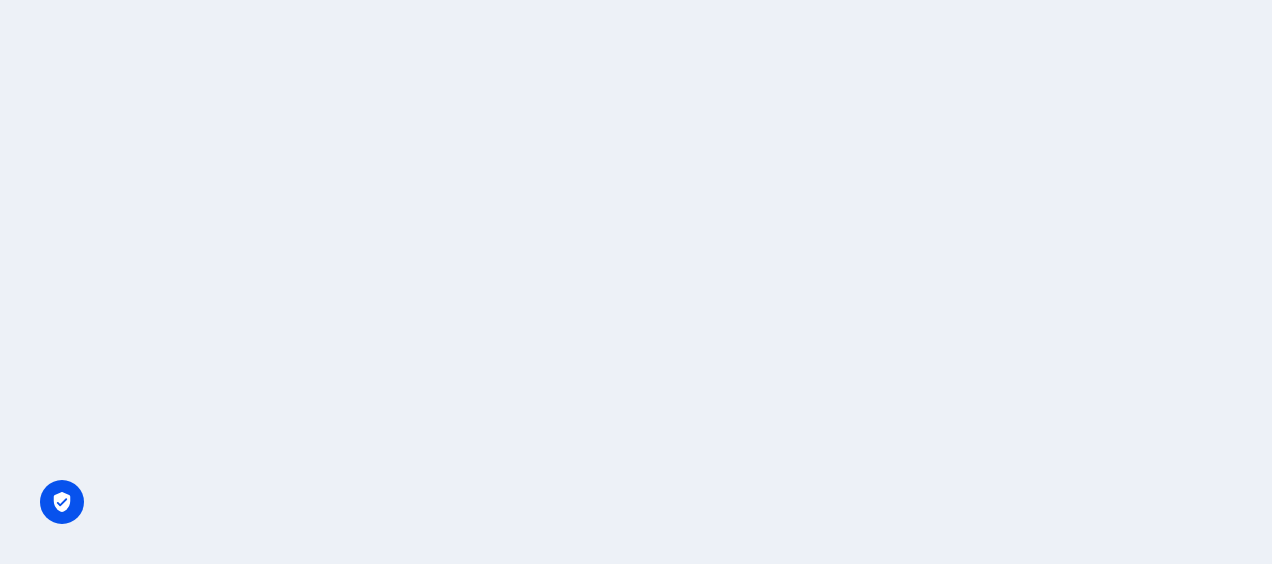 scroll, scrollTop: 0, scrollLeft: 0, axis: both 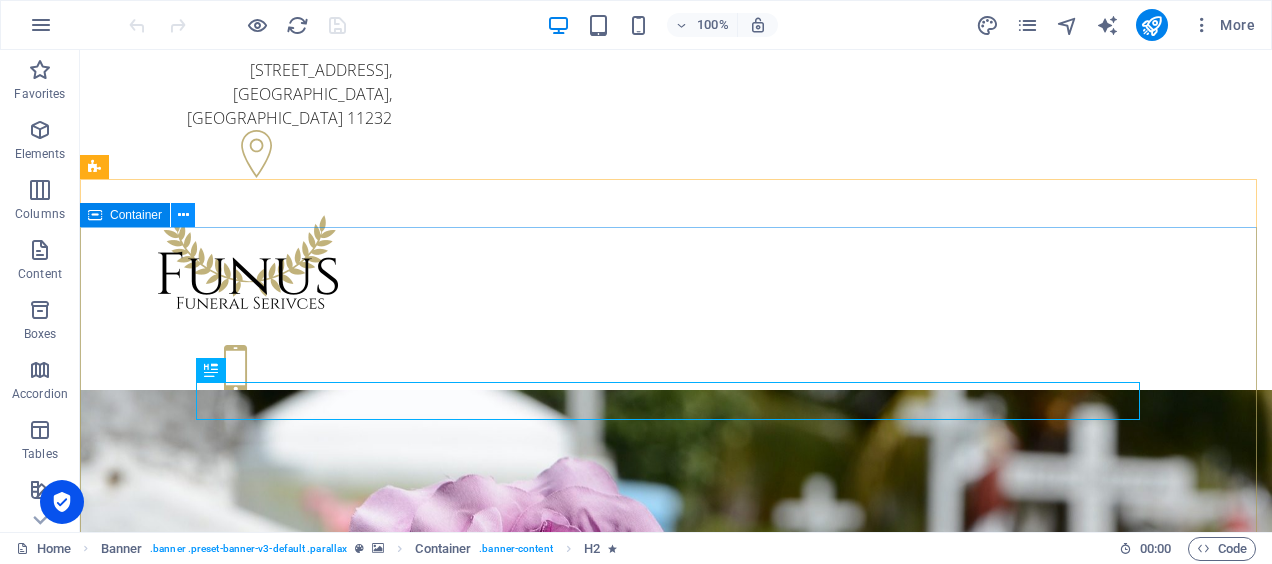 click at bounding box center (183, 215) 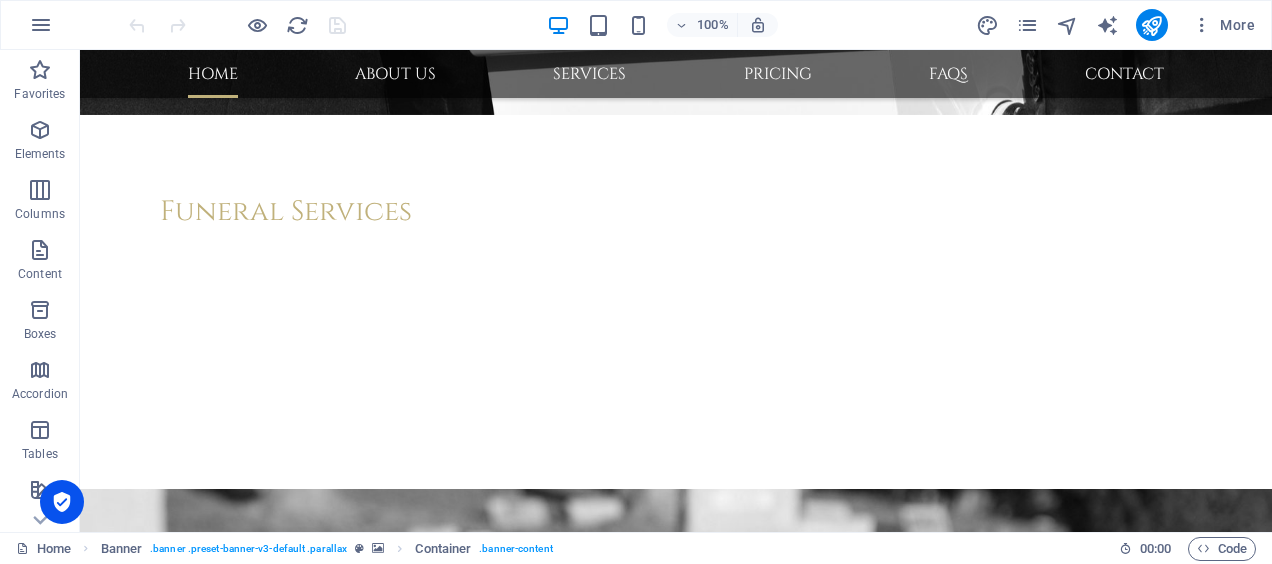 scroll, scrollTop: 3328, scrollLeft: 0, axis: vertical 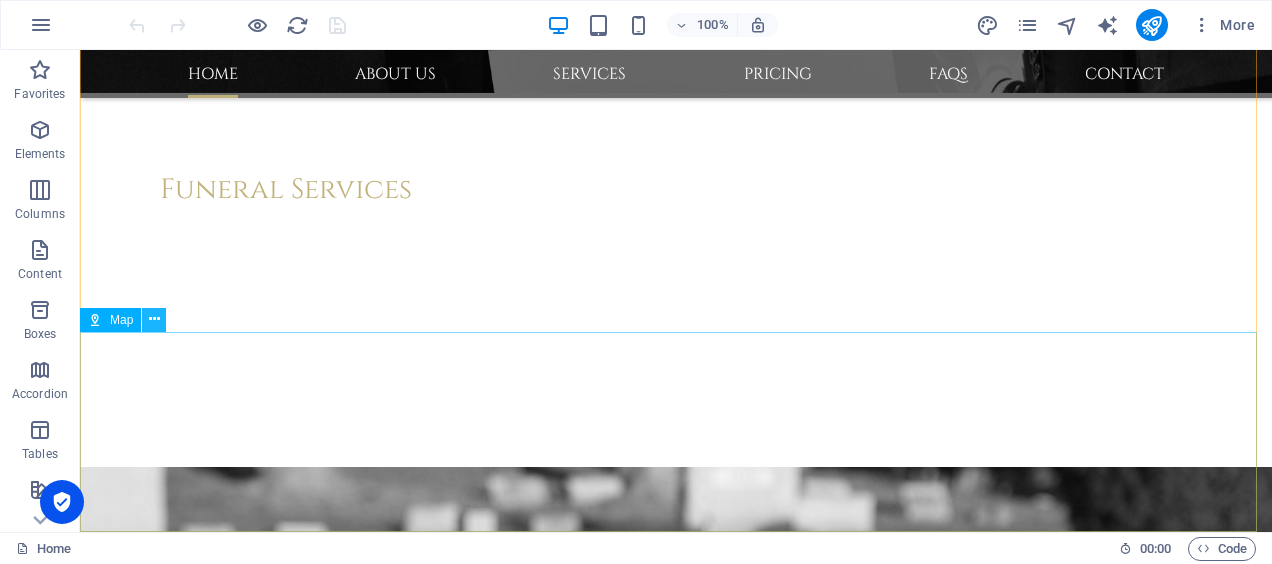 click at bounding box center [154, 319] 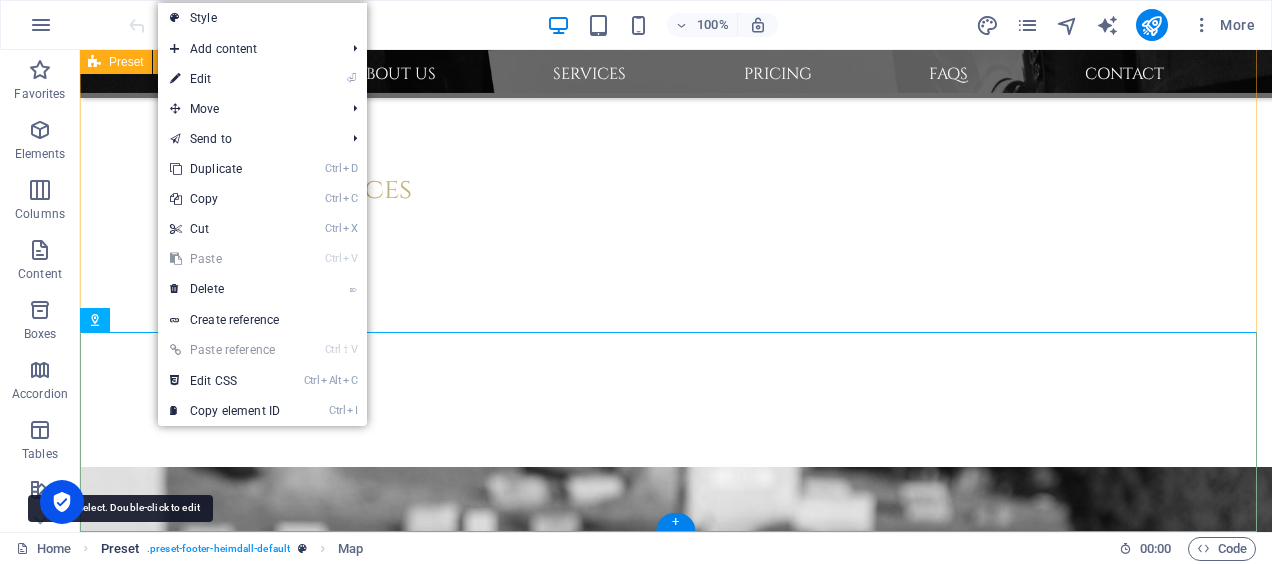 click on "Preset" at bounding box center [120, 549] 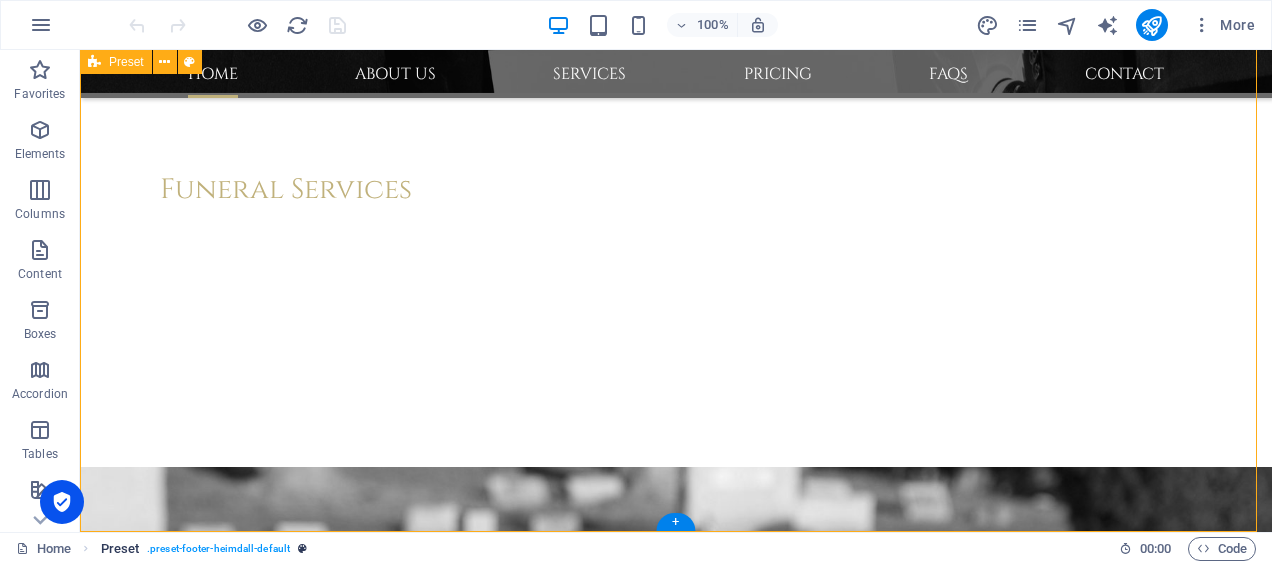 click on ". preset-footer-heimdall-default" at bounding box center (218, 549) 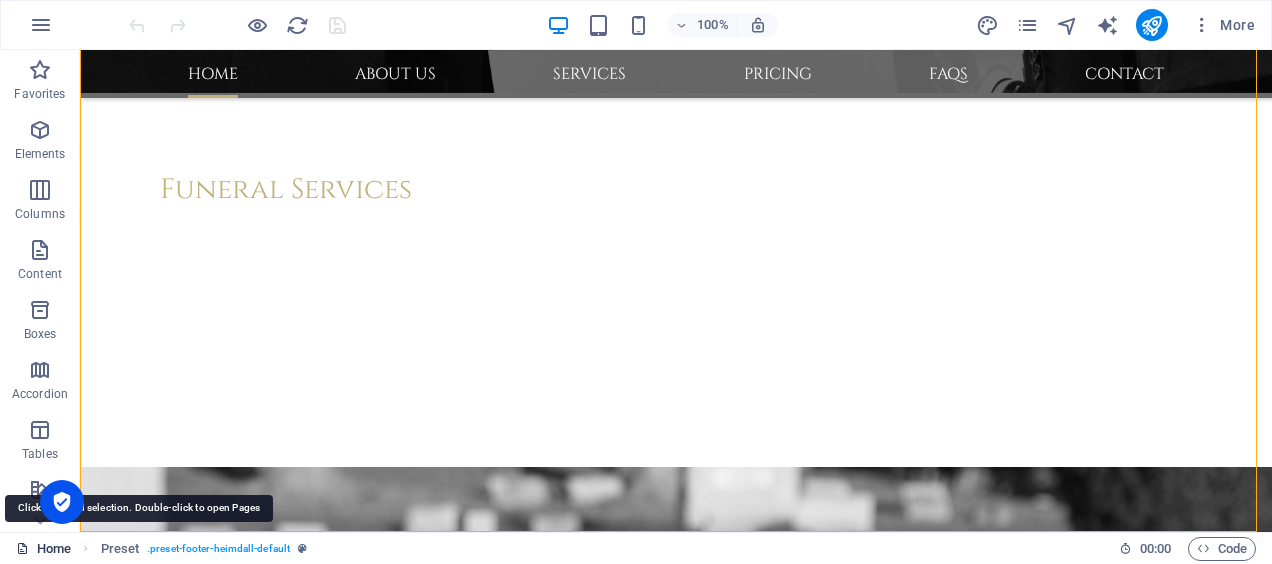 click on "Home" at bounding box center [43, 549] 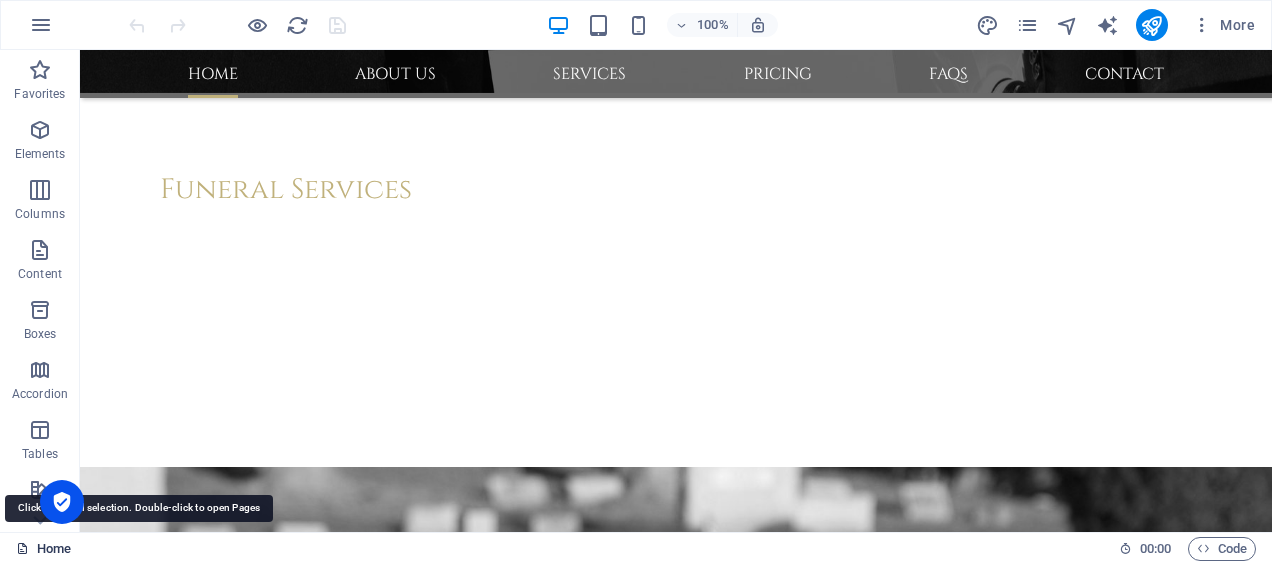 click at bounding box center [22, 548] 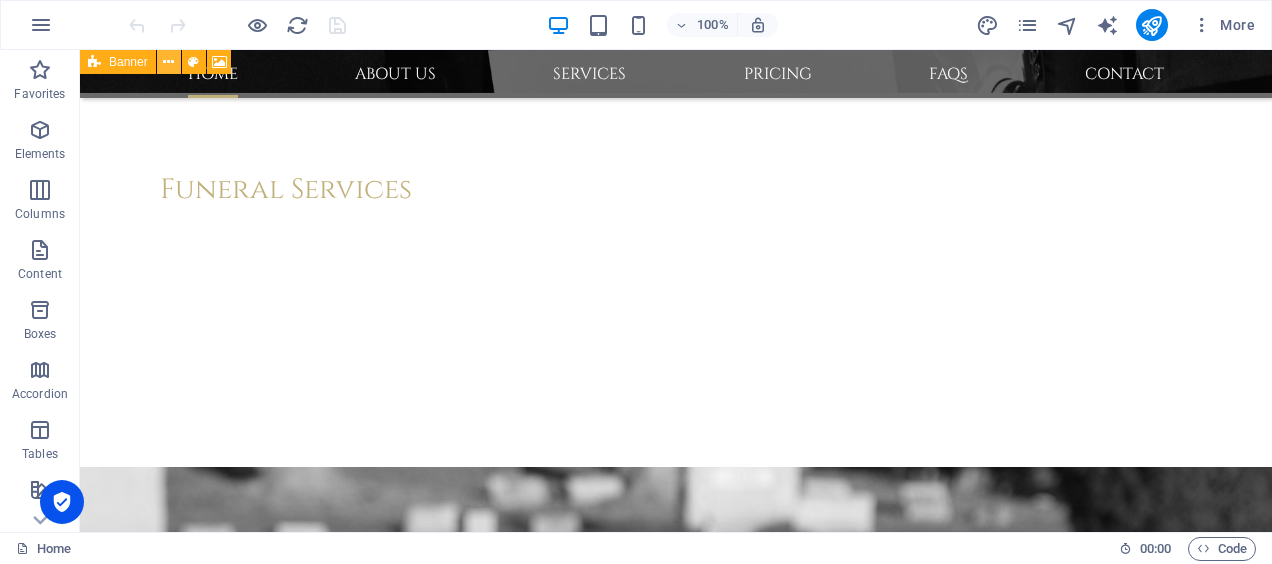 click at bounding box center [168, 62] 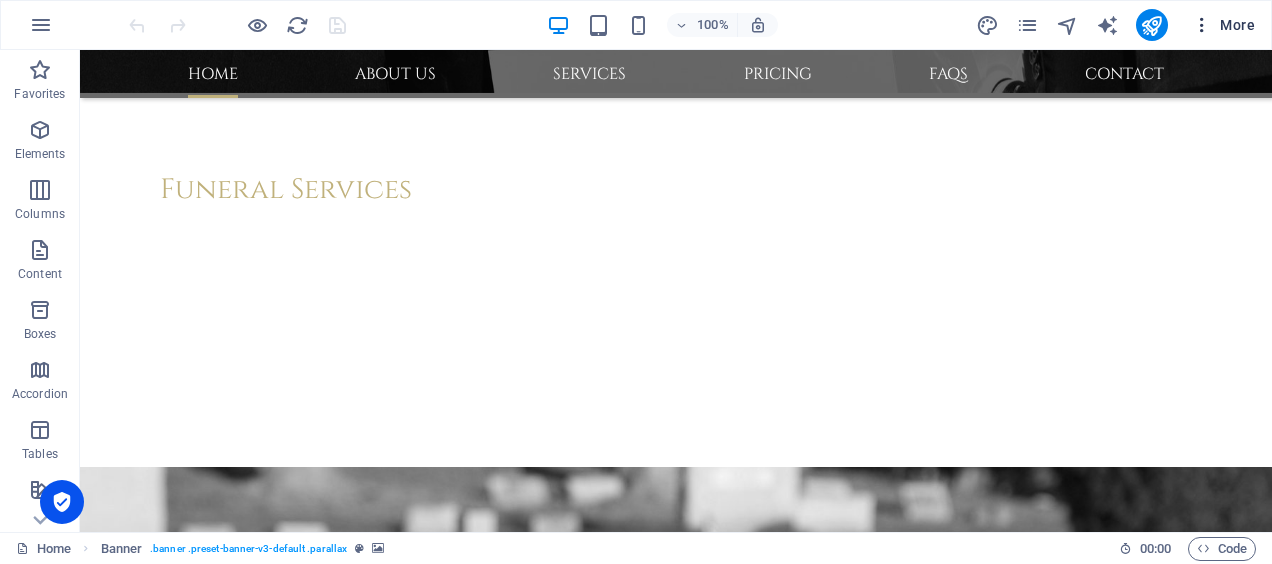 click at bounding box center [1202, 25] 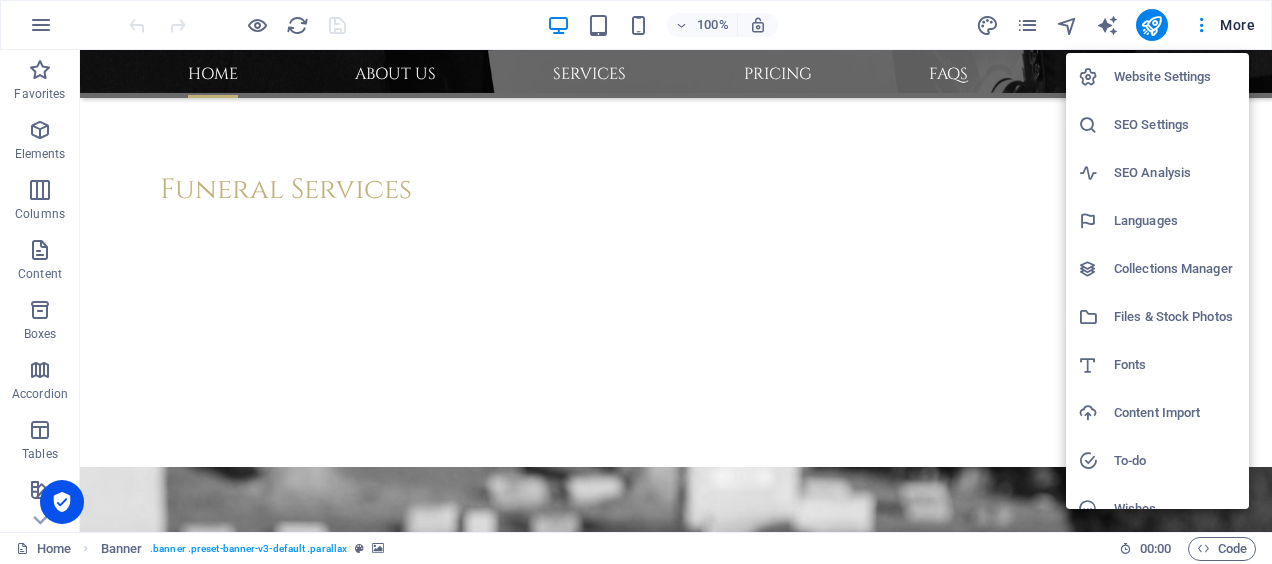 click at bounding box center (636, 282) 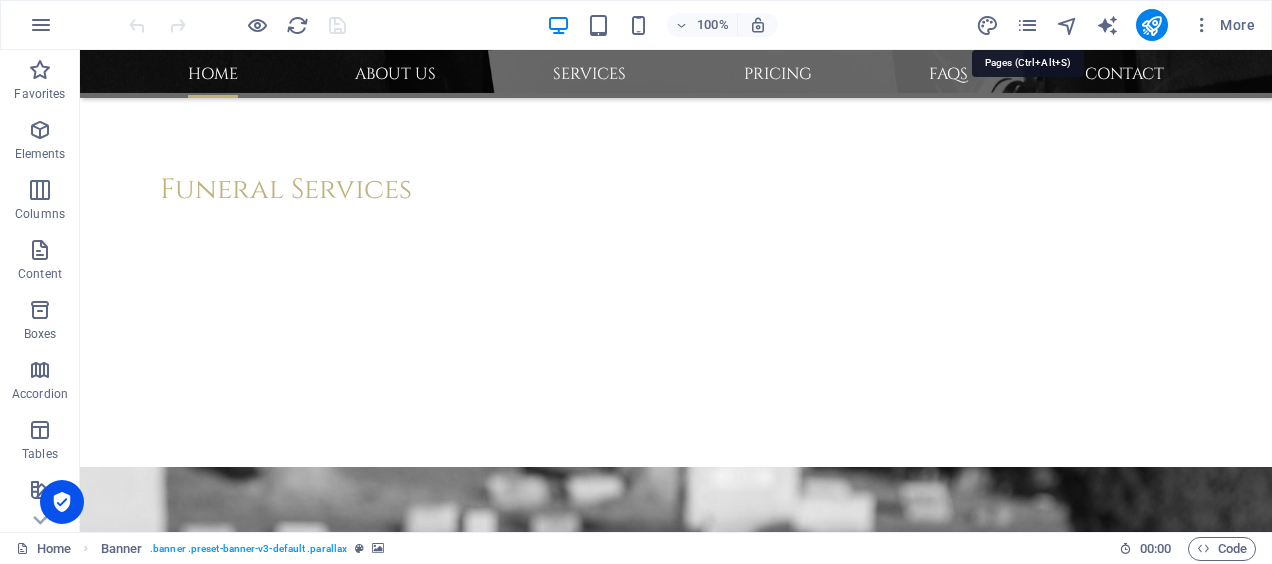 click at bounding box center [1027, 25] 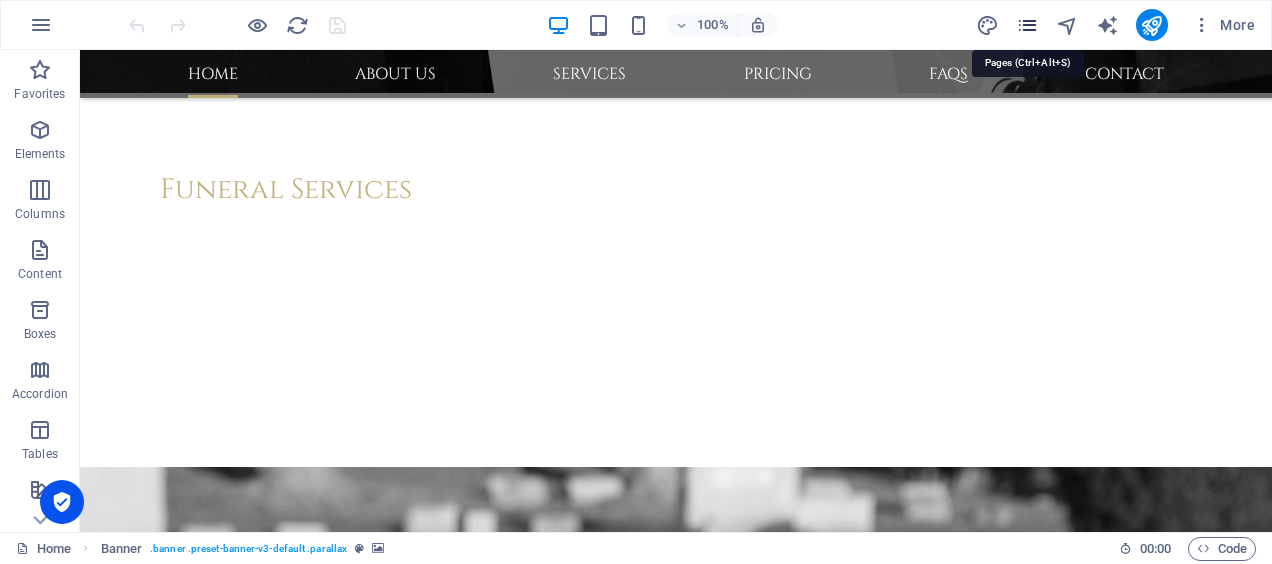 click at bounding box center (1027, 25) 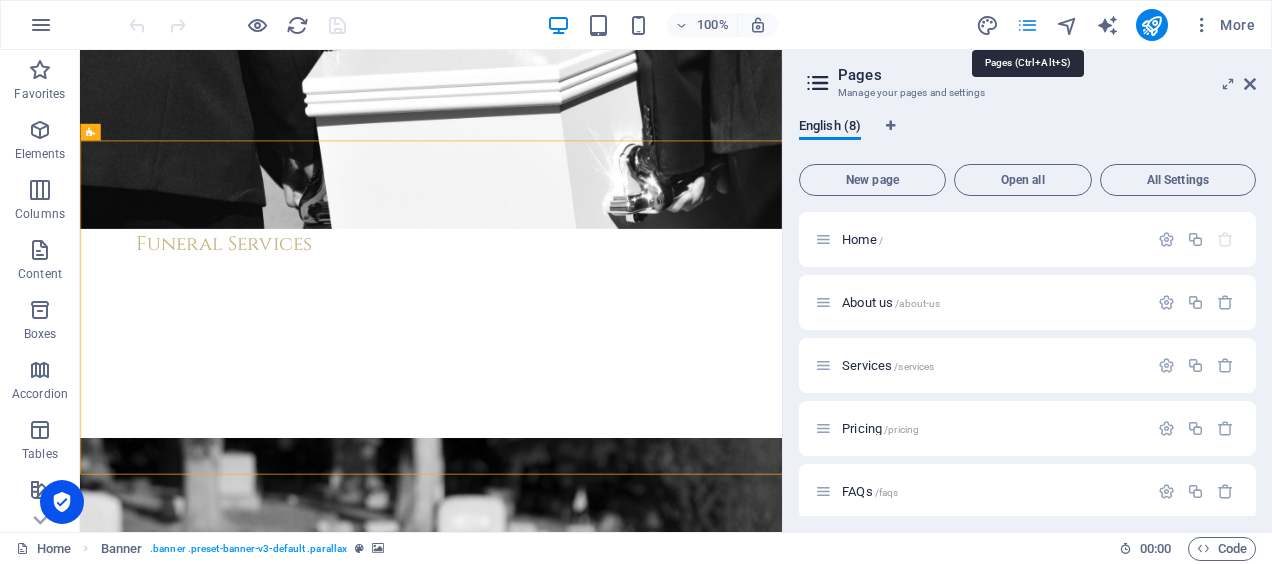 scroll, scrollTop: 0, scrollLeft: 0, axis: both 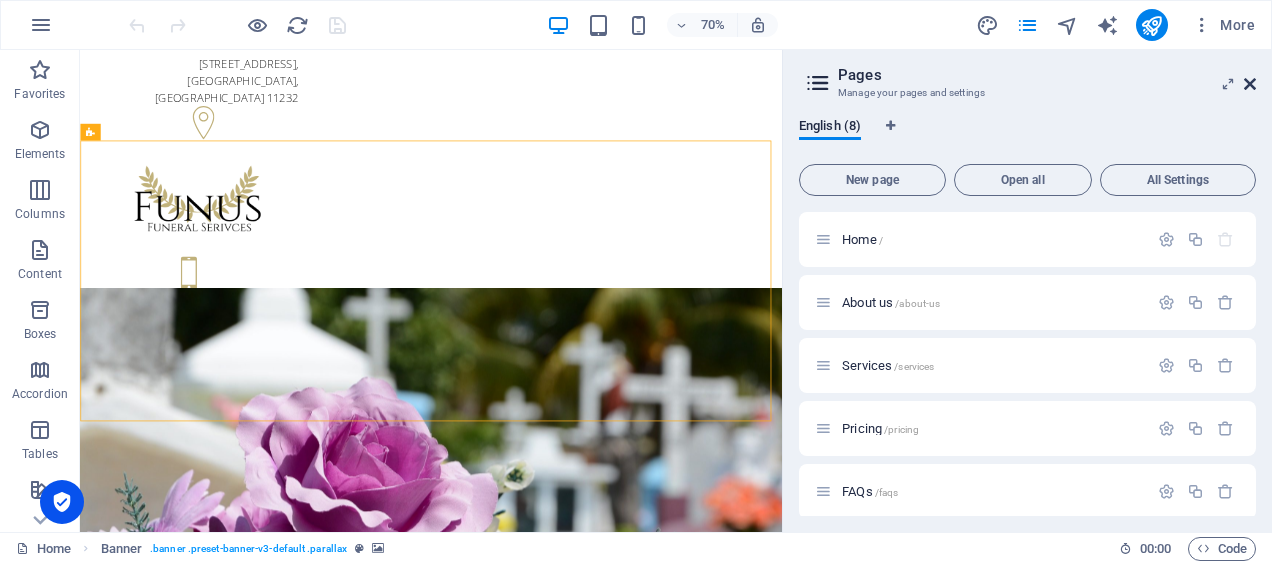 click at bounding box center (1250, 84) 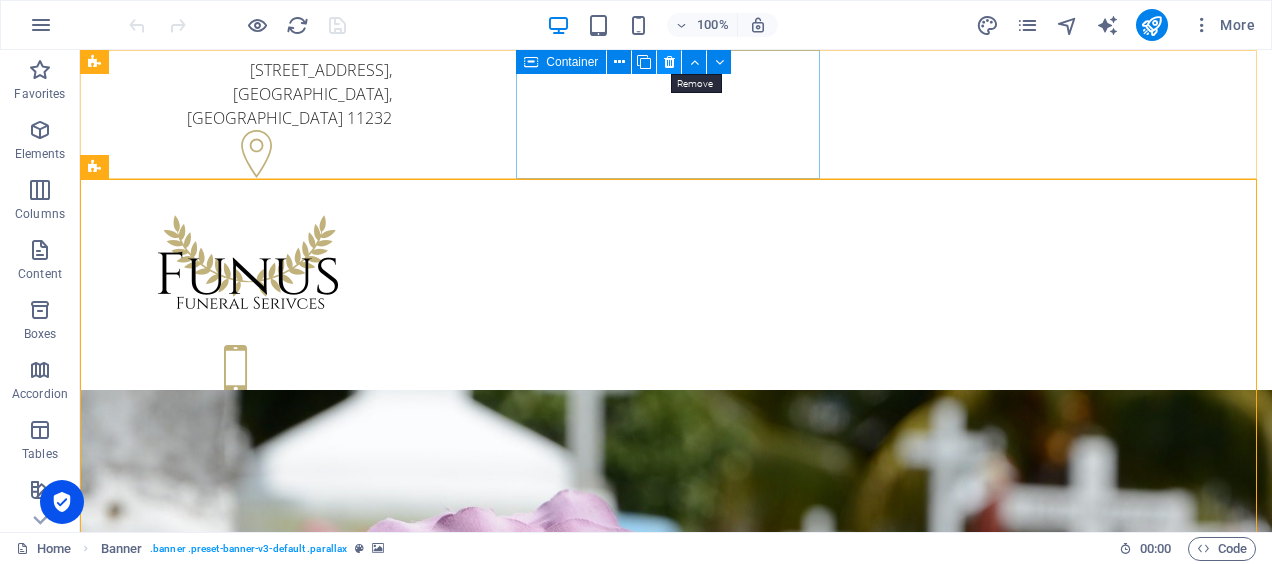 click at bounding box center [669, 62] 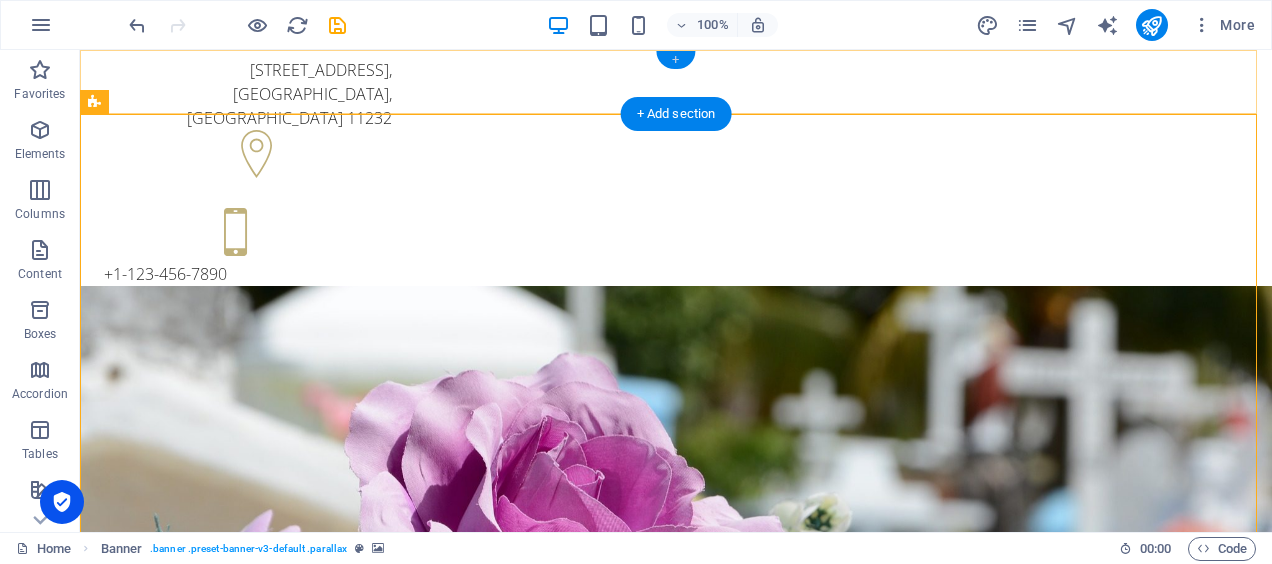 click on "+" at bounding box center [675, 60] 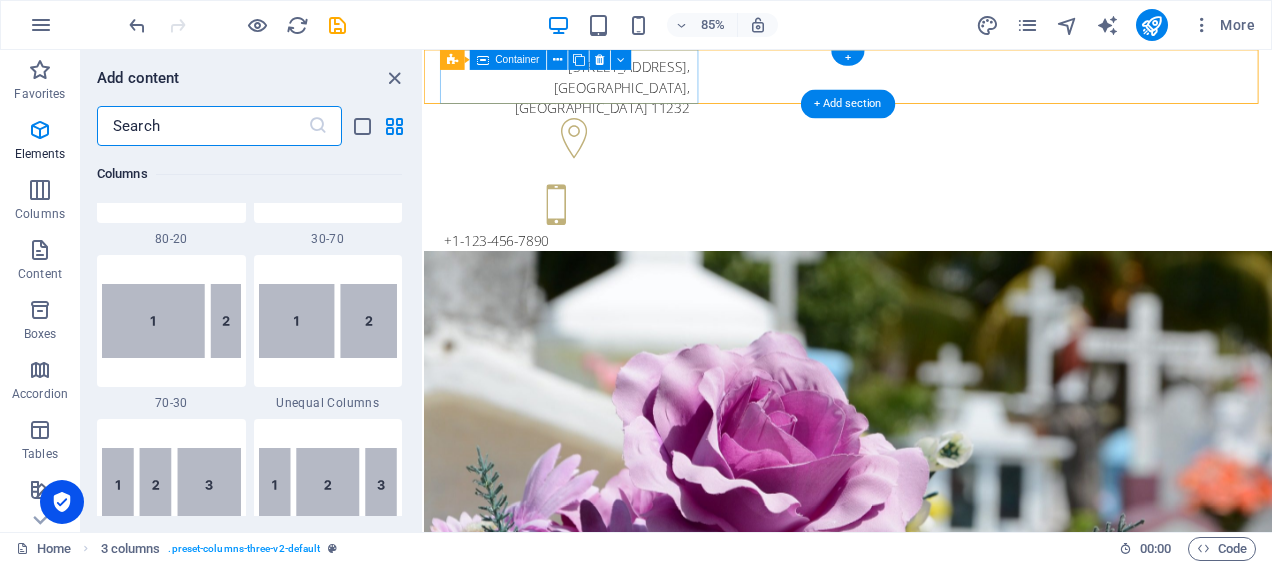 scroll, scrollTop: 3499, scrollLeft: 0, axis: vertical 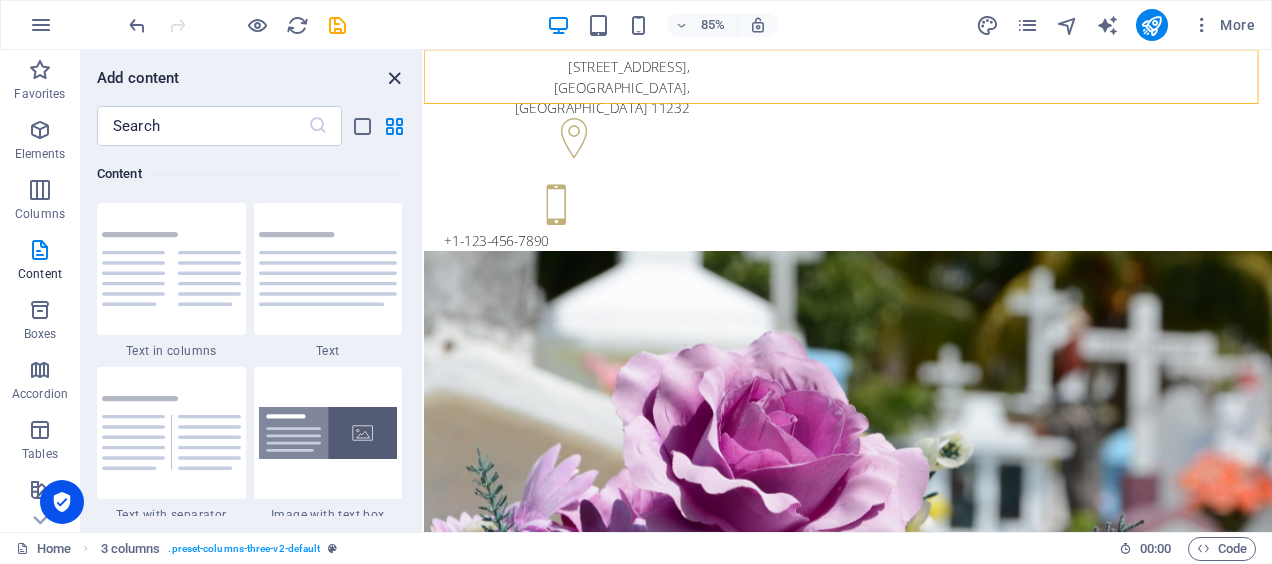 click at bounding box center [394, 78] 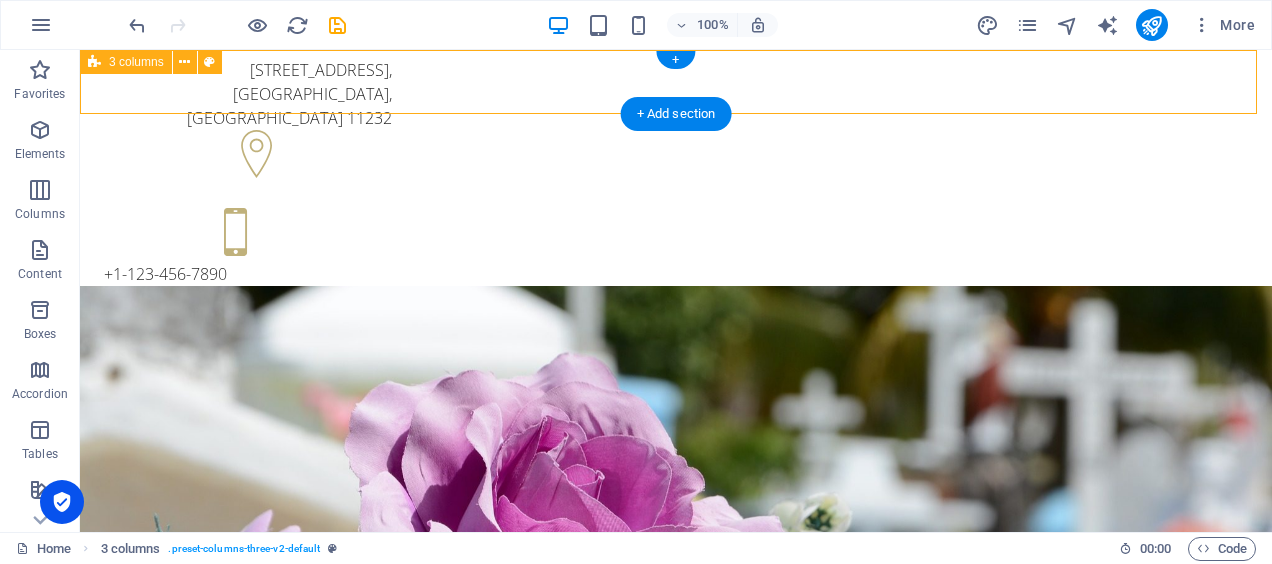 click on "500 25th St ,  Brooklyn, NY   11232 +1-123-456-7890 +1-123-456-7890" at bounding box center (676, 184) 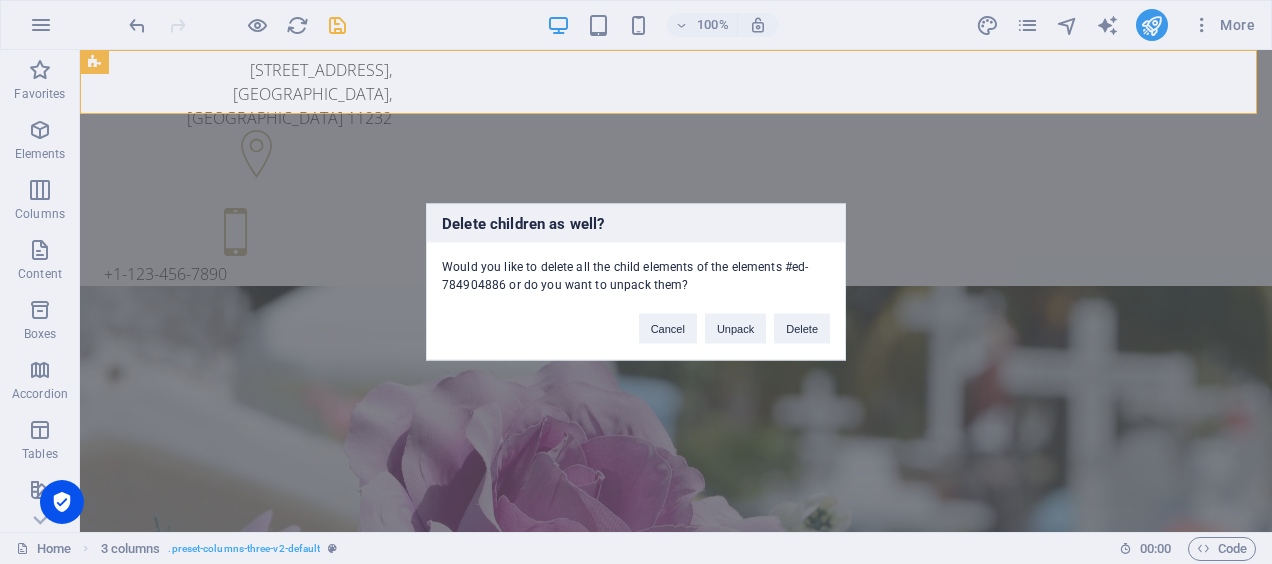 type 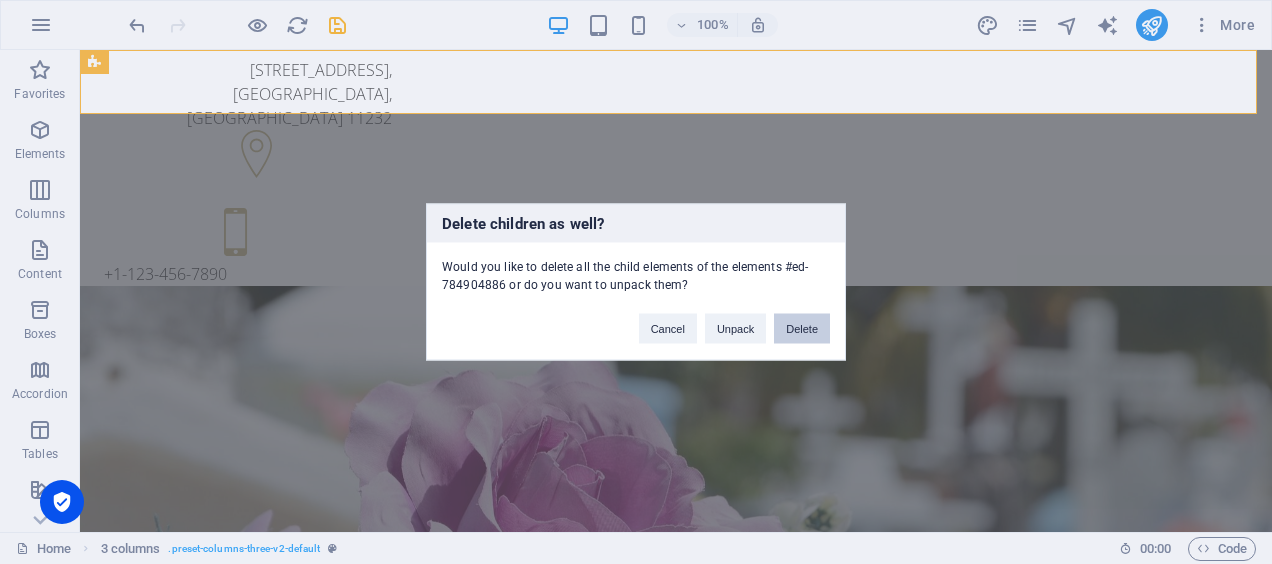 click on "Delete" at bounding box center (802, 329) 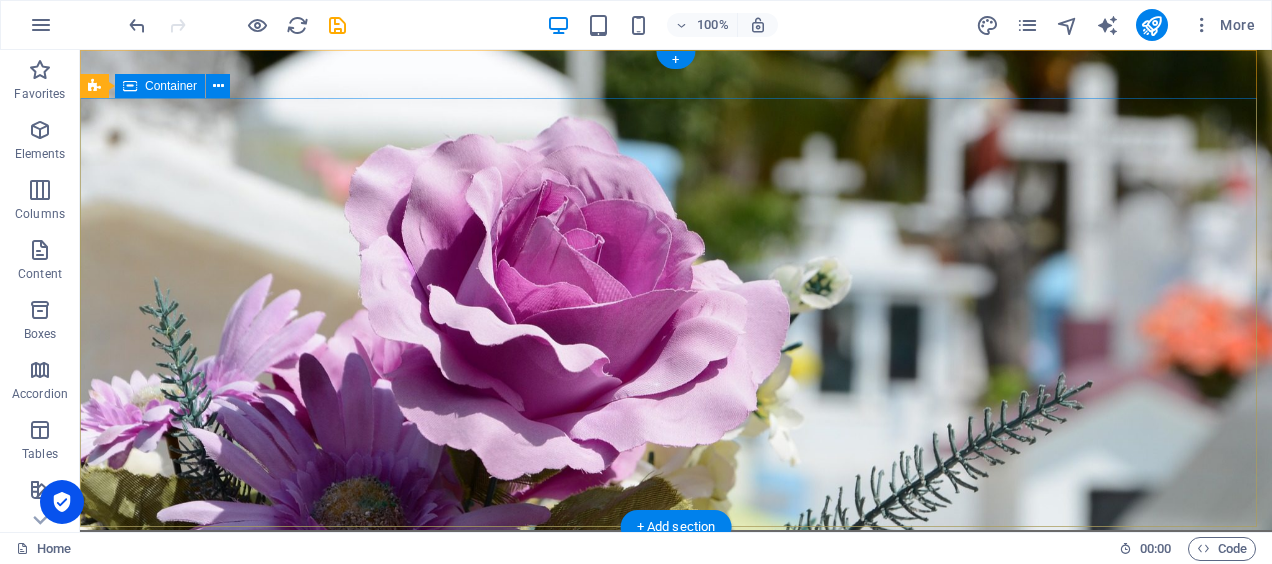 click on "Funeral Service in   Brooklyn, NY Individual and competent advice in all matters concerning funeral methods and more Contact us Learn more" at bounding box center (676, 761) 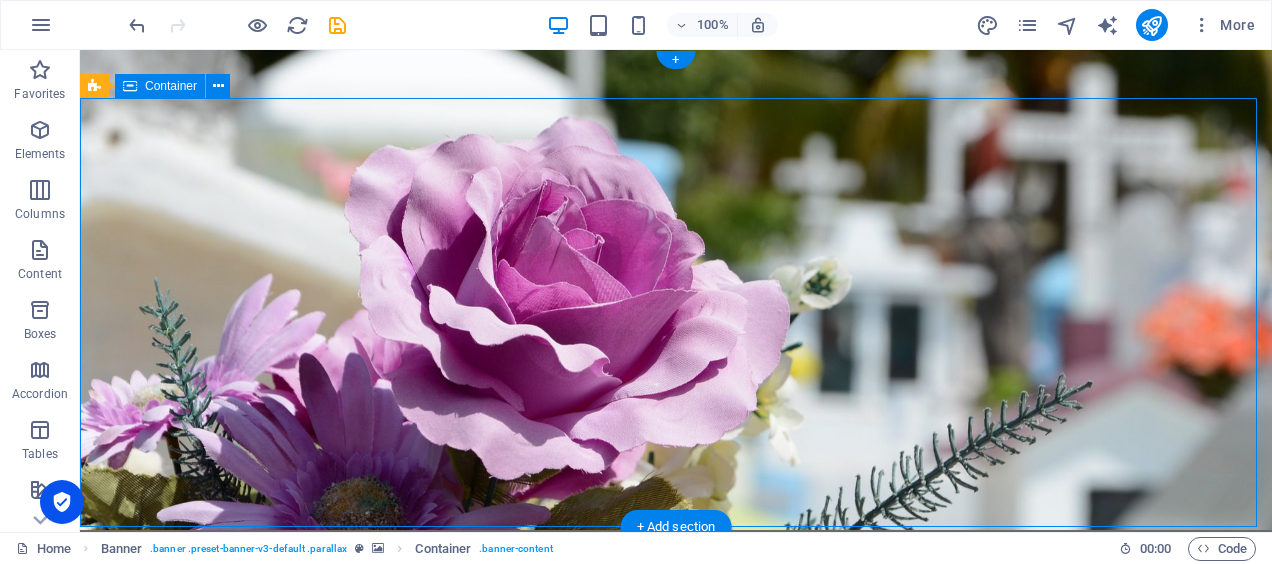 click on "Funeral Service in   Brooklyn, NY Individual and competent advice in all matters concerning funeral methods and more Contact us Learn more" at bounding box center [676, 761] 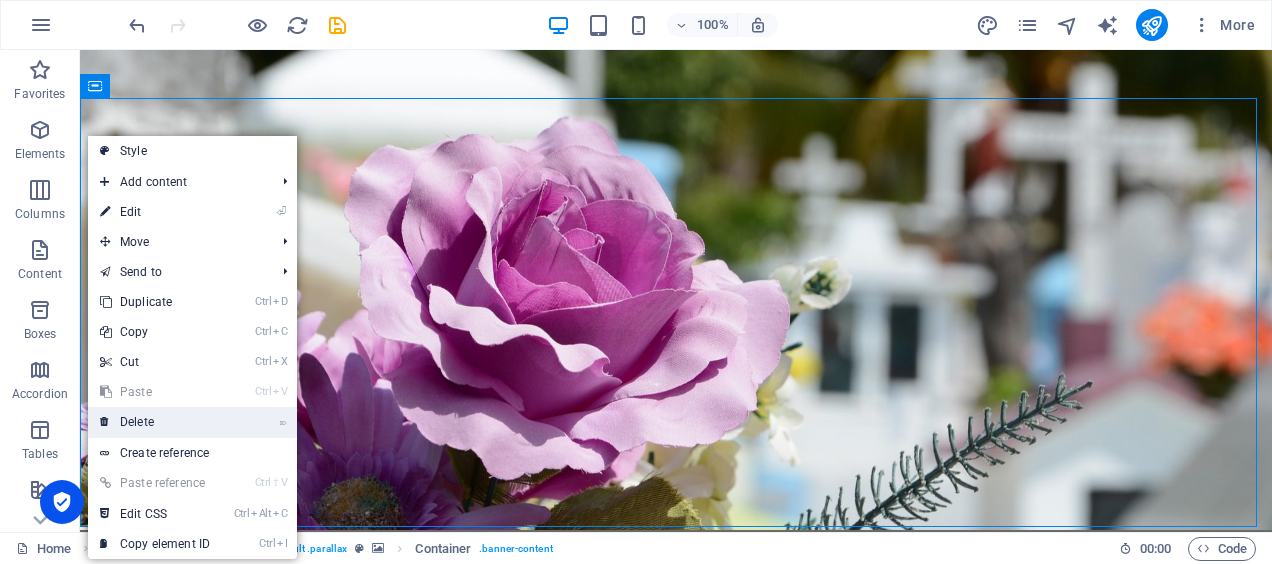 click on "⌦  Delete" at bounding box center [155, 422] 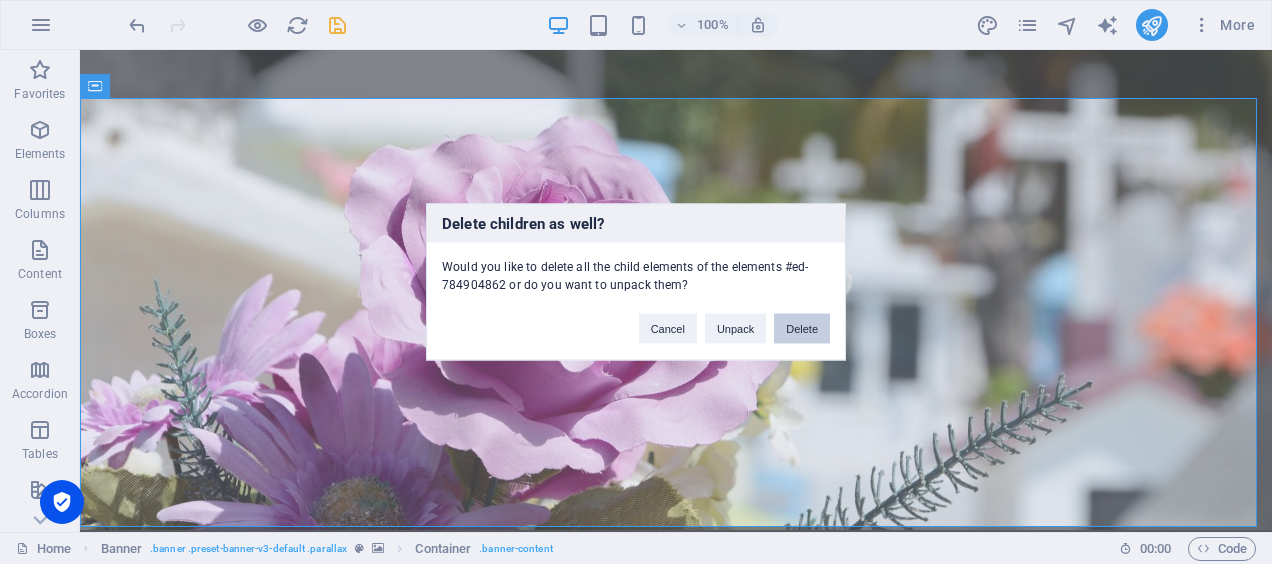 click on "Delete" at bounding box center (802, 329) 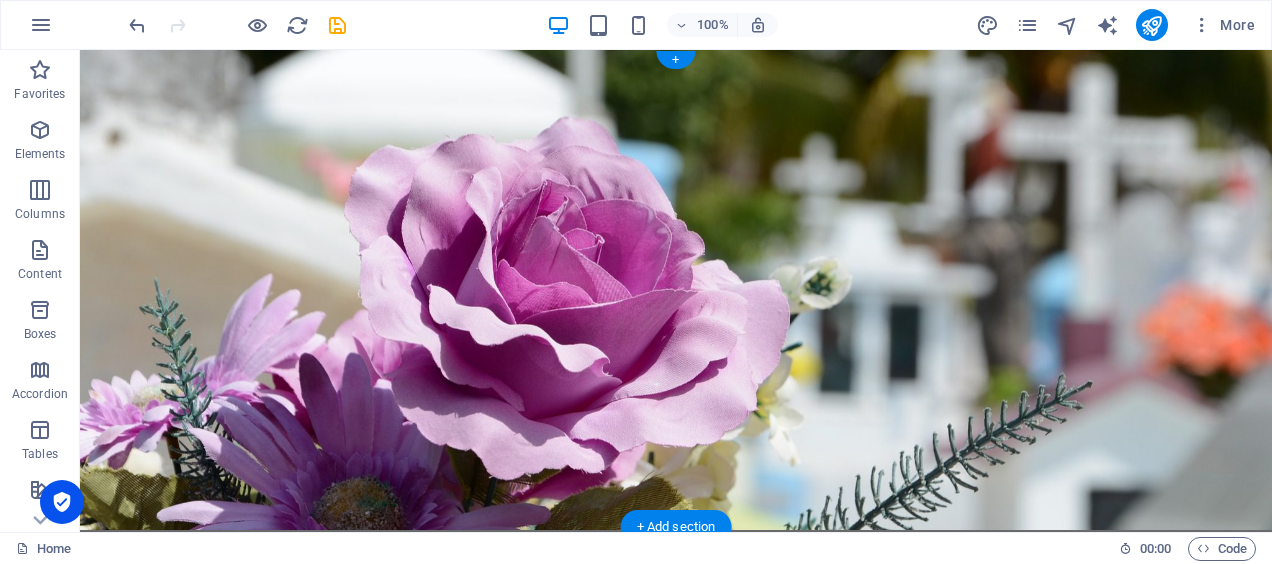 click at bounding box center [676, 290] 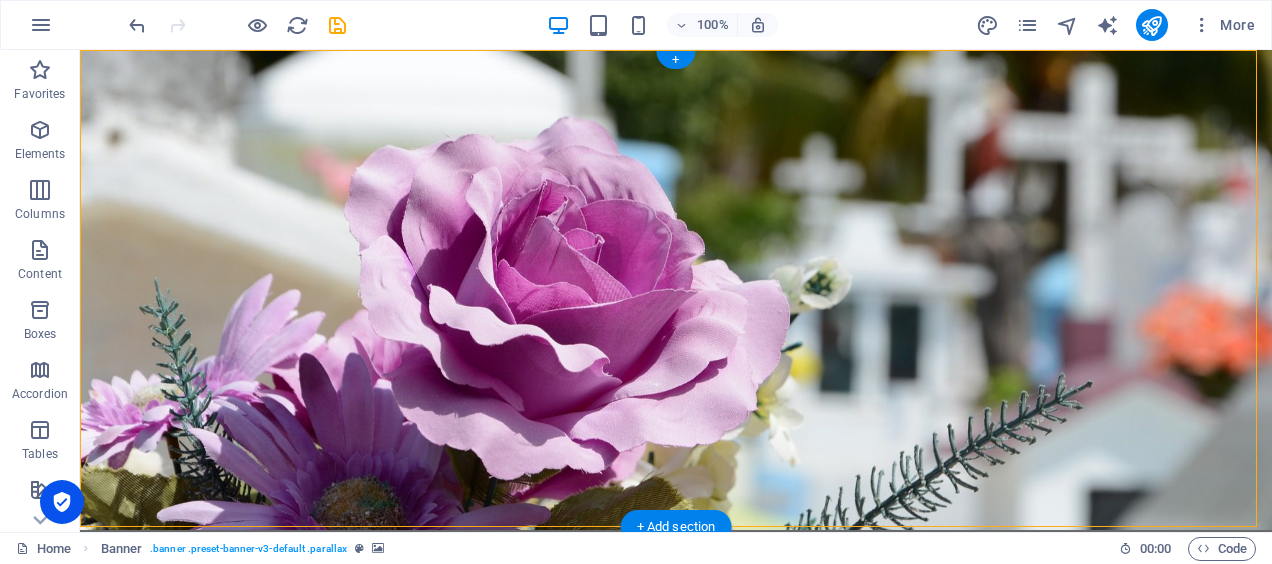 click at bounding box center [676, 290] 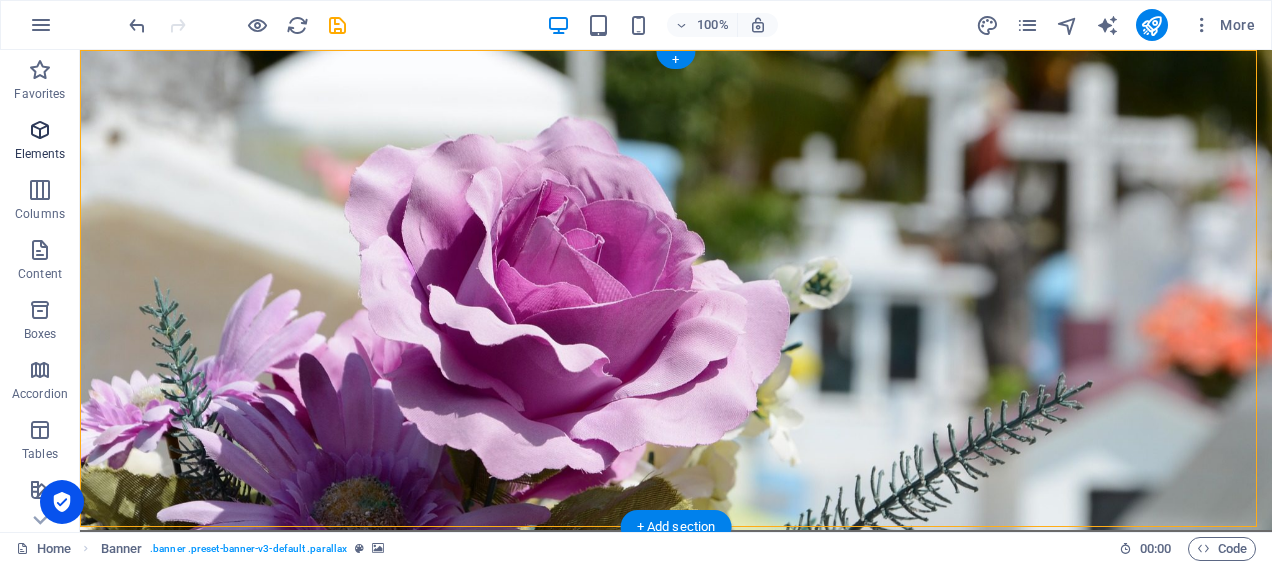 click on "Elements" at bounding box center (40, 142) 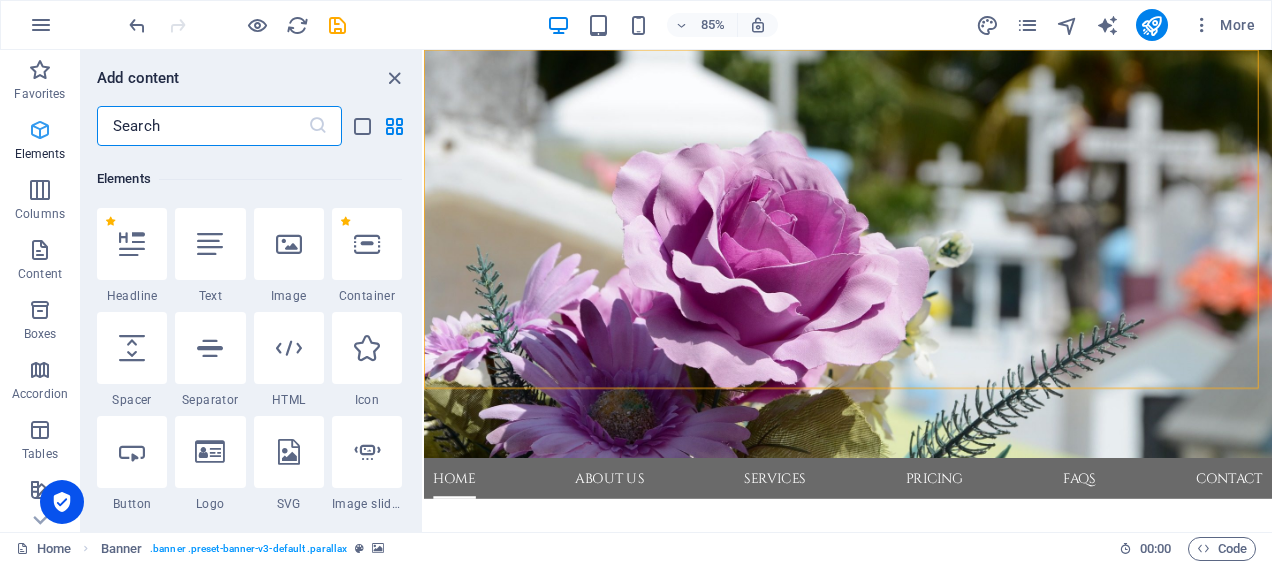 scroll, scrollTop: 213, scrollLeft: 0, axis: vertical 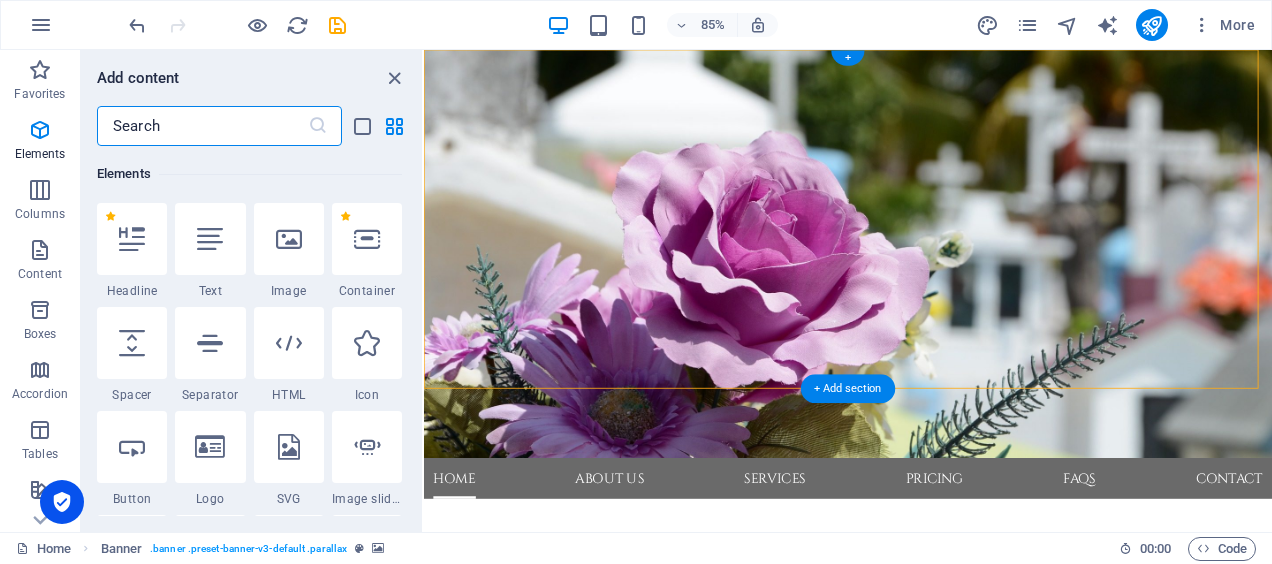 click at bounding box center (923, 290) 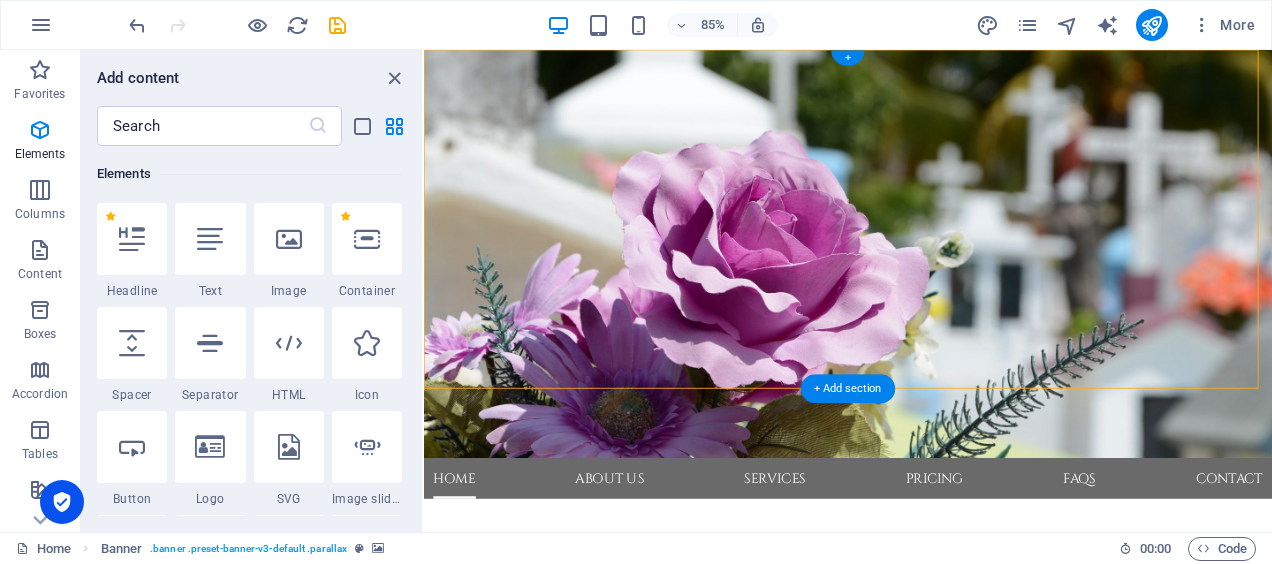 click at bounding box center (923, 290) 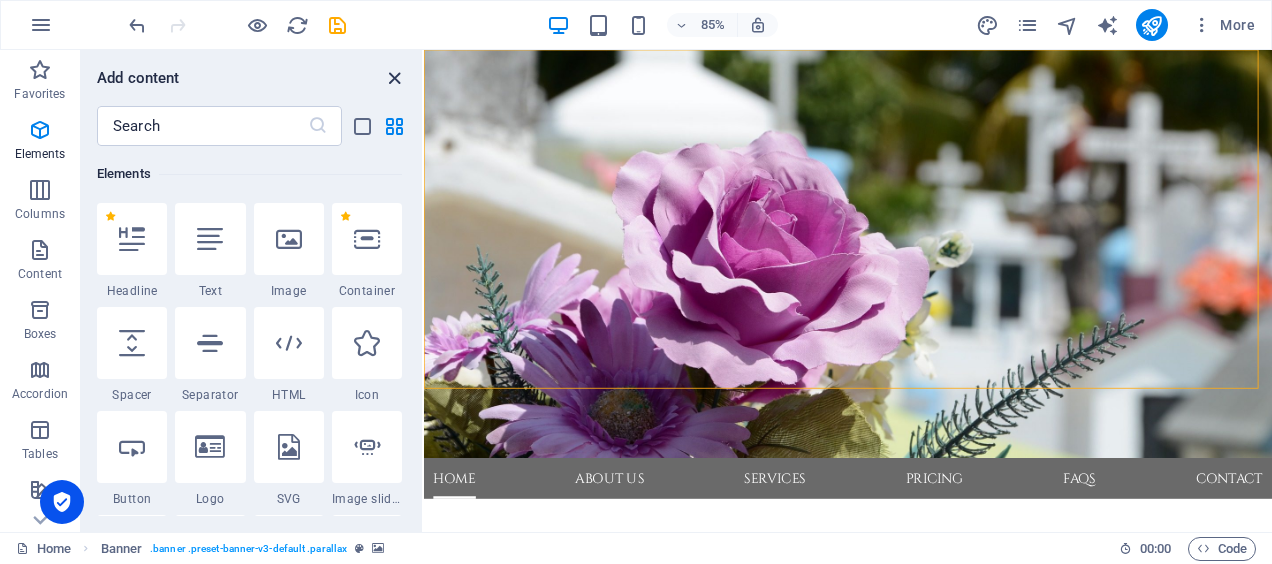 click at bounding box center [394, 78] 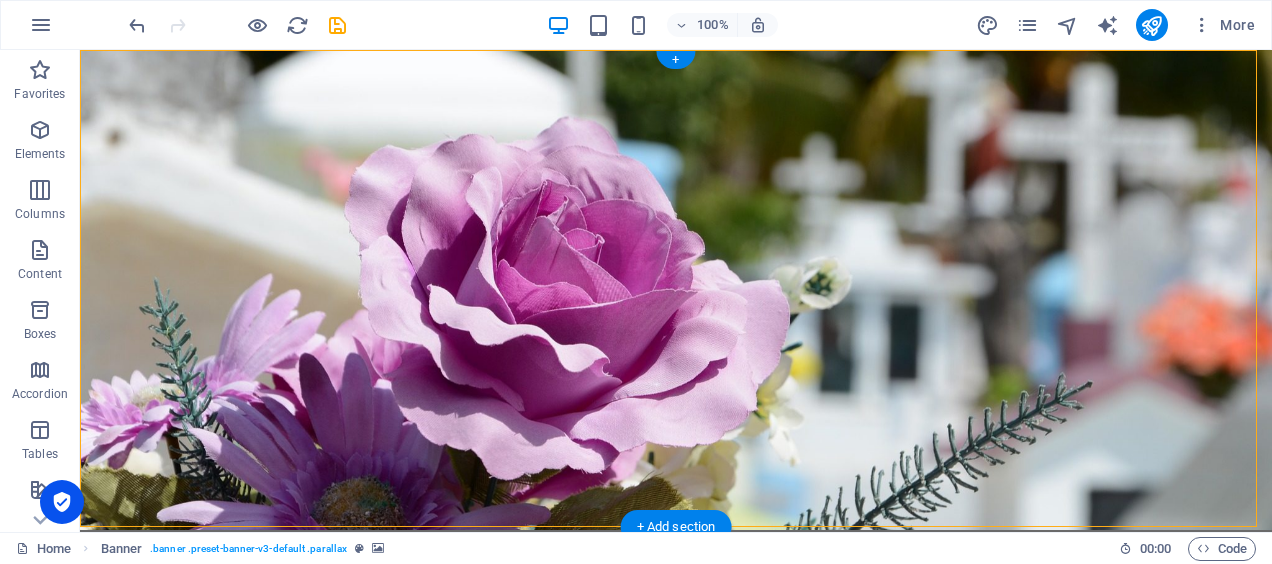 click at bounding box center (676, 290) 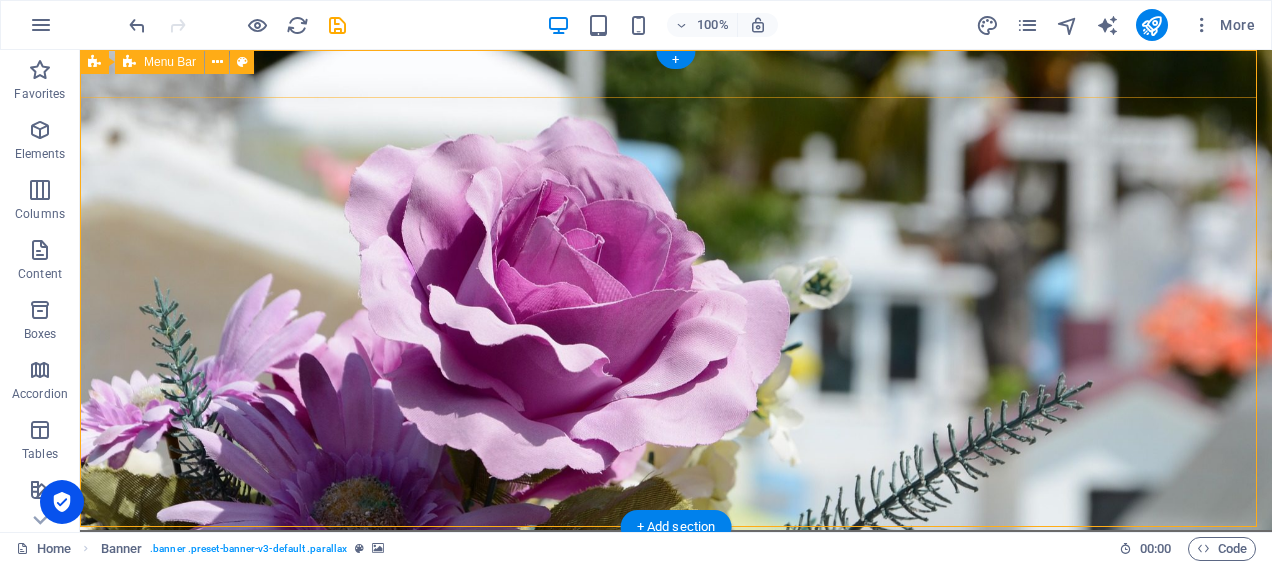 click on "Home About us Services Pricing FAQs Contact" at bounding box center (676, 554) 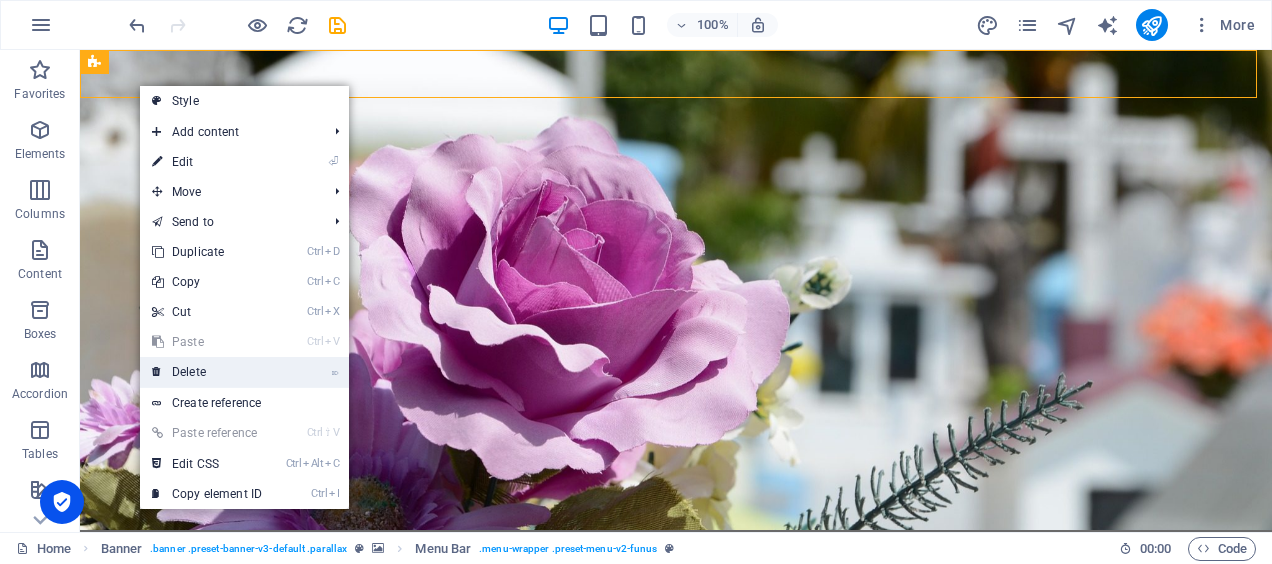 click on "⌦  Delete" at bounding box center [207, 372] 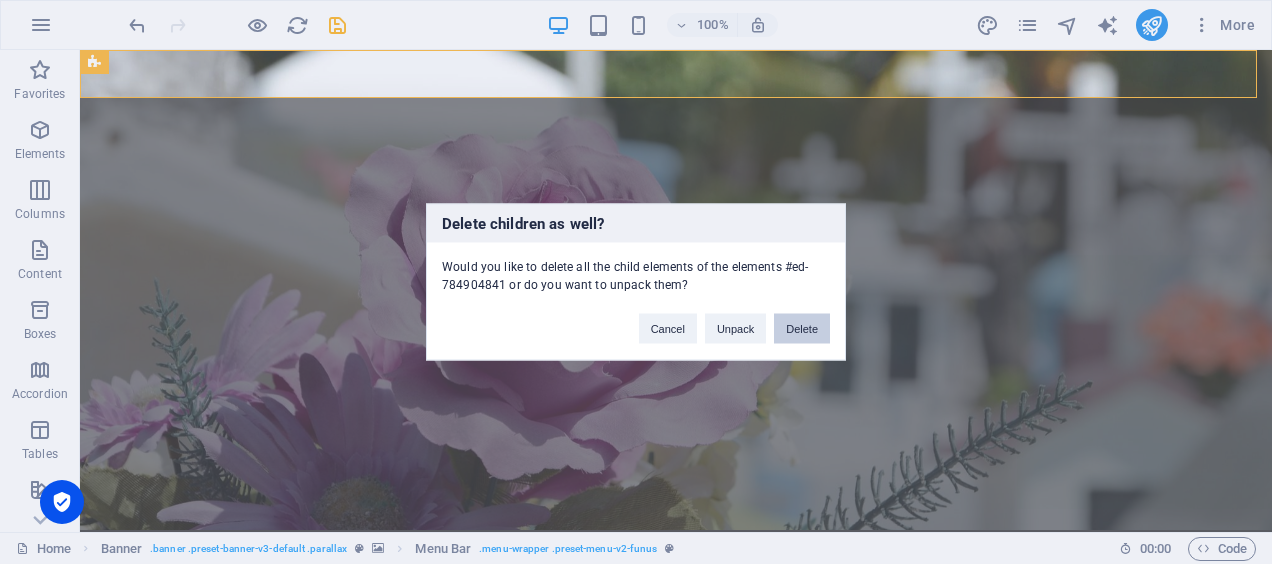 click on "Delete" at bounding box center [802, 329] 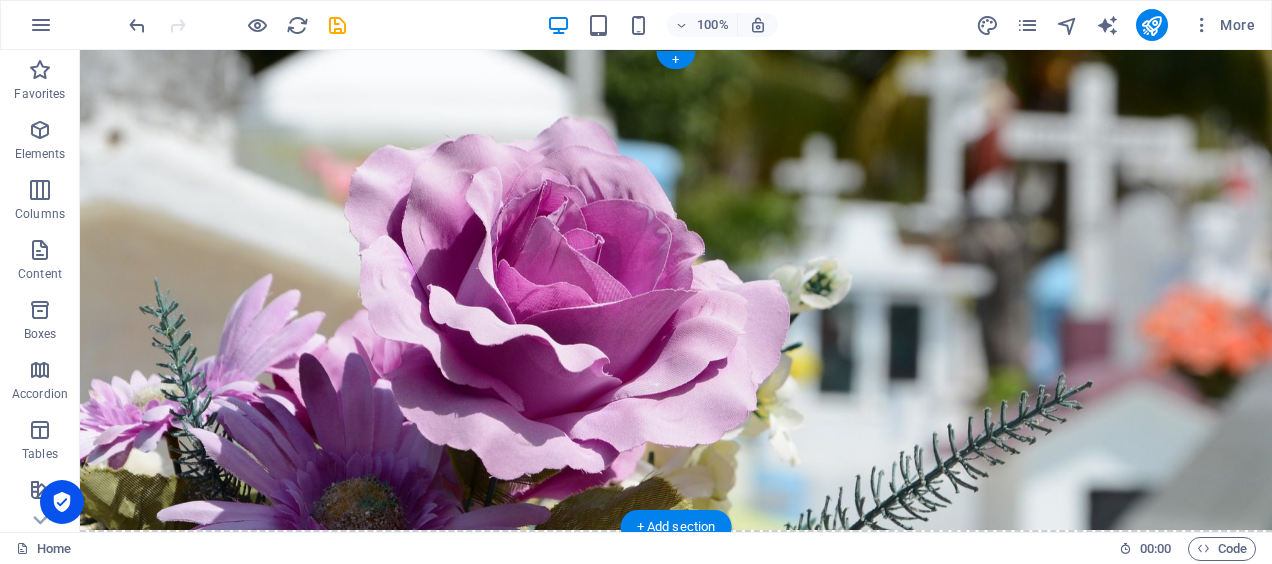 click at bounding box center (676, 290) 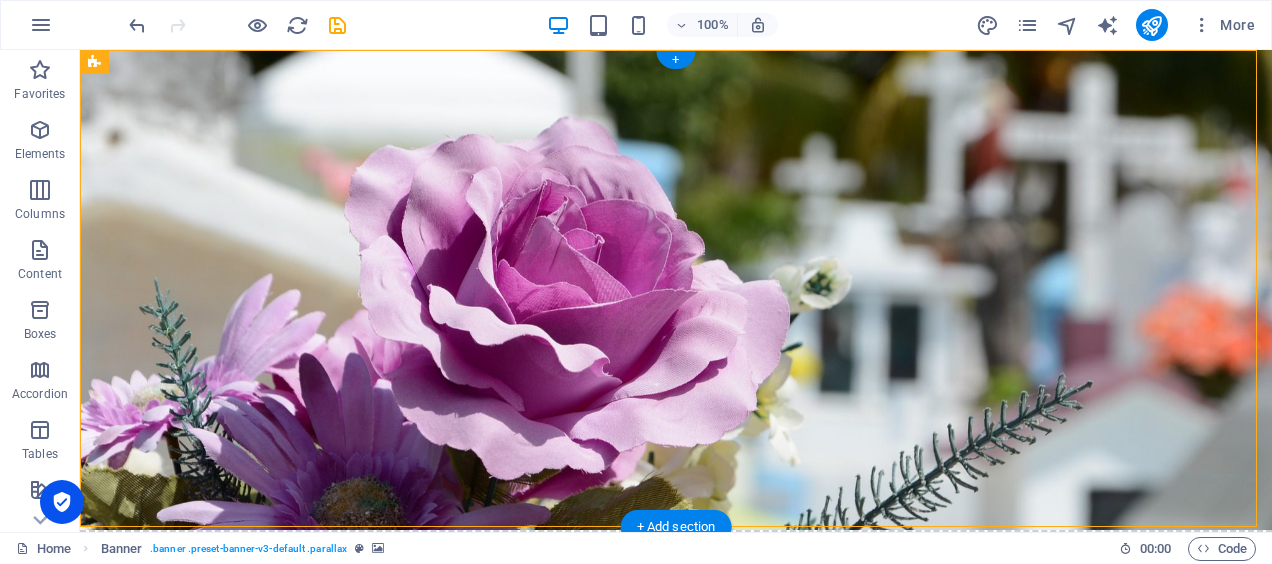 click at bounding box center [676, 290] 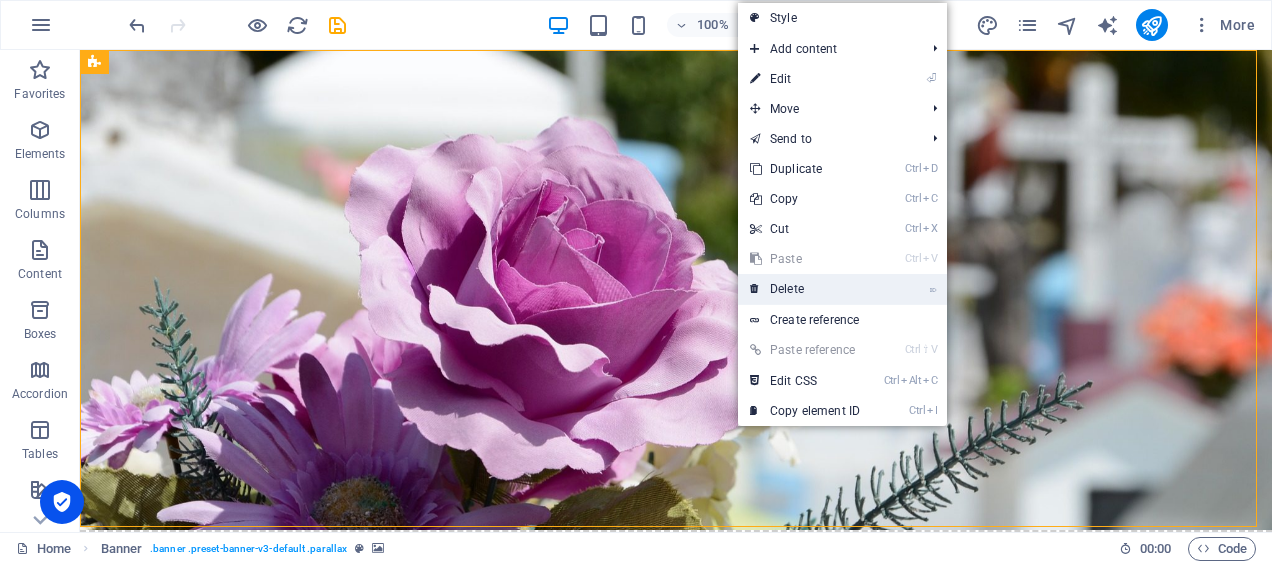 click on "⌦  Delete" at bounding box center (805, 289) 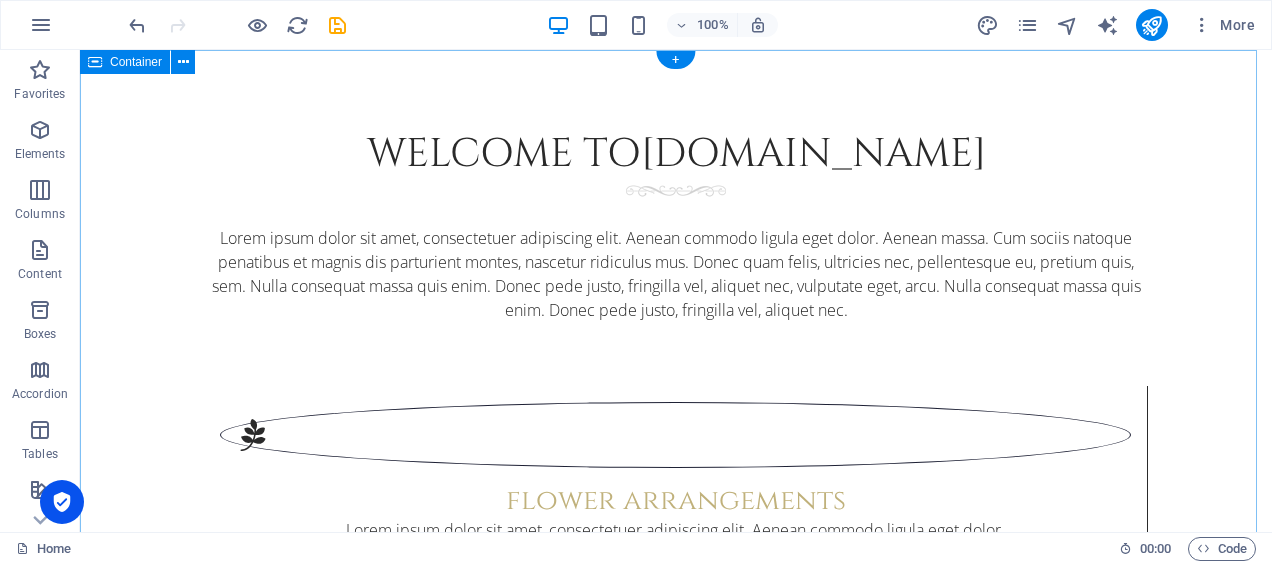 click on "Welcome to  wellcateredbranding.co.za Lorem ipsum dolor sit amet, consectetuer adipiscing elit. Aenean commodo ligula eget dolor. Aenean massa. Cum sociis natoque penatibus et magnis dis parturient montes, nascetur ridiculus mus. Donec quam felis, ultricies nec, pellentesque eu, pretium quis, sem. Nulla consequat massa quis enim. Donec pede justo, fringilla vel, aliquet nec, vulputate eget, arcu. Nulla consequat massa quis enim. Donec pede justo, fringilla vel, aliquet nec.  flower arrangements Lorem ipsum dolor sit amet, consectetuer adipiscing elit. Aenean commodo ligula eget dolor.  funeral announcements Lorem ipsum dolor sit amet, consectetuer adipiscing elit. Aenean commodo ligula eget dolor.  Experienced Team Lorem ipsum dolor sit amet, consectetuer adipiscing elit. Aenean commodo ligula eget dolor.  Eco Funeral  Lorem ipsum dolor sit amet, consectetuer adipiscing elit. Aenean commodo ligula eget dolor.  Cremation Planning" at bounding box center (676, 814) 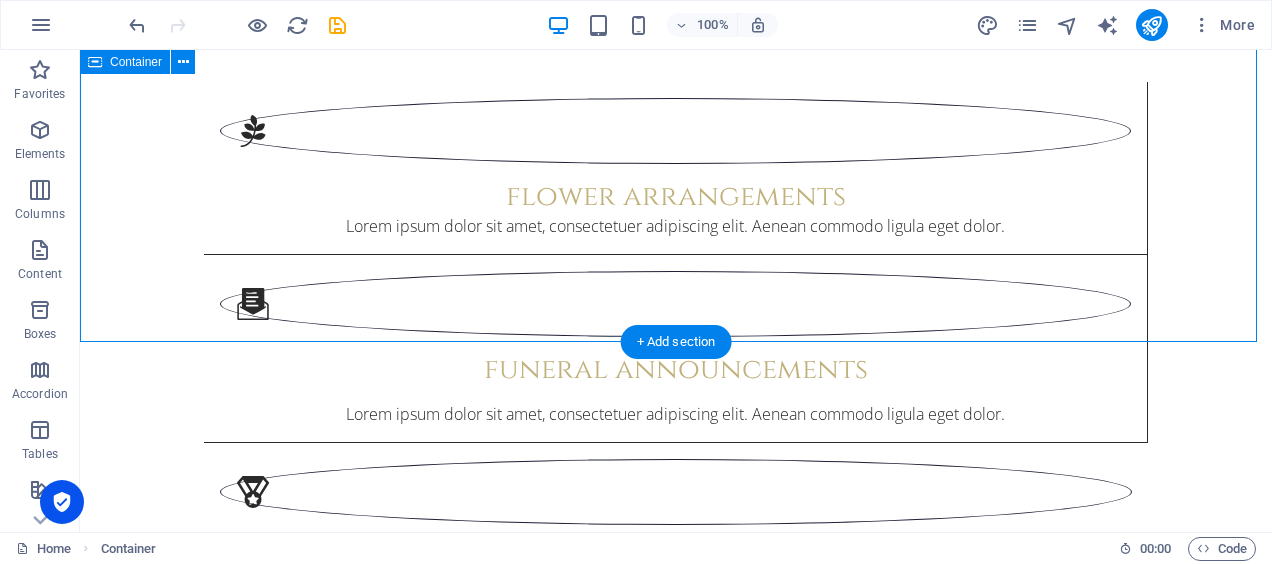 scroll, scrollTop: 0, scrollLeft: 0, axis: both 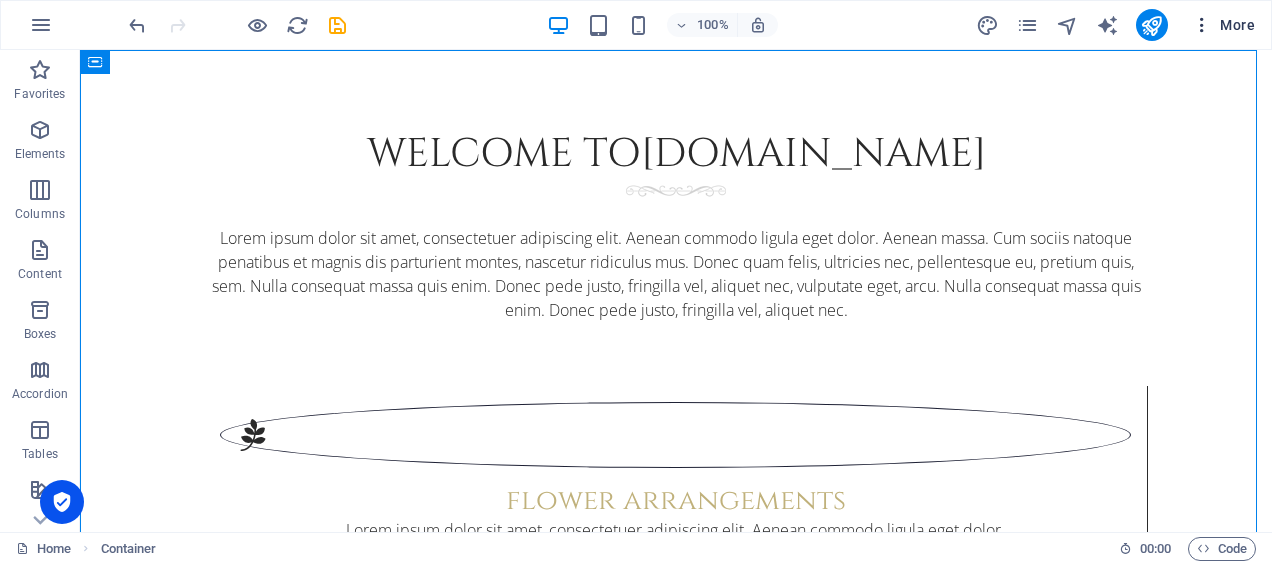 click at bounding box center (1202, 25) 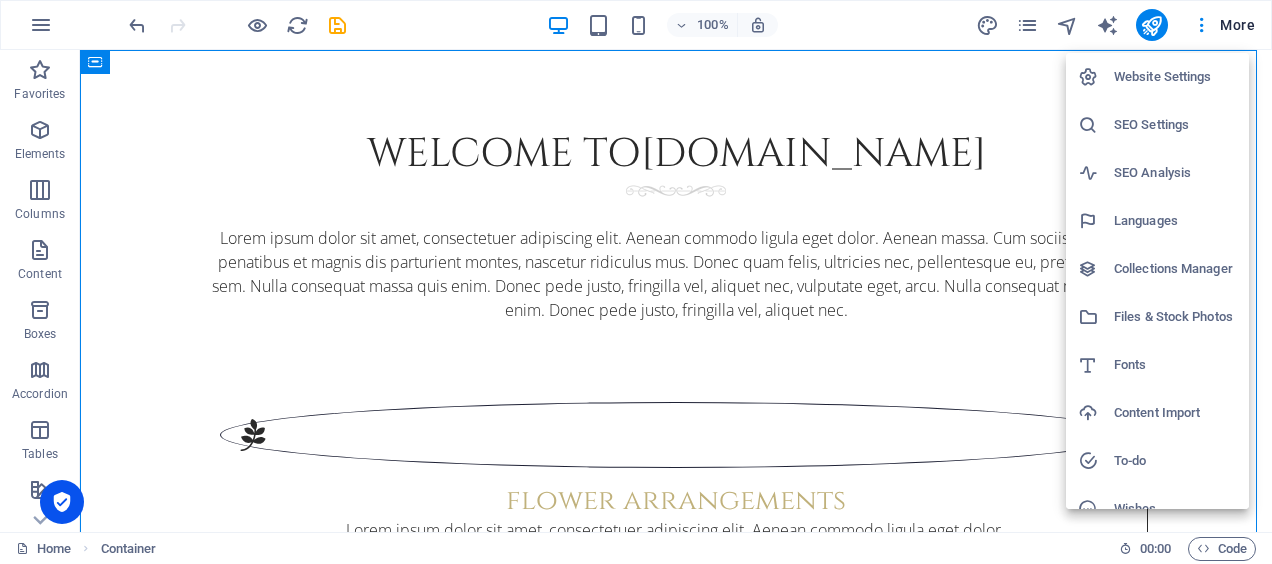 click at bounding box center [636, 282] 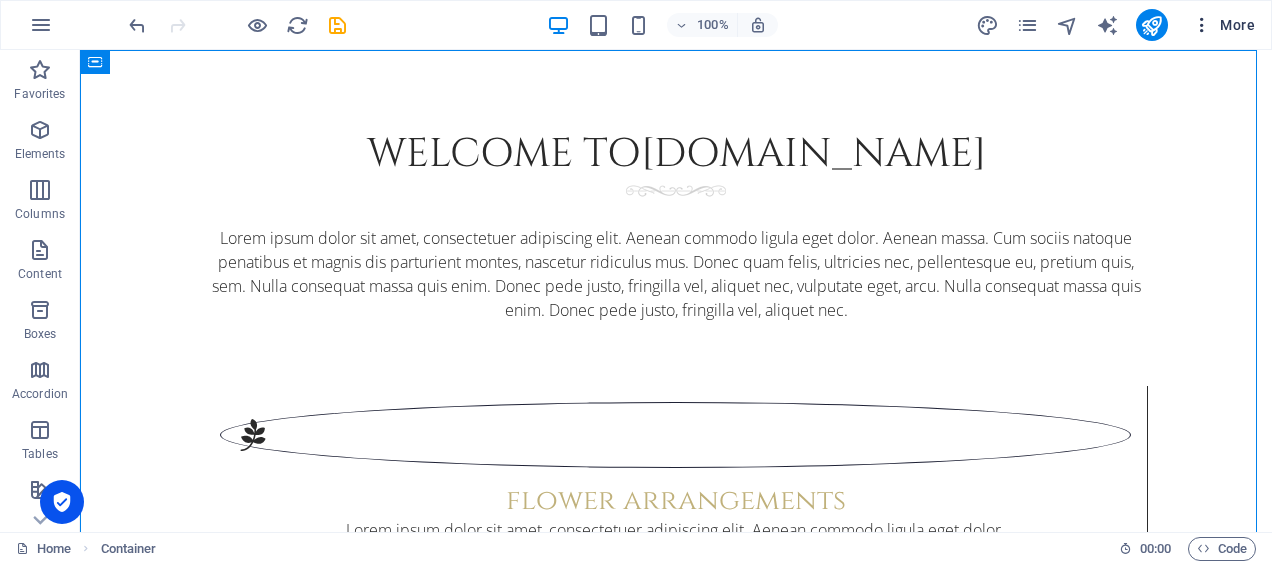 click at bounding box center (1202, 25) 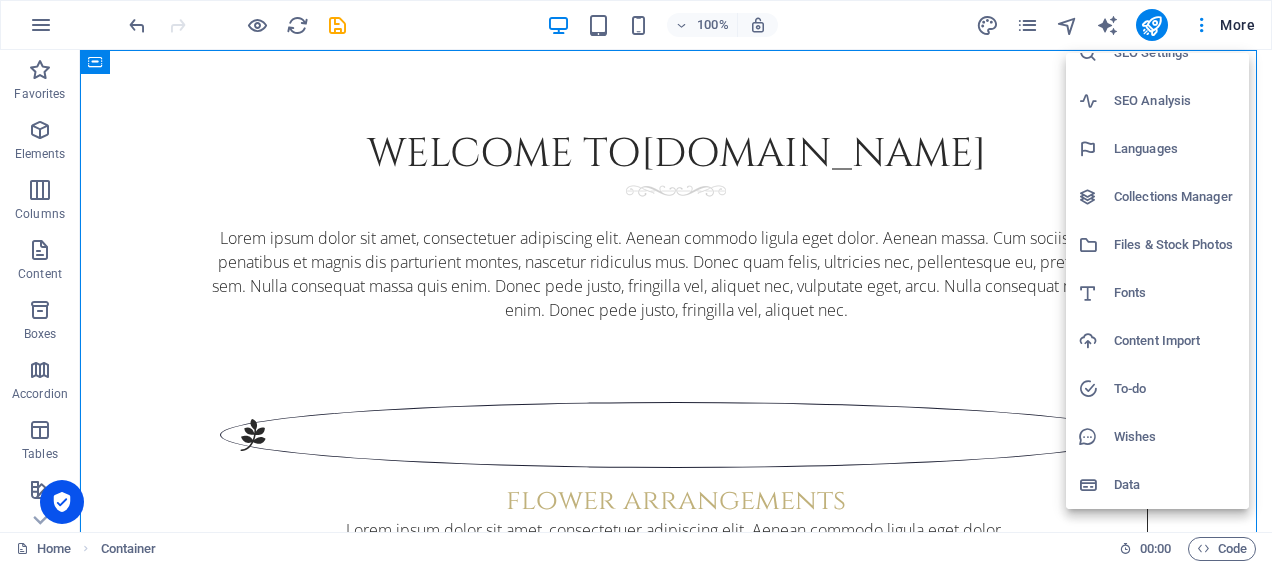 scroll, scrollTop: 0, scrollLeft: 0, axis: both 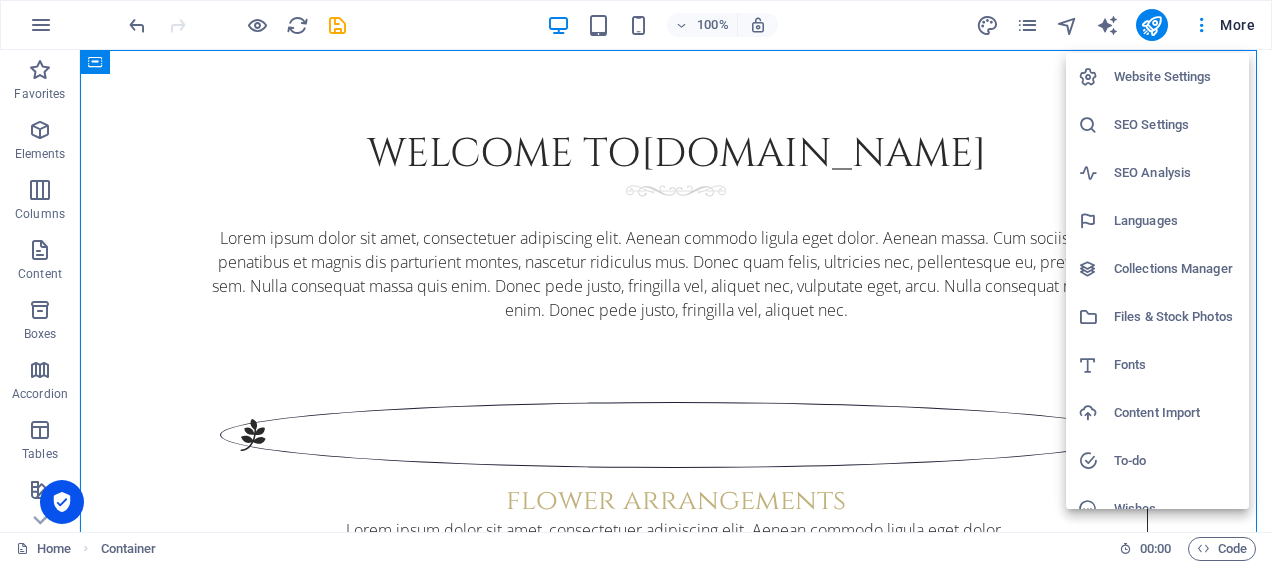 click at bounding box center (636, 282) 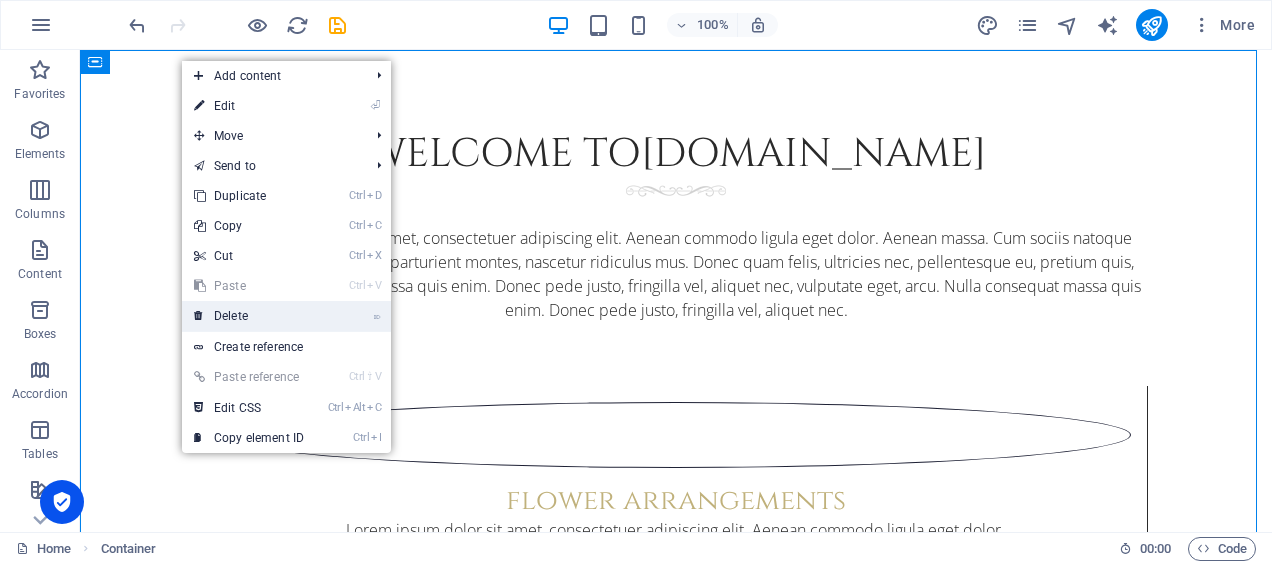 click on "⌦  Delete" at bounding box center [249, 316] 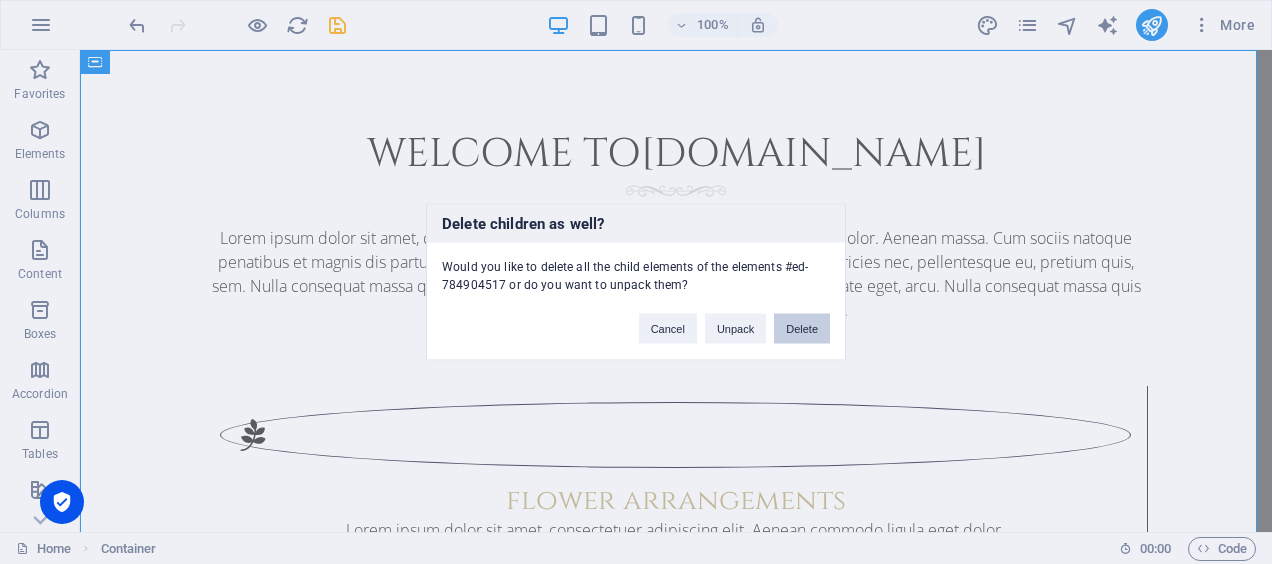 click on "Delete" at bounding box center (802, 329) 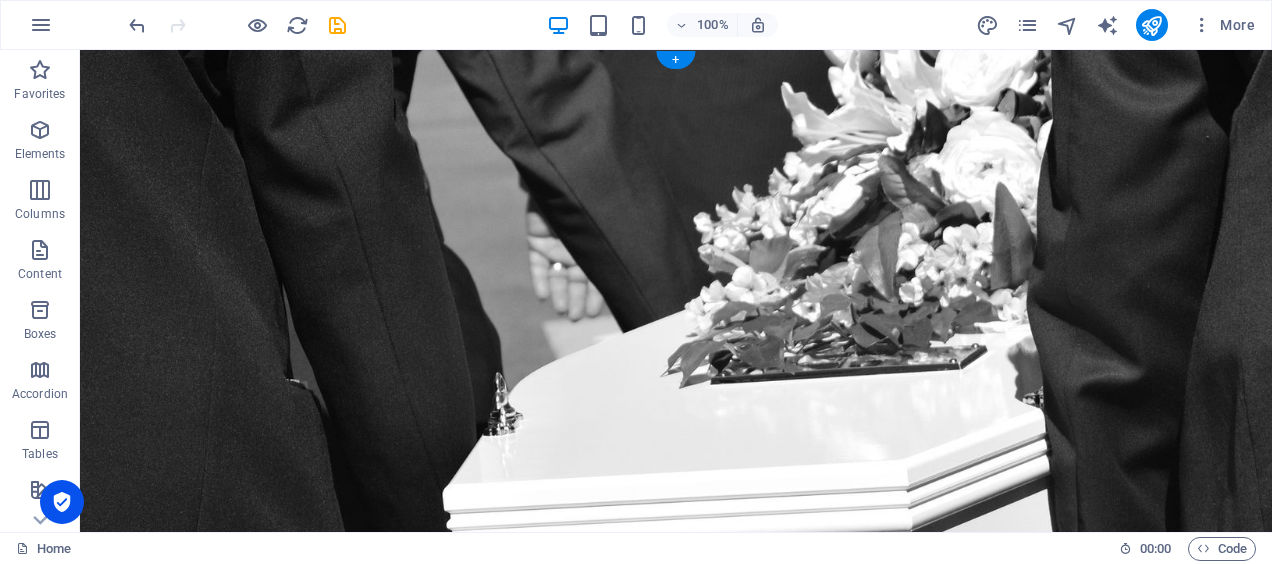 click at bounding box center (676, 321) 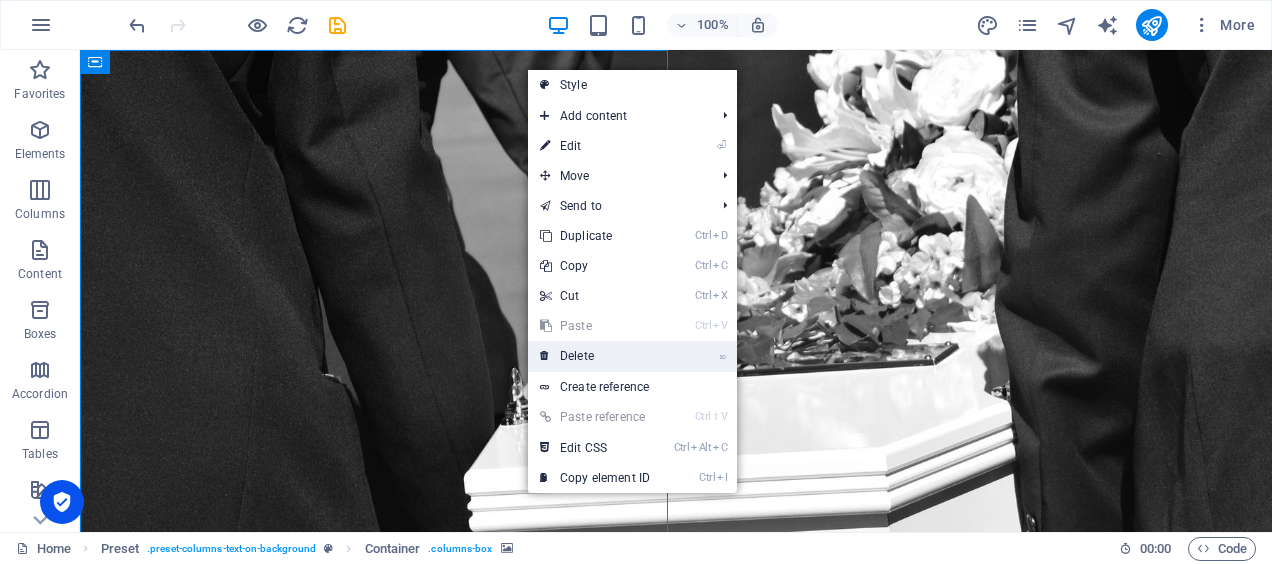 click on "⌦  Delete" at bounding box center (595, 356) 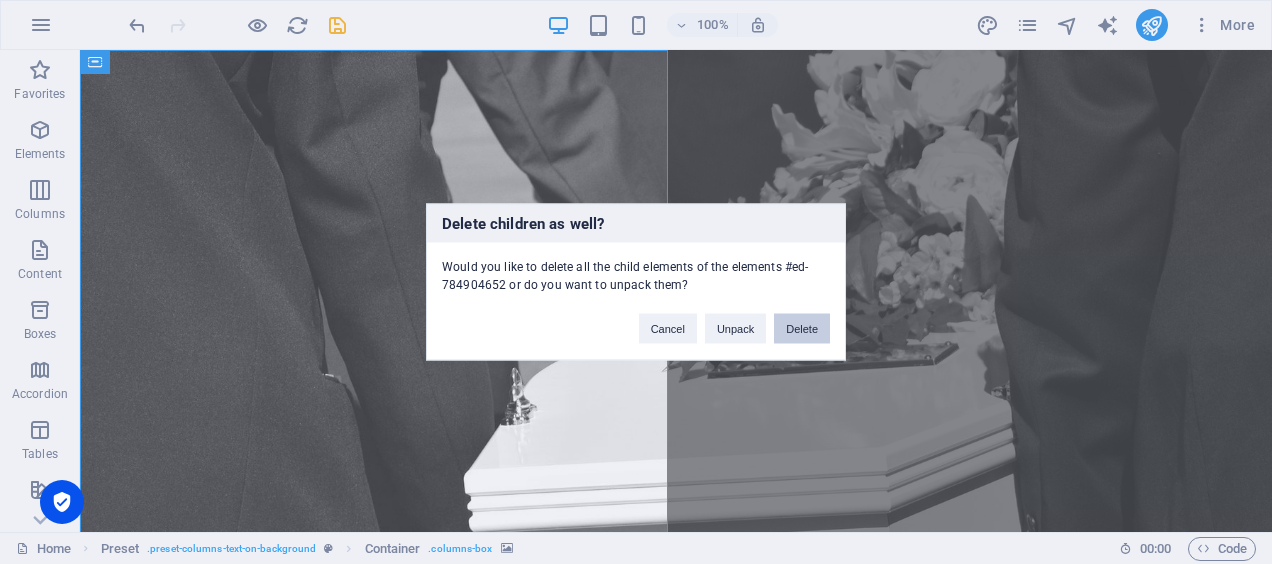 click on "Delete" at bounding box center [802, 329] 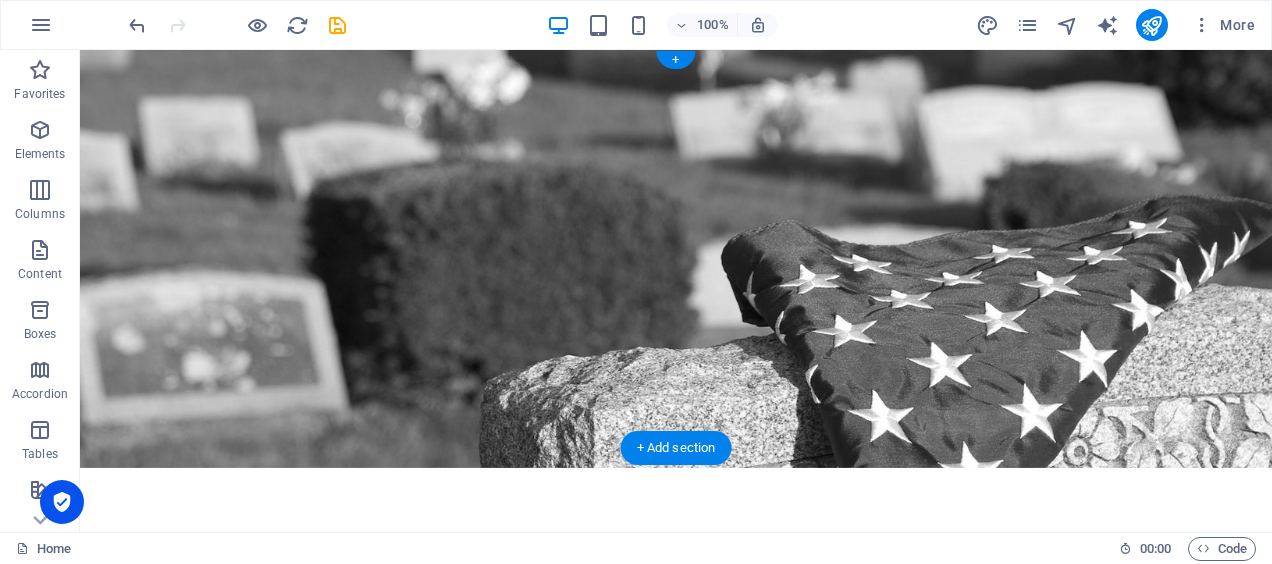 click at bounding box center [676, 249] 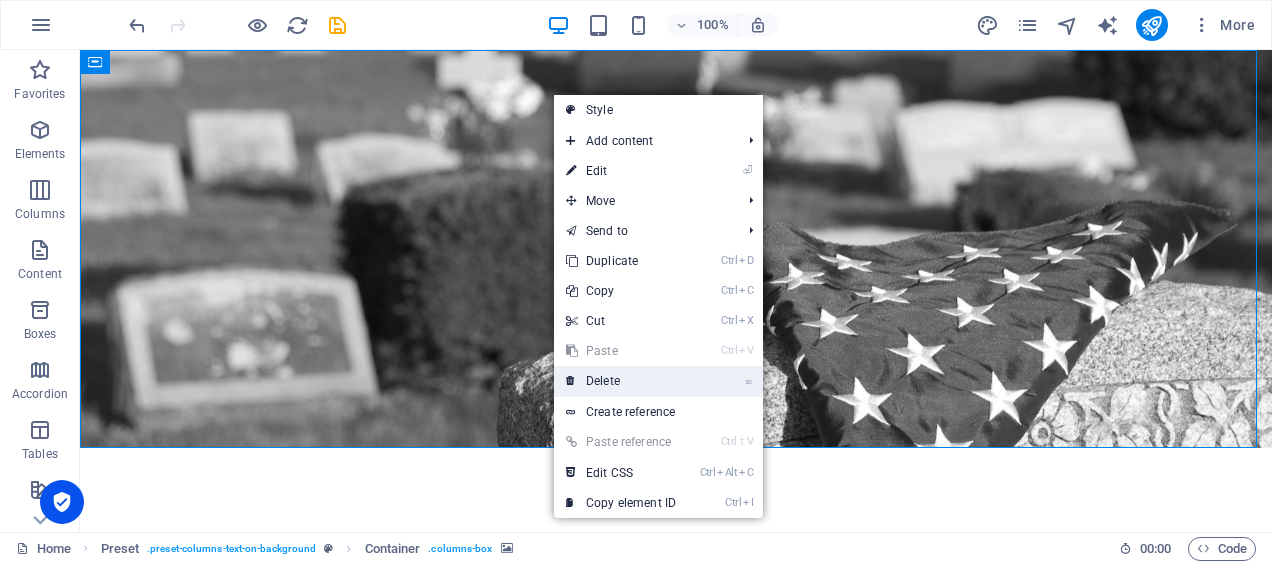 click on "⌦  Delete" at bounding box center [621, 381] 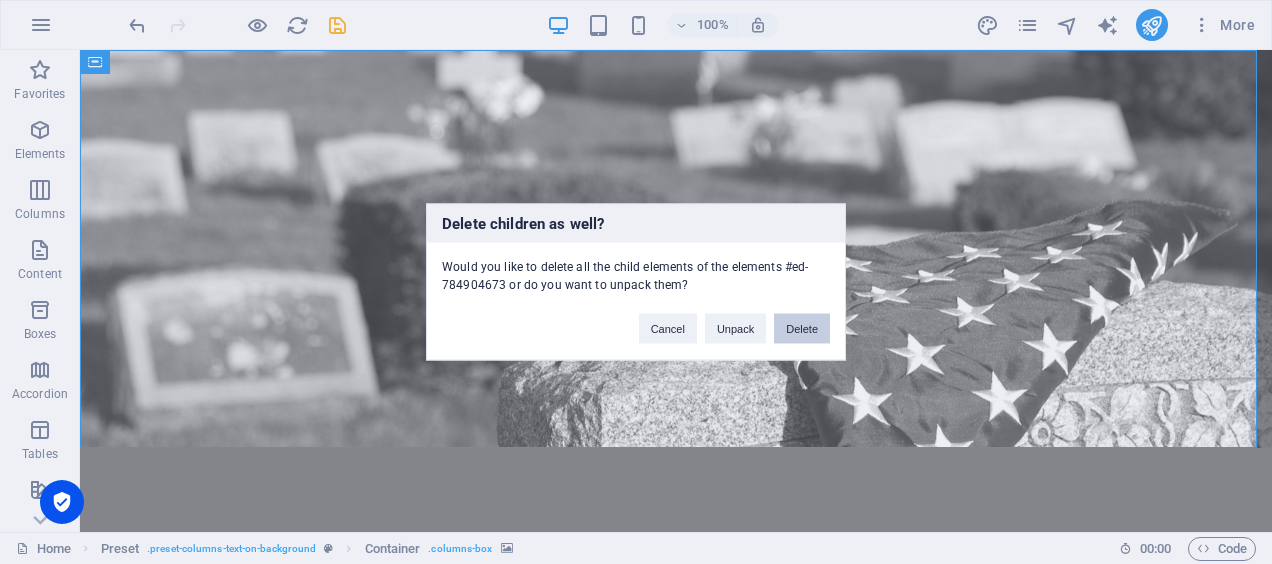 click on "Delete" at bounding box center [802, 329] 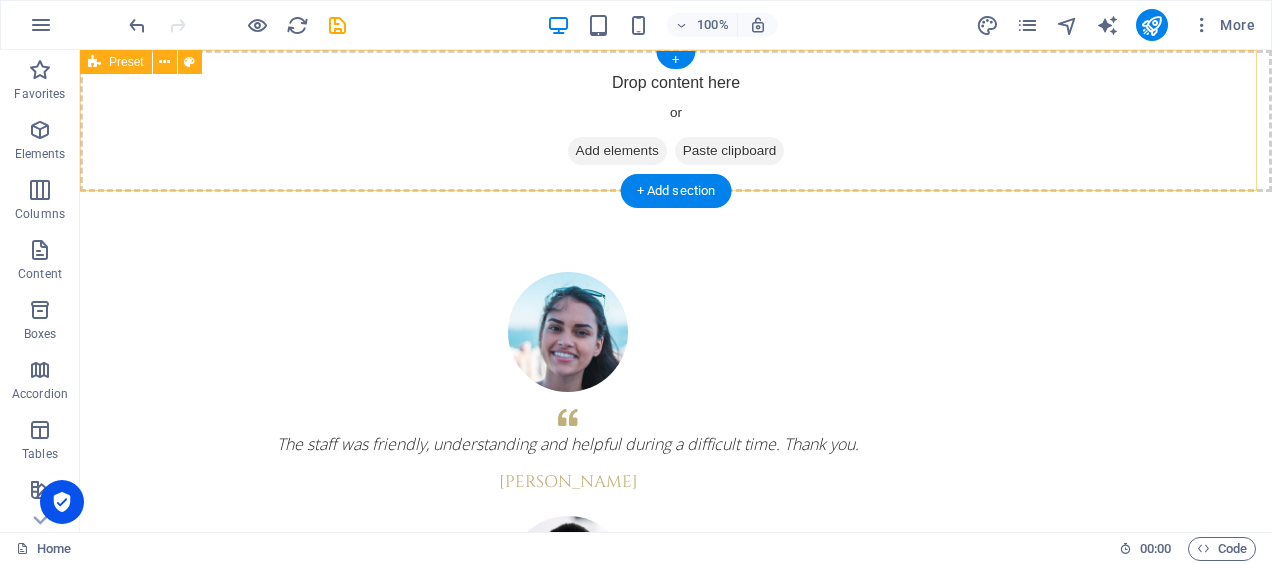 click on "Drop content here or  Add elements  Paste clipboard" at bounding box center [676, 121] 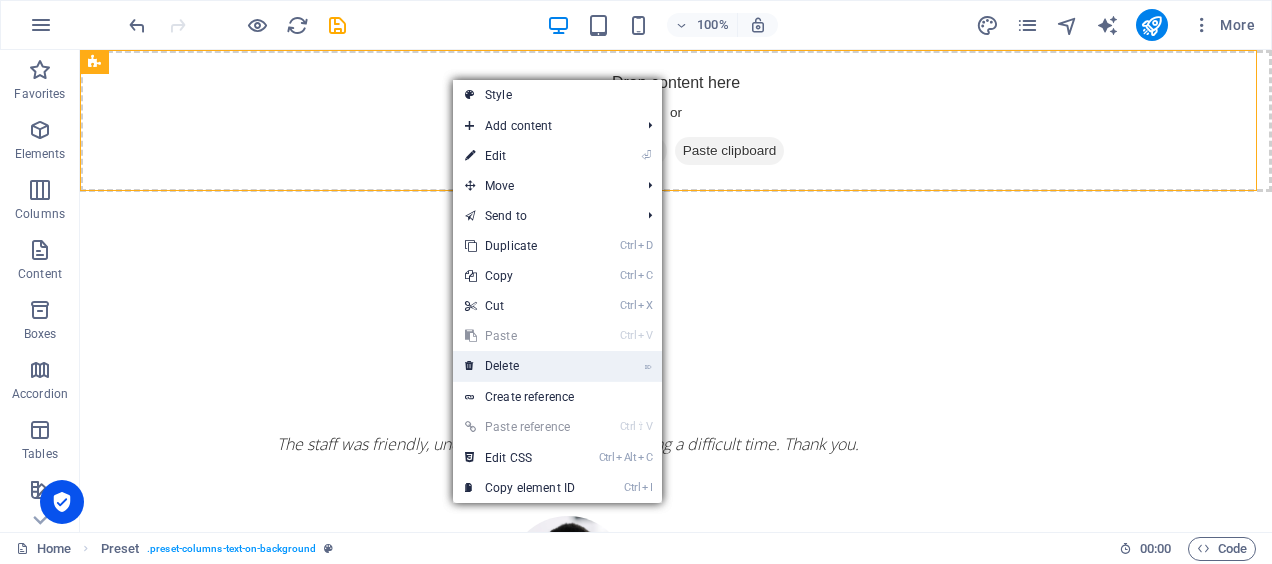 click on "⌦  Delete" at bounding box center [520, 366] 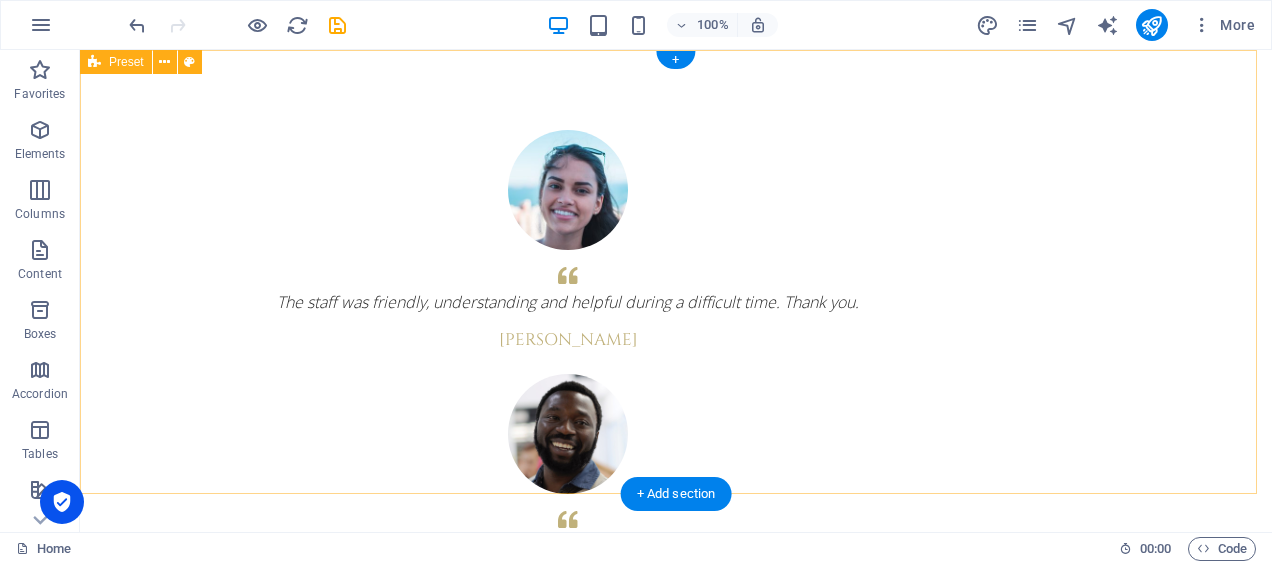 click on "The staff was friendly, understanding and helpful during a difficult time. Thank you. Maria Poe  We were truly impressed. The process was easy and stress free. Thank you!  Robert Toe wellcateredbranding.co.za  funeral service is a very great place to deal with! Thank you for your help. Lisa Foe" at bounding box center [676, 492] 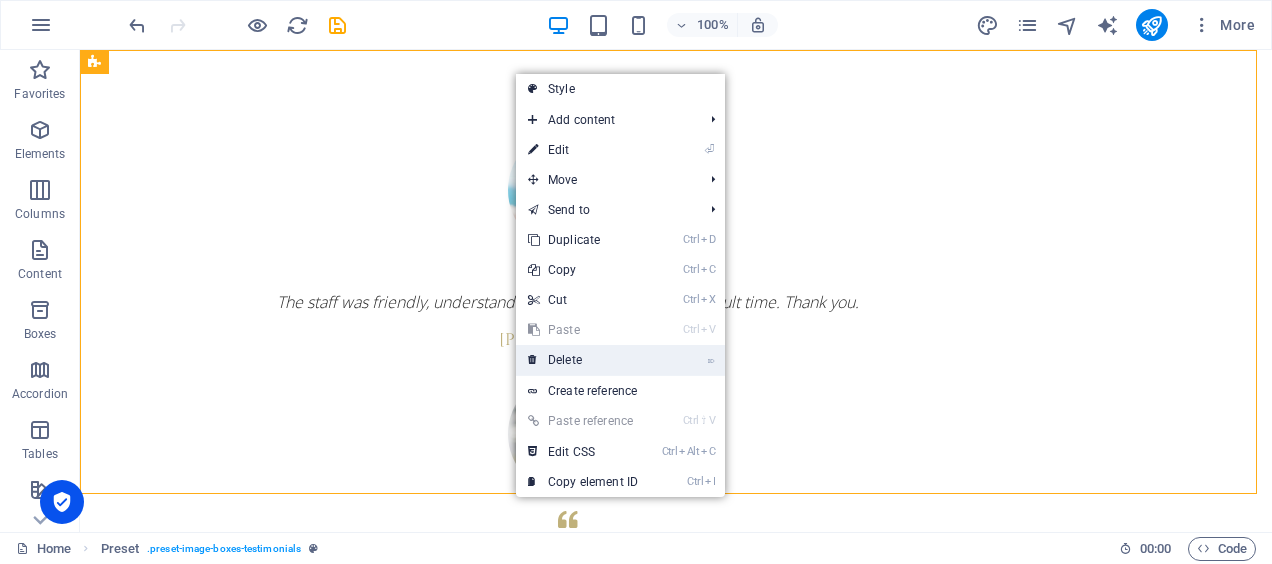 click on "⌦  Delete" at bounding box center (583, 360) 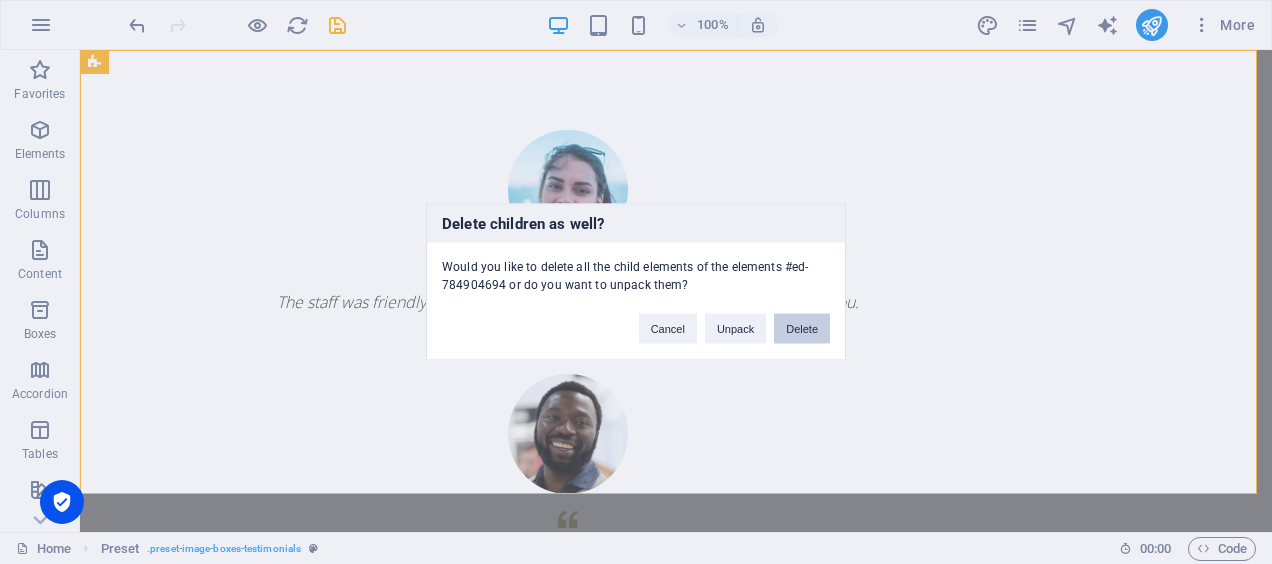 click on "Delete" at bounding box center [802, 329] 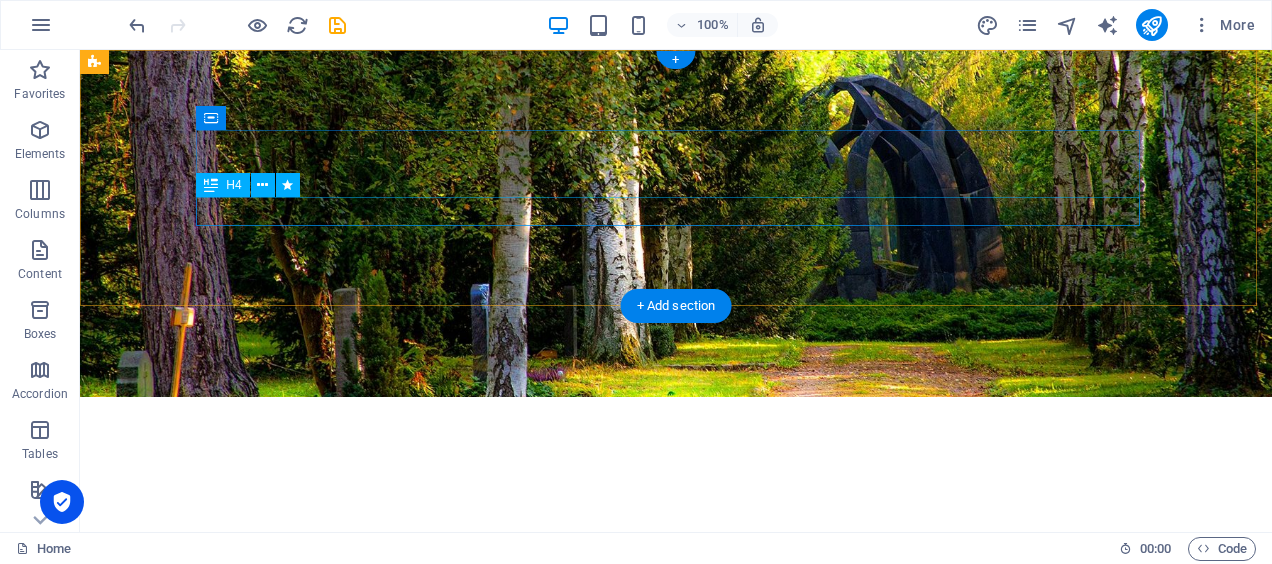 click on "Give us a call:  +1-123-456-7890" at bounding box center (676, 558) 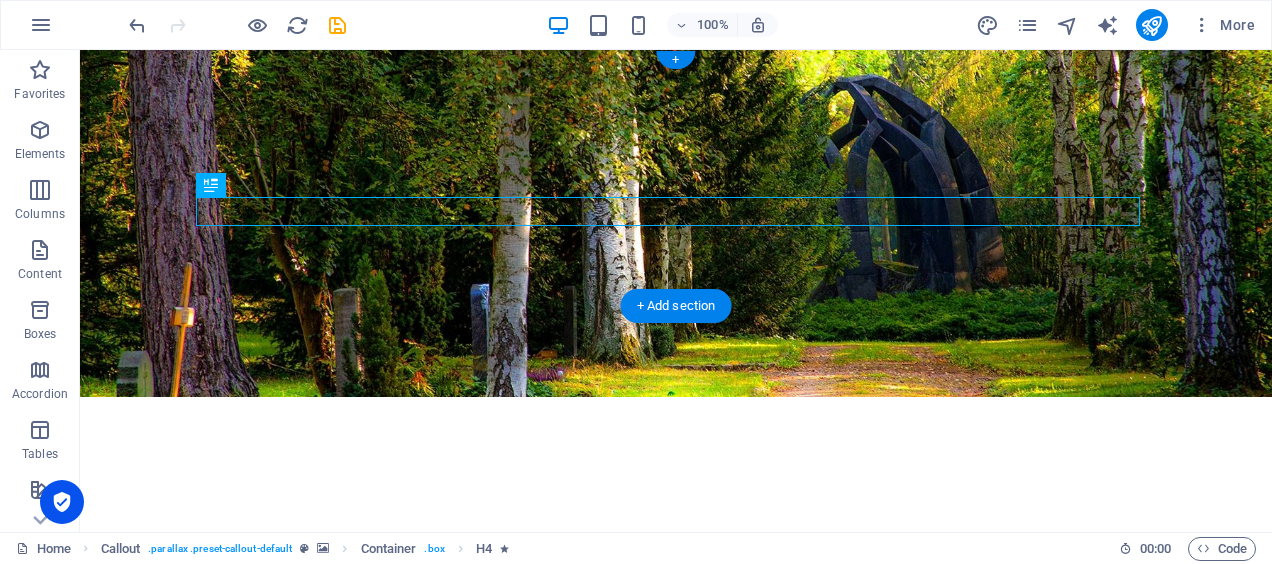 click at bounding box center (676, 223) 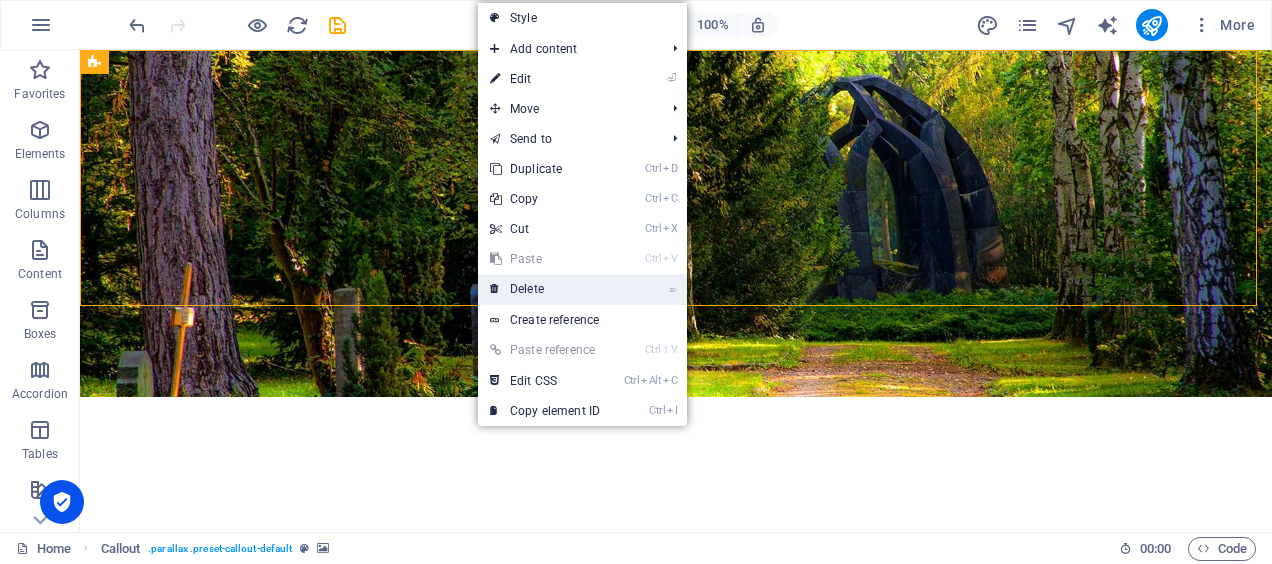 click on "⌦  Delete" at bounding box center [545, 289] 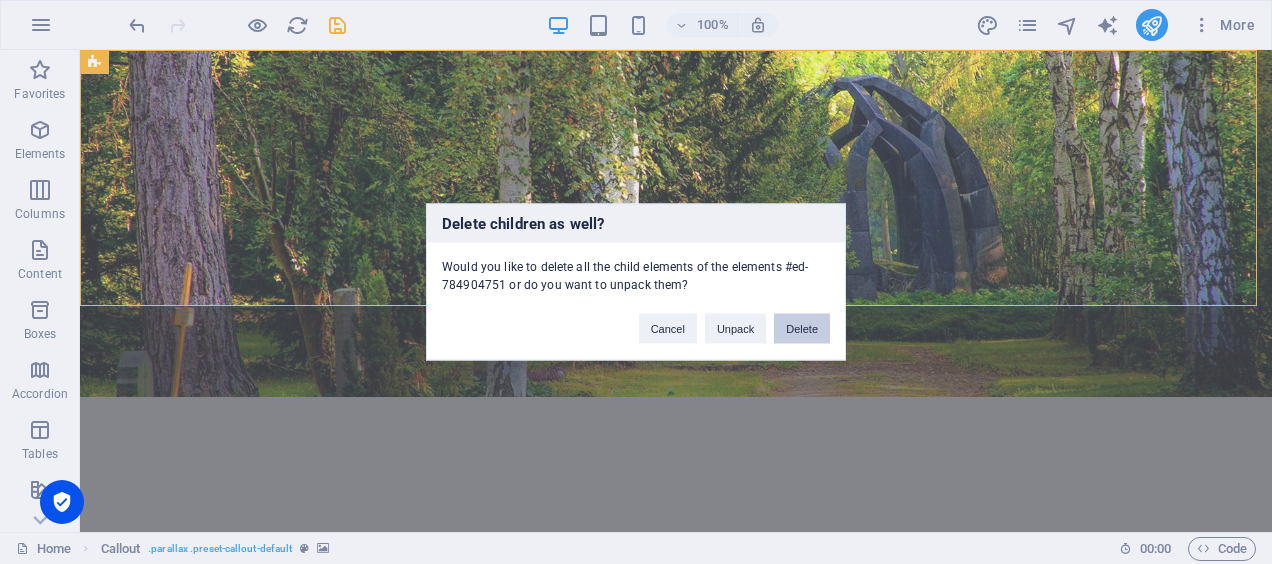 click on "Delete" at bounding box center [802, 329] 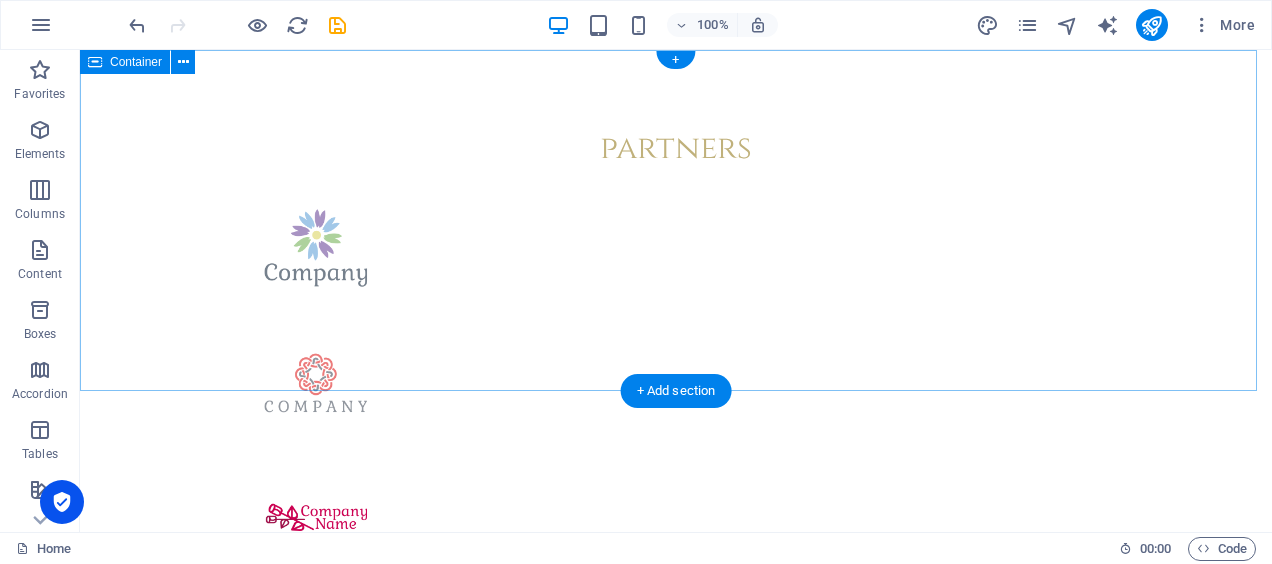 click on "partners" at bounding box center (676, 423) 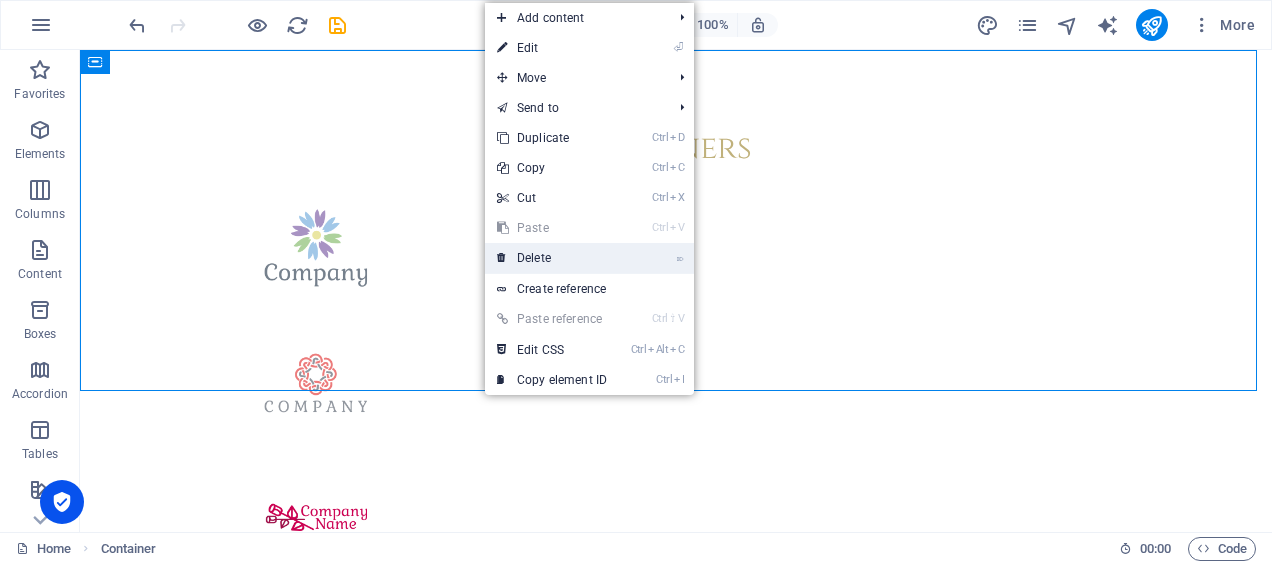 click on "⌦  Delete" at bounding box center [552, 258] 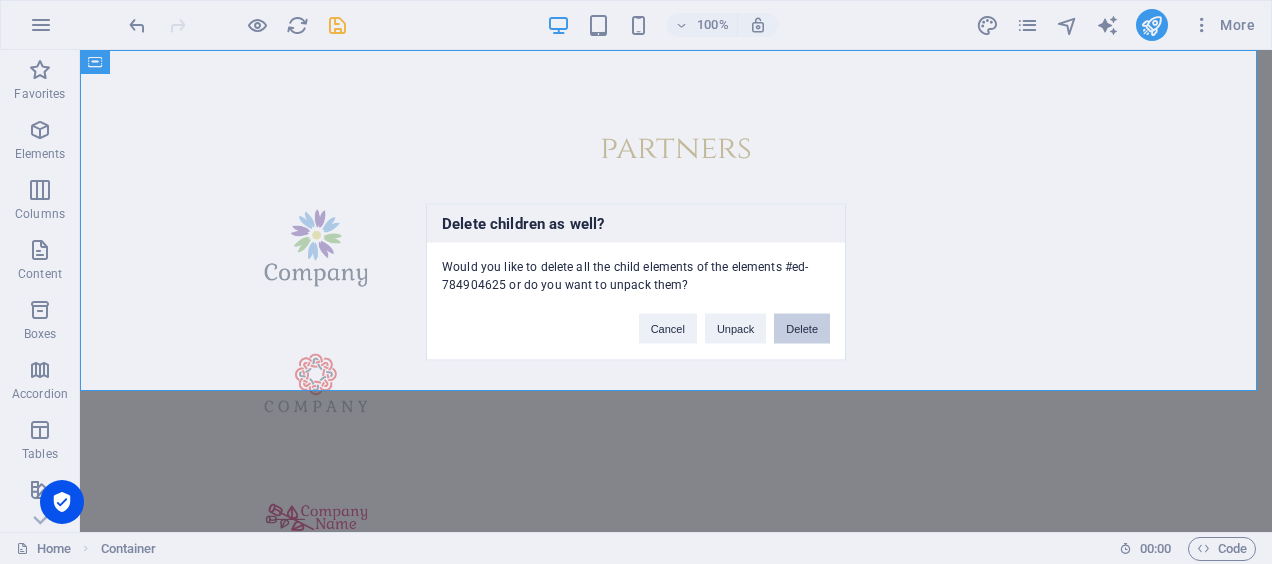 click on "Delete" at bounding box center (802, 329) 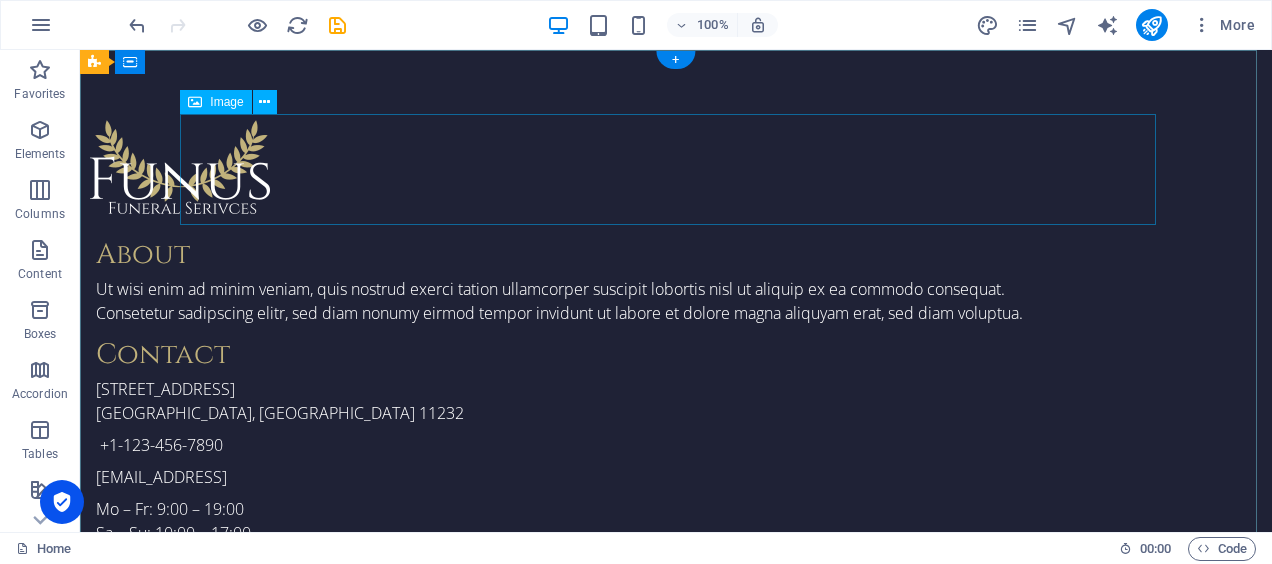 click at bounding box center [568, 169] 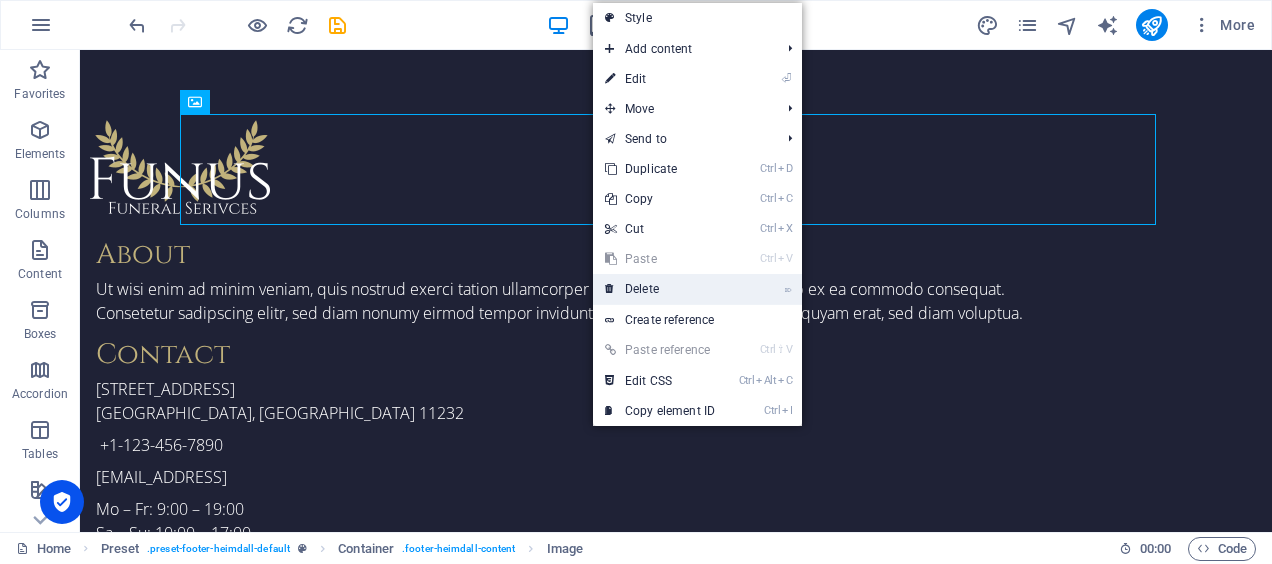 click on "⌦  Delete" at bounding box center [660, 289] 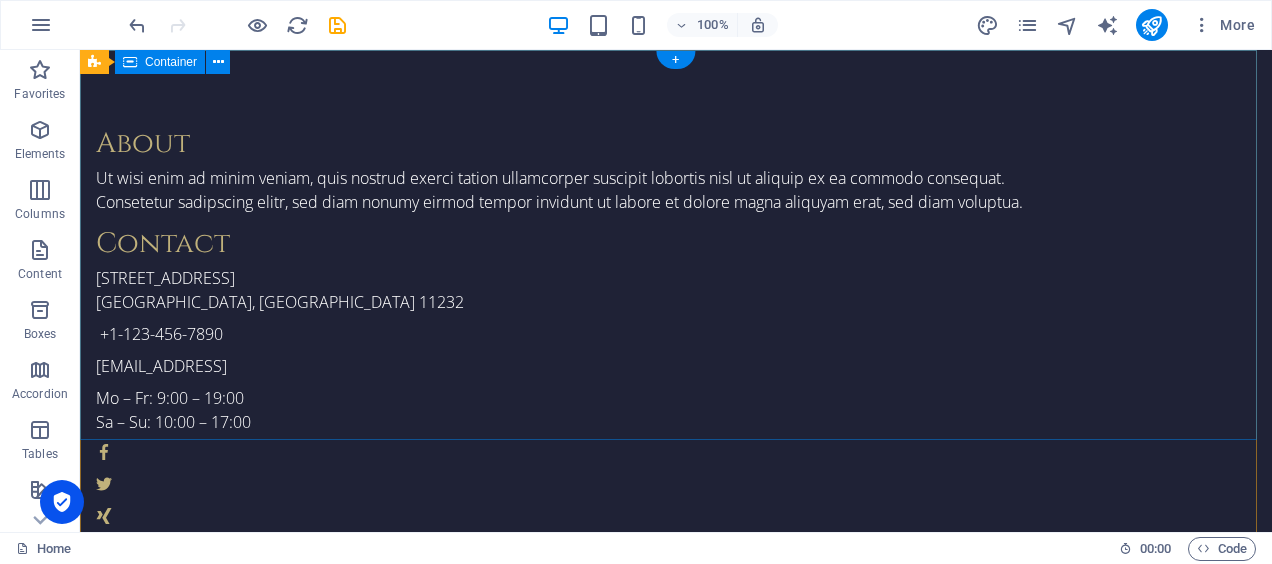 click on "About Ut wisi enim ad minim veniam, quis nostrud exerci tation ullamcorper suscipit lobortis nisl ut aliquip ex ea commodo consequat. Consetetur sadipscing elitr, sed diam nonumy eirmod tempor invidunt ut labore et dolore magna aliquyam erat, sed diam voluptua. Contact 500 25th St  Brooklyn, NY   11232   +1-123-456-7890 8be3ce1c46d1697d32c7e1654e03a6@cpanel.local Mo – Fr: 9:00 – 19:00 Sa – Su: 10:00 – 17:00  Navigation Home About us Services Pricing FAQs Contact Legal Notice Privacy" at bounding box center [676, 453] 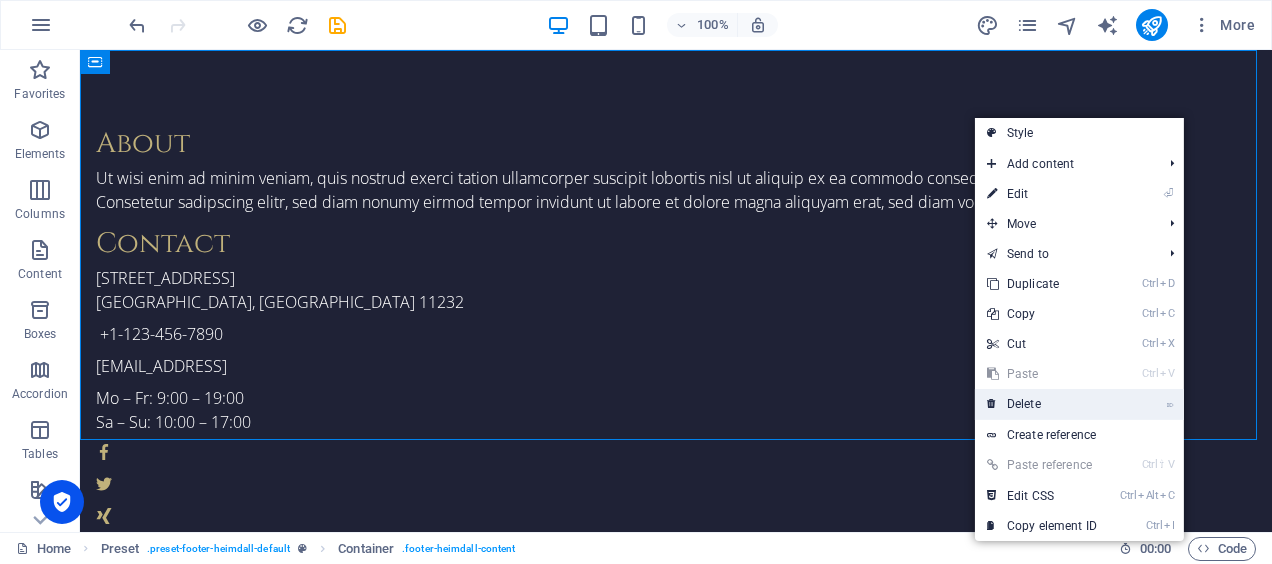 click on "⌦  Delete" at bounding box center [1042, 404] 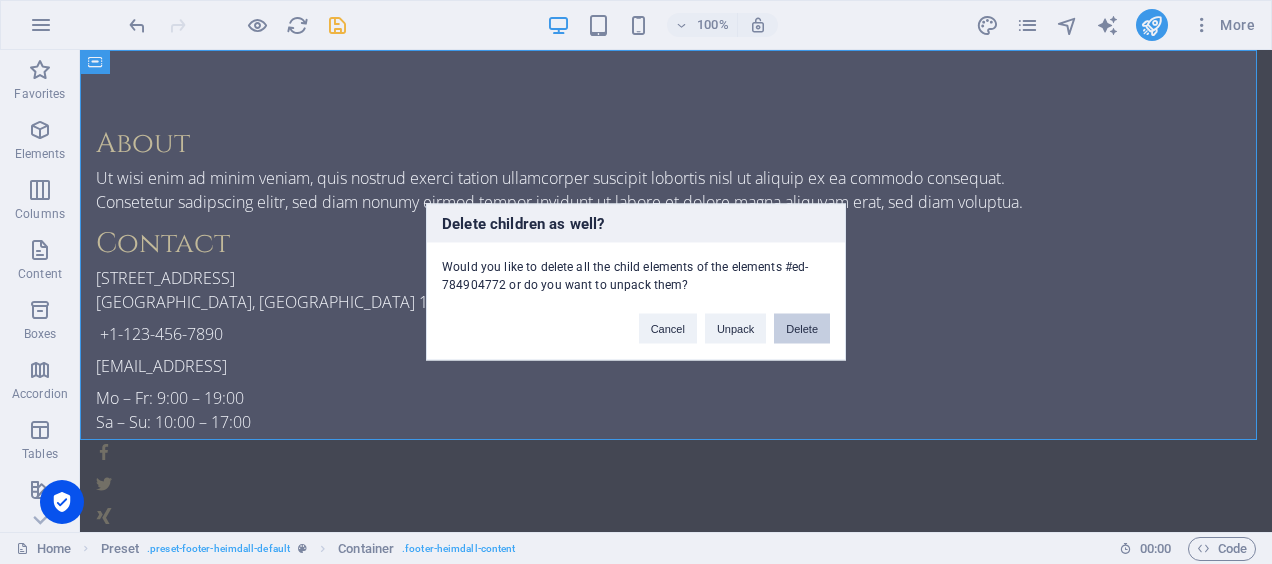 click on "Delete" at bounding box center [802, 329] 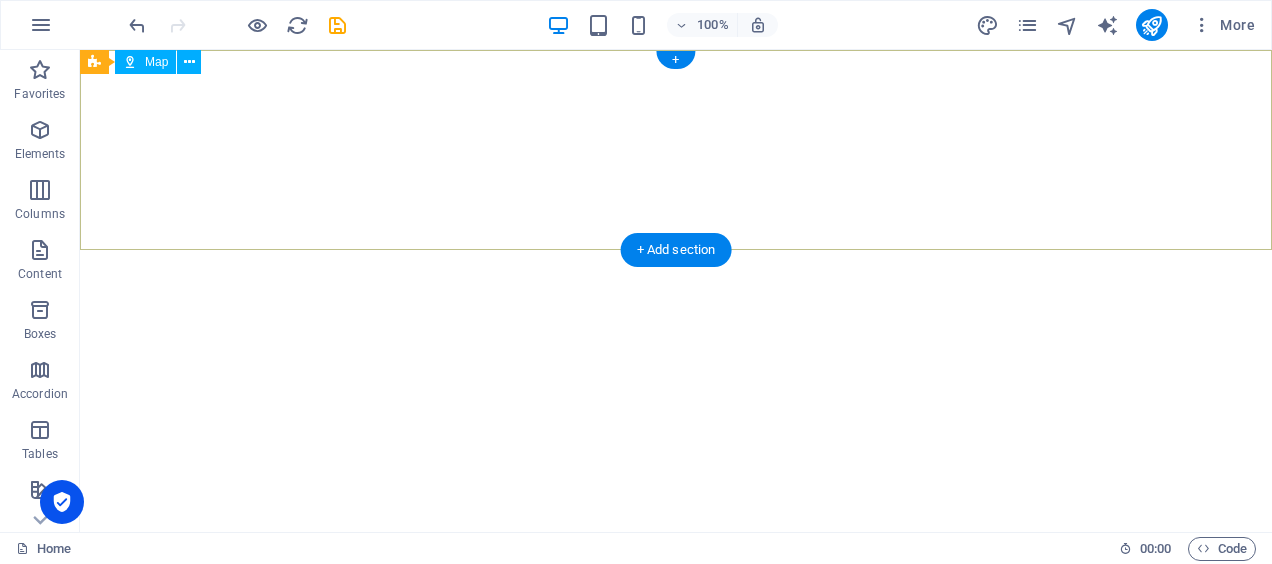 click at bounding box center (676, 150) 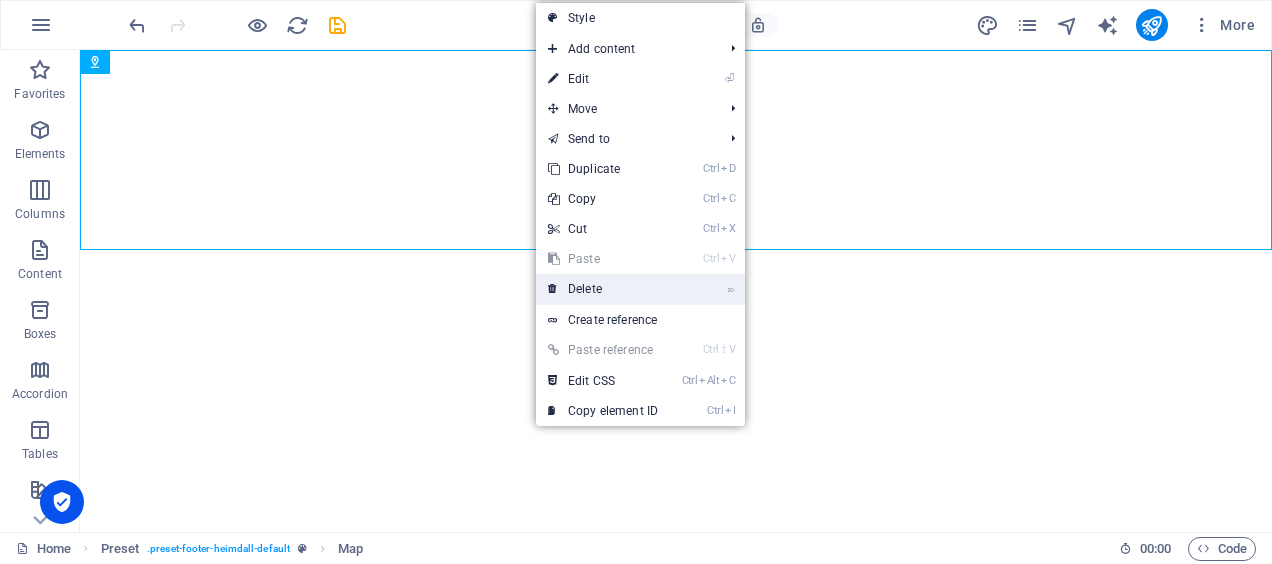 click on "⌦  Delete" at bounding box center (603, 289) 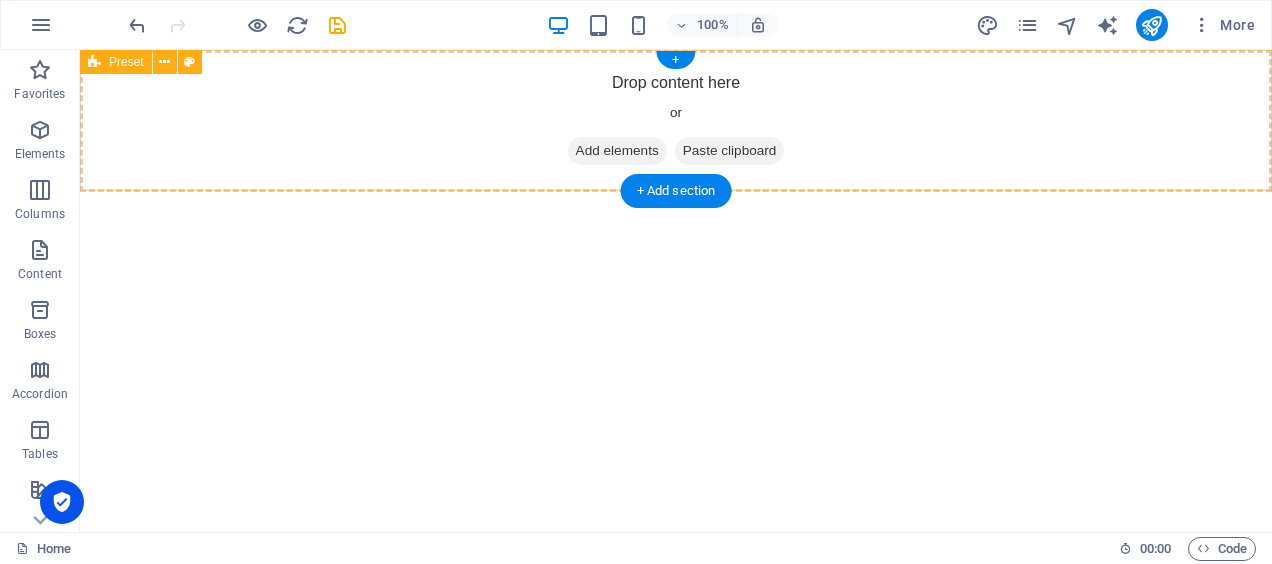 click on "Drop content here or  Add elements  Paste clipboard" at bounding box center (676, 121) 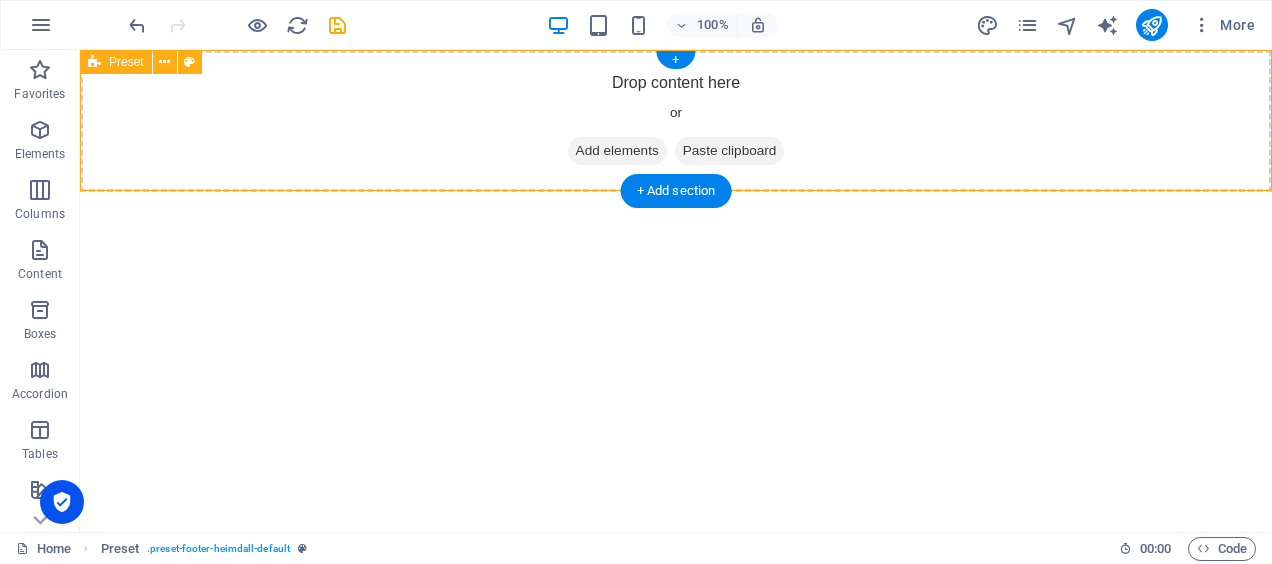 click on "Drop content here or  Add elements  Paste clipboard" at bounding box center [676, 121] 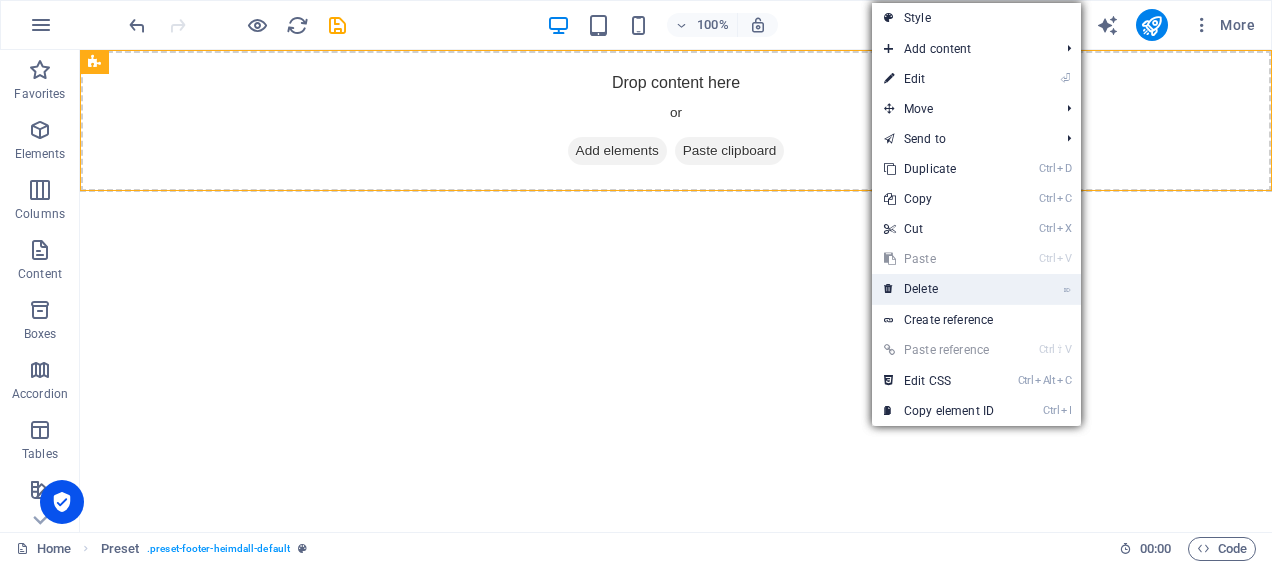 click on "⌦  Delete" at bounding box center (939, 289) 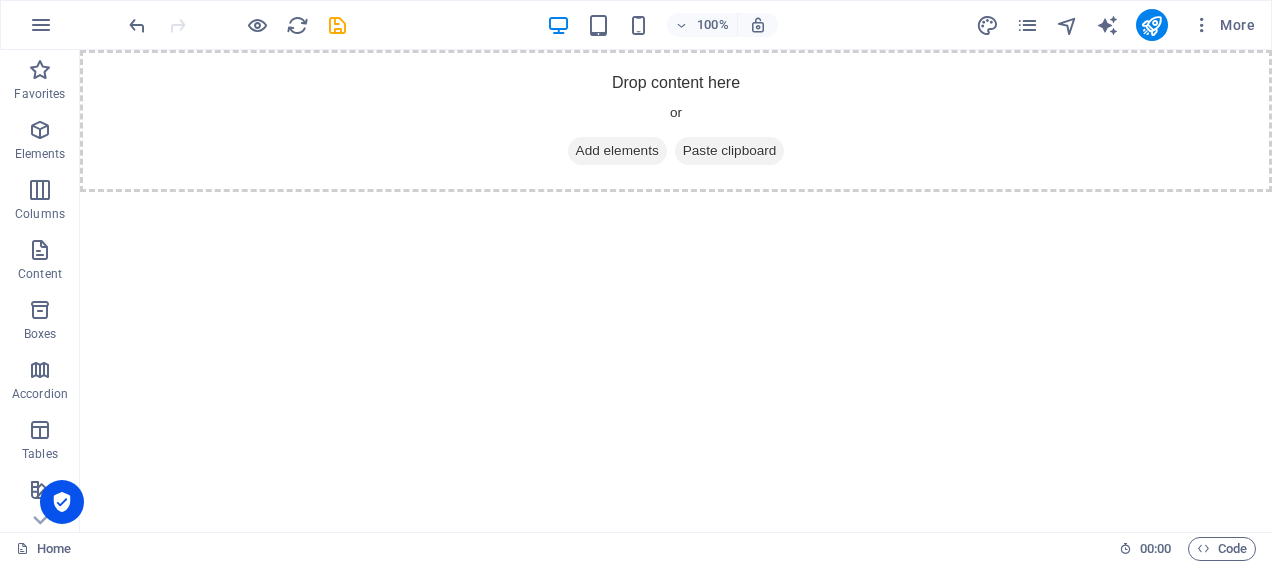 click on "Skip to main content
Drop content here or  Add elements  Paste clipboard" at bounding box center [676, 121] 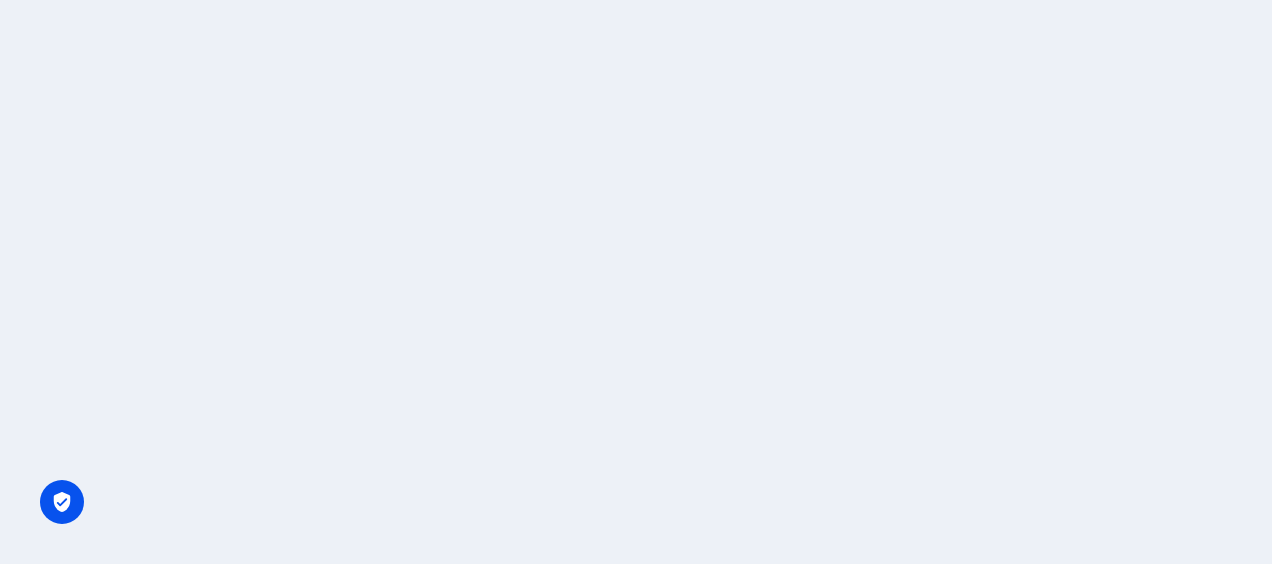 scroll, scrollTop: 0, scrollLeft: 0, axis: both 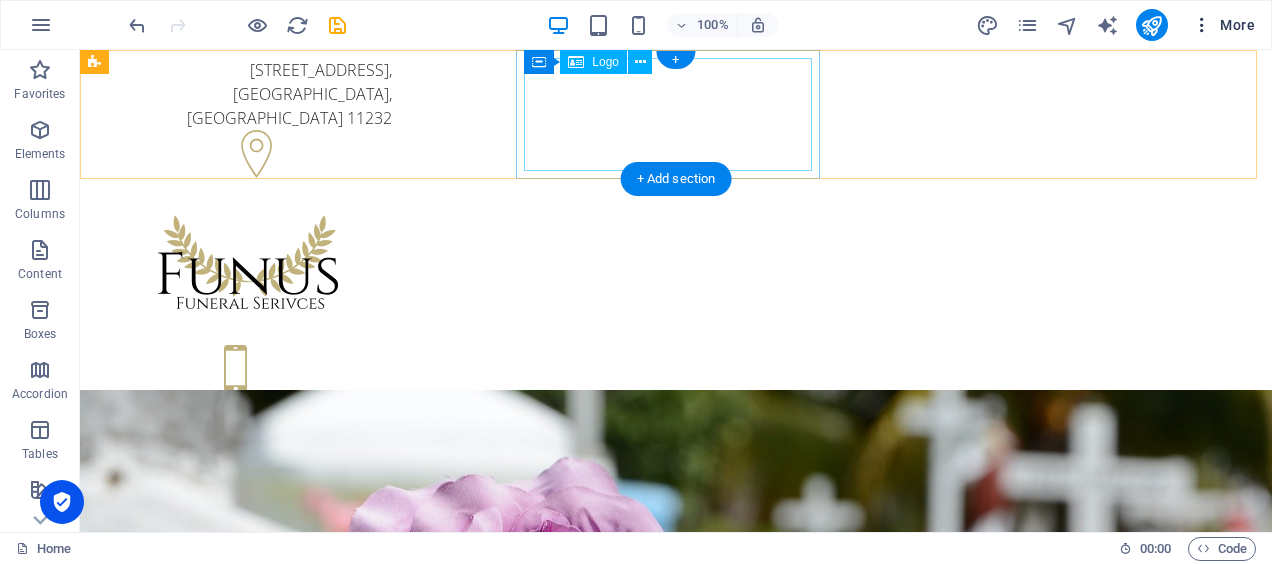 click on "More" at bounding box center (1223, 25) 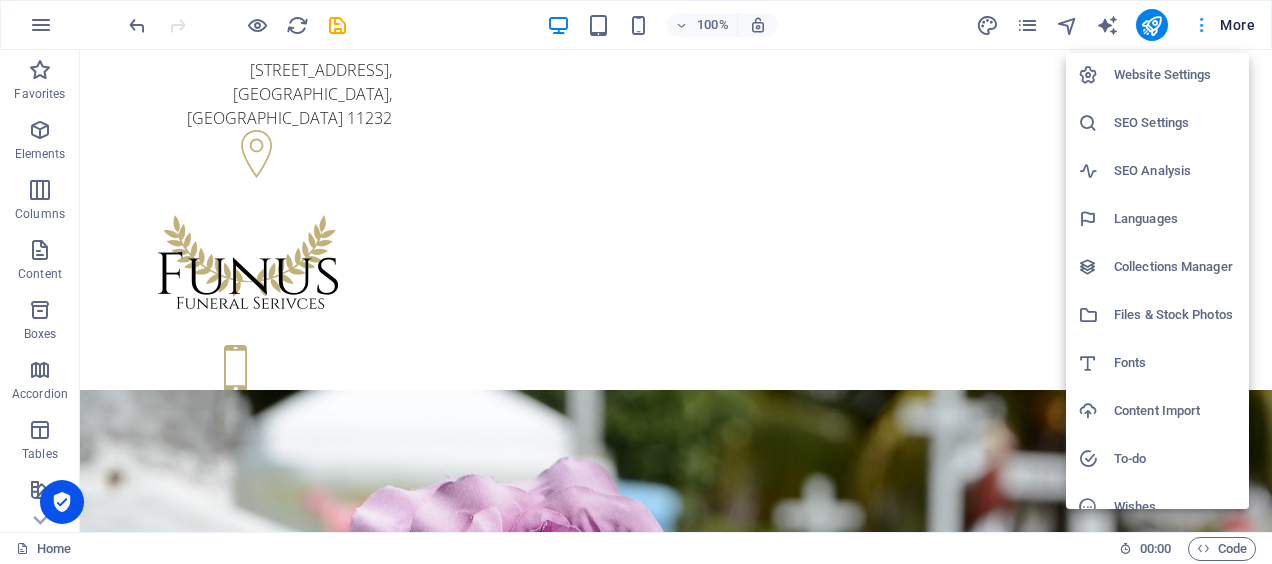 scroll, scrollTop: 0, scrollLeft: 0, axis: both 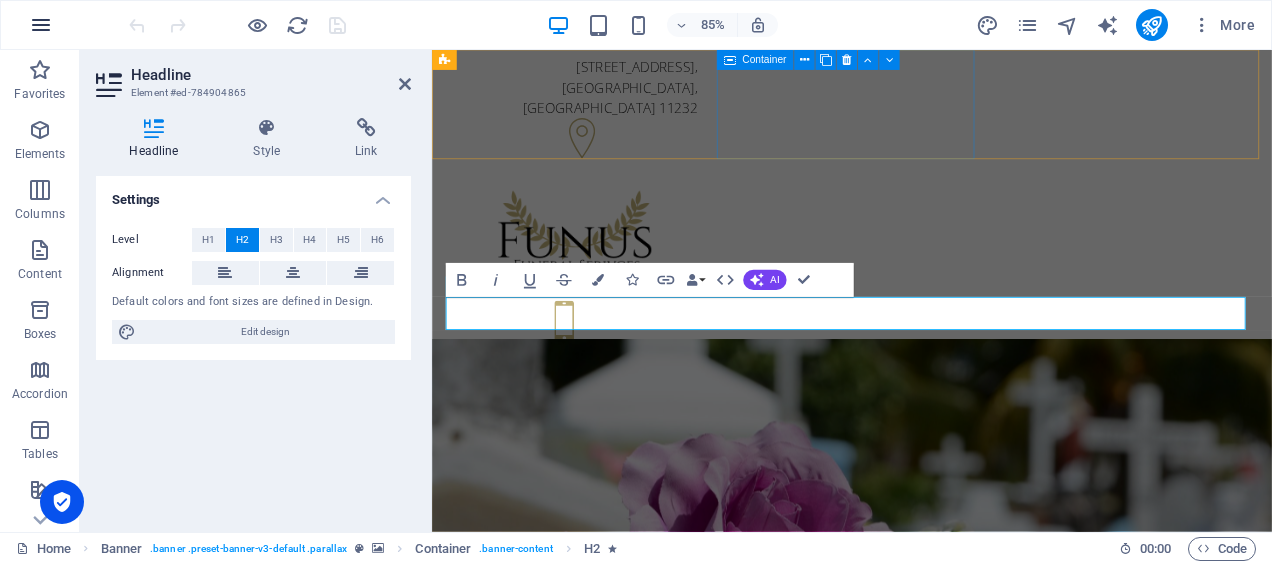 click at bounding box center [41, 25] 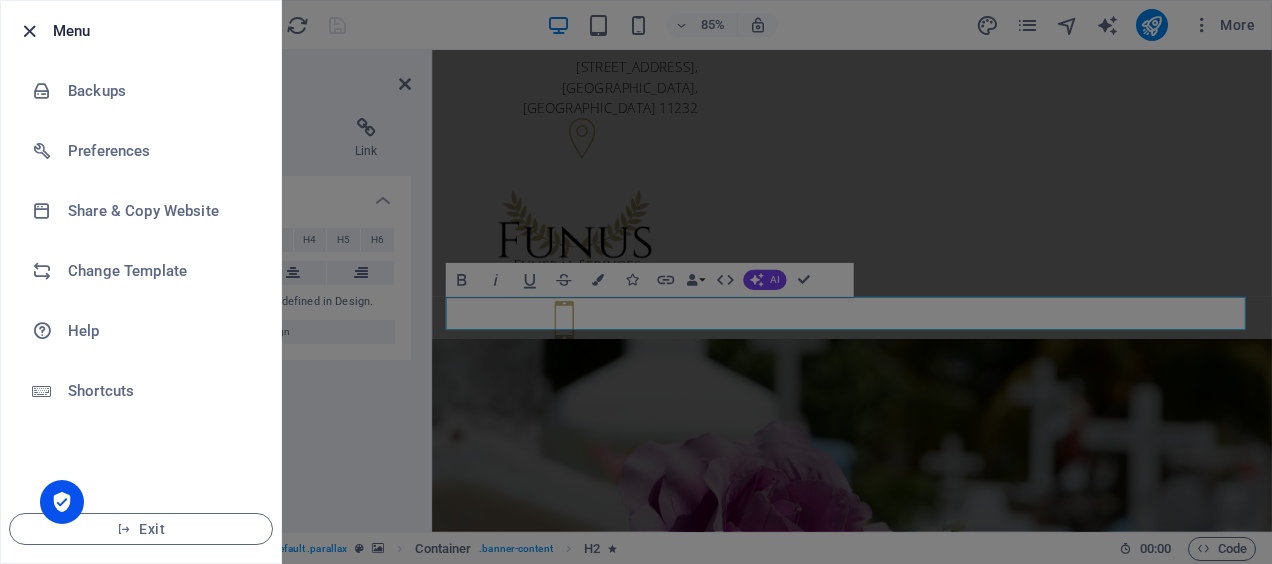 click at bounding box center (29, 31) 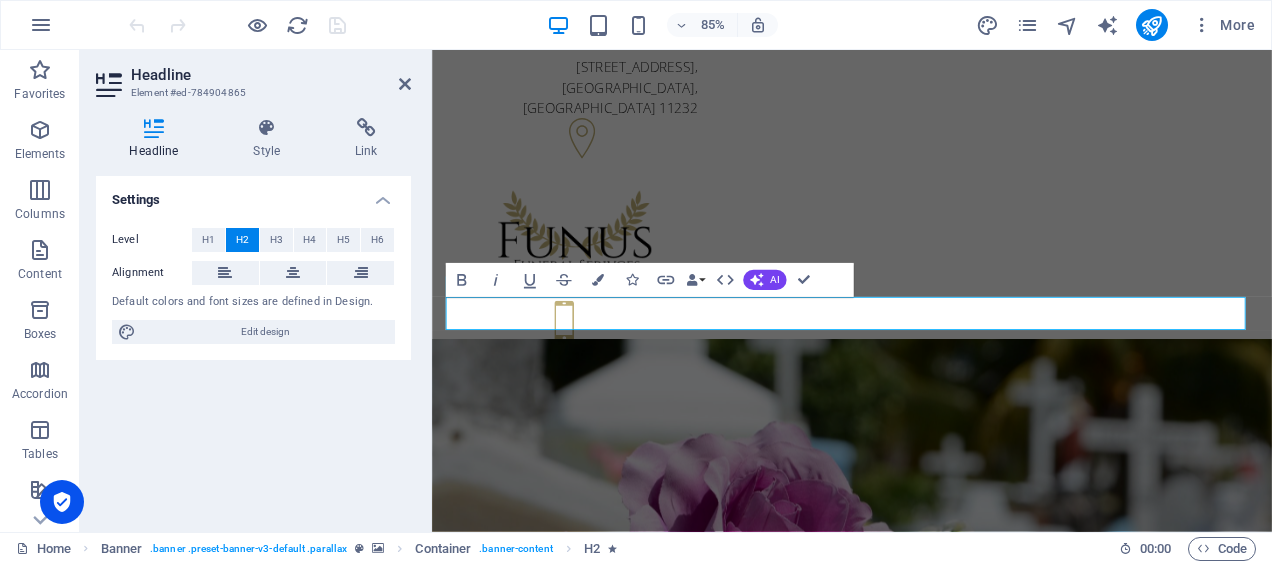 click at bounding box center [41, 25] 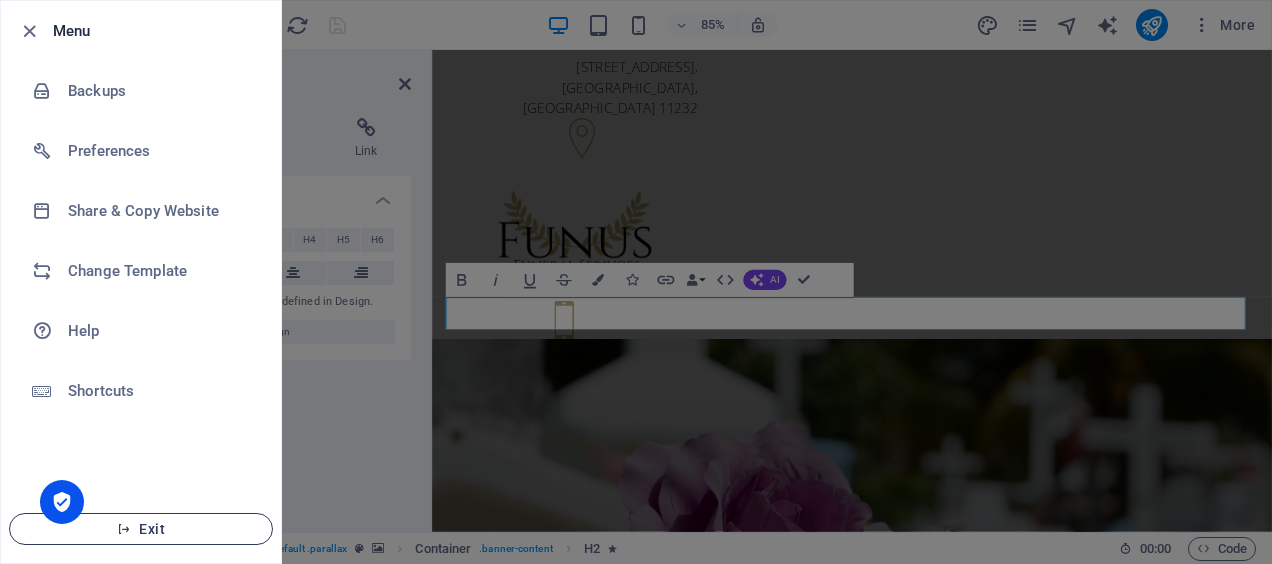 click at bounding box center [124, 529] 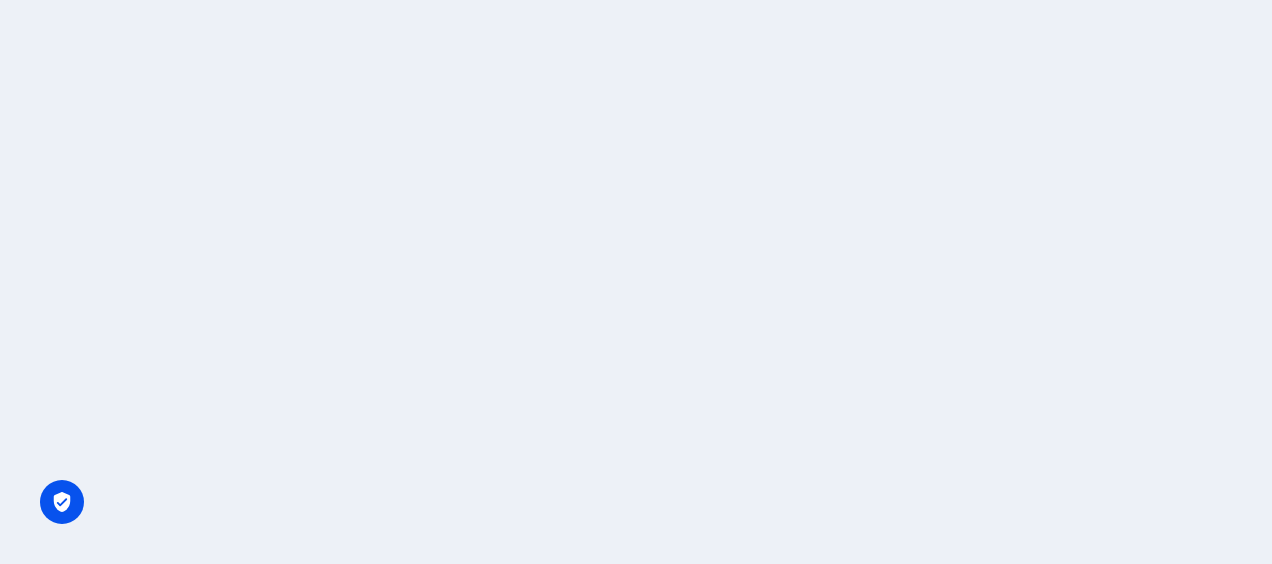 scroll, scrollTop: 0, scrollLeft: 0, axis: both 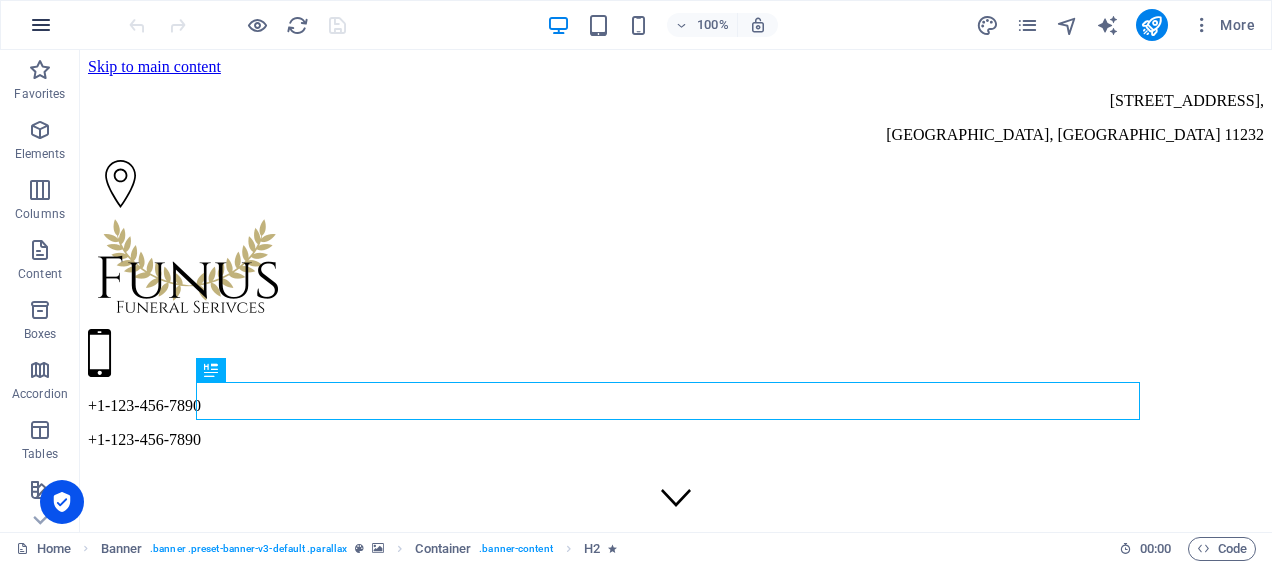 click at bounding box center (41, 25) 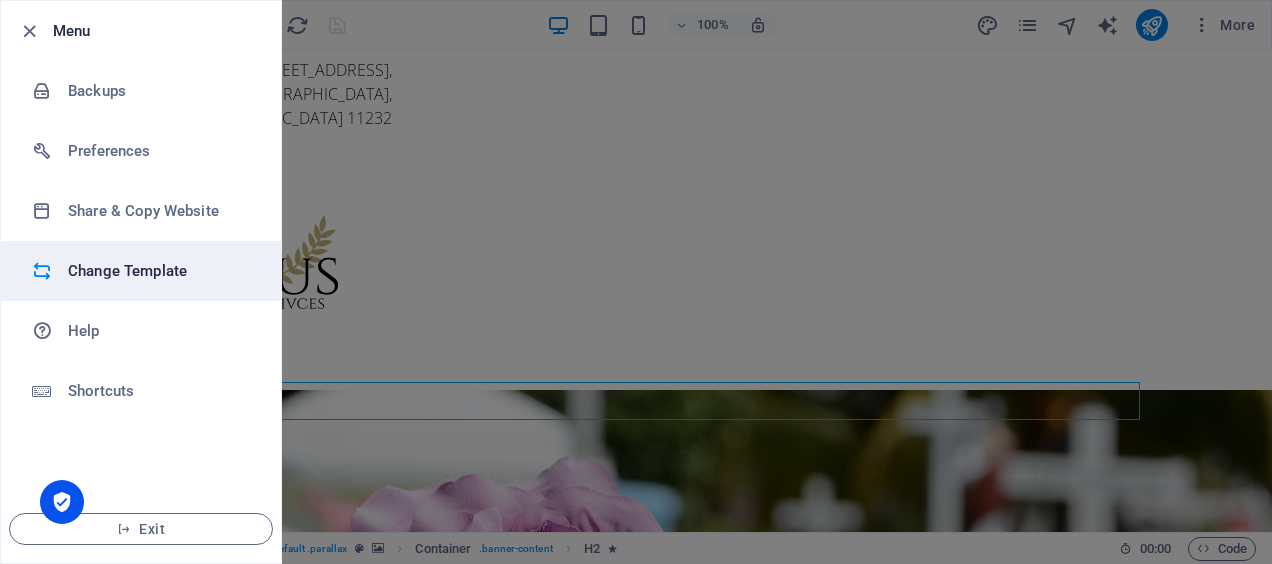 click on "Change Template" at bounding box center [160, 271] 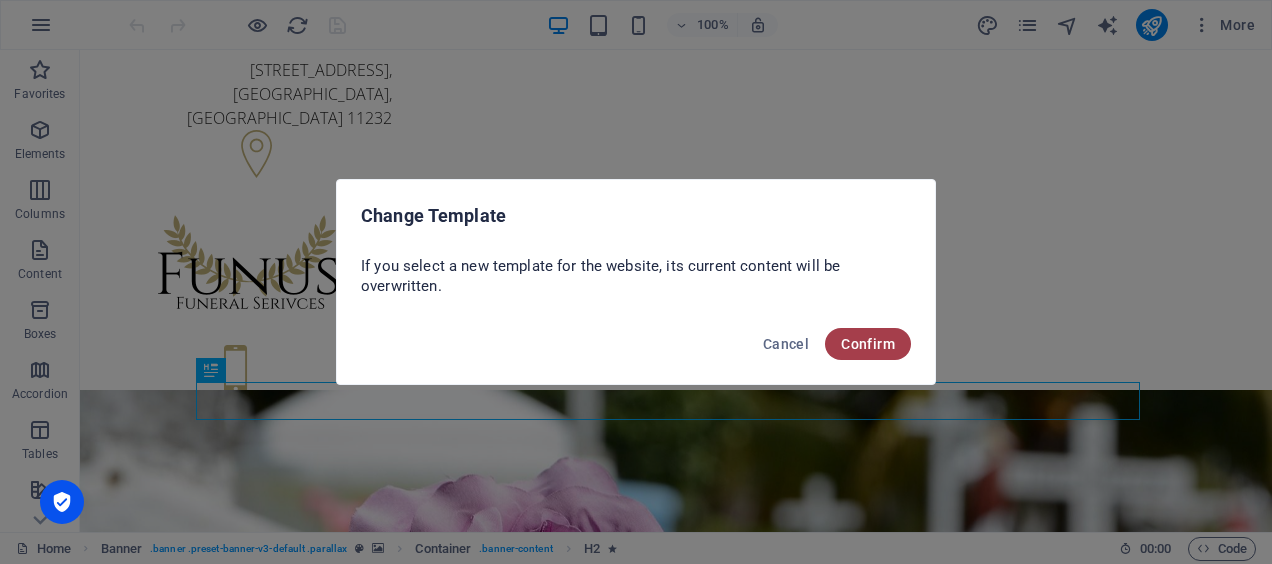 click on "Confirm" at bounding box center (868, 344) 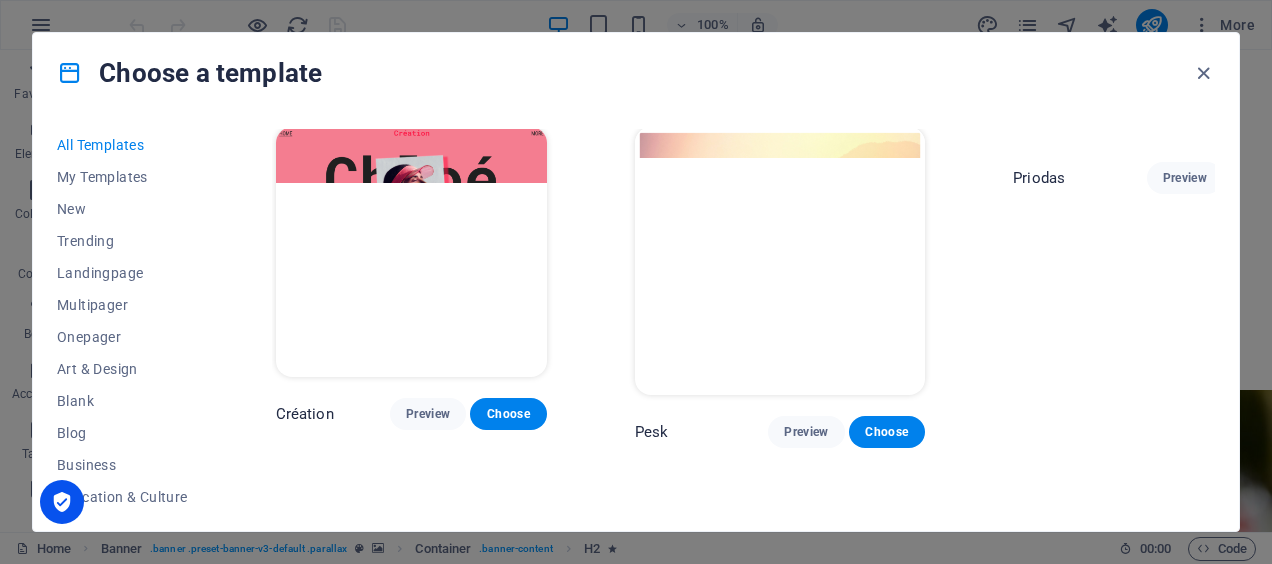 scroll, scrollTop: 6087, scrollLeft: 0, axis: vertical 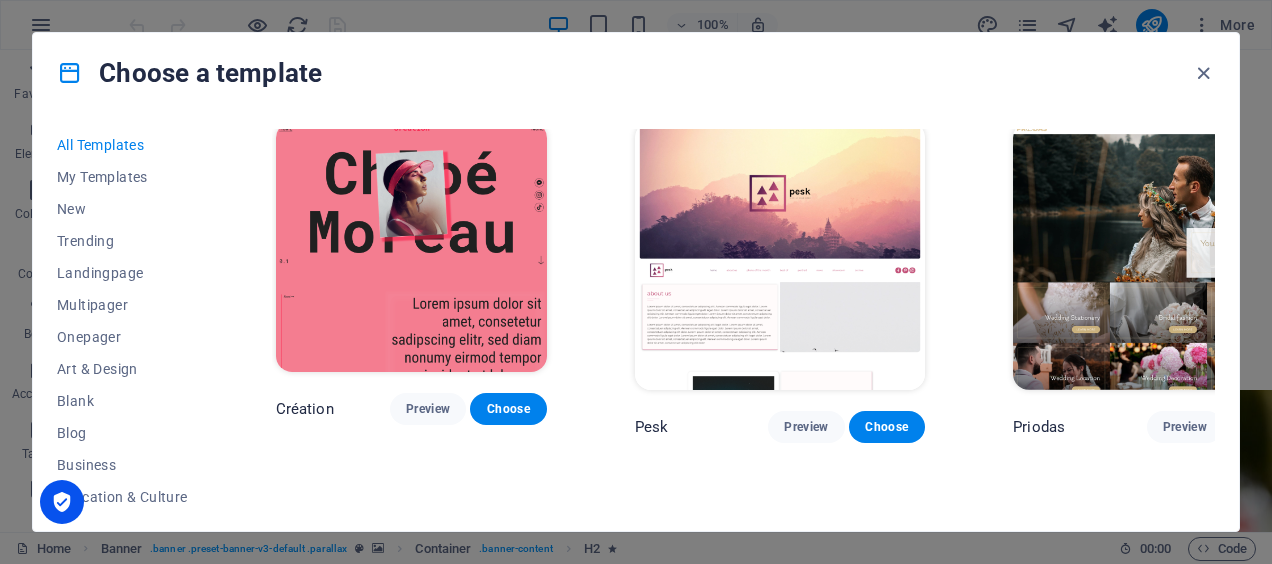click on "Choose" at bounding box center [887, 831] 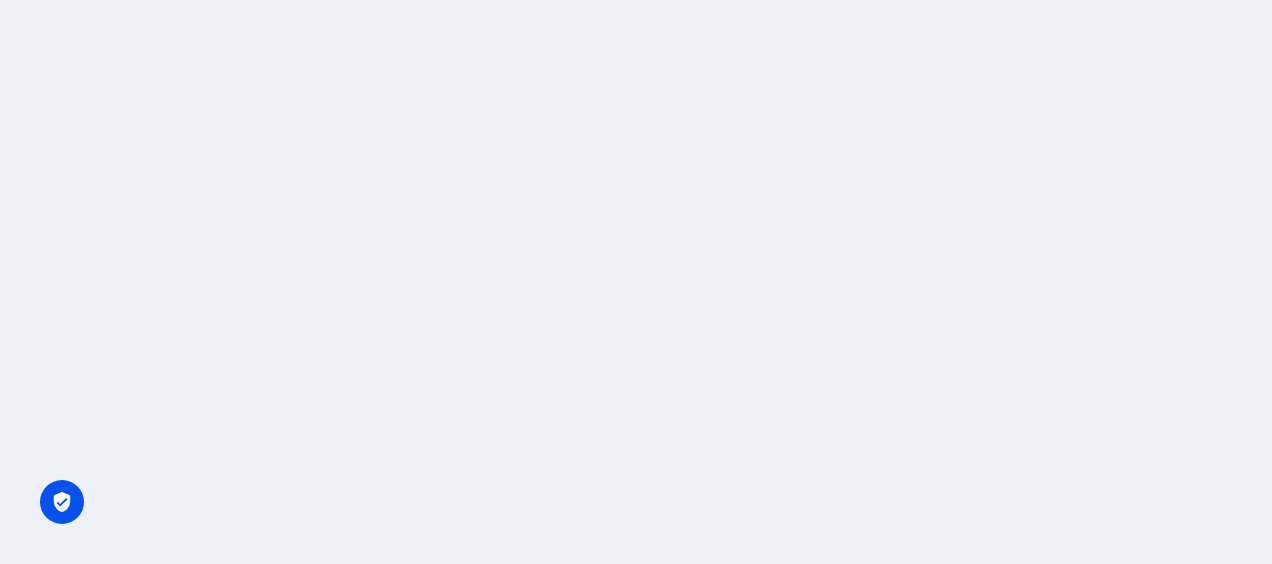 scroll, scrollTop: 0, scrollLeft: 0, axis: both 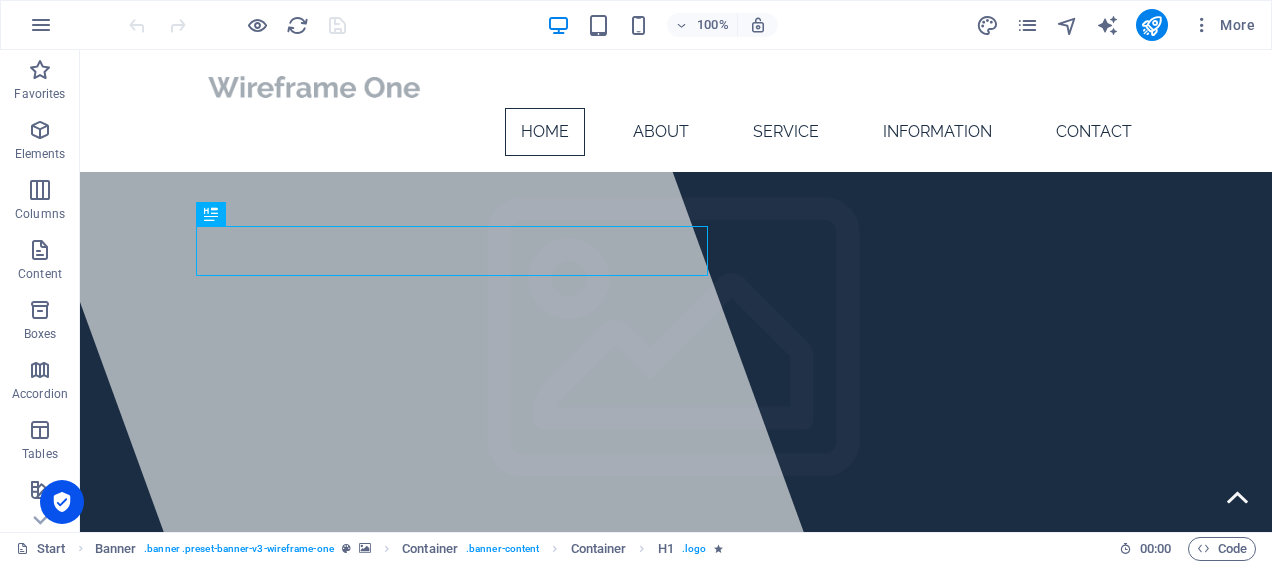 click on "[DOMAIN_NAME]" at bounding box center [366, 656] 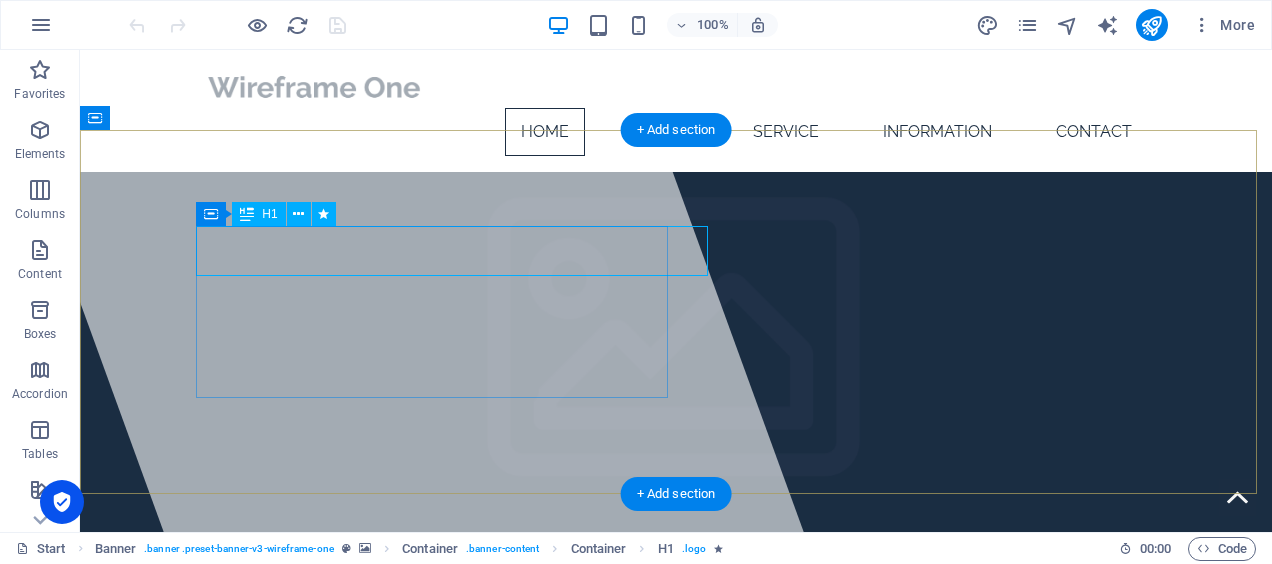 click on "[DOMAIN_NAME]" at bounding box center [366, 656] 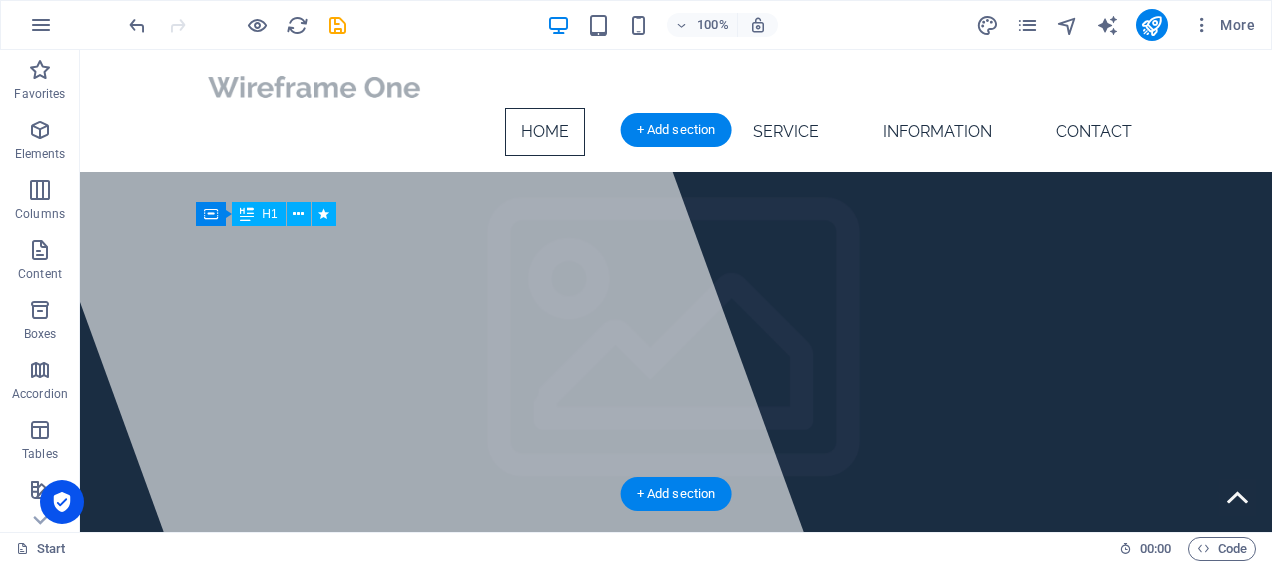 click on "[DOMAIN_NAME]" at bounding box center [366, 656] 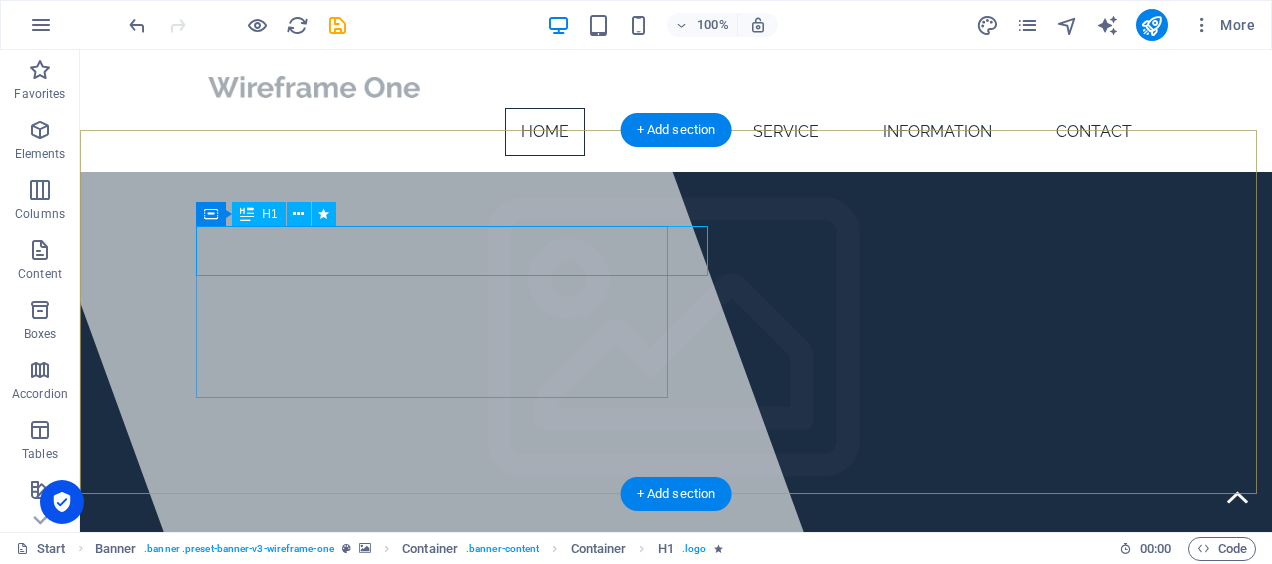 click on "[DOMAIN_NAME]" at bounding box center (366, 656) 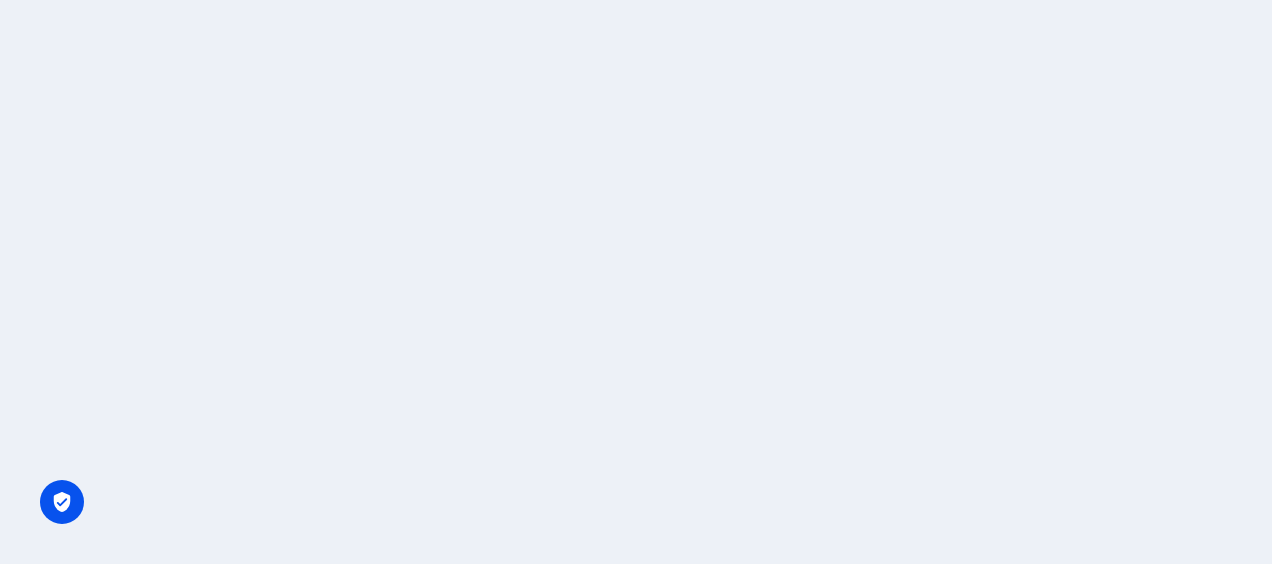 scroll, scrollTop: 0, scrollLeft: 0, axis: both 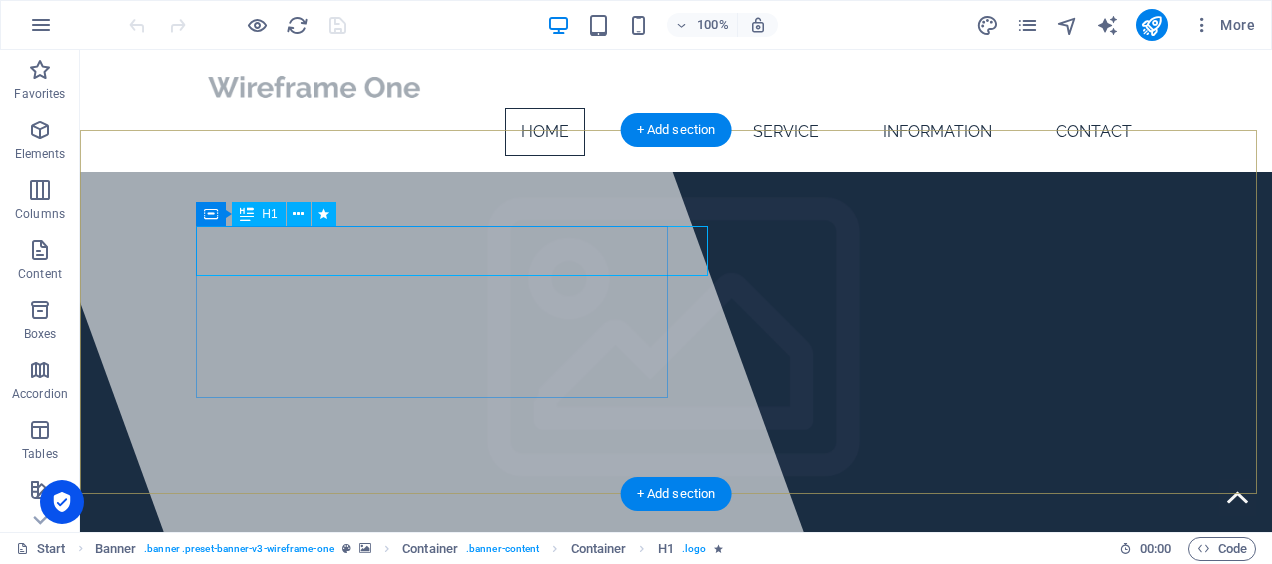 click on "[DOMAIN_NAME]" at bounding box center [366, 656] 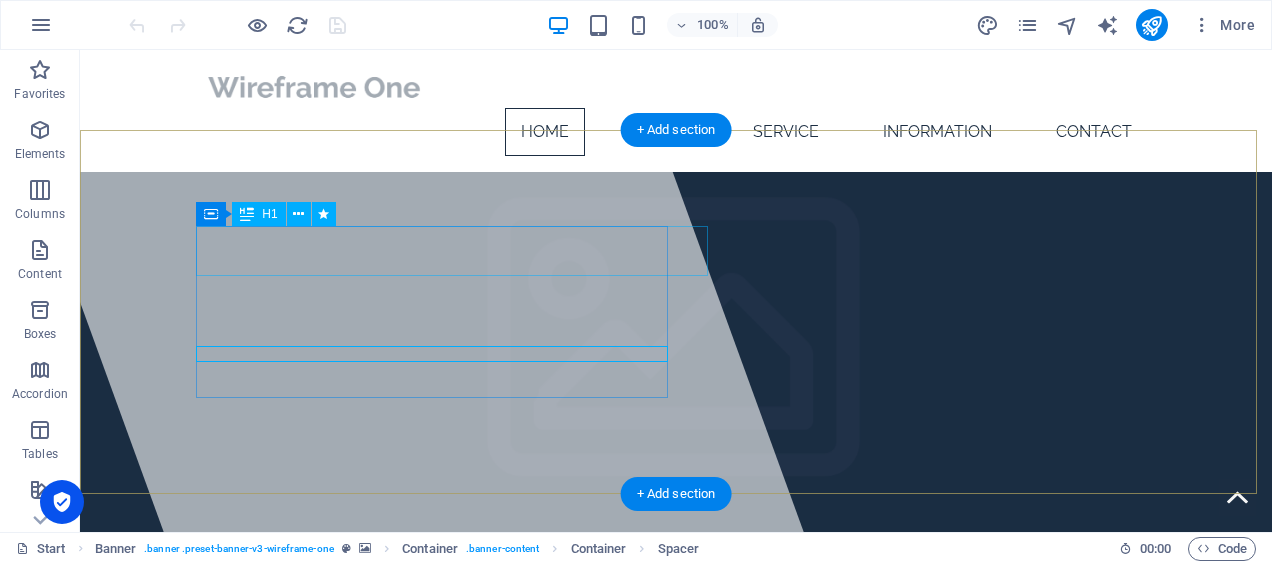 click on "[DOMAIN_NAME]" at bounding box center [366, 656] 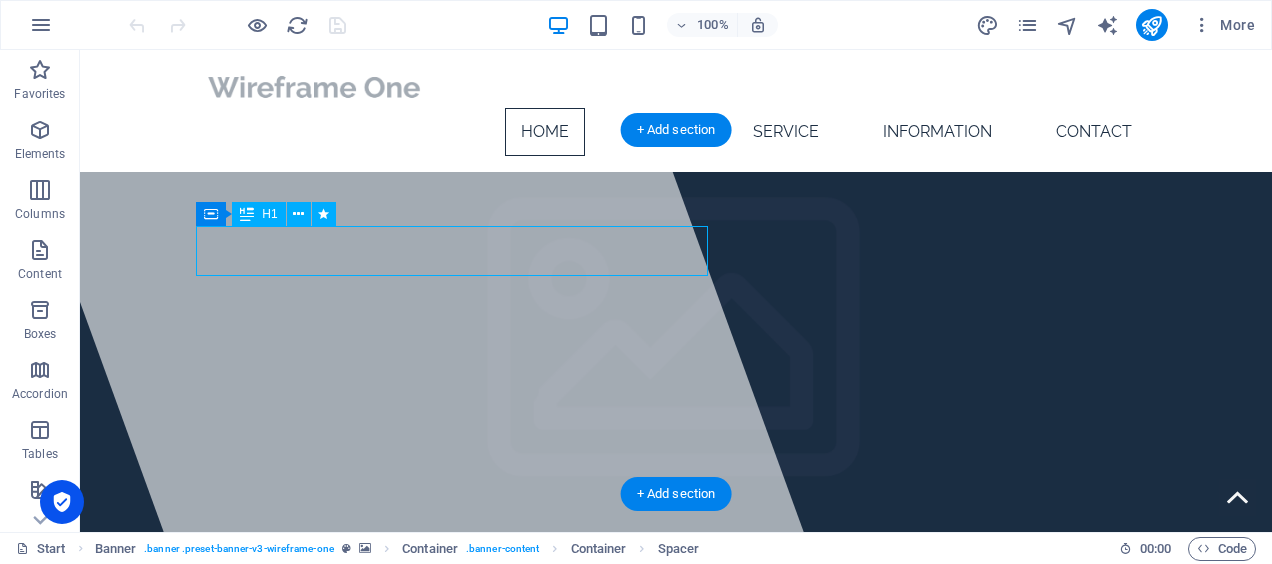 click on "[DOMAIN_NAME]" at bounding box center [366, 656] 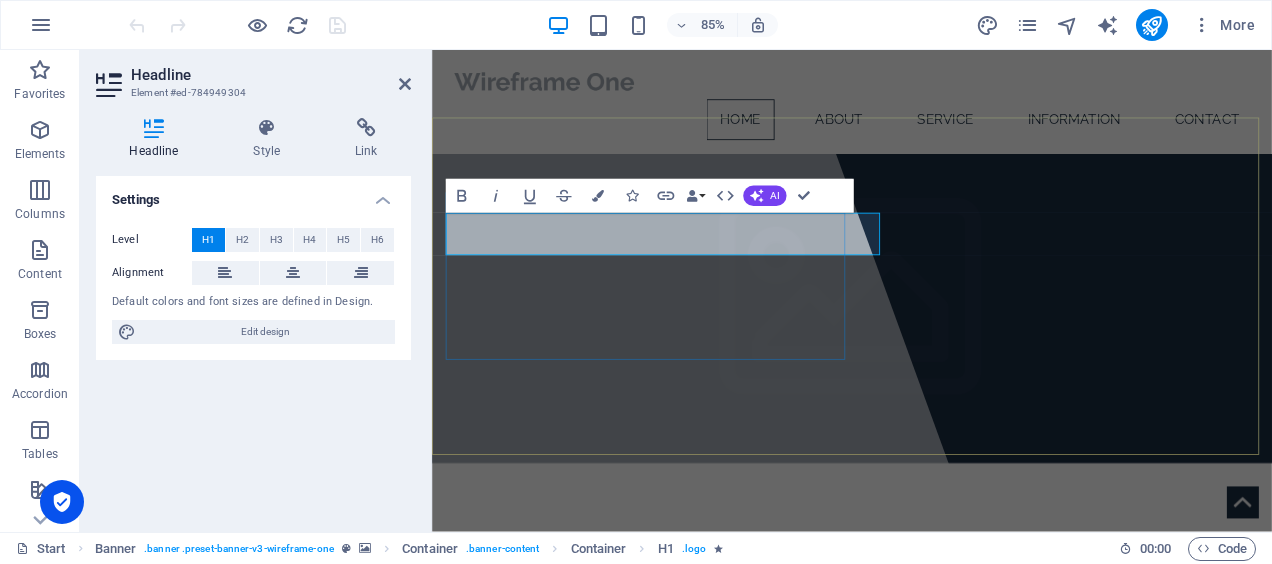 click on "[DOMAIN_NAME]" at bounding box center (616, 656) 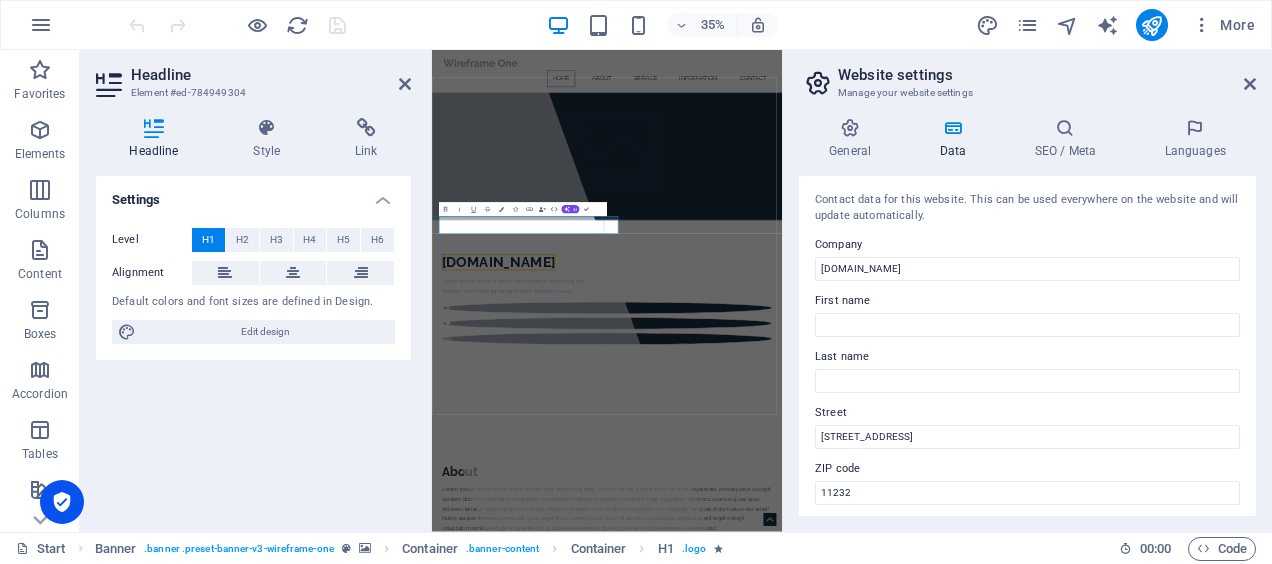 click on "[DOMAIN_NAME]" at bounding box center [622, 656] 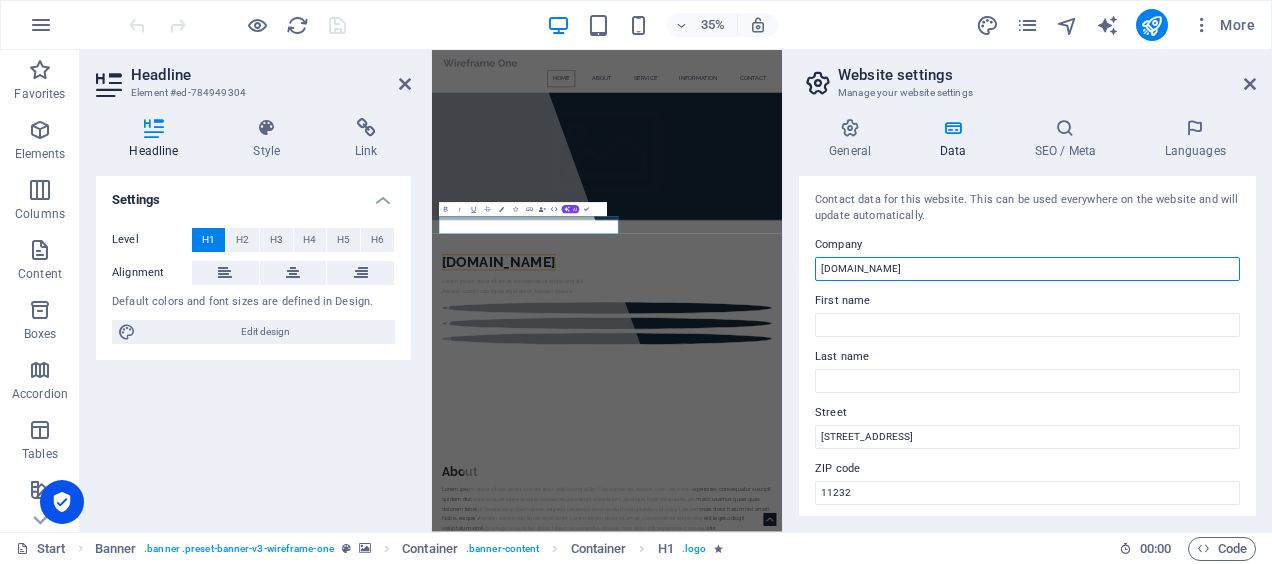 click on "[DOMAIN_NAME]" at bounding box center [1027, 269] 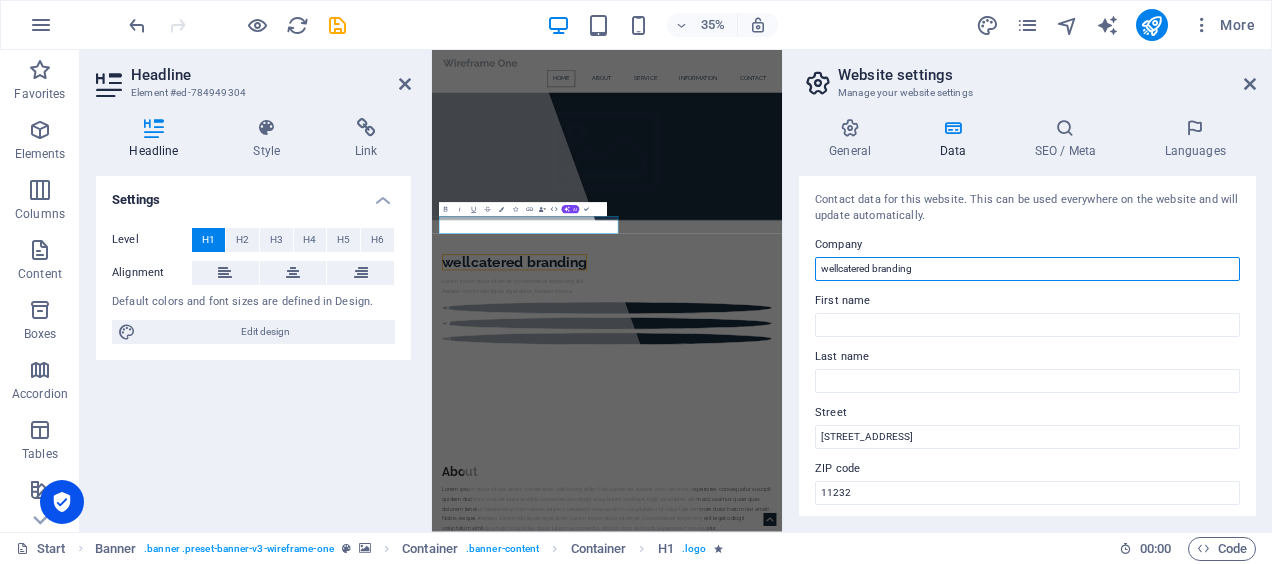 click on "wellcatered branding" at bounding box center [1027, 269] 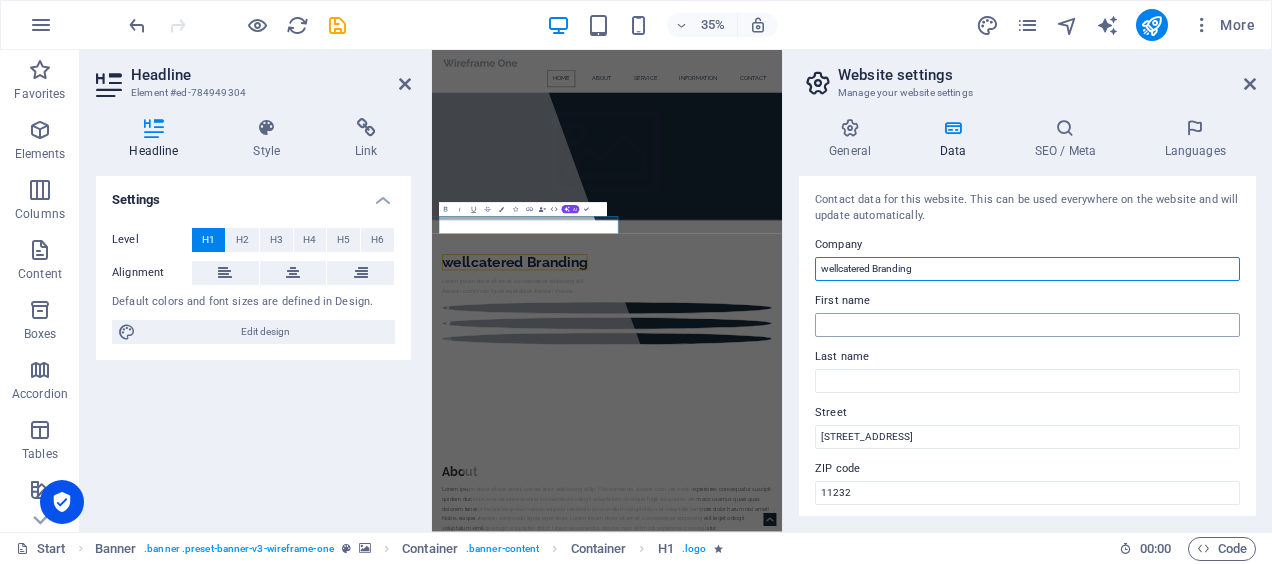 type on "wellcatered Branding" 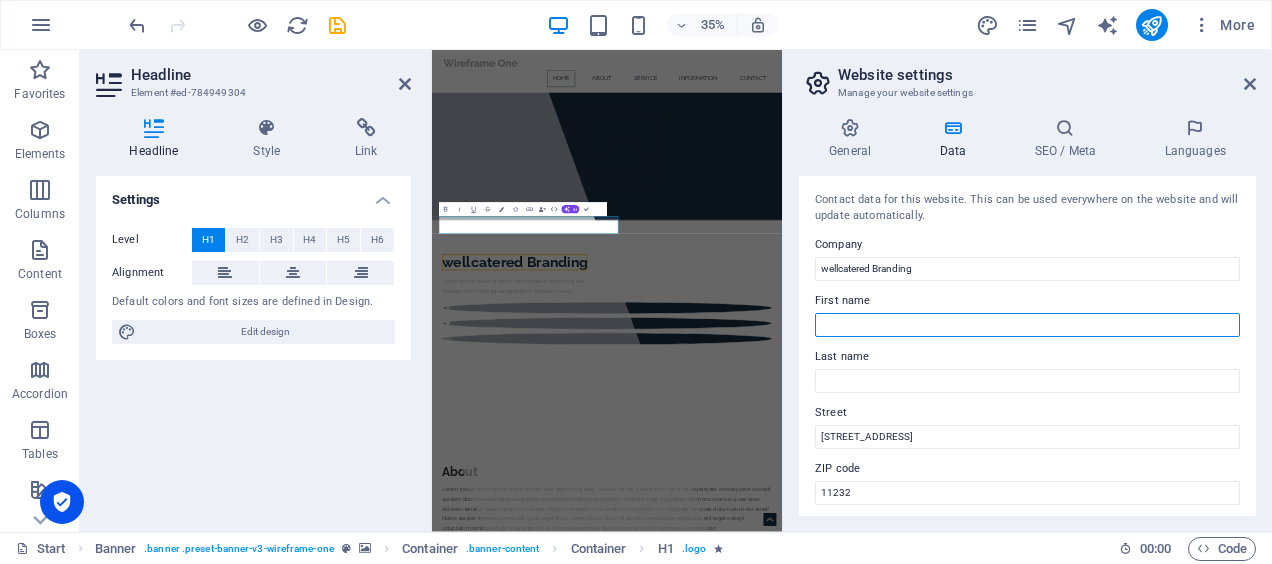 click on "First name" at bounding box center [1027, 325] 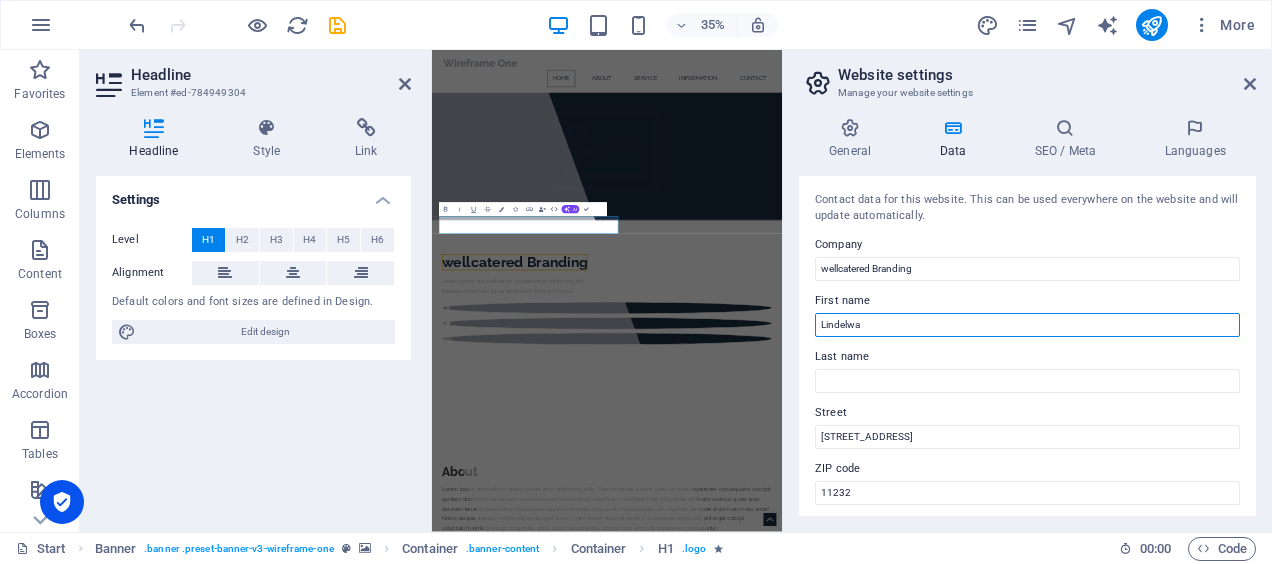 type on "Lindelwa" 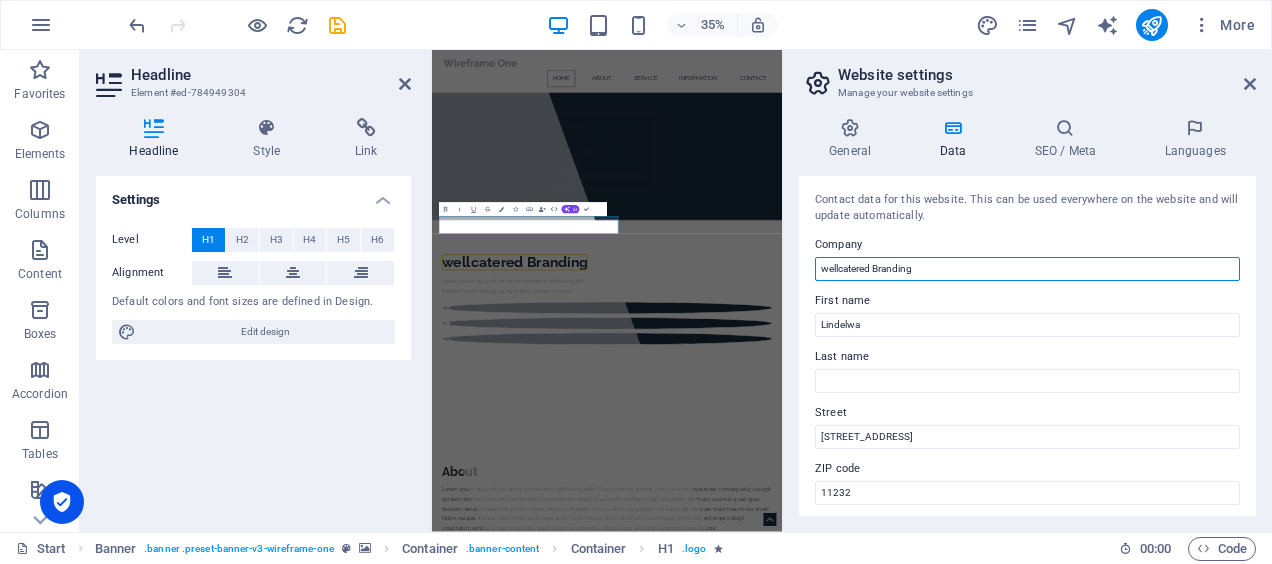 click on "wellcatered Branding" at bounding box center (1027, 269) 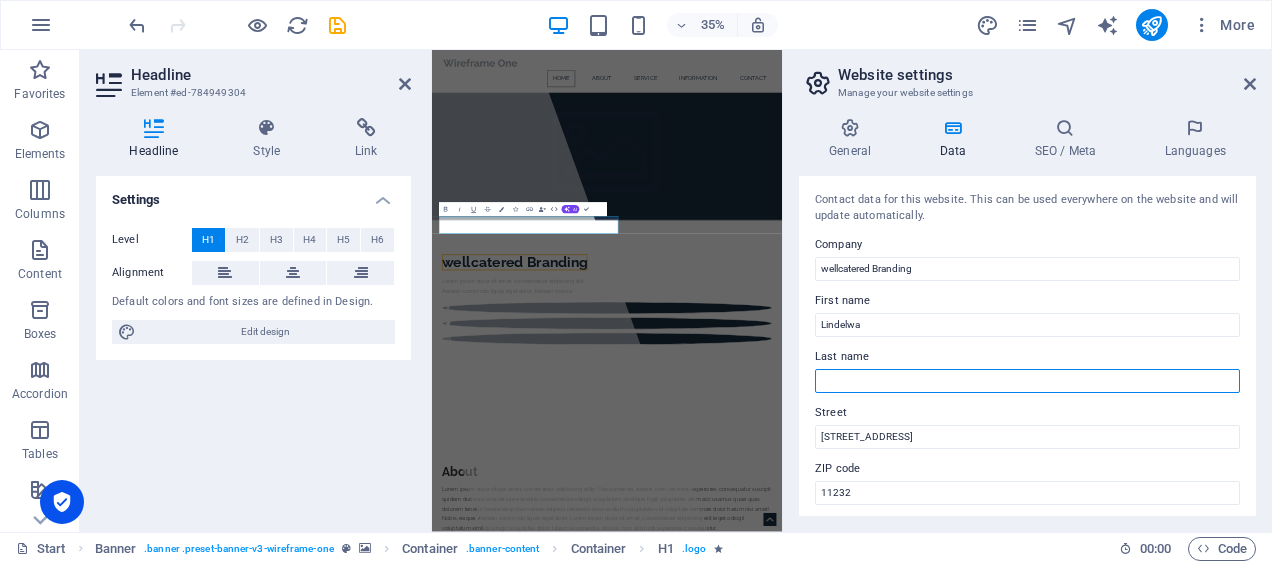 click on "Last name" at bounding box center (1027, 381) 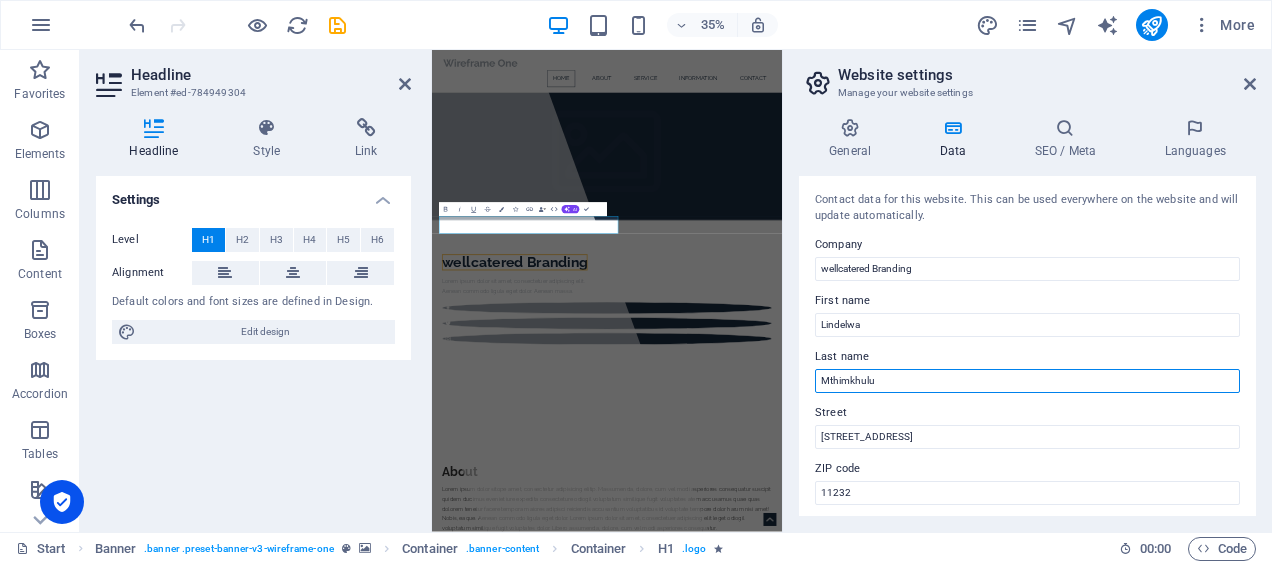 type on "Mthimkhulu" 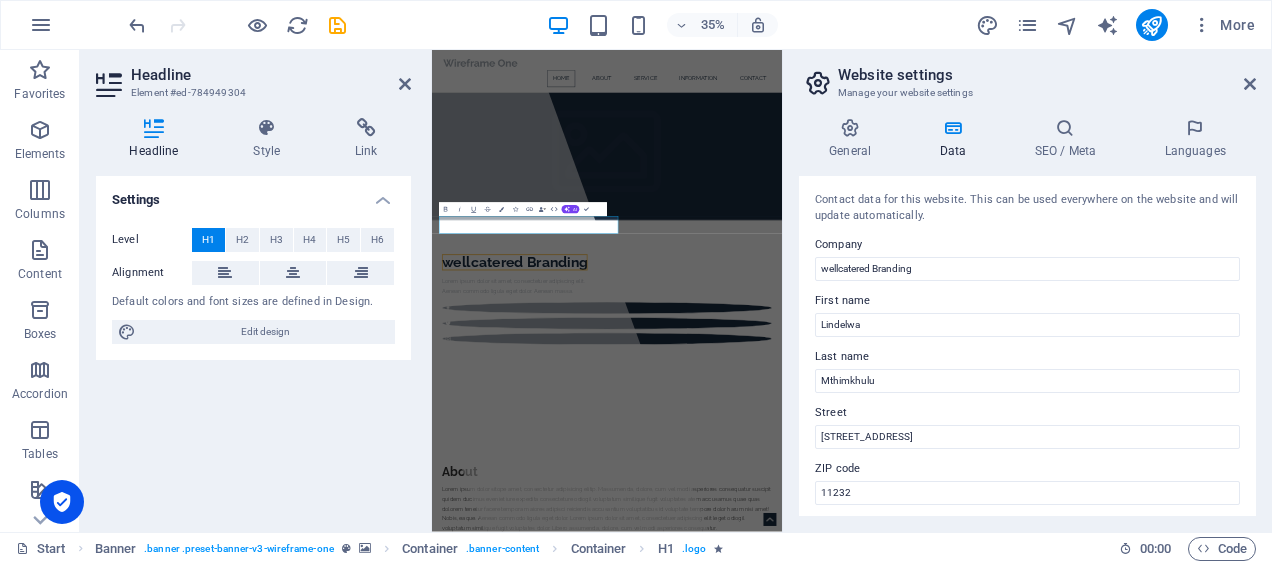 click on "Company" at bounding box center (1027, 245) 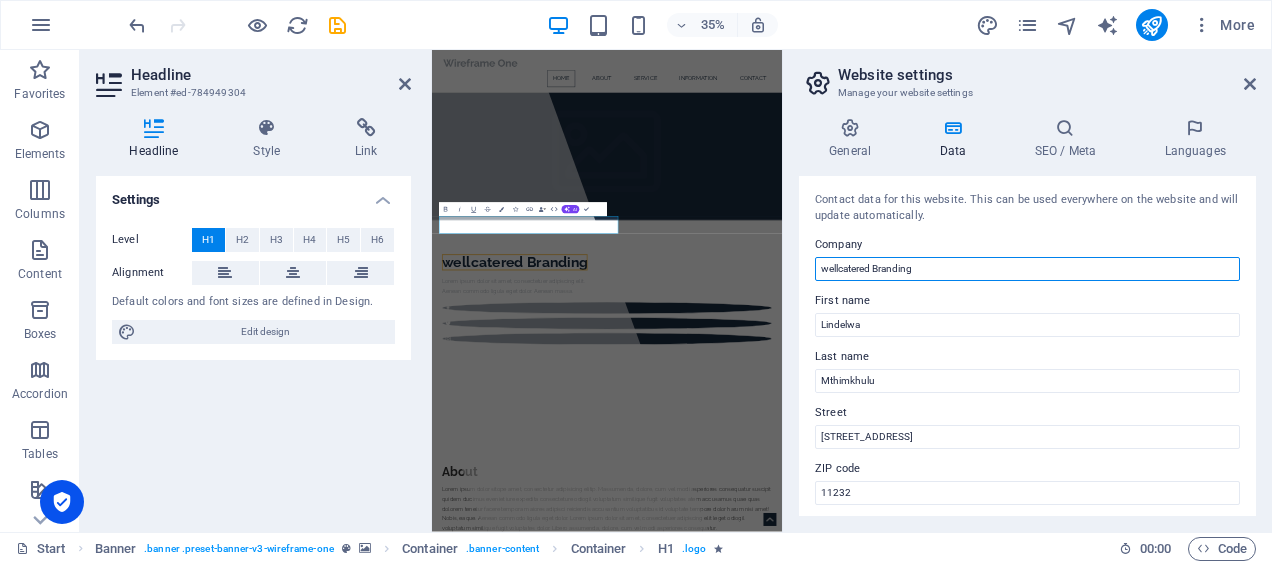 click on "wellcatered Branding" at bounding box center (1027, 269) 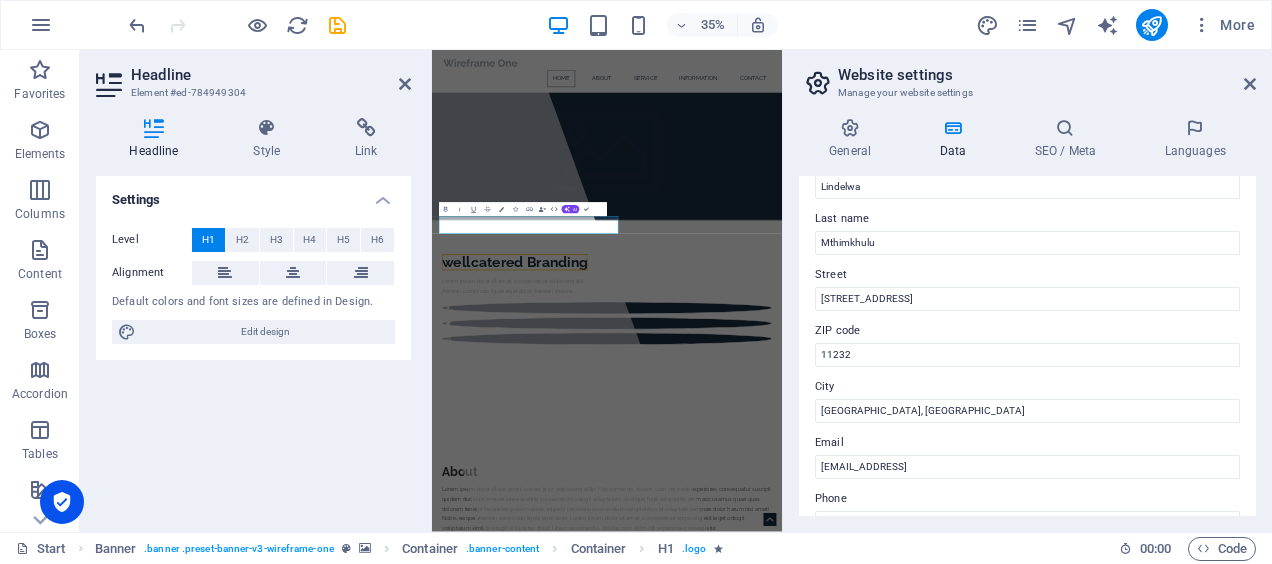 scroll, scrollTop: 144, scrollLeft: 0, axis: vertical 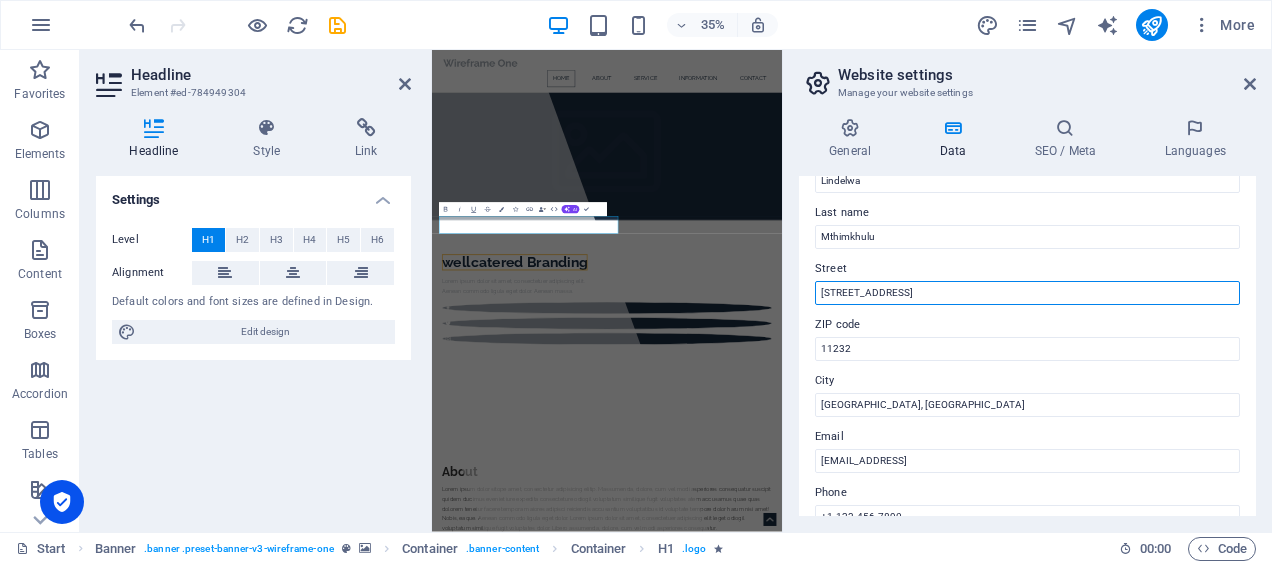 click on "[STREET_ADDRESS]" at bounding box center [1027, 293] 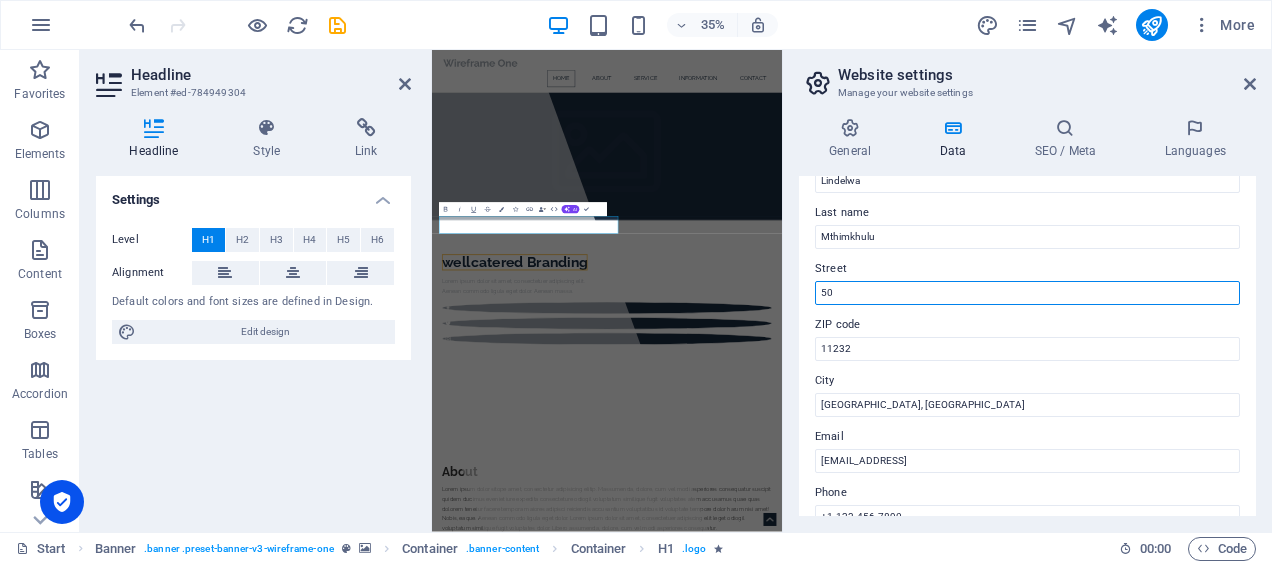 type on "5" 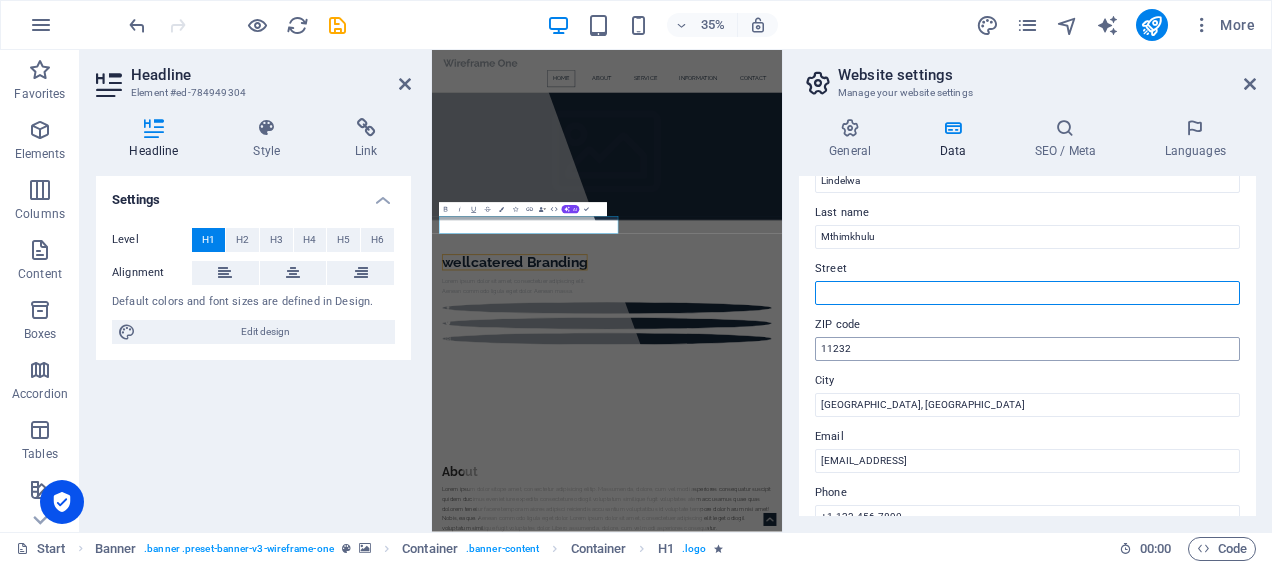 type 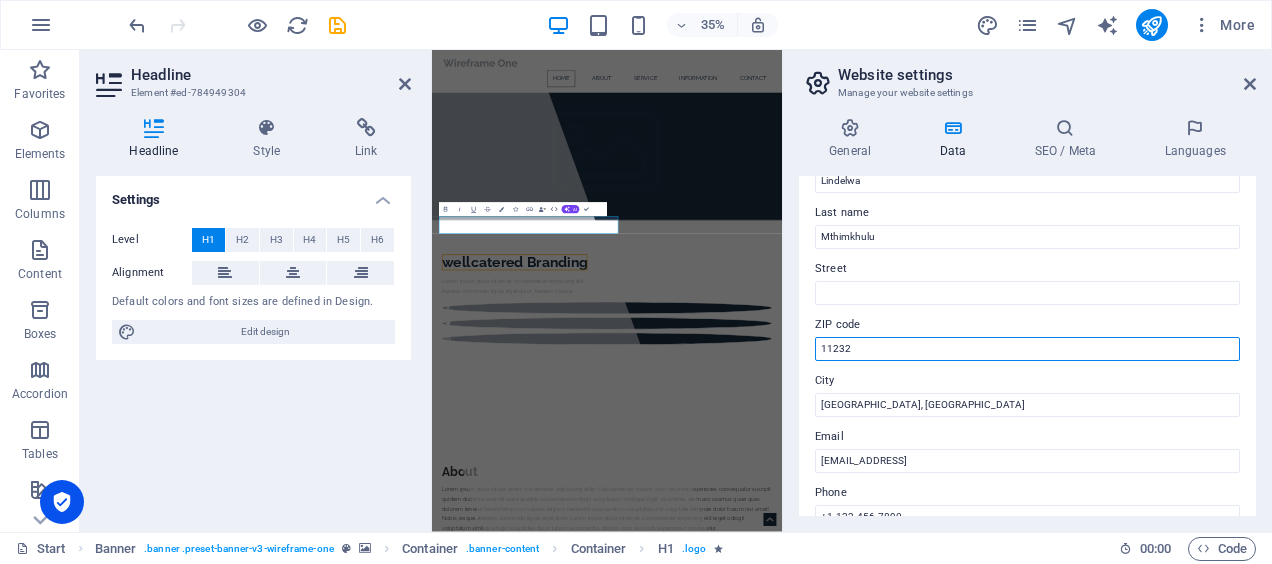 click on "11232" at bounding box center [1027, 349] 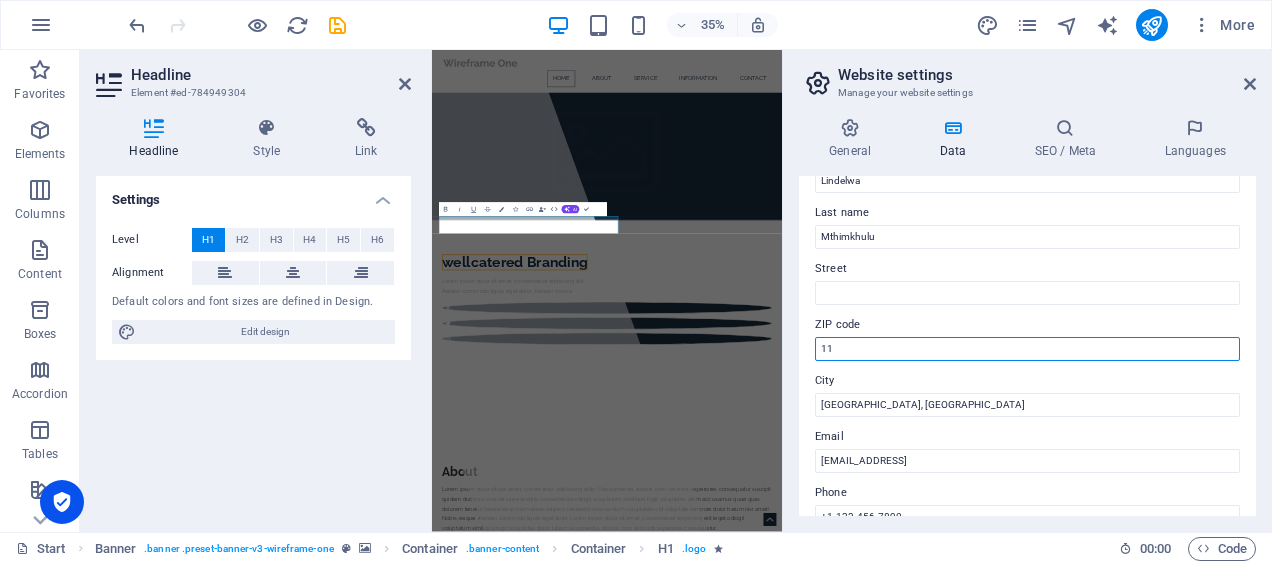 type on "1" 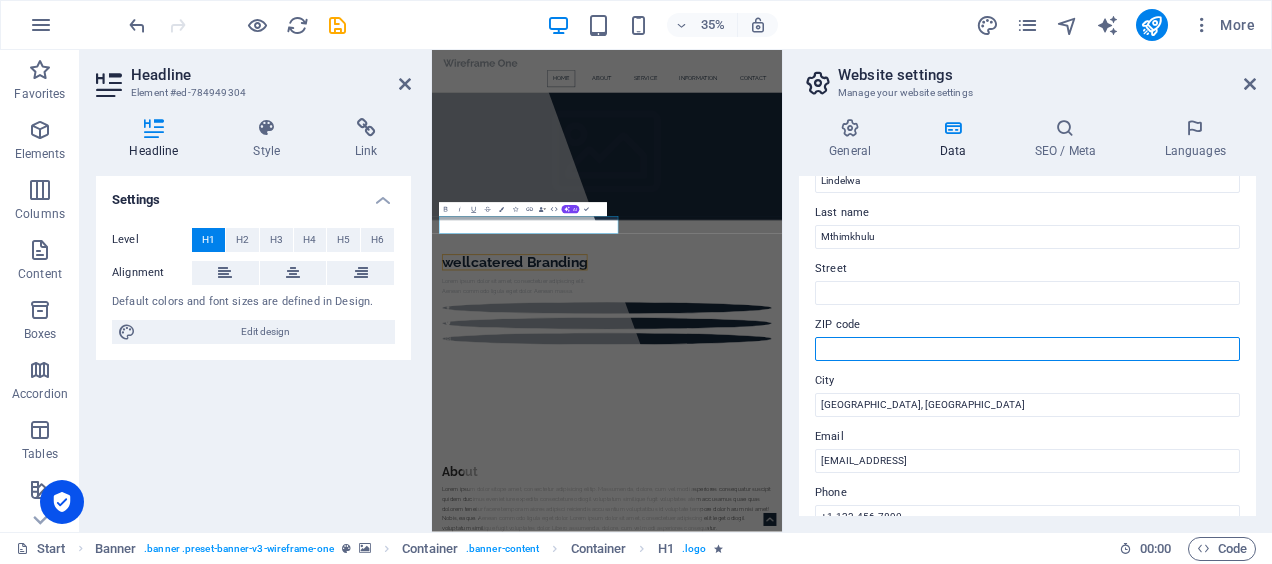 type 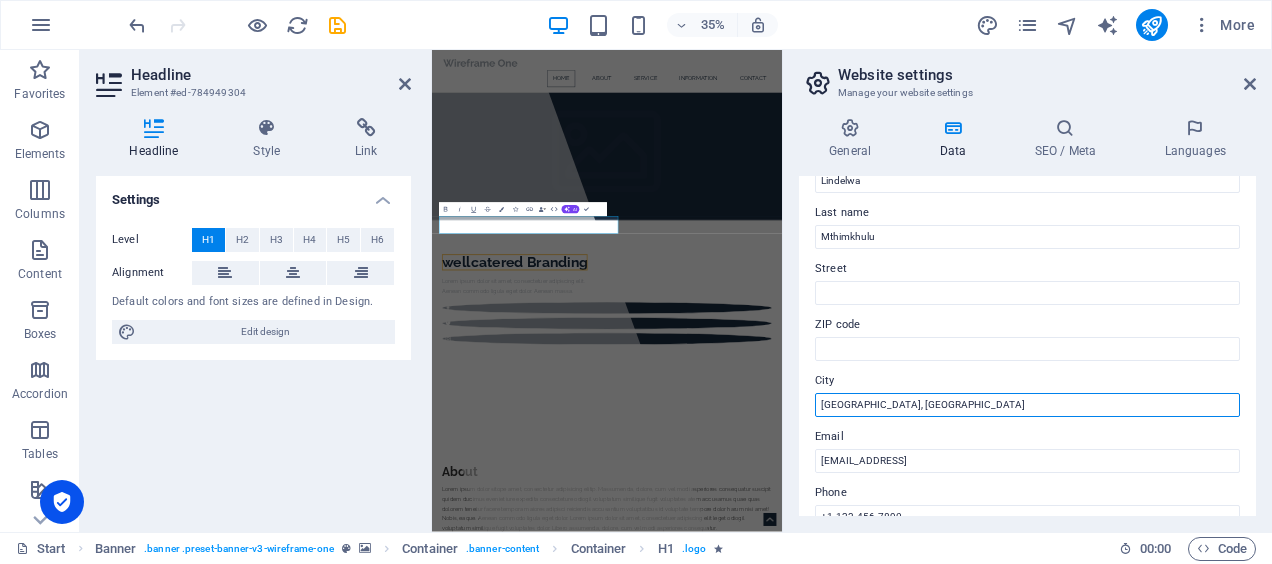 click on "[GEOGRAPHIC_DATA], [GEOGRAPHIC_DATA]" at bounding box center (1027, 405) 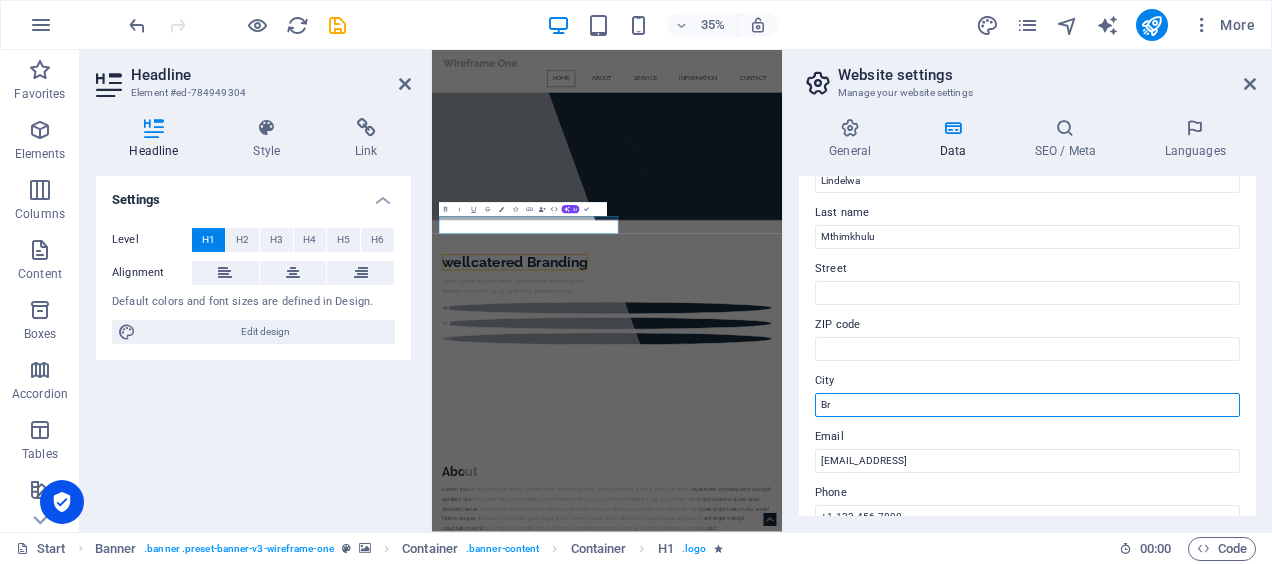type on "B" 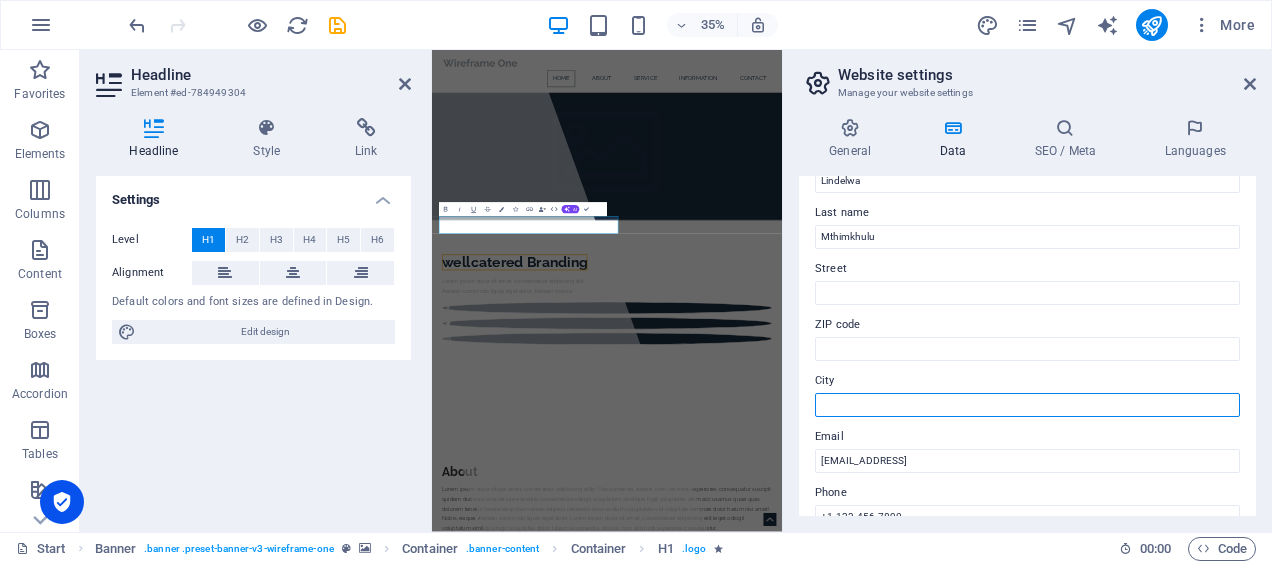 type 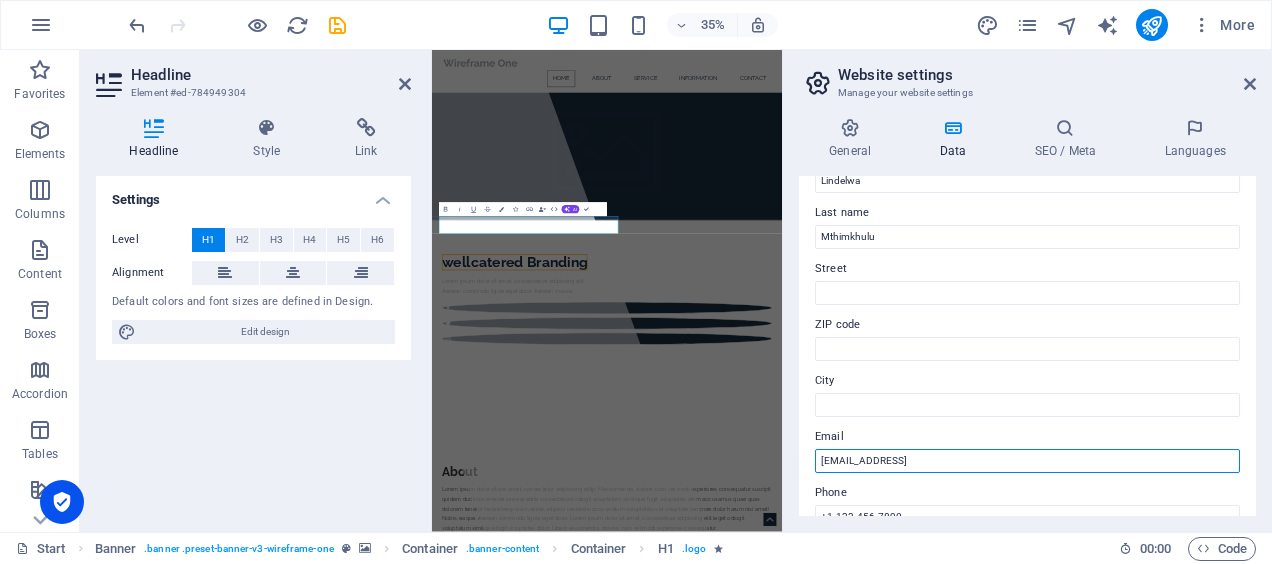 click on "[EMAIL_ADDRESS]" at bounding box center [1027, 461] 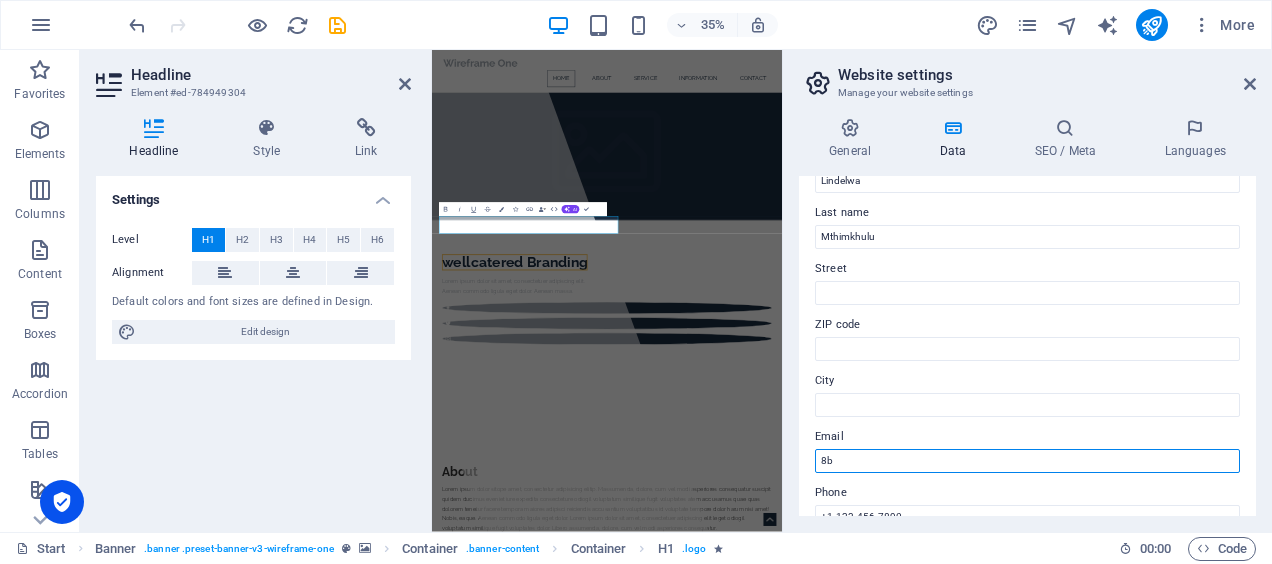 type on "8" 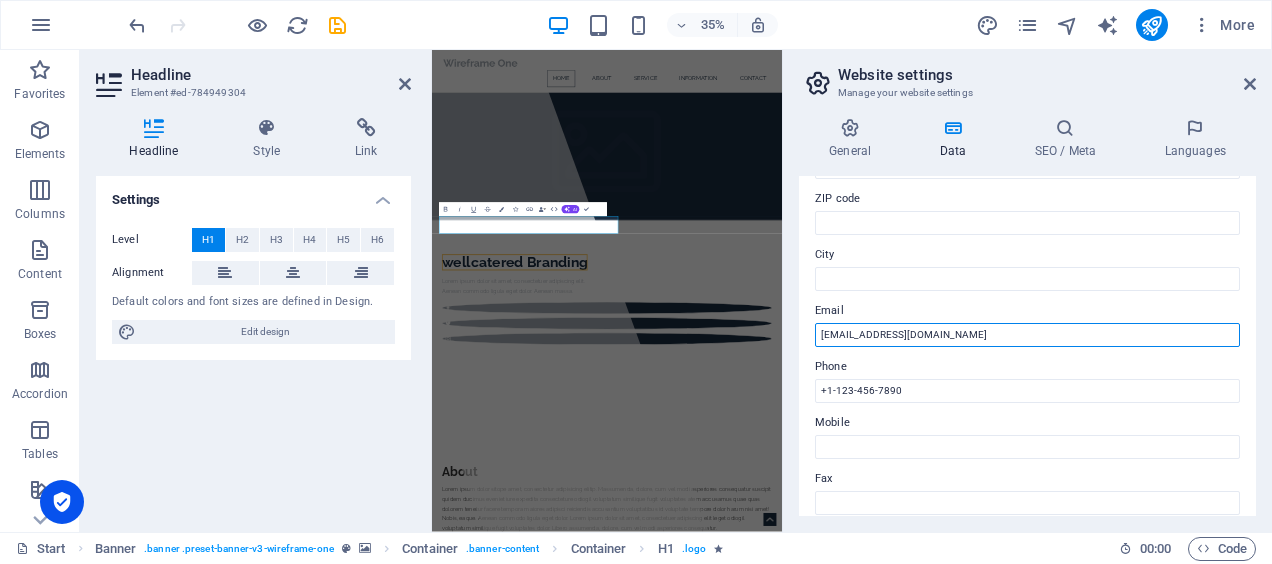scroll, scrollTop: 277, scrollLeft: 0, axis: vertical 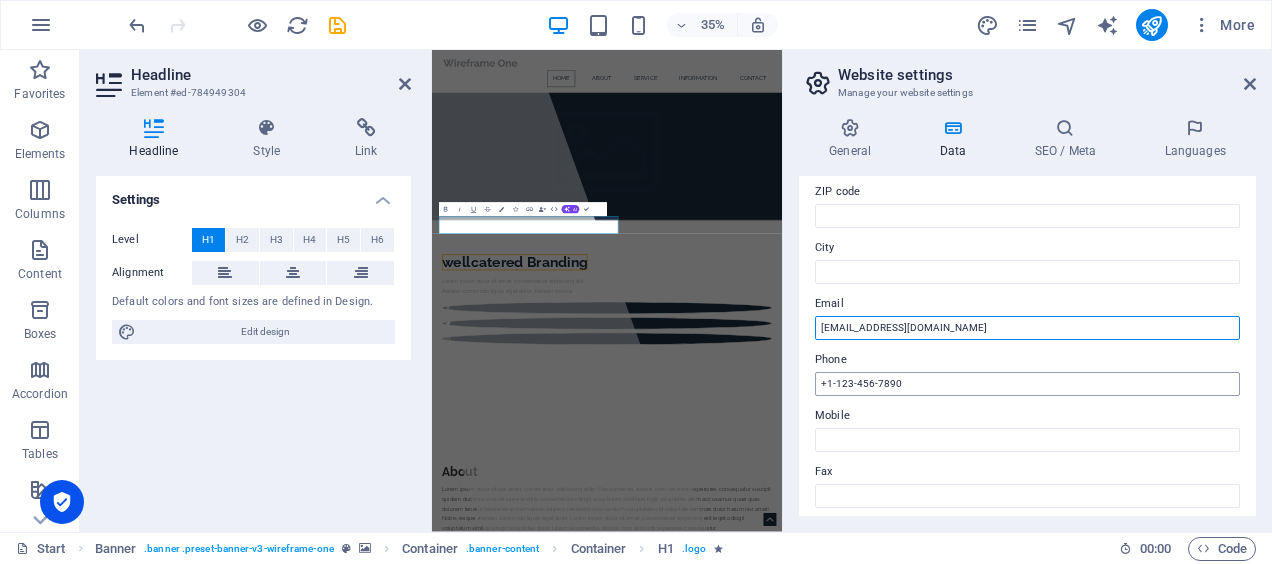 type on "[EMAIL_ADDRESS][DOMAIN_NAME]" 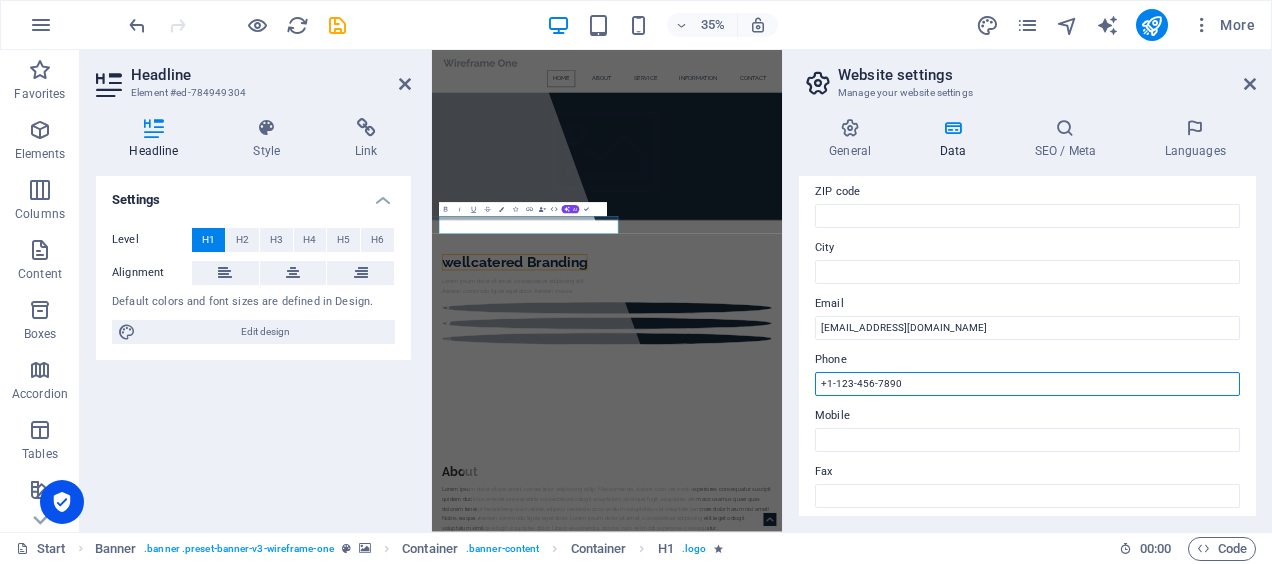 click on "+1-123-456-7890" at bounding box center [1027, 384] 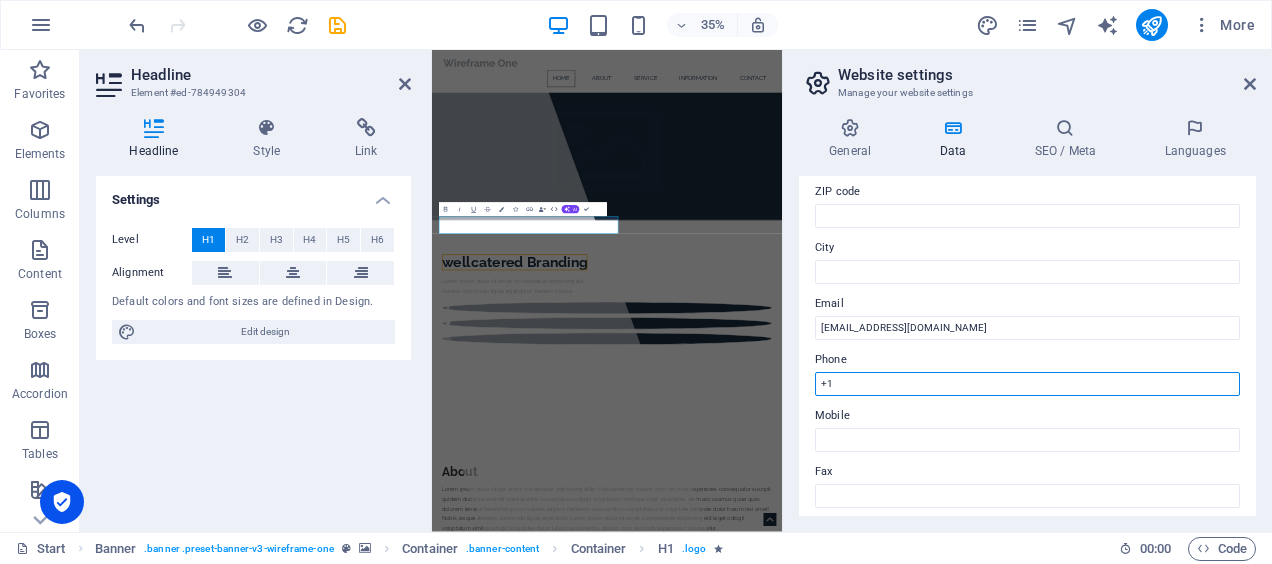 type on "+" 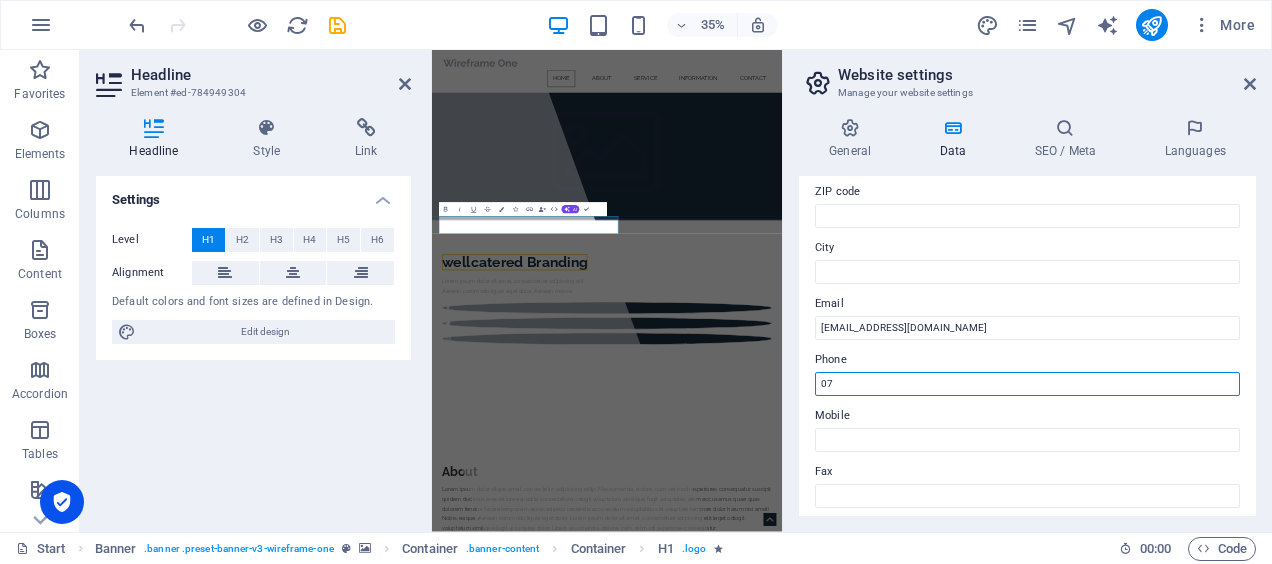 type on "0" 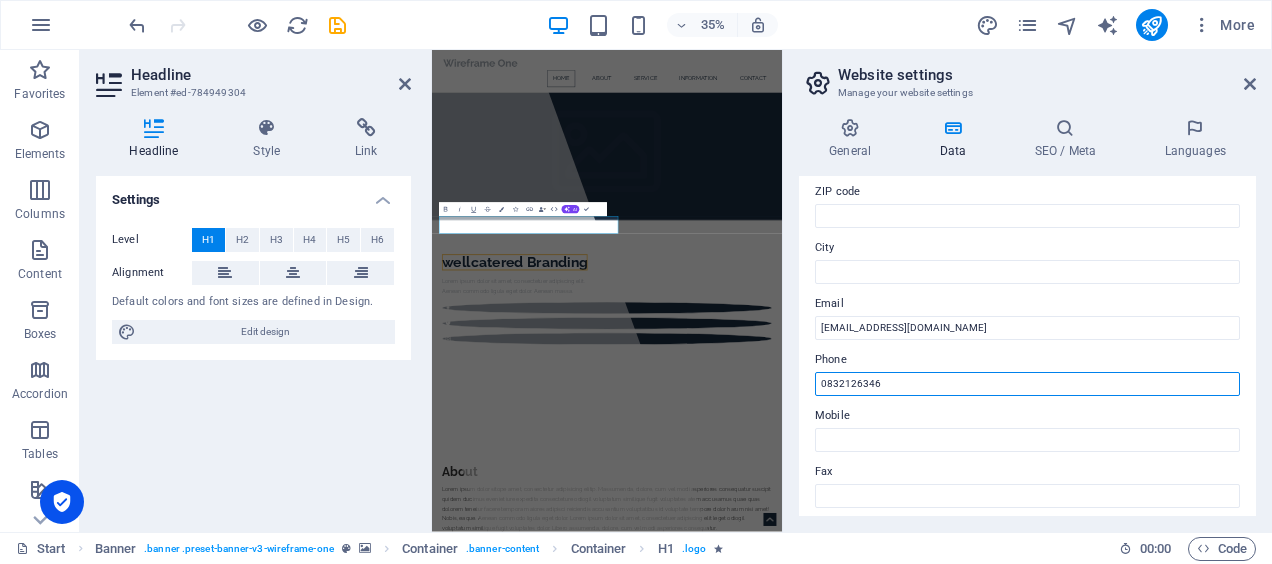 type on "0832126346" 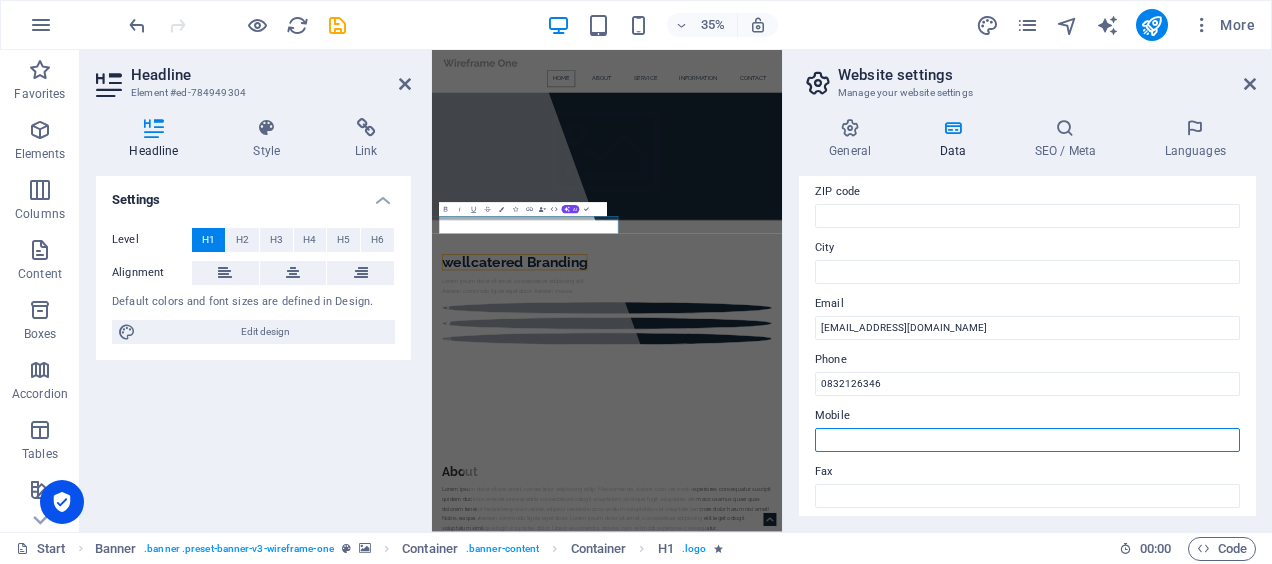 click on "Mobile" at bounding box center [1027, 440] 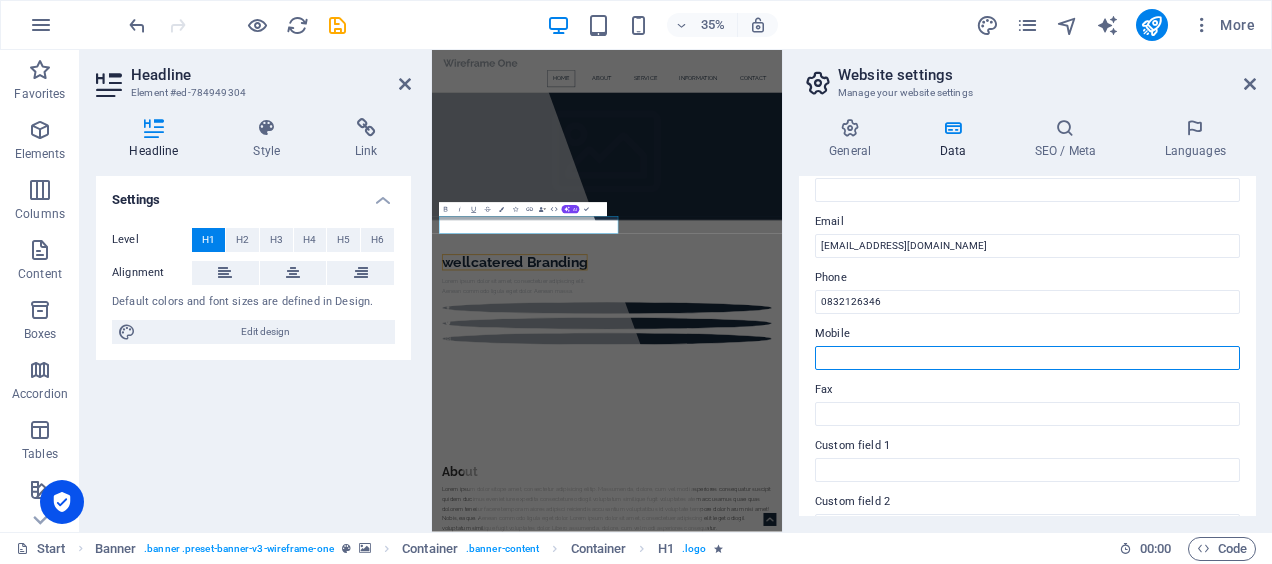 scroll, scrollTop: 397, scrollLeft: 0, axis: vertical 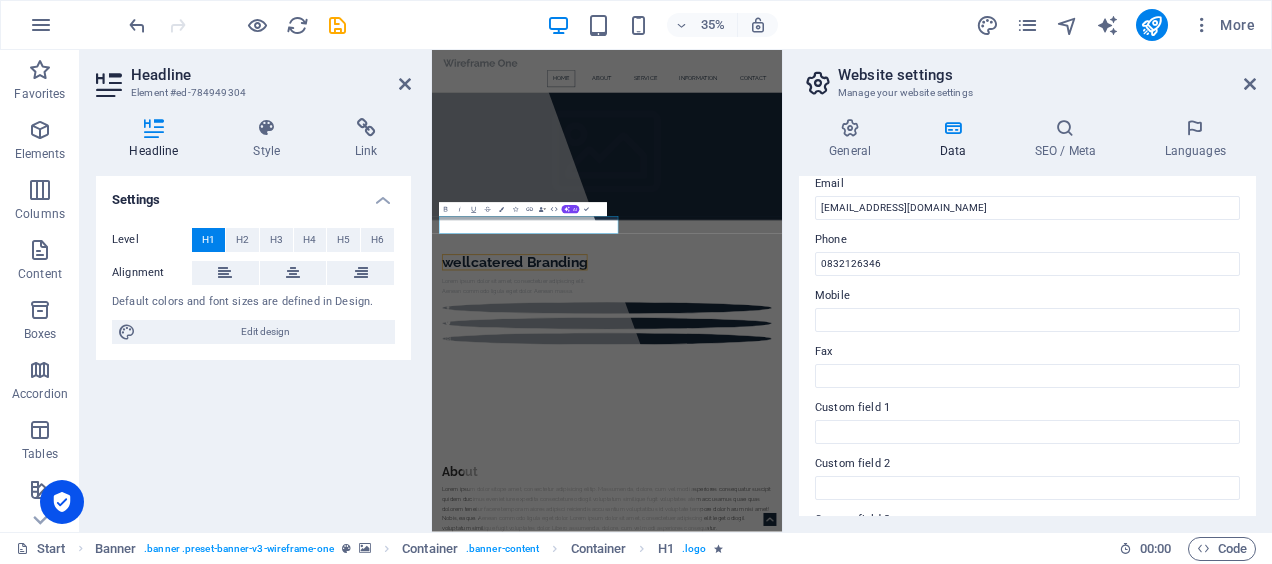 click on "Custom field 2" at bounding box center (1027, 464) 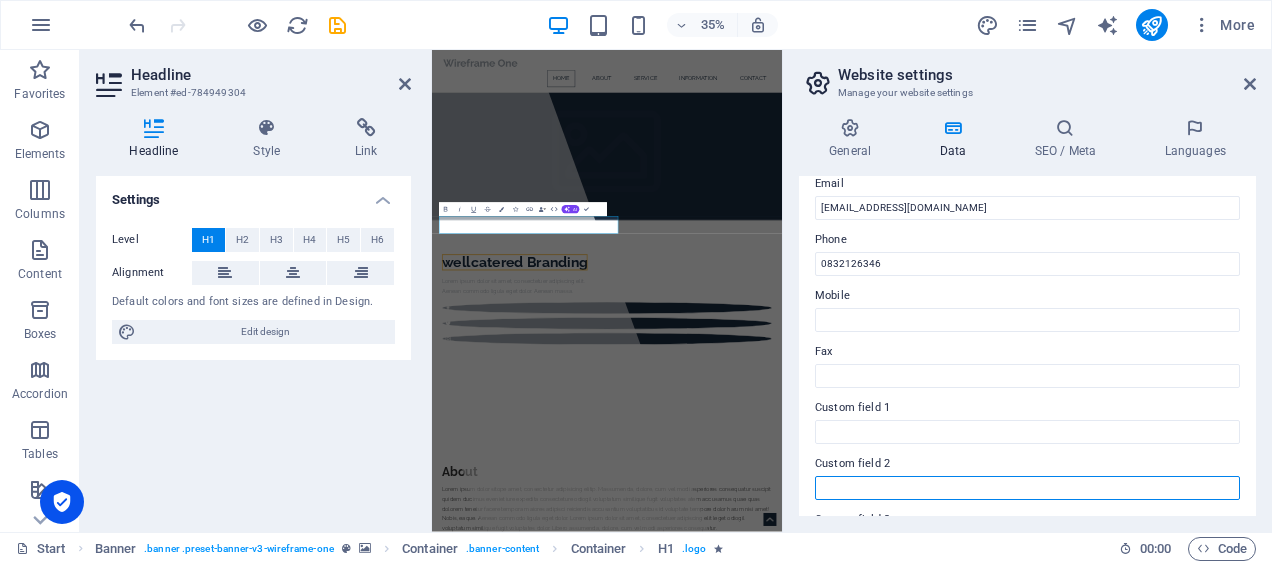 click on "Custom field 2" at bounding box center [1027, 488] 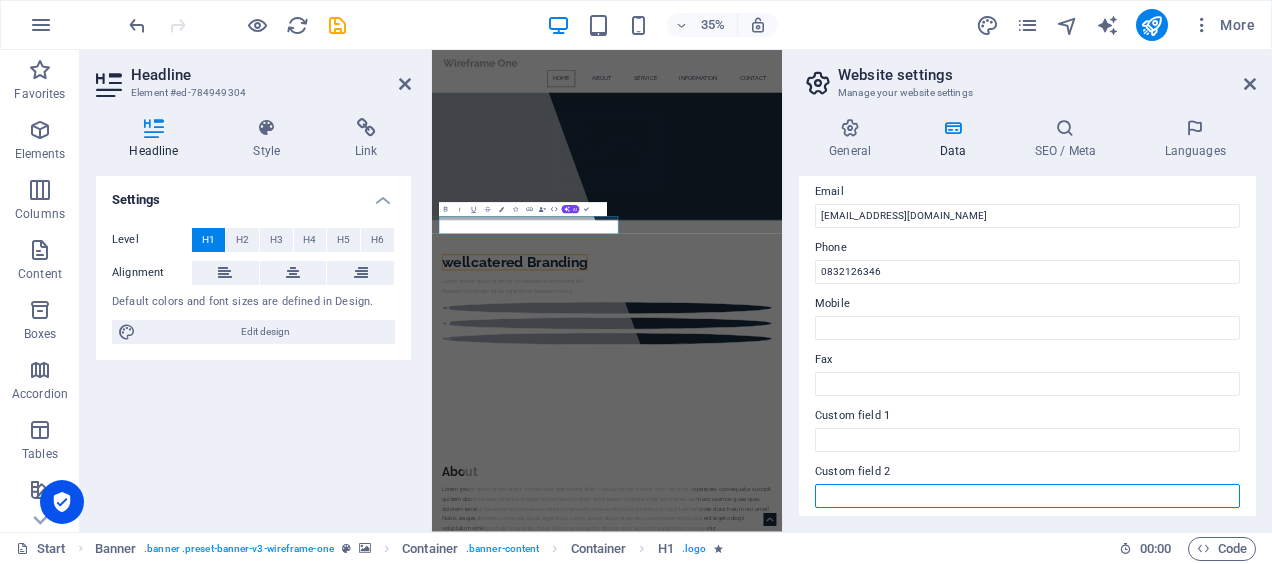 scroll, scrollTop: 0, scrollLeft: 0, axis: both 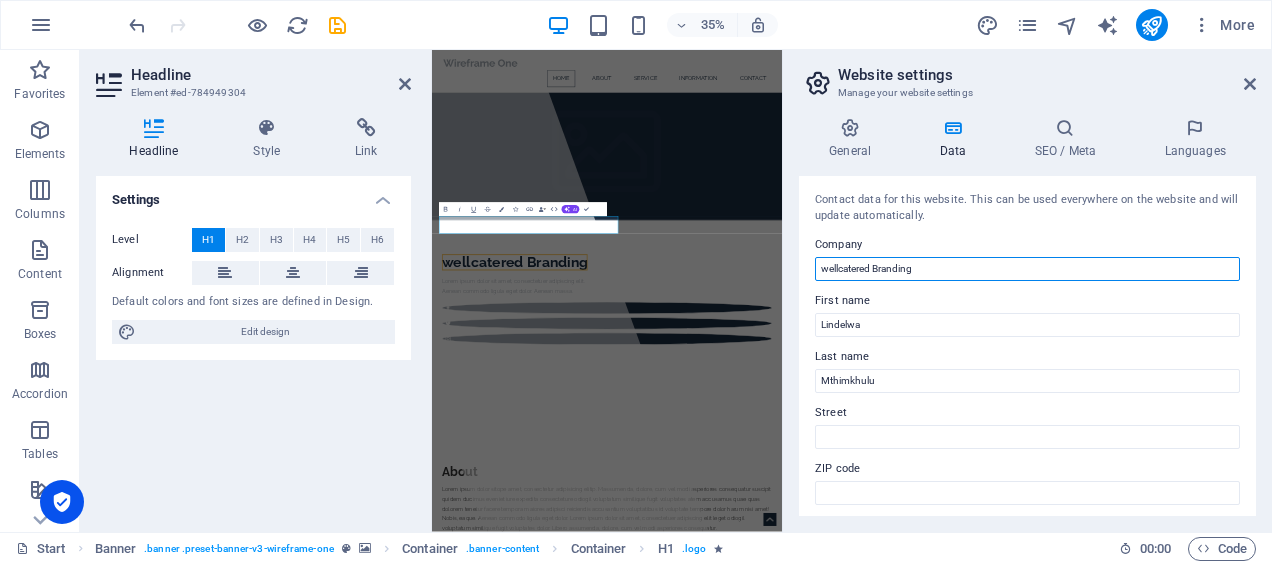 click on "wellcatered Branding" at bounding box center (1027, 269) 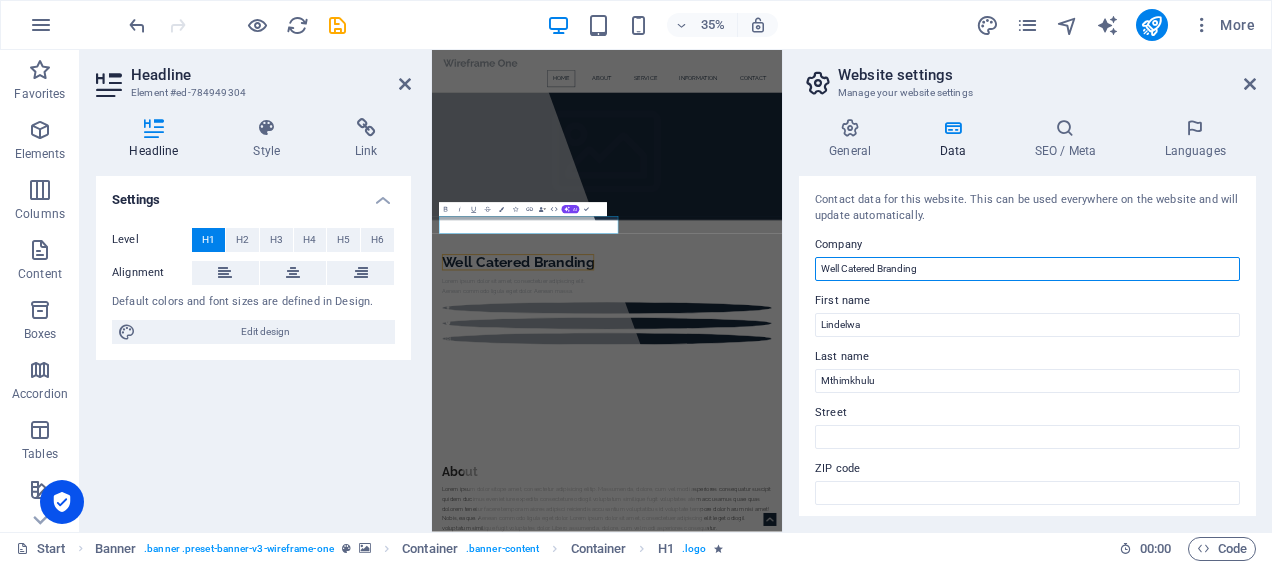 type on "Well Catered Branding" 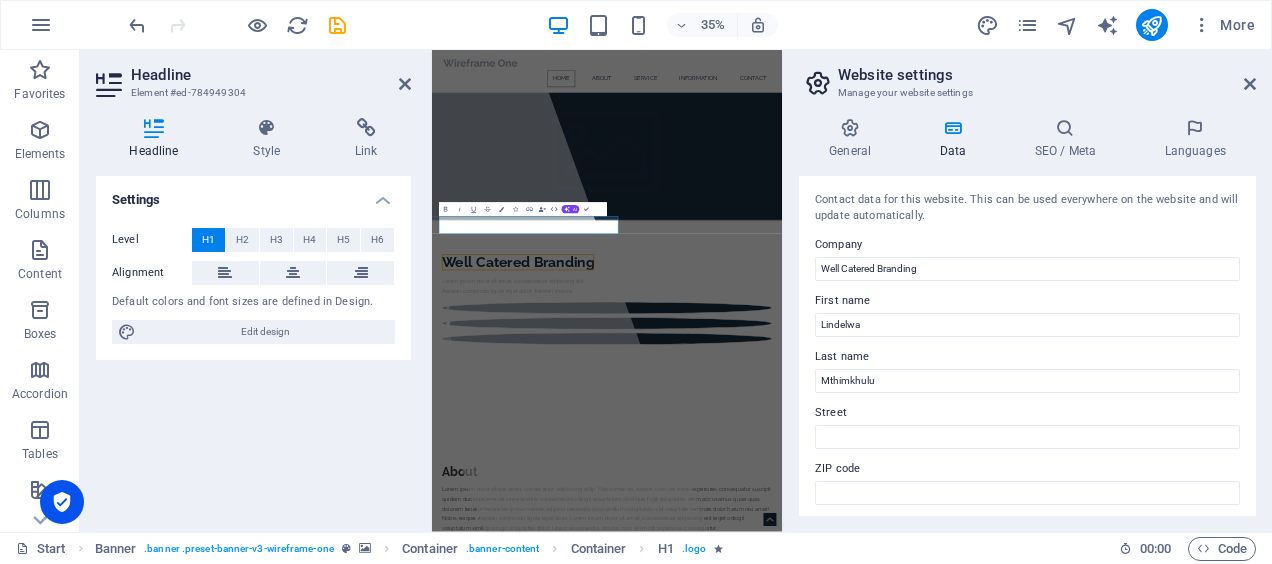click at bounding box center [651, 738] 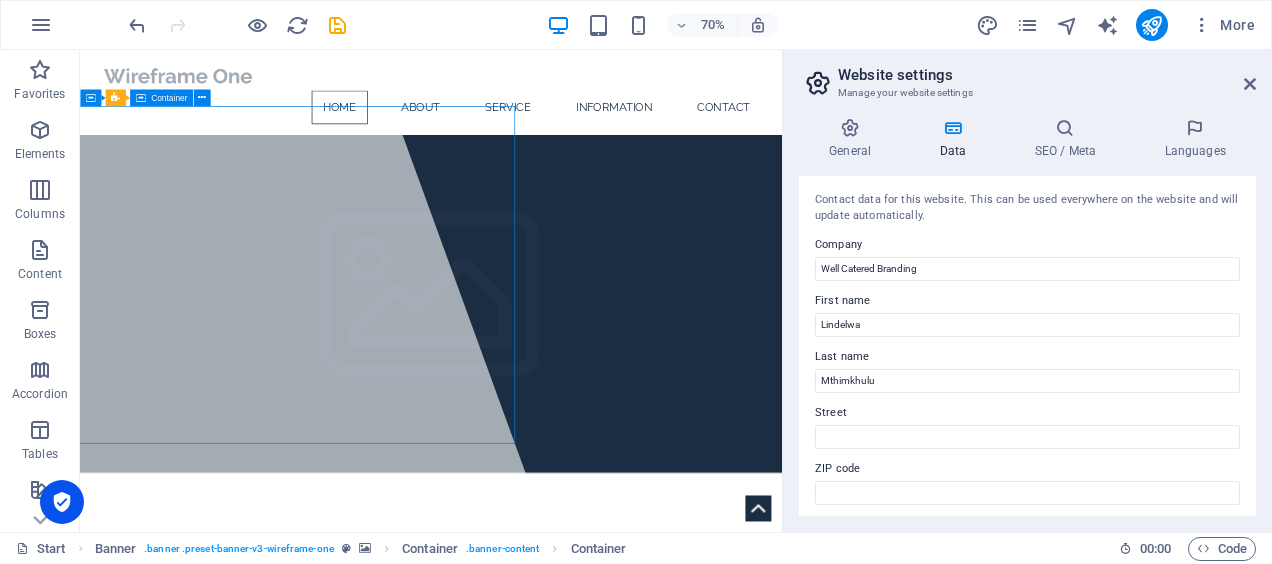 click on "About Lorem ipsum dolor sitope amet, consectetur adipisicing elitip. [PERSON_NAME], dolore, cum [PERSON_NAME] asperiores consequatur suscipit quidem ducimus eveniet iure expedita consecteture odiogil voluptatum similique fugit voluptates atem accusamus quae quas dolorem tenetur facere tempora maiores adipisci reiciendis accusantium voluptatibus id voluptate tempore dolor harum nisi amet! Nobis, eaque. Aenean commodo ligula eget dolor. Lorem ipsum dolor sit amet, consectetuer adipiscing elit leget odiogil voluptatum similique fugit voluptates dolor. Libero assumenda, dolore, cum [PERSON_NAME] asperiores consequatur. LEARN MORE" at bounding box center [581, 1330] 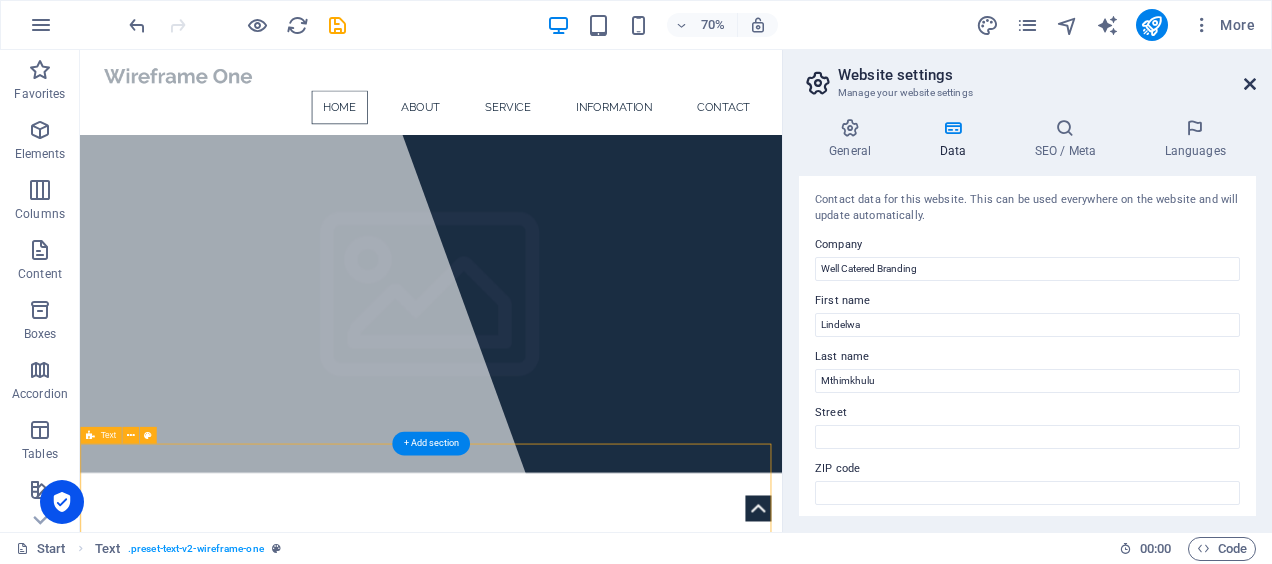 click at bounding box center [1250, 84] 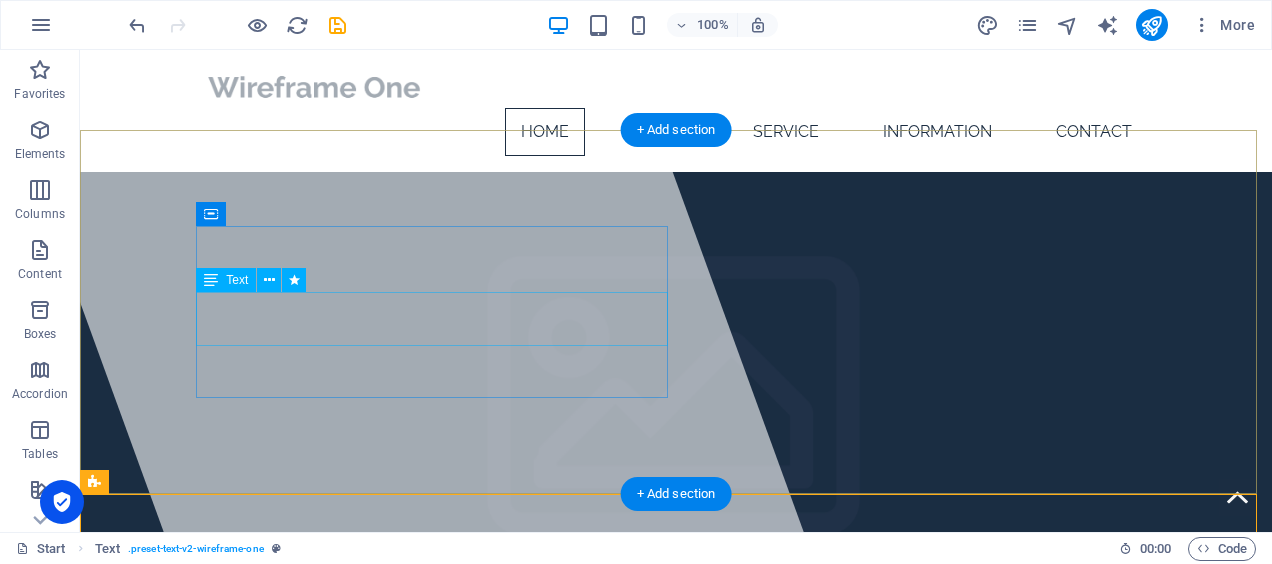 click on "Lorem ipsum dolor sit amet, consectetuer adipiscing elit. Aenean commodo ligula eget dolor. Aenean massa." at bounding box center [676, 843] 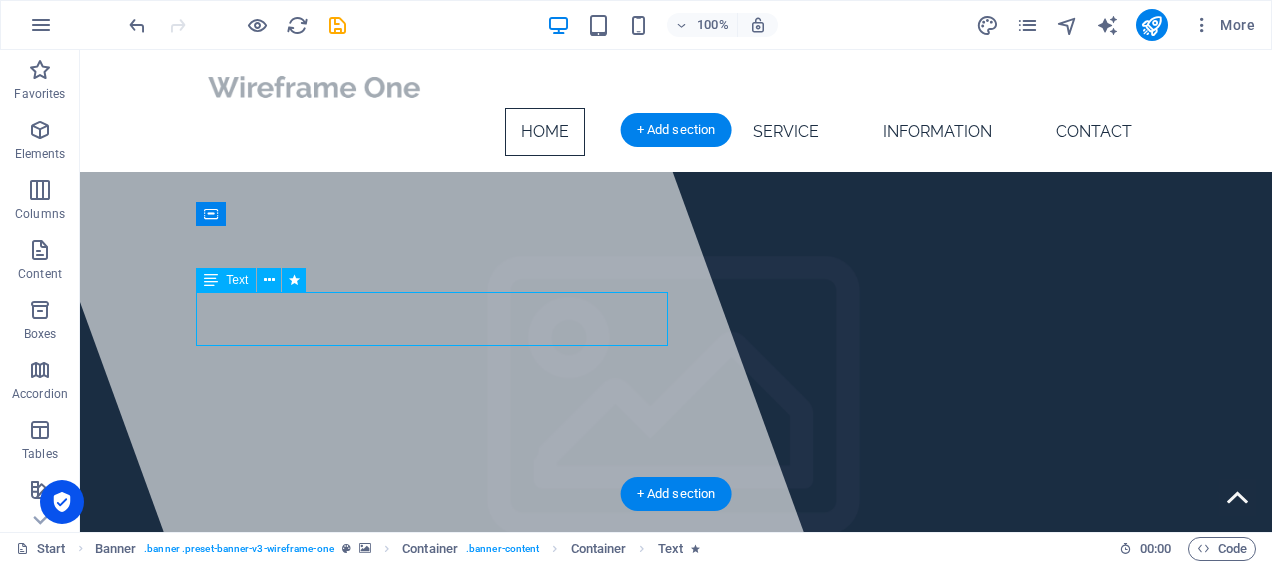 click on "Lorem ipsum dolor sit amet, consectetuer adipiscing elit. Aenean commodo ligula eget dolor. Aenean massa." at bounding box center (676, 843) 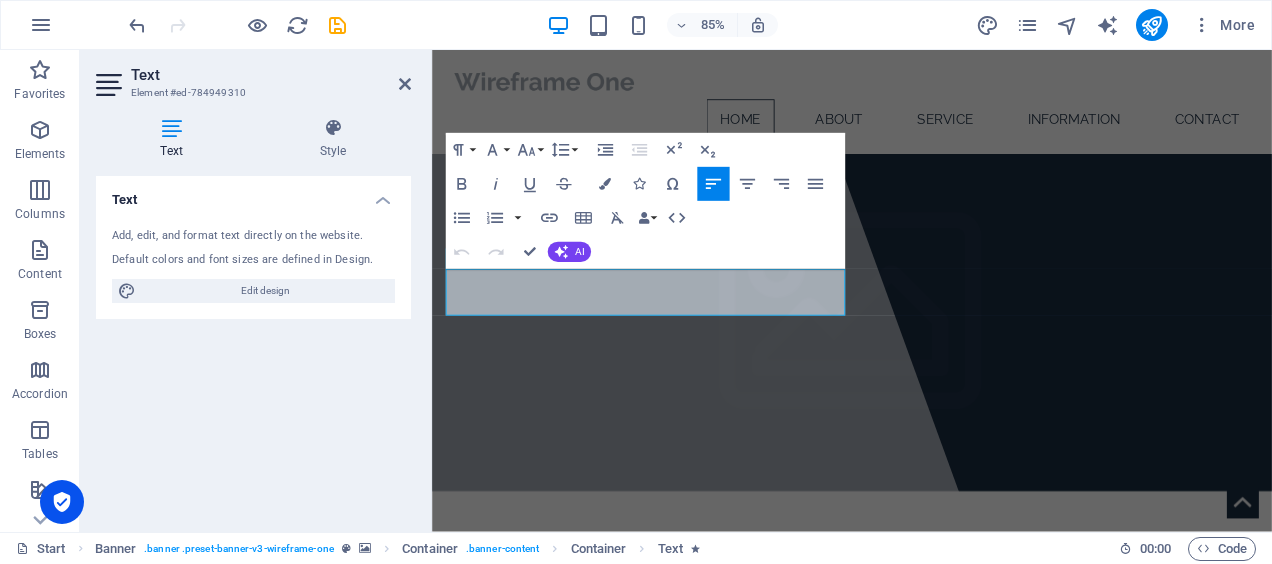 type 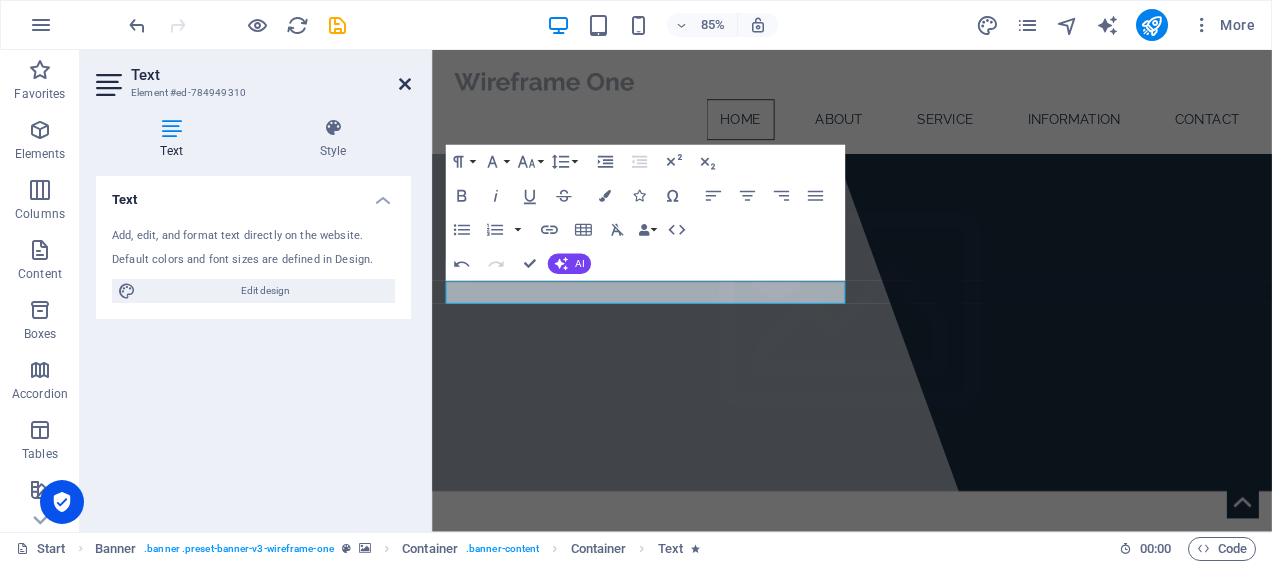 click at bounding box center (405, 84) 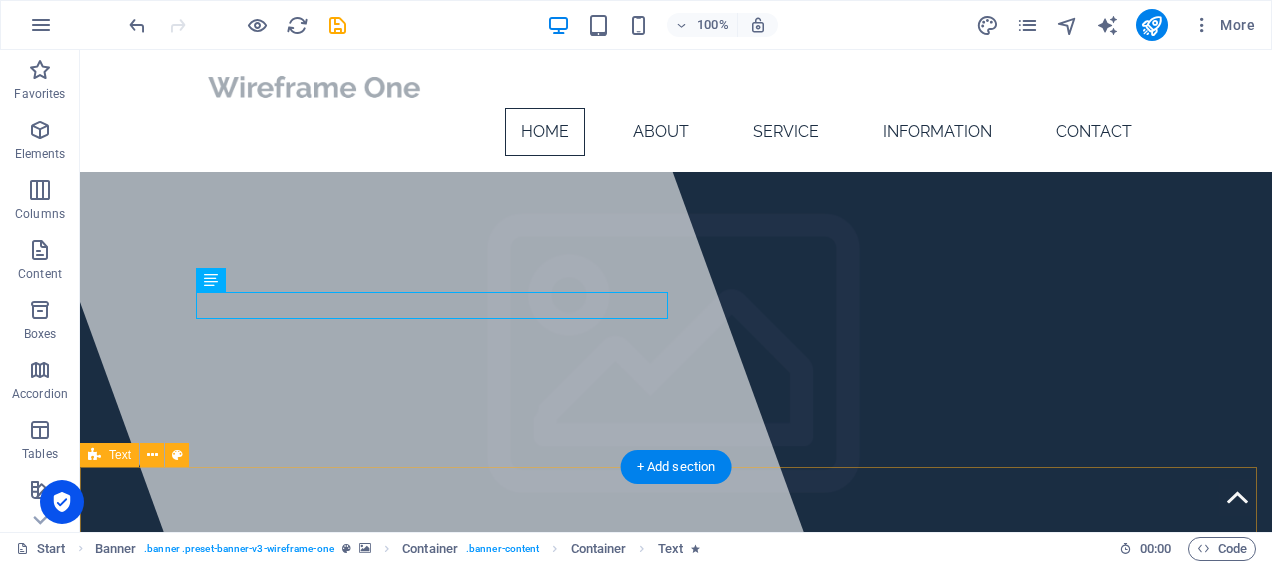 click on "About Lorem ipsum dolor sitope amet, consectetur adipisicing elitip. [PERSON_NAME], dolore, cum [PERSON_NAME] asperiores consequatur suscipit quidem ducimus eveniet iure expedita consecteture odiogil voluptatum similique fugit voluptates atem accusamus quae quas dolorem tenetur facere tempora maiores adipisci reiciendis accusantium voluptatibus id voluptate tempore dolor harum nisi amet! Nobis, eaque. Aenean commodo ligula eget dolor. Lorem ipsum dolor sit amet, consectetuer adipiscing elit leget odiogil voluptatum similique fugit voluptates dolor. Libero assumenda, dolore, cum [PERSON_NAME] asperiores consequatur. LEARN MORE" at bounding box center [676, 1218] 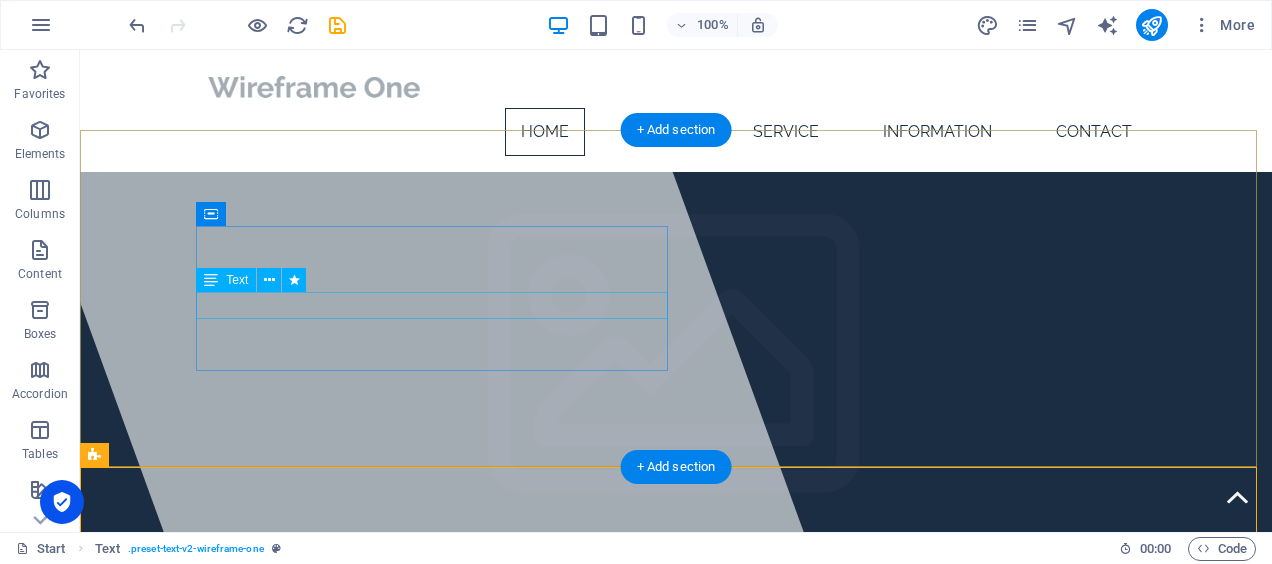 click on "Corporate Branding & Gifting, Well Catered" at bounding box center [676, 744] 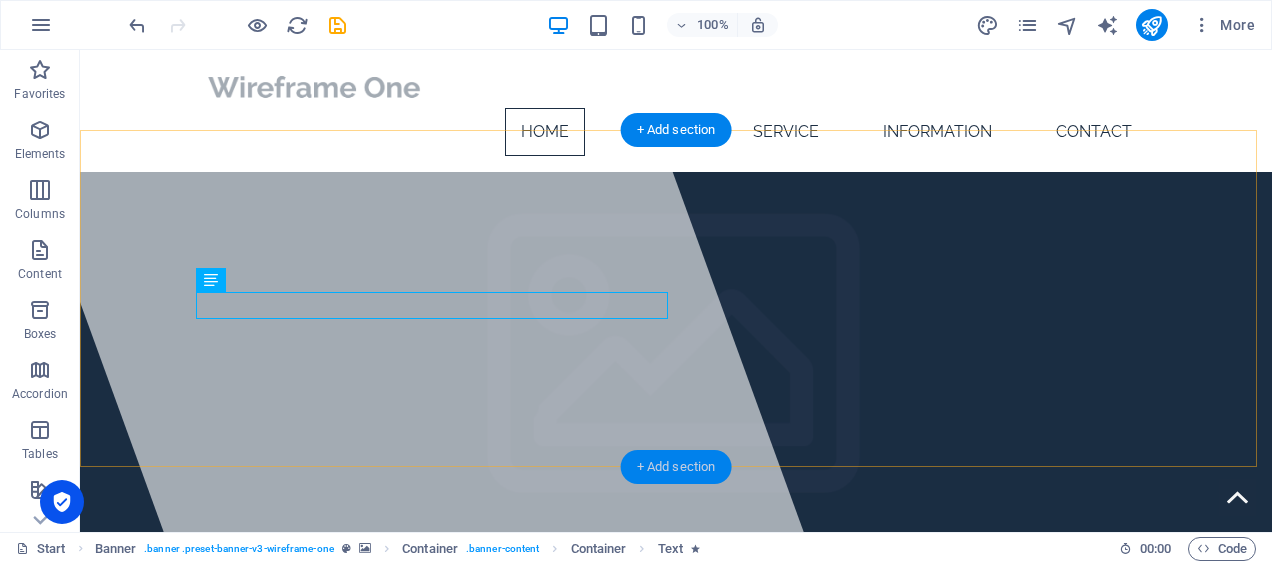 click on "+ Add section" at bounding box center [676, 467] 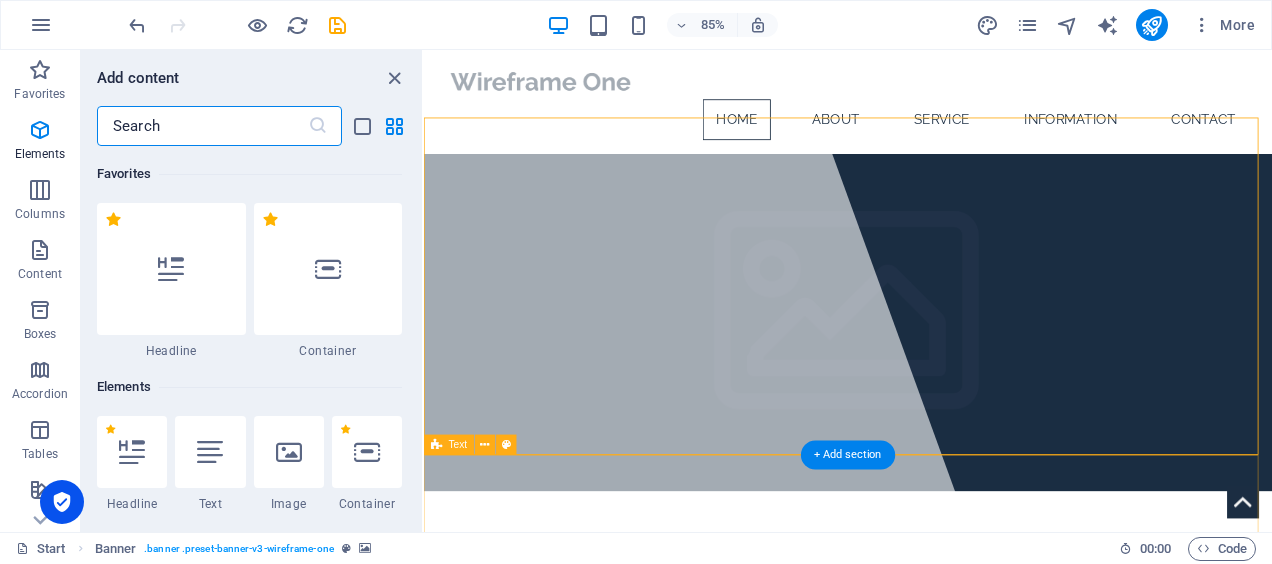 scroll, scrollTop: 3499, scrollLeft: 0, axis: vertical 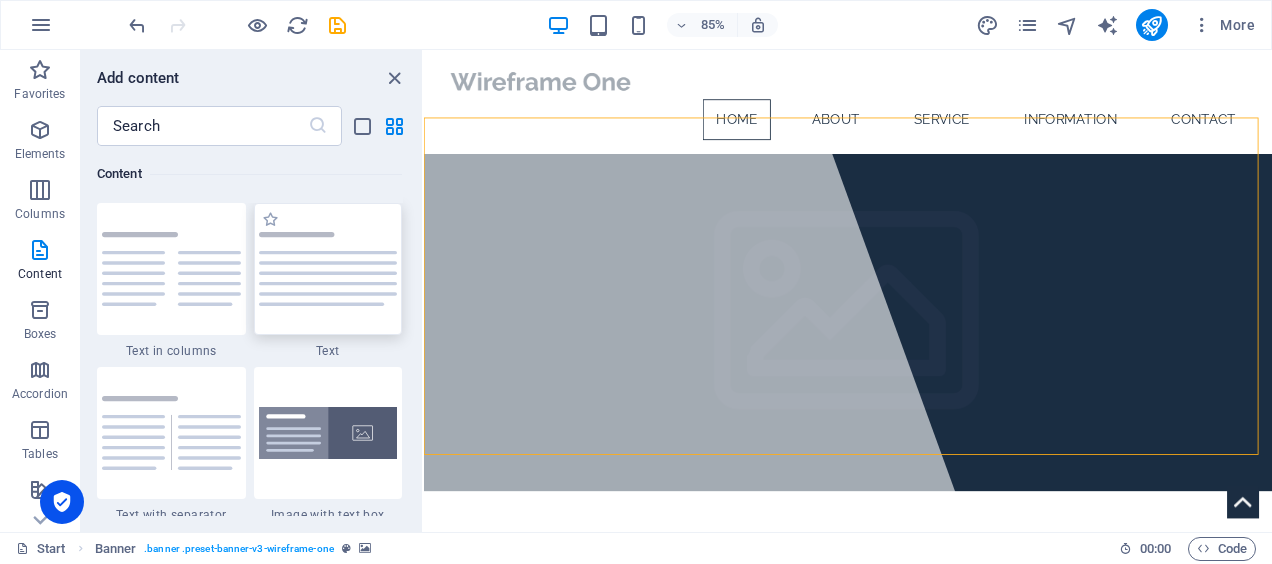 click at bounding box center (328, 269) 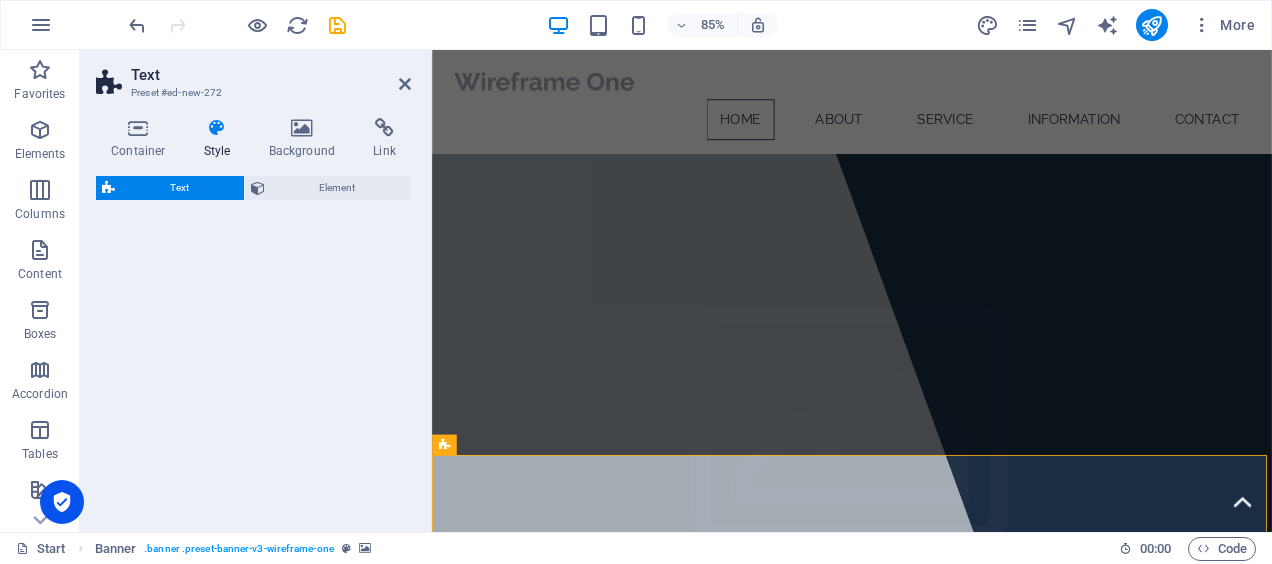select on "preset-text-v2-default" 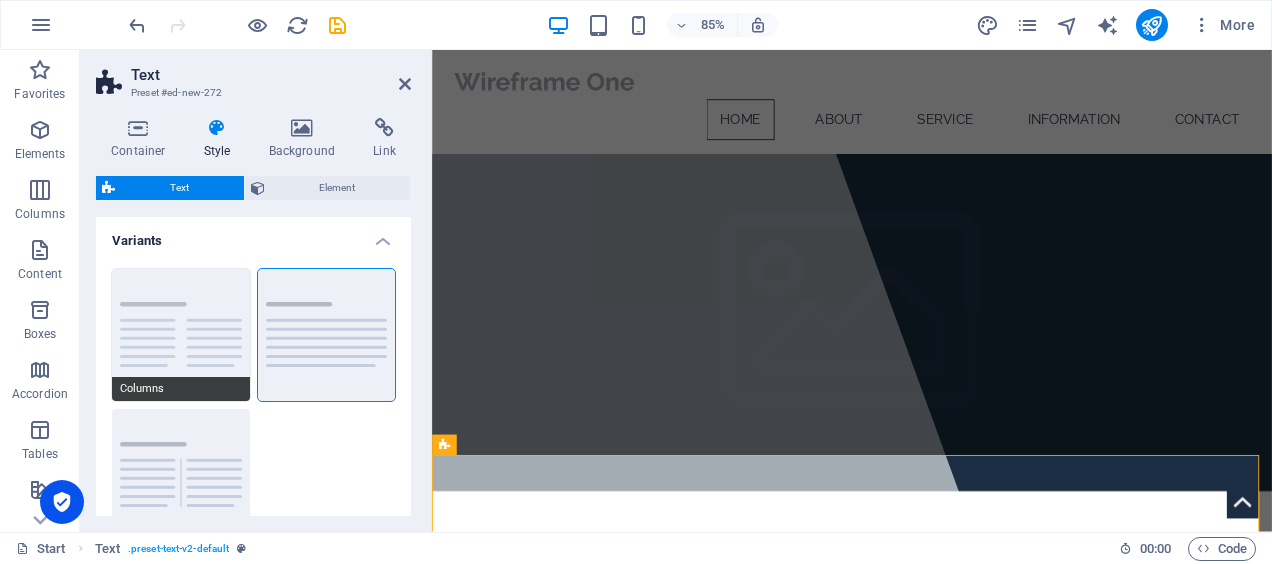 click on "Columns" at bounding box center [181, 335] 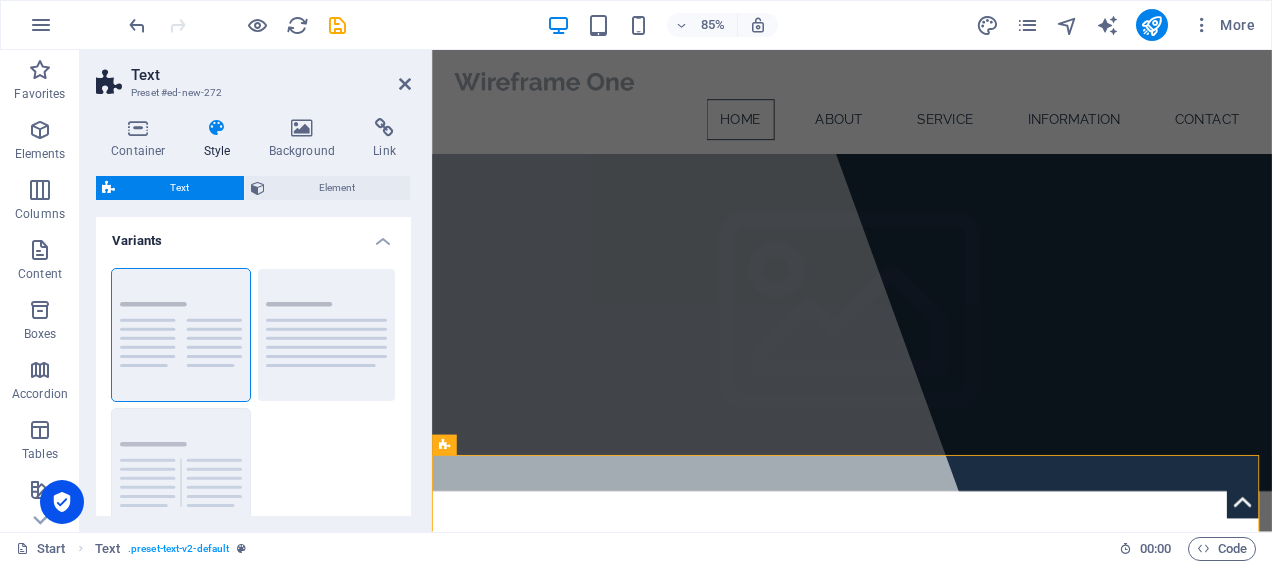 click on "Separator" at bounding box center (181, 475) 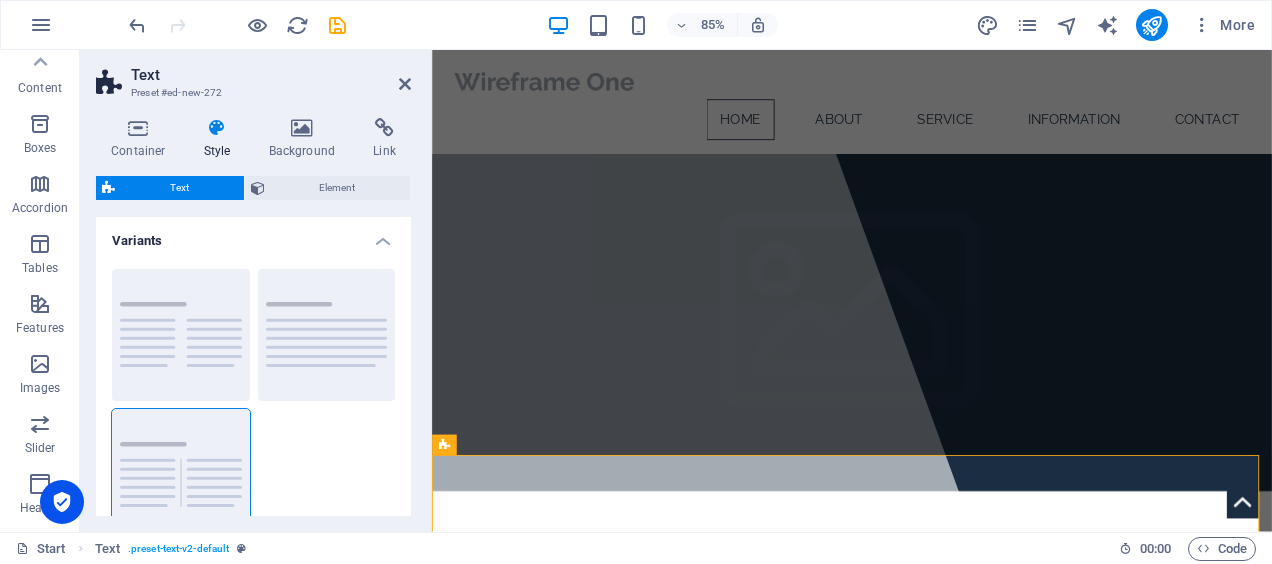 scroll, scrollTop: 0, scrollLeft: 0, axis: both 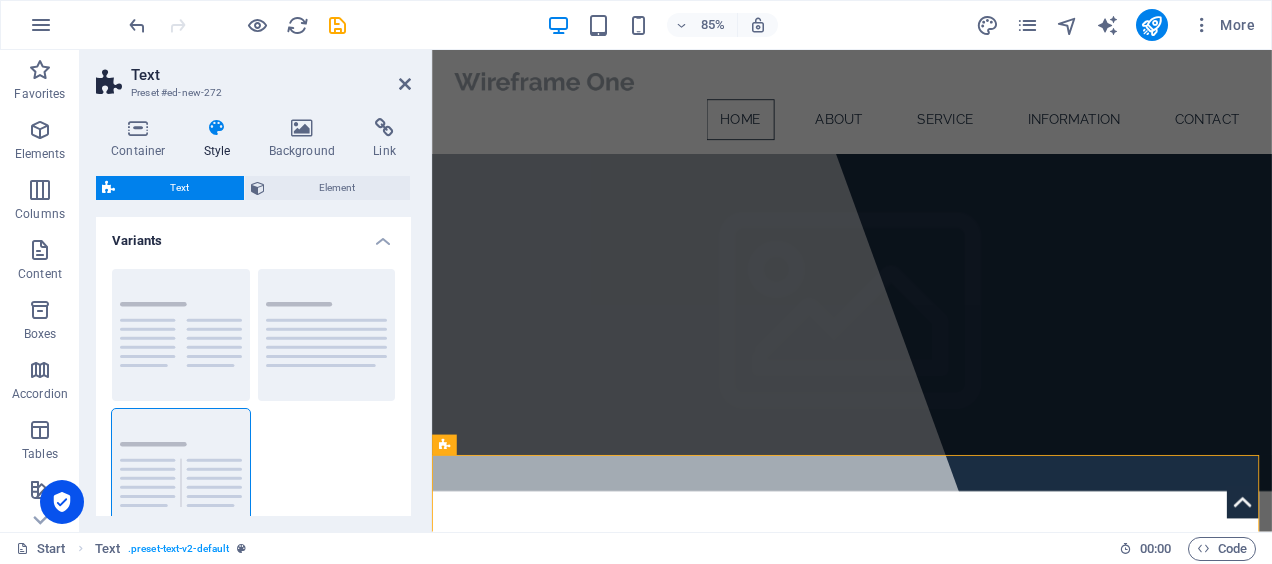 click on "Headline Lorem ipsum dolor sitope amet, consectetur adipisicing elitip. Massumenda, dolore, cum vel modi asperiores consequatur suscipit quidem ducimus eveniet iure expedita consecteture odiogil voluptatum similique fugit voluptates atem accusamus quae quas dolorem tenetur facere tempora maiores adipisci reiciendis accusantium voluptatibus id voluptate tempore dolor harum nisi amet! Nobis, eaque. Aenean commodo ligula eget dolor. Lorem ipsum dolor sit amet, consectetuer adipiscing elit leget odiogil voluptatum similique fugit voluptates dolor. Libero assumenda, dolore, cum vel modi asperiores consequatur." at bounding box center [926, 1202] 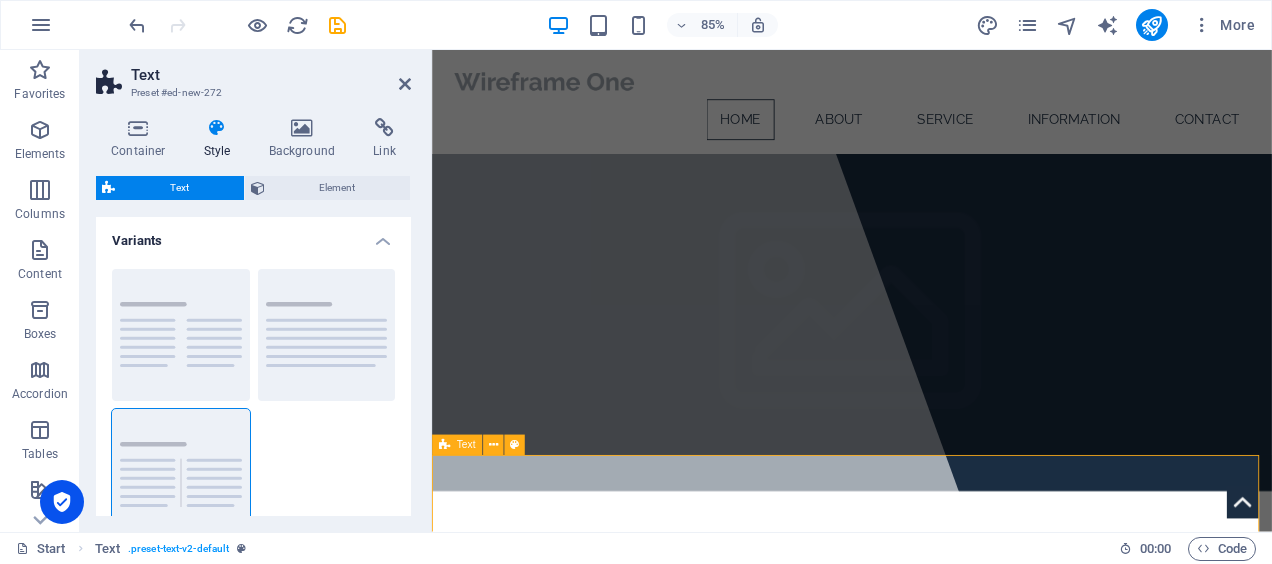 click on "Text" at bounding box center (457, 445) 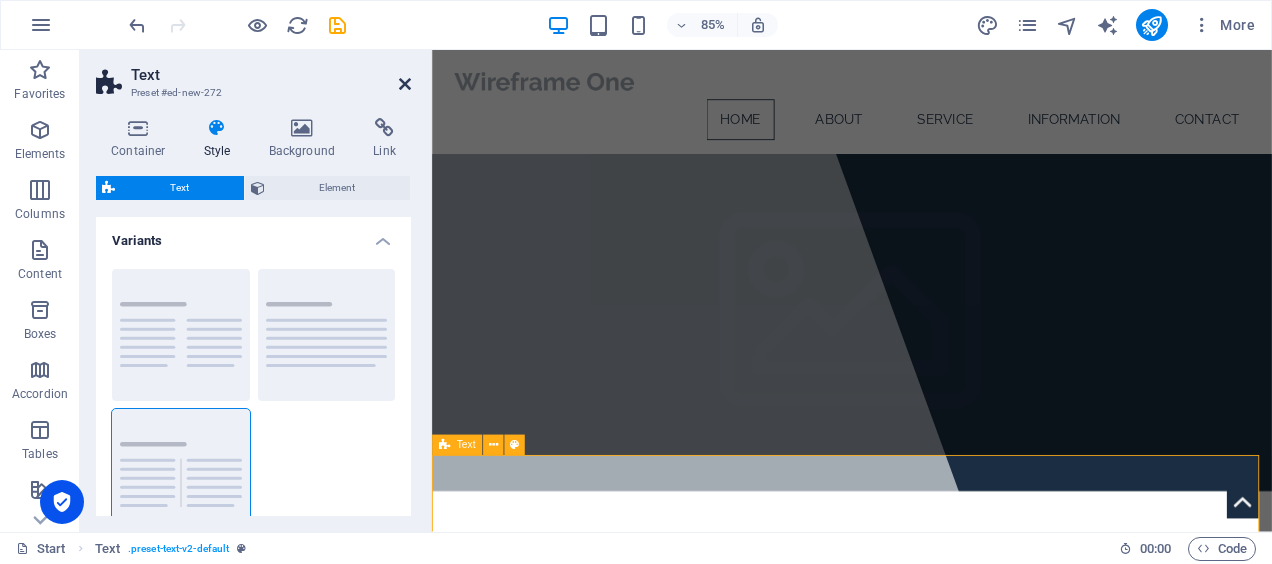 click at bounding box center [405, 84] 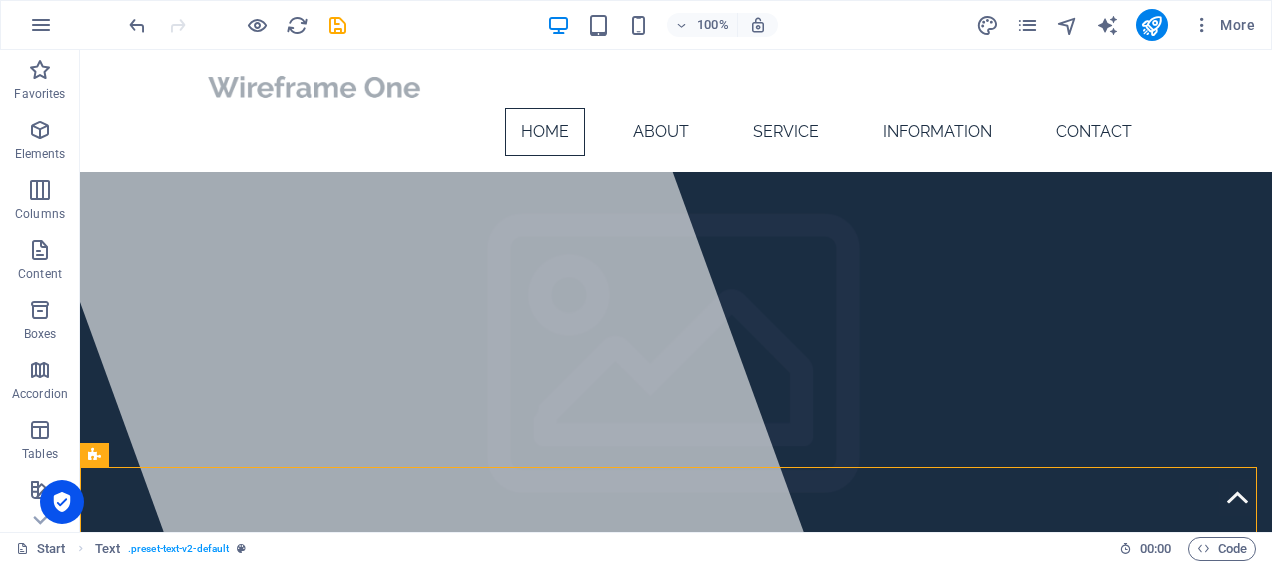 click on "Headline Lorem ipsum dolor sitope amet, consectetur adipisicing elitip. Massumenda, dolore, cum vel modi asperiores consequatur suscipit quidem ducimus eveniet iure expedita consecteture odiogil voluptatum similique fugit voluptates atem accusamus quae quas dolorem tenetur facere tempora maiores adipisci reiciendis accusantium voluptatibus id voluptate tempore dolor harum nisi amet! Nobis, eaque. Aenean commodo ligula eget dolor. Lorem ipsum dolor sit amet, consectetuer adipiscing elit leget odiogil voluptatum similique fugit voluptates dolor. Libero assumenda, dolore, cum vel modi asperiores consequatur." at bounding box center (676, 1202) 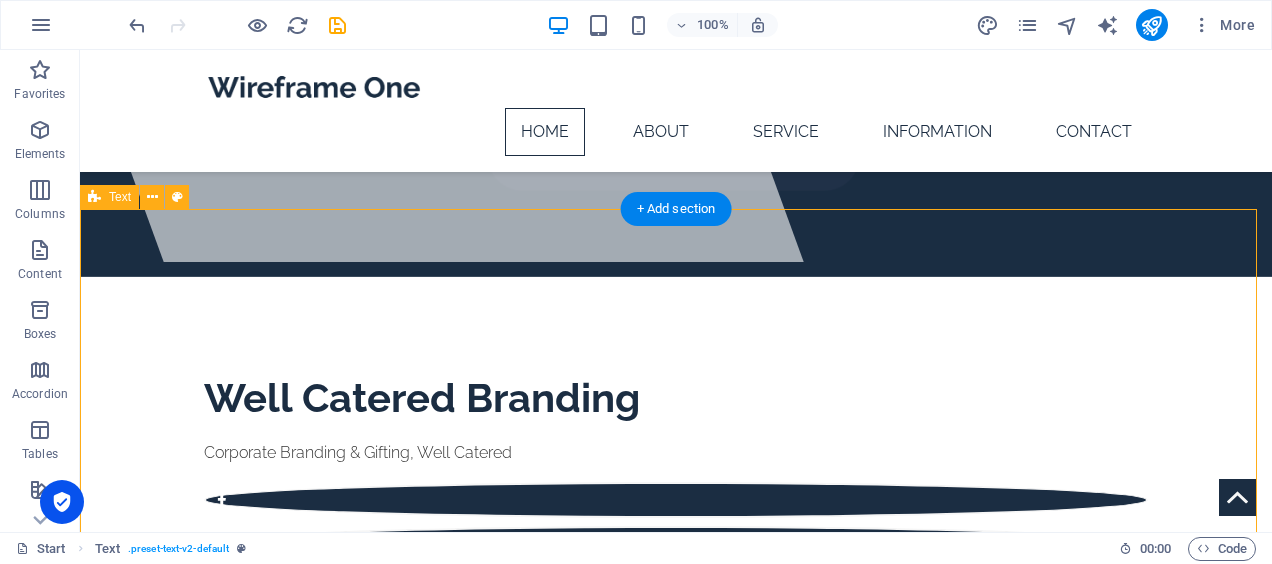 scroll, scrollTop: 275, scrollLeft: 0, axis: vertical 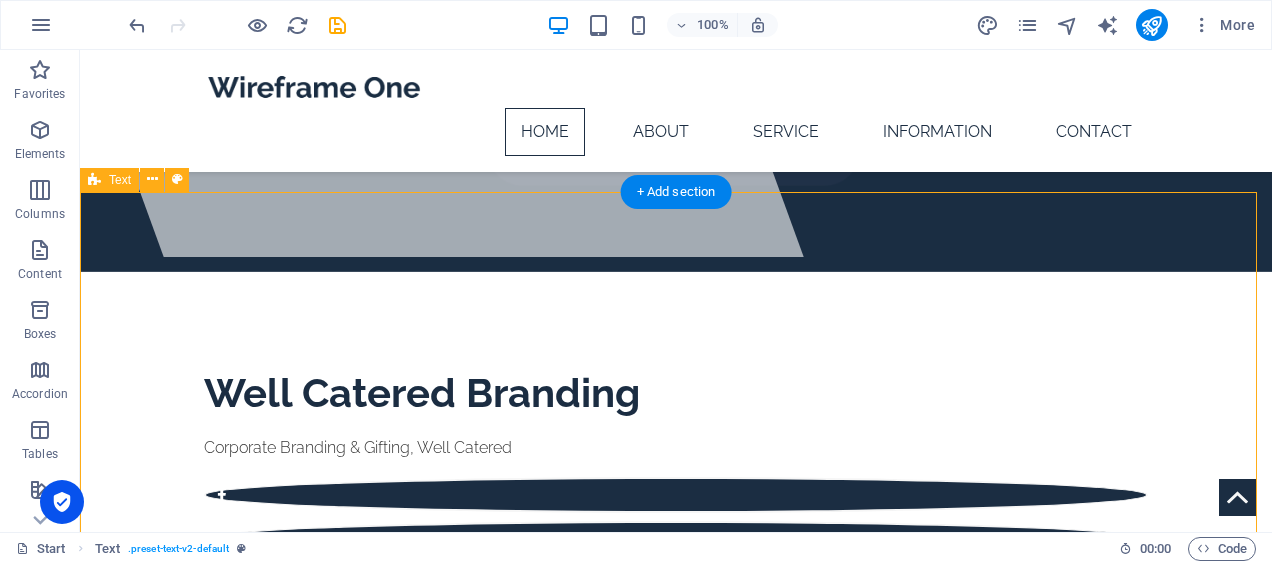 click on "Lorem ipsum dolor sitope amet, consectetur adipisicing elitip. Massumenda, dolore, cum vel modi asperiores consequatur suscipit quidem ducimus eveniet iure expedita consecteture odiogil voluptatum similique fugit voluptates atem accusamus quae quas dolorem tenetur facere tempora maiores adipisci reiciendis accusantium voluptatibus id voluptate tempore dolor harum nisi amet! Nobis, eaque. Aenean commodo ligula eget dolor. Lorem ipsum dolor sit amet, consectetuer adipiscing elit leget odiogil voluptatum similique fugit voluptates dolor. Libero assumenda, dolore, cum vel modi asperiores consequatur." at bounding box center (676, 934) 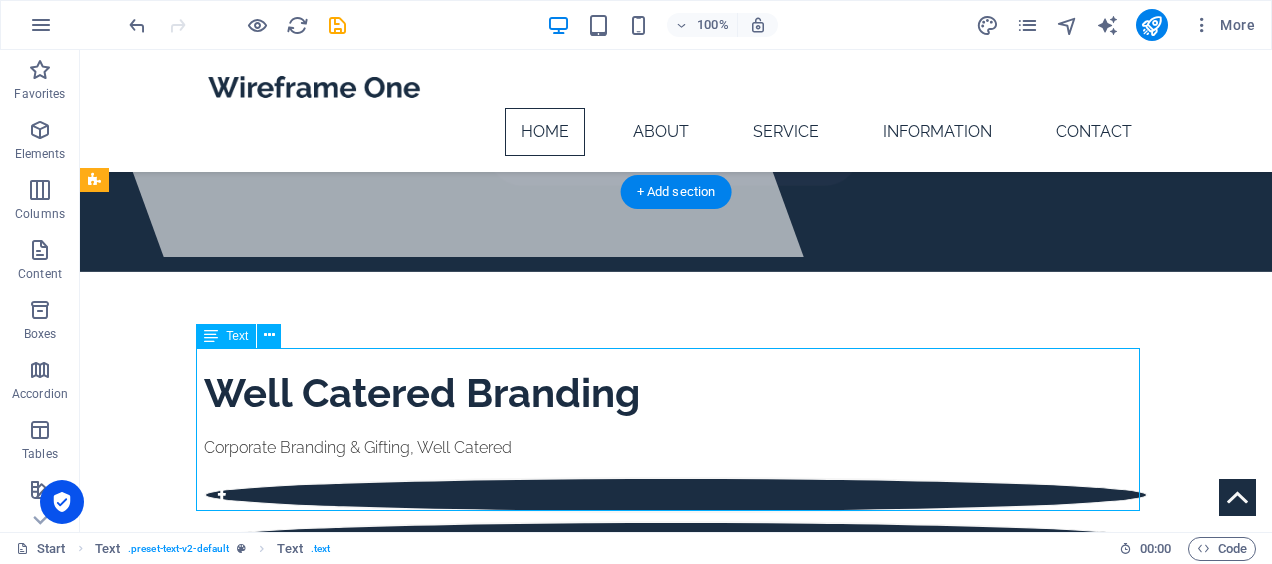 click on "Lorem ipsum dolor sitope amet, consectetur adipisicing elitip. Massumenda, dolore, cum vel modi asperiores consequatur suscipit quidem ducimus eveniet iure expedita consecteture odiogil voluptatum similique fugit voluptates atem accusamus quae quas dolorem tenetur facere tempora maiores adipisci reiciendis accusantium voluptatibus id voluptate tempore dolor harum nisi amet! Nobis, eaque. Aenean commodo ligula eget dolor. Lorem ipsum dolor sit amet, consectetuer adipiscing elit leget odiogil voluptatum similique fugit voluptates dolor. Libero assumenda, dolore, cum vel modi asperiores consequatur." at bounding box center [676, 934] 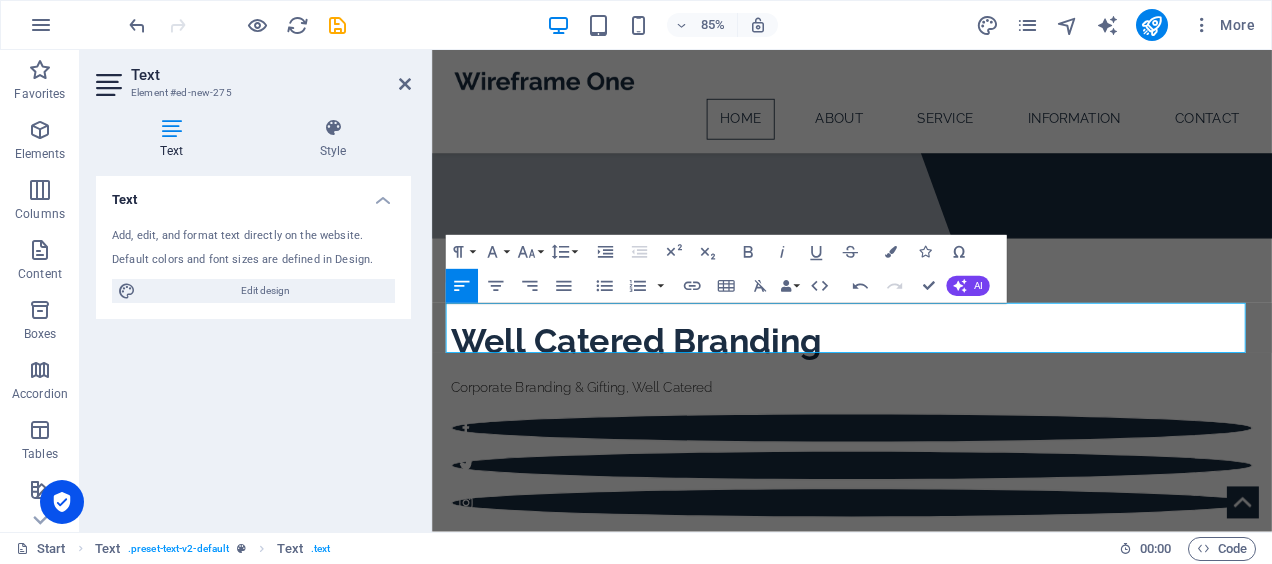 click on "Text Add, edit, and format text directly on the website. Default colors and font sizes are defined in Design. Edit design Alignment Left aligned Centered Right aligned" at bounding box center (253, 346) 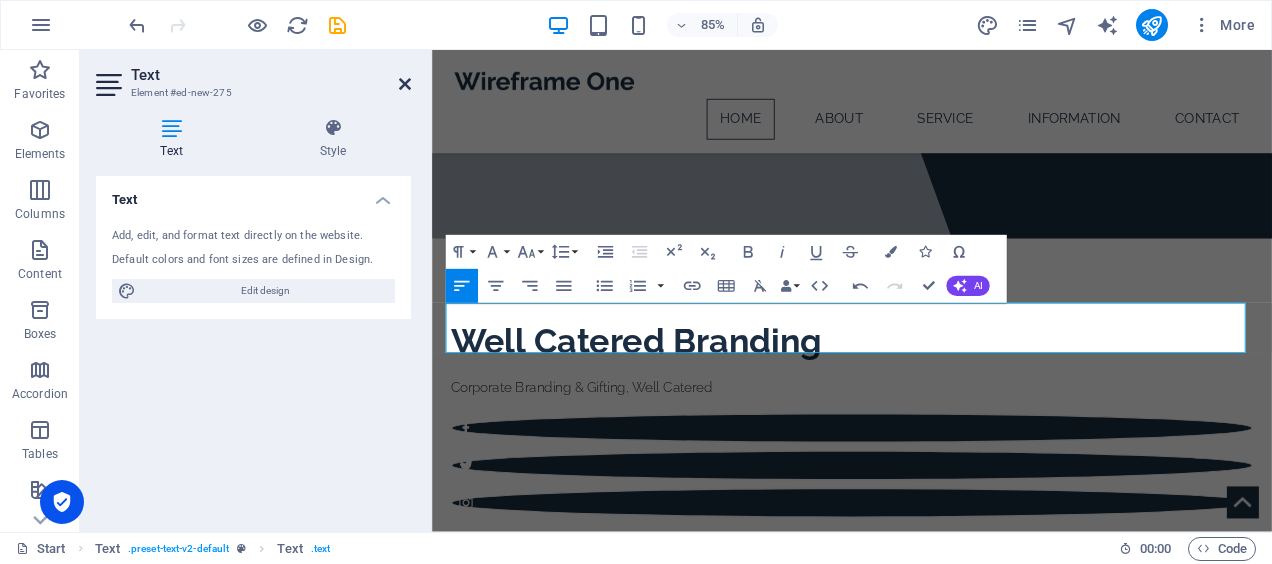 click at bounding box center [405, 84] 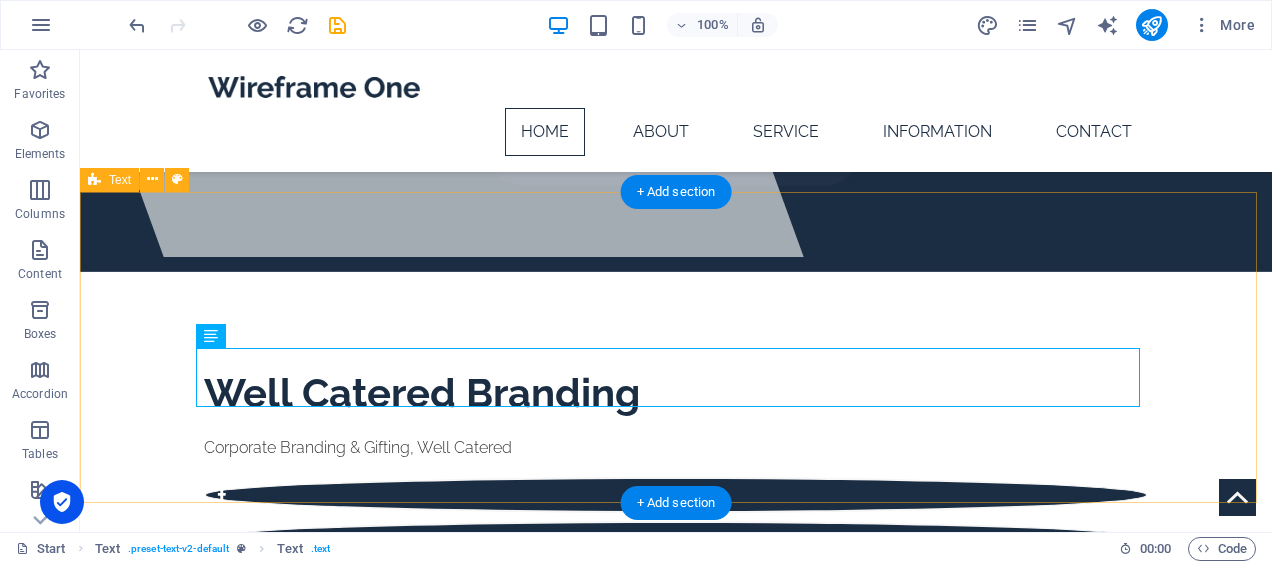 click on "Headline Enhancing brand touchpoints with thoughtfully crafted gifts—delivered on time, every time." at bounding box center (676, 852) 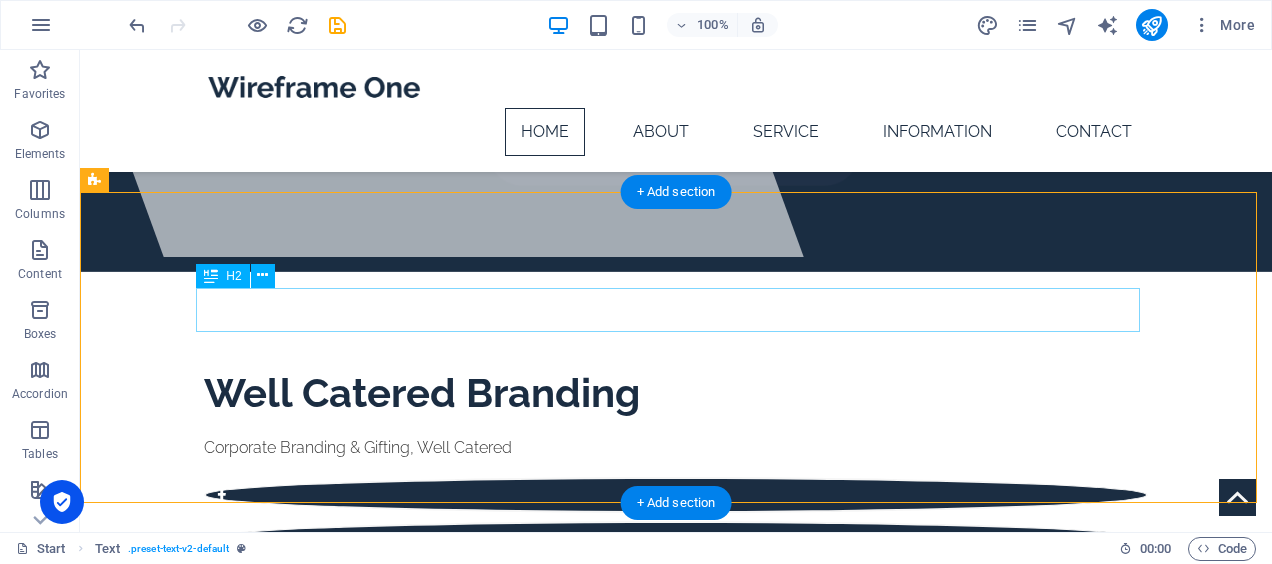 click on "Headline" at bounding box center [676, 815] 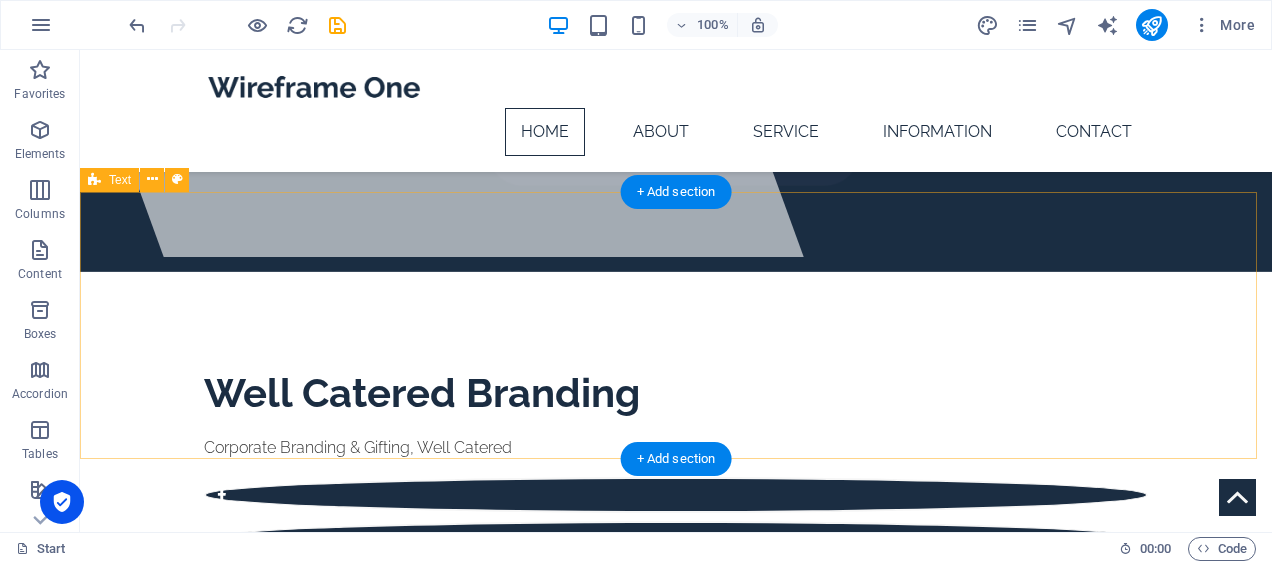 click on "Enhancing brand touchpoints with thoughtfully crafted gifts—delivered on time, every time." at bounding box center (676, 830) 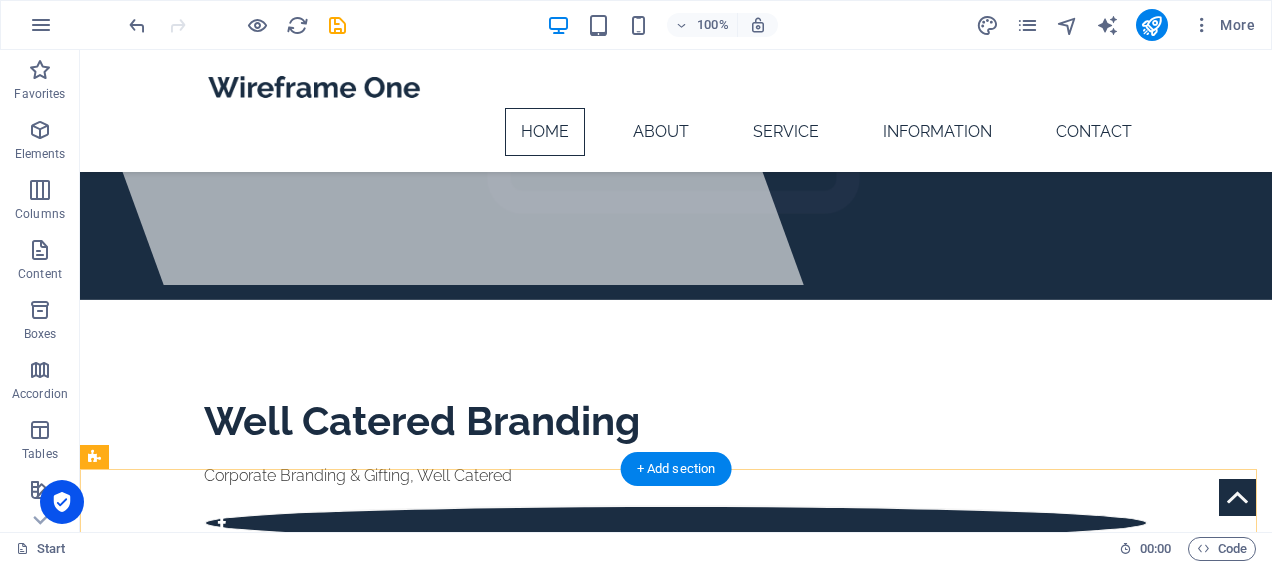 scroll, scrollTop: 246, scrollLeft: 0, axis: vertical 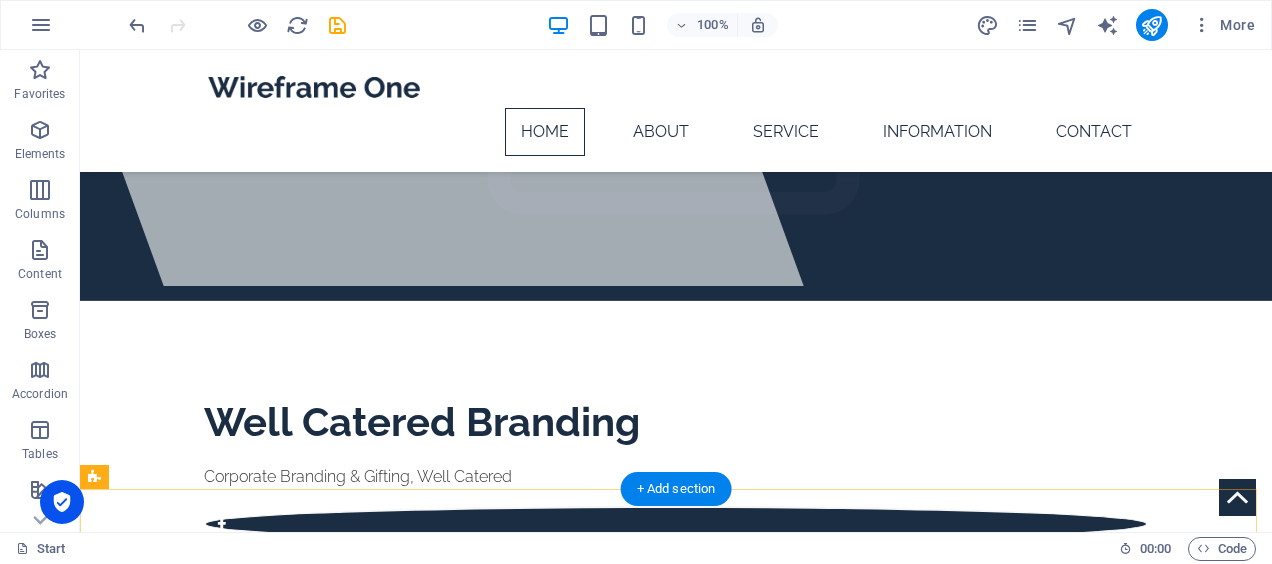 click on "Enhancing brand touchpoints with thoughtfully crafted gifts—delivered on time, every time." at bounding box center (676, 867) 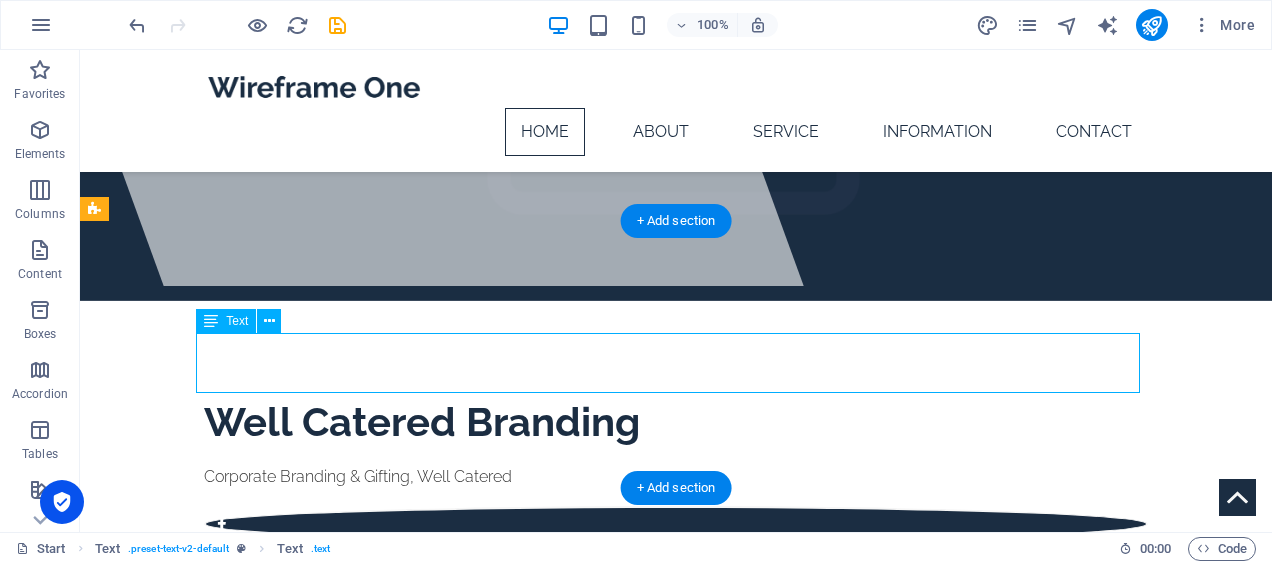 click on "Enhancing brand touchpoints with thoughtfully crafted gifts—delivered on time, every time." at bounding box center [676, 867] 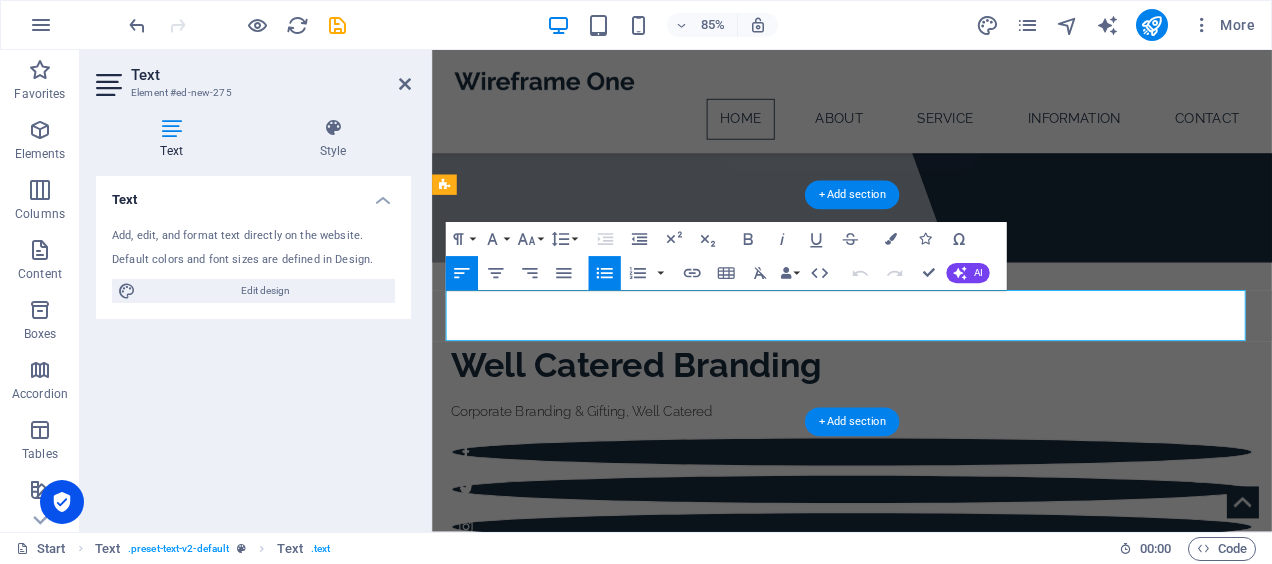 click on "Enhancing brand touchpoints with thoughtfully crafted gifts—delivered on time, every time." at bounding box center (926, 867) 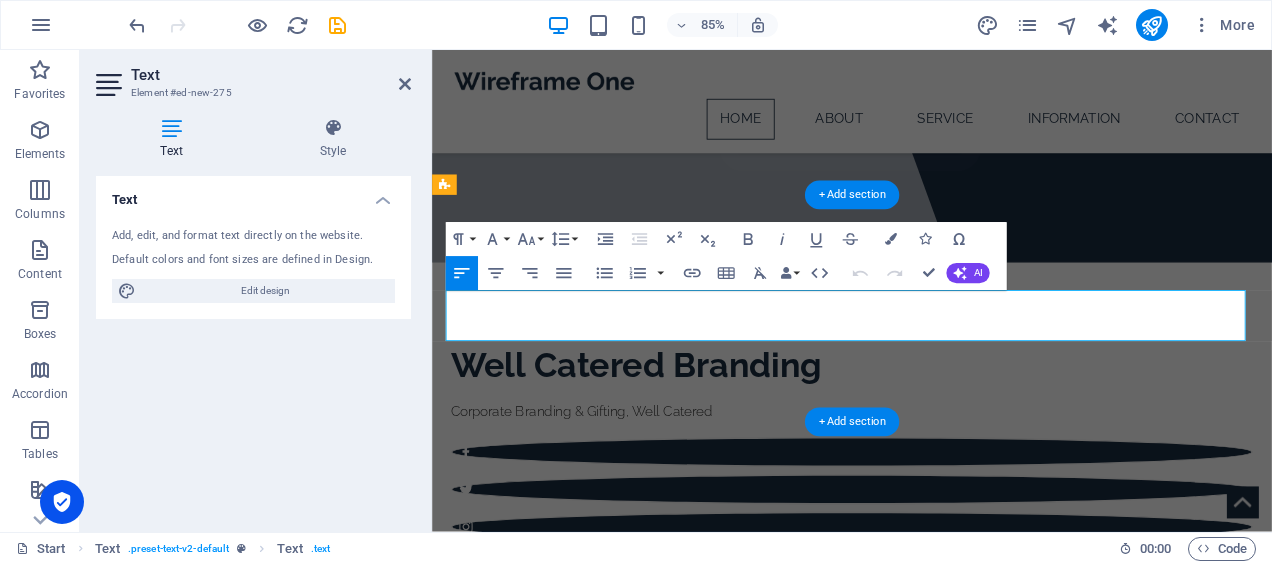 click at bounding box center [1178, 871] 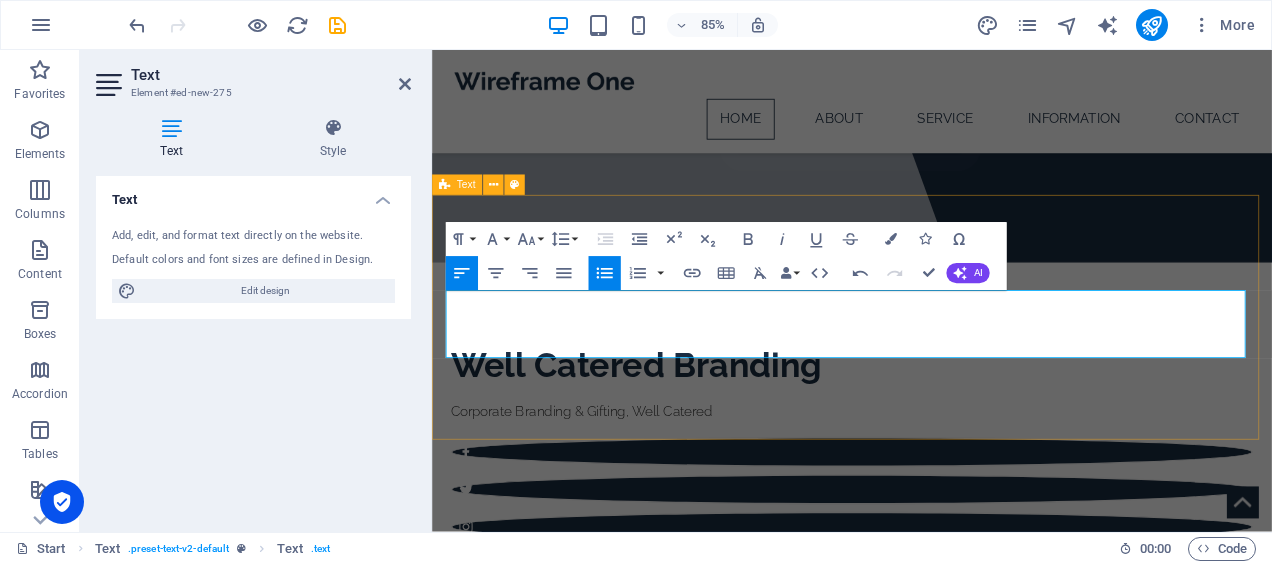 click on "Enhancing brand touchpoints with thoughtfully crafted gifts—delivered on time, every time. Branded mugs • Custom gift hampers • Apparel • Promotional items" at bounding box center [926, 869] 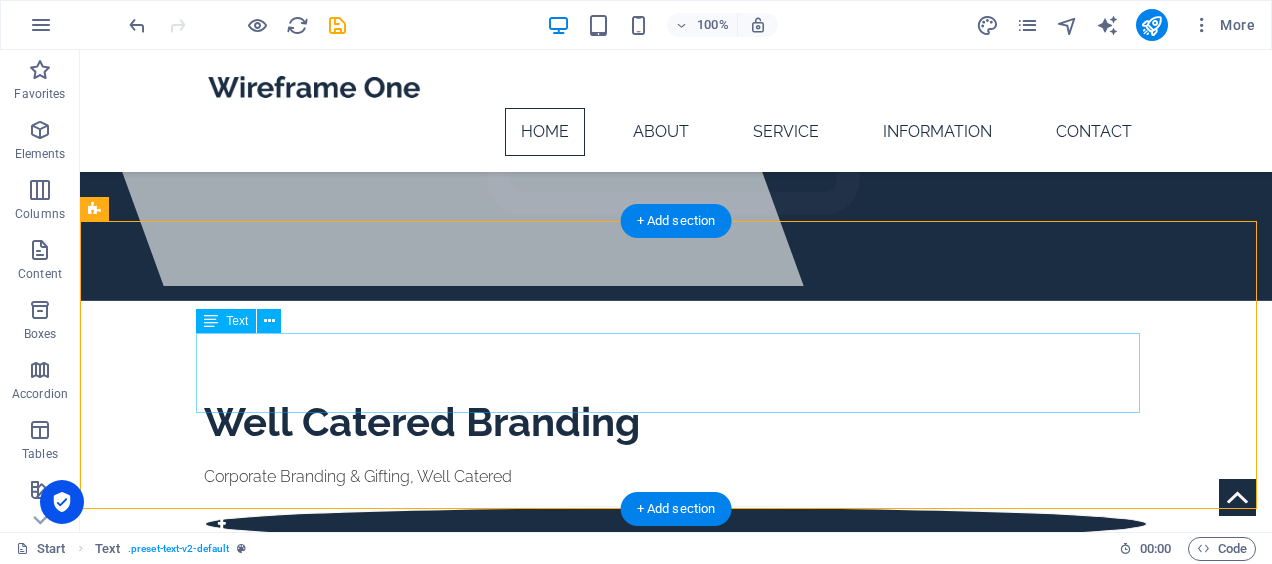 click on "Enhancing brand touchpoints with thoughtfully crafted gifts—delivered on time, every time. Branded mugs • Custom gift hampers • Apparel • Promotional items" at bounding box center [676, 877] 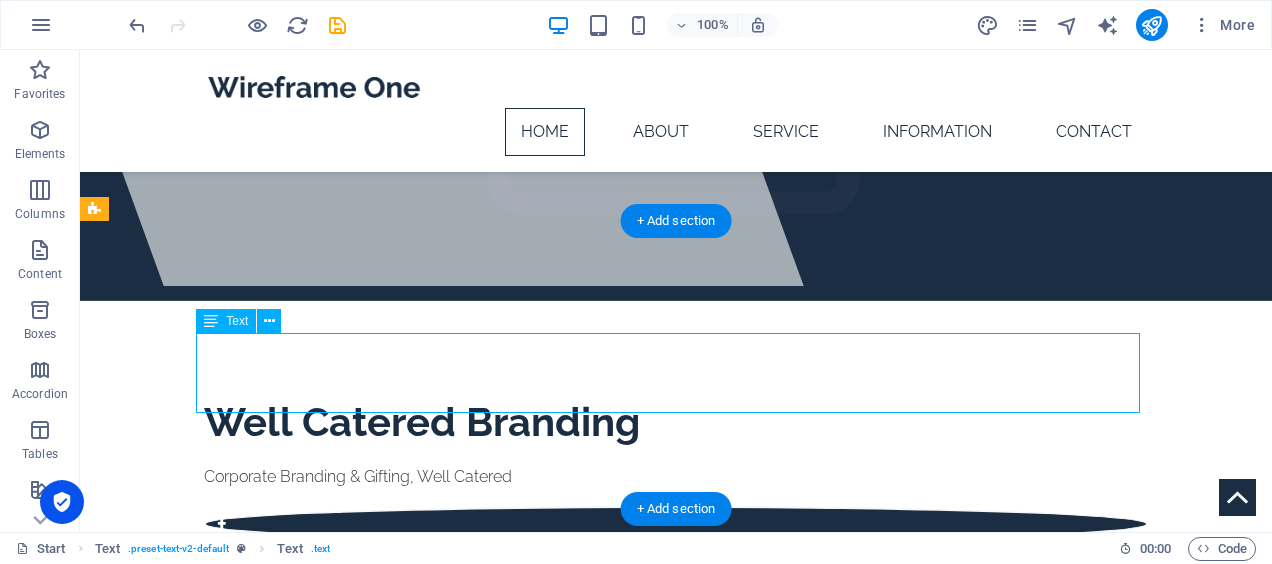 click on "Enhancing brand touchpoints with thoughtfully crafted gifts—delivered on time, every time. Branded mugs • Custom gift hampers • Apparel • Promotional items" at bounding box center (676, 877) 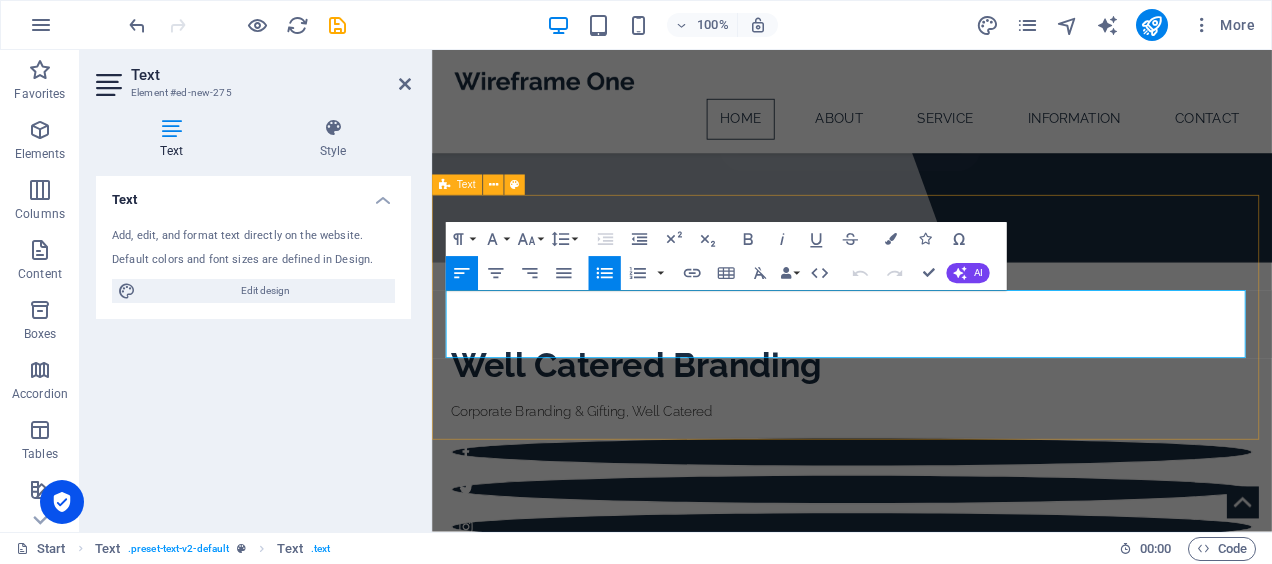drag, startPoint x: 1040, startPoint y: 366, endPoint x: 733, endPoint y: 422, distance: 312.0657 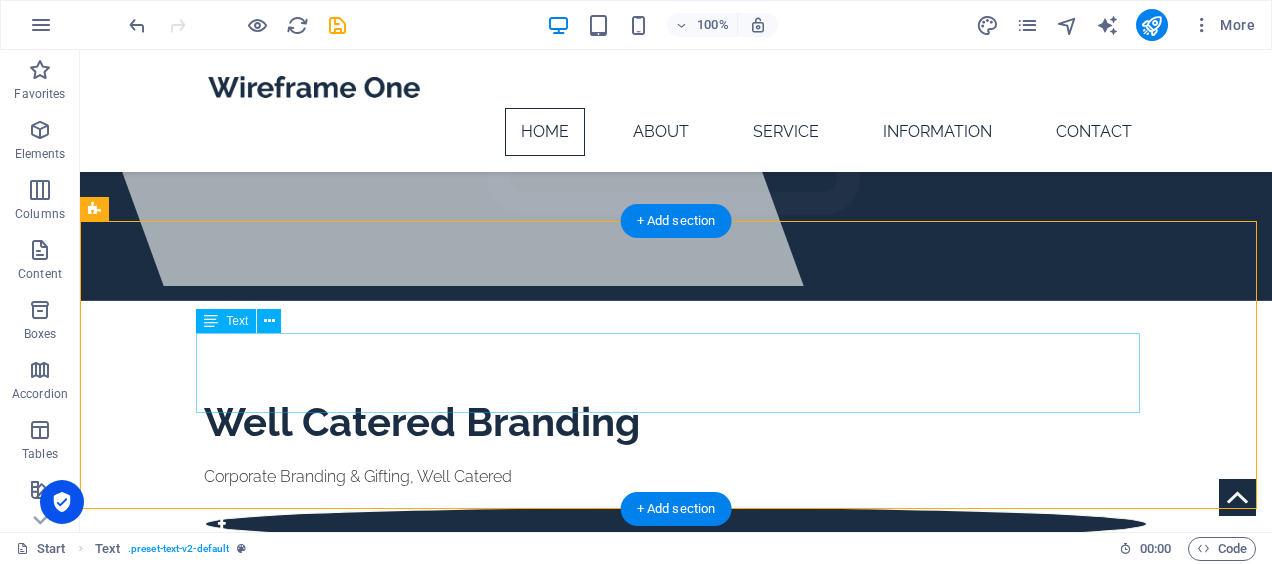 click on "Enhancing brand touchpoints with thoughtfully crafted gifts—delivered on time, every time. Branded mugs • Custom gift hampers • Apparel • Promotional items" at bounding box center (676, 877) 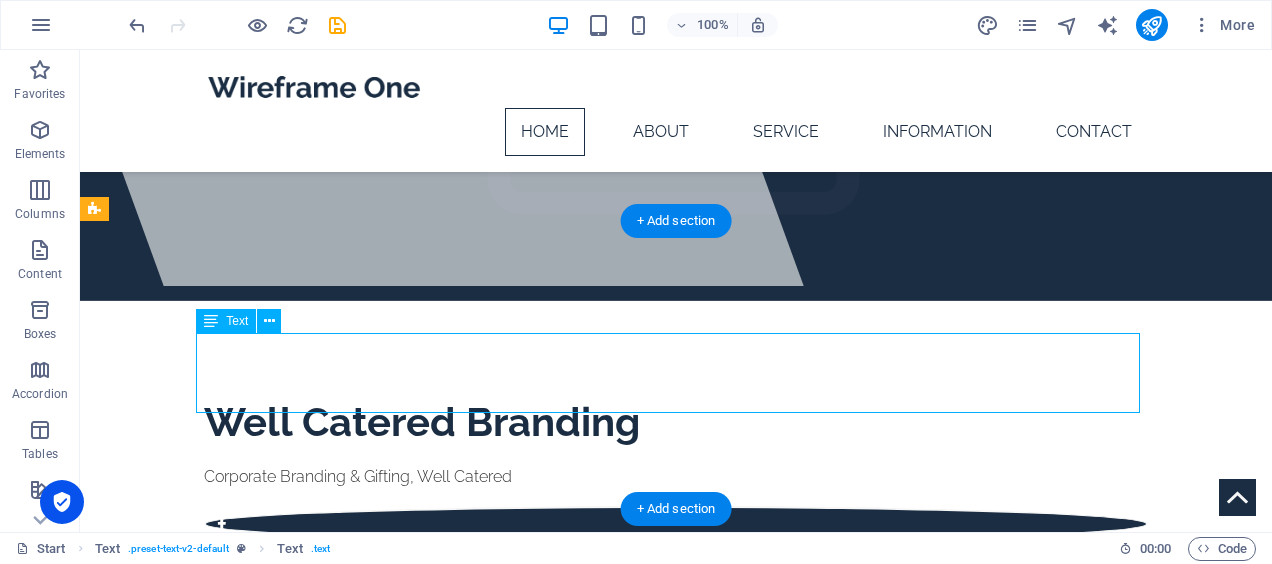 click on "Enhancing brand touchpoints with thoughtfully crafted gifts—delivered on time, every time. Branded mugs • Custom gift hampers • Apparel • Promotional items" at bounding box center (676, 877) 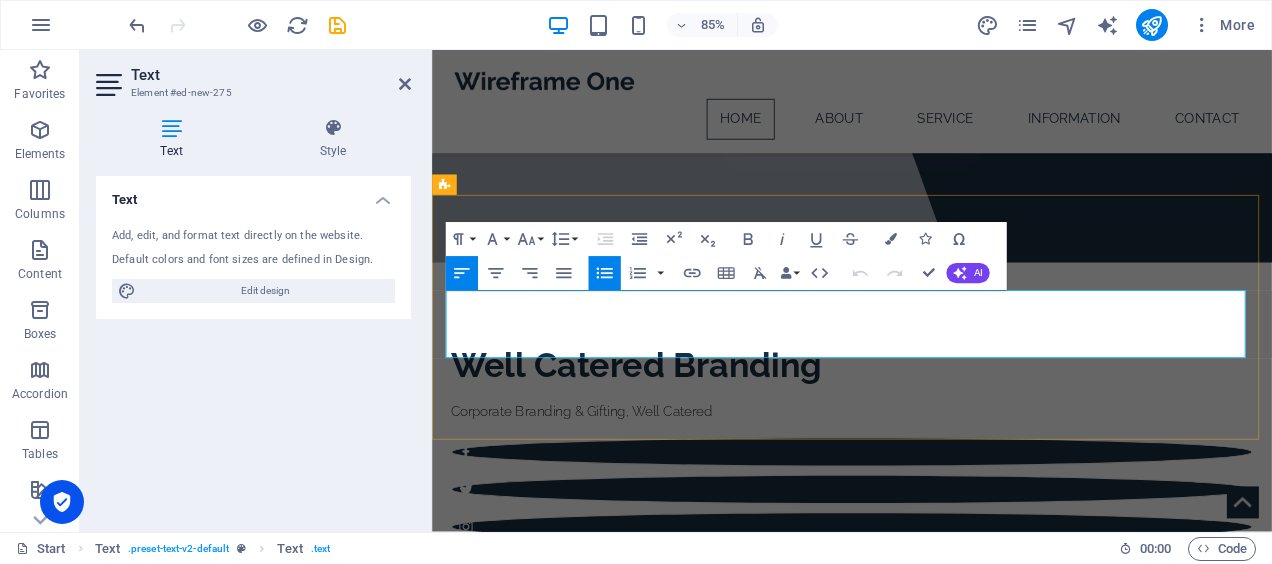 click on "Enhancing brand touchpoints with thoughtfully crafted gifts—delivered on time, every time. Branded mugs • Custom gift hampers • Apparel • Promotional items" at bounding box center [926, 877] 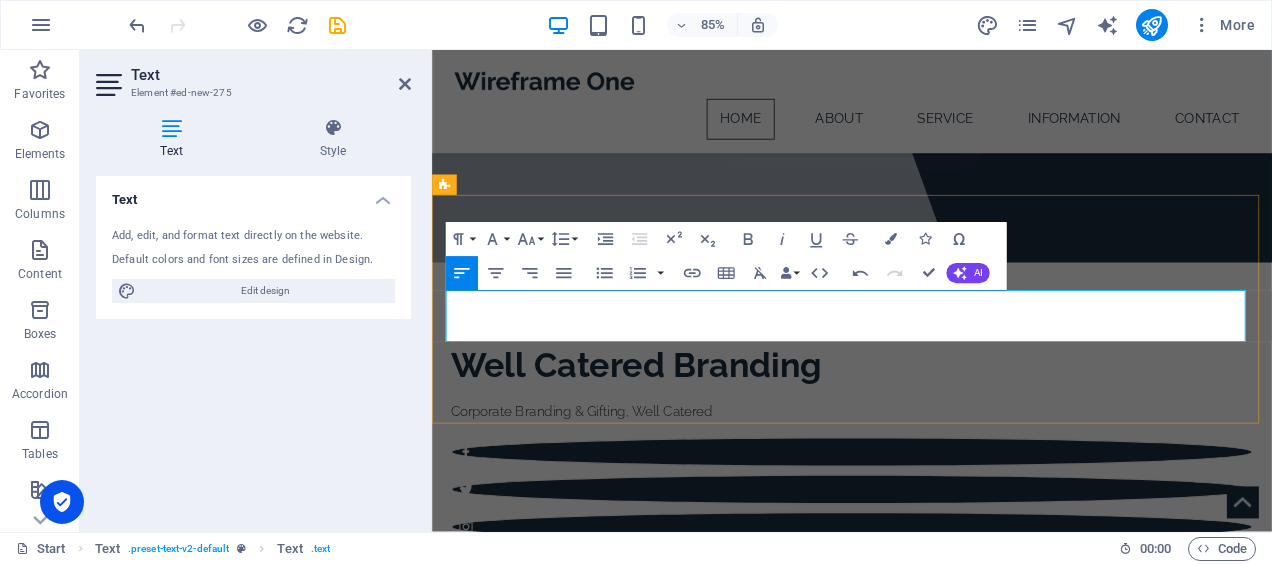 click on "Enhancing brand touchpoints with thoughtfully crafted gifts—delivered on time, every time." at bounding box center (682, 865) 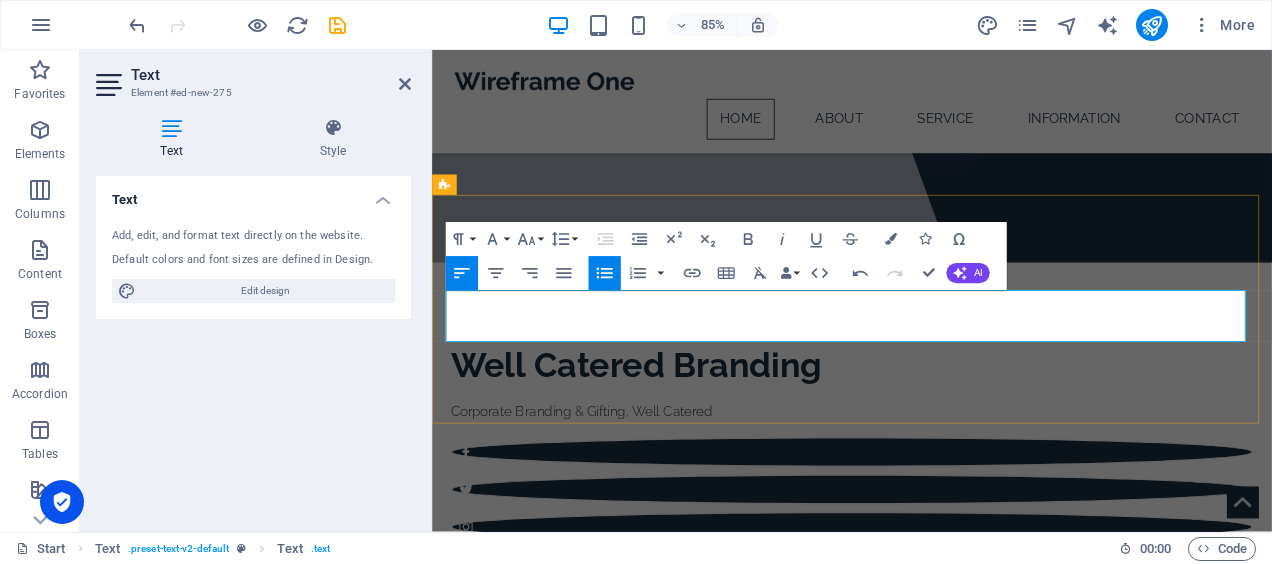 click on "Enhancing brand touchpoints with thoughtfully crafted gifts—delivered on time, every time." at bounding box center [682, 865] 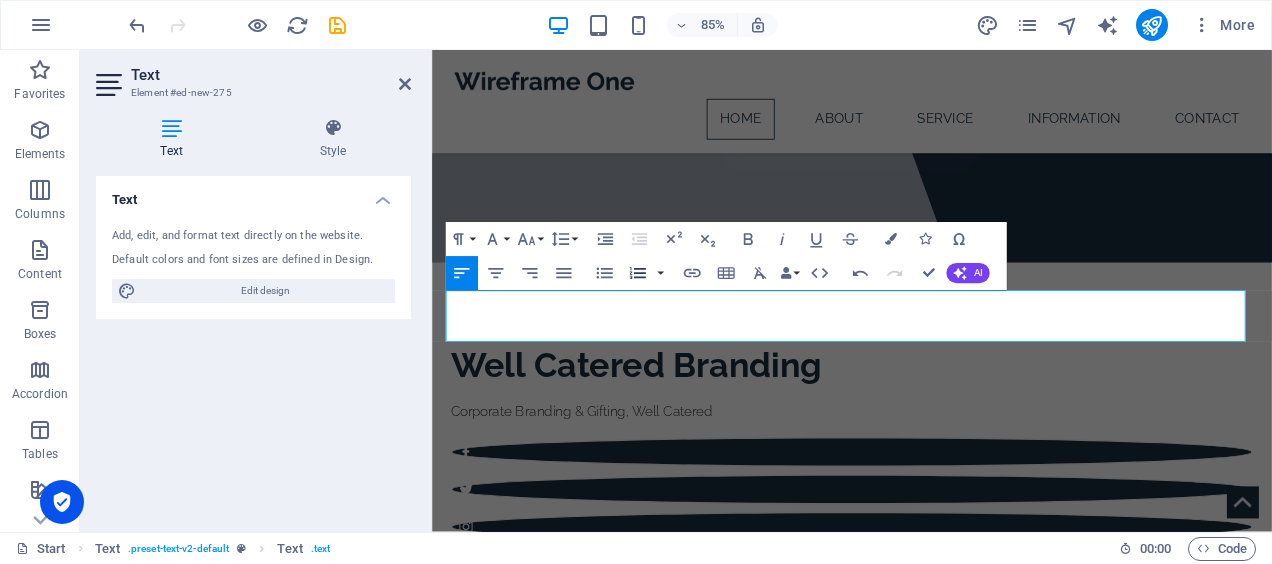 click 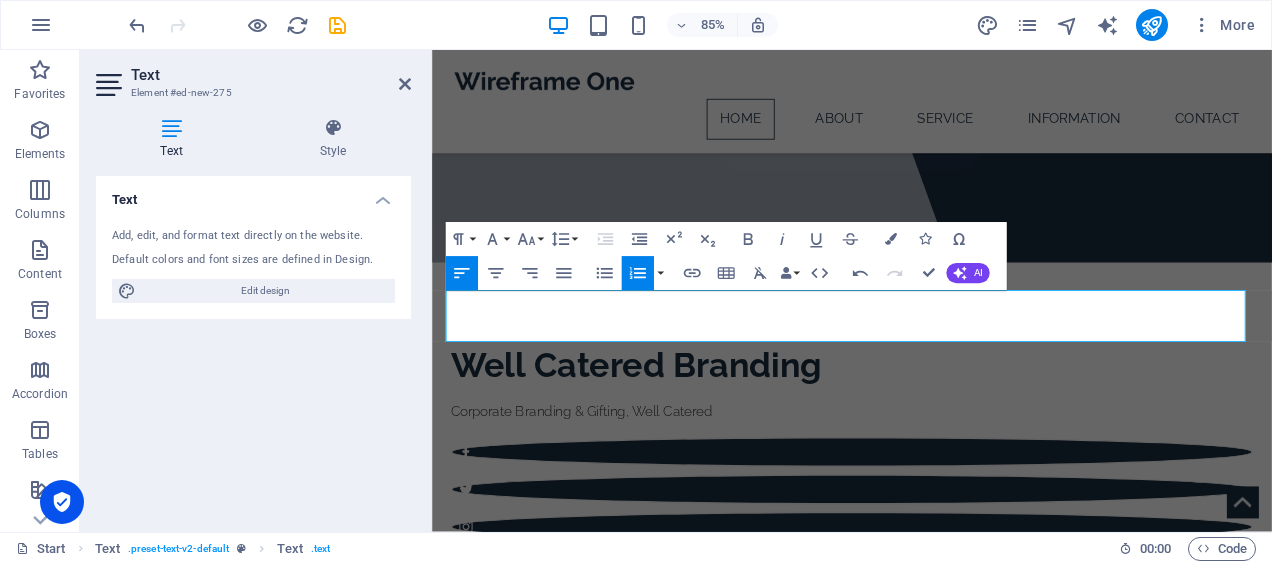 click 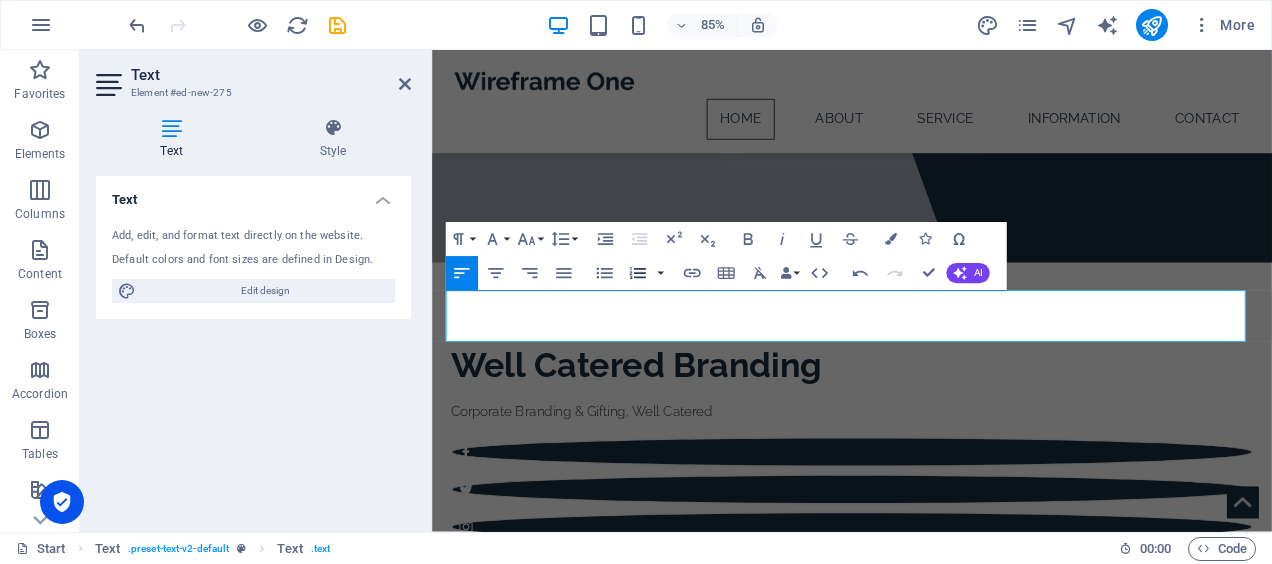 click 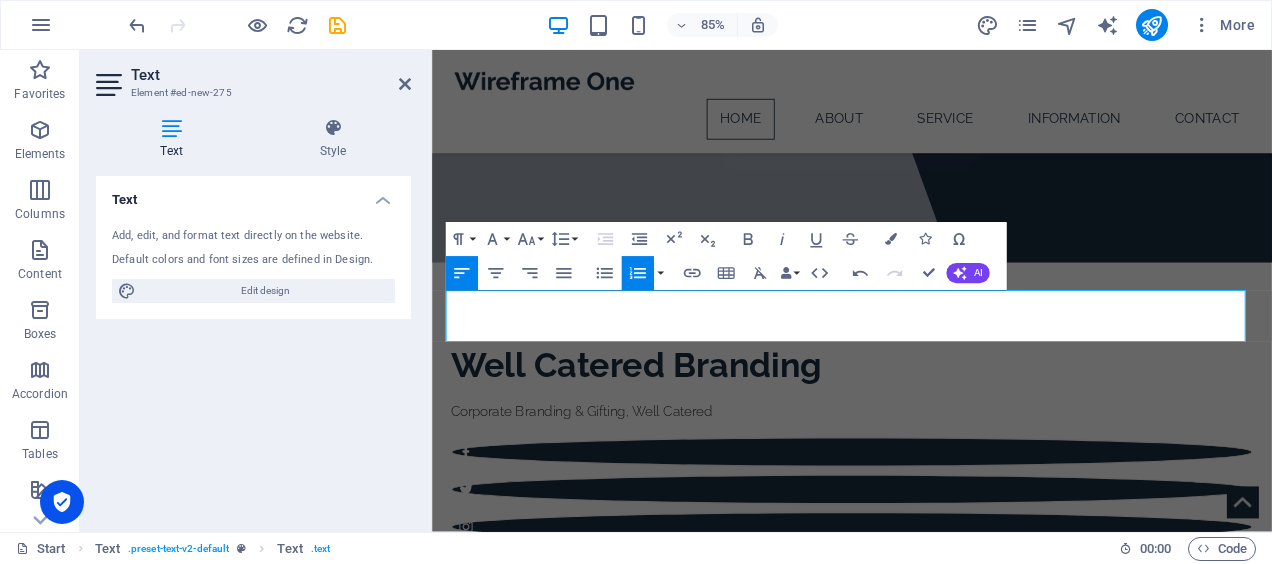 click 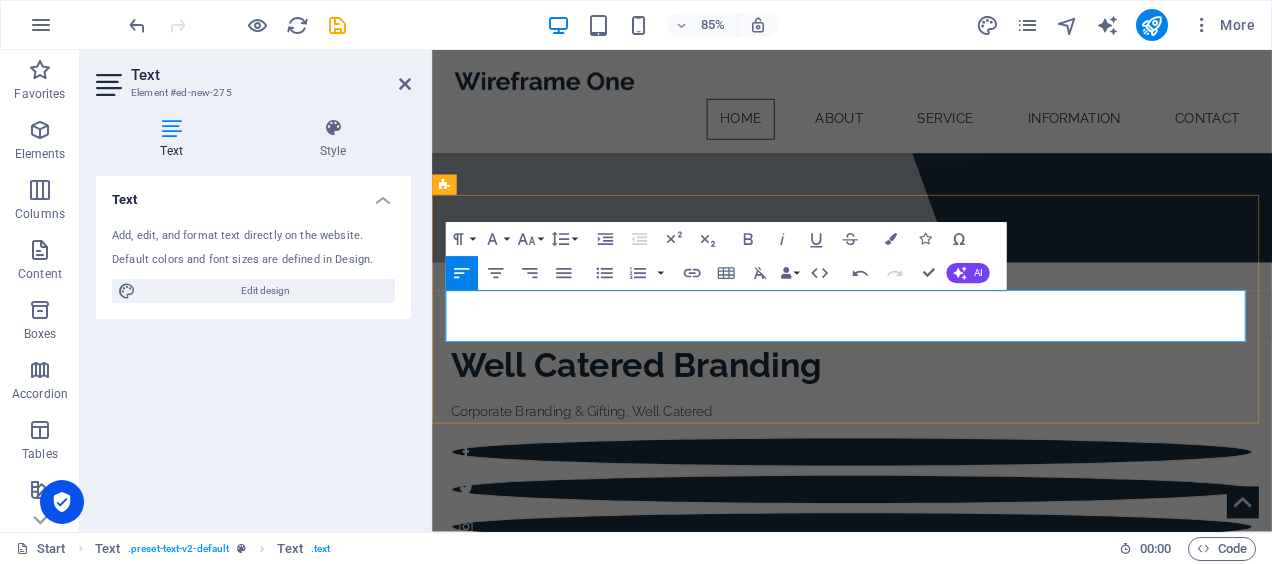 click on "Enhancing brand touchpoints with thoughtfully crafted gifts—delivered on time, every time." at bounding box center [682, 865] 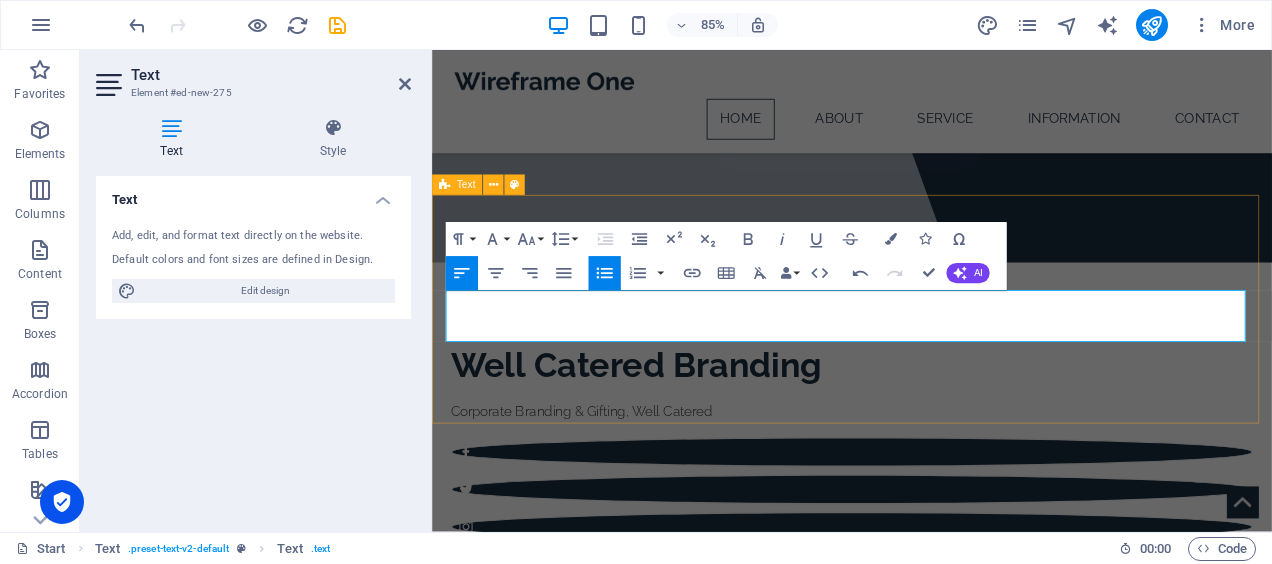 click on "Enhancing brand touchpoints with thoughtfully crafted gifts—delivered on time, every time. Branded mugs • Custom gift hampers • Apparel • Promotional items" at bounding box center (926, 860) 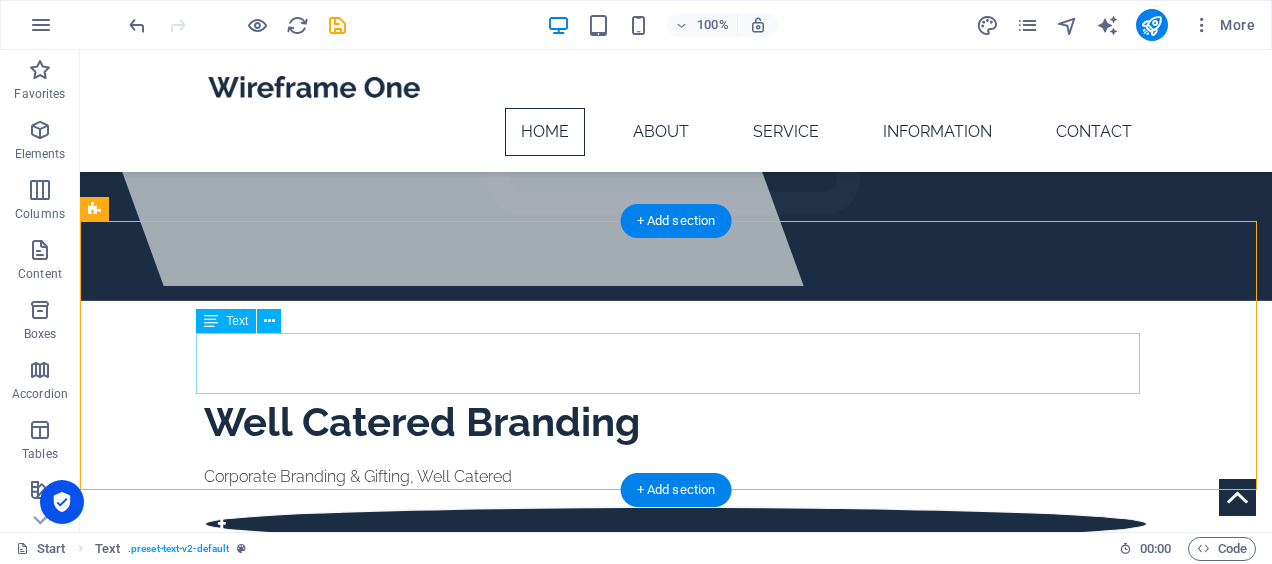 click on "Enhancing brand touchpoints with thoughtfully crafted gifts—delivered on time, every time. Branded mugs • Custom gift hampers • Apparel • Promotional items" at bounding box center [676, 868] 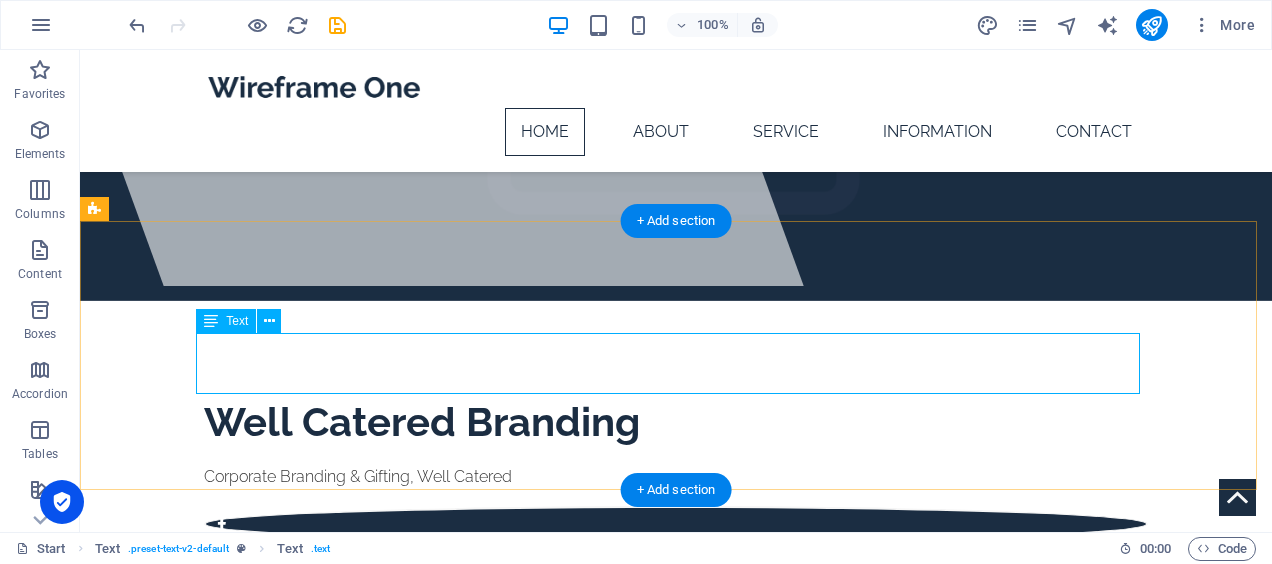 click on "Enhancing brand touchpoints with thoughtfully crafted gifts—delivered on time, every time. Branded mugs • Custom gift hampers • Apparel • Promotional items" at bounding box center [676, 868] 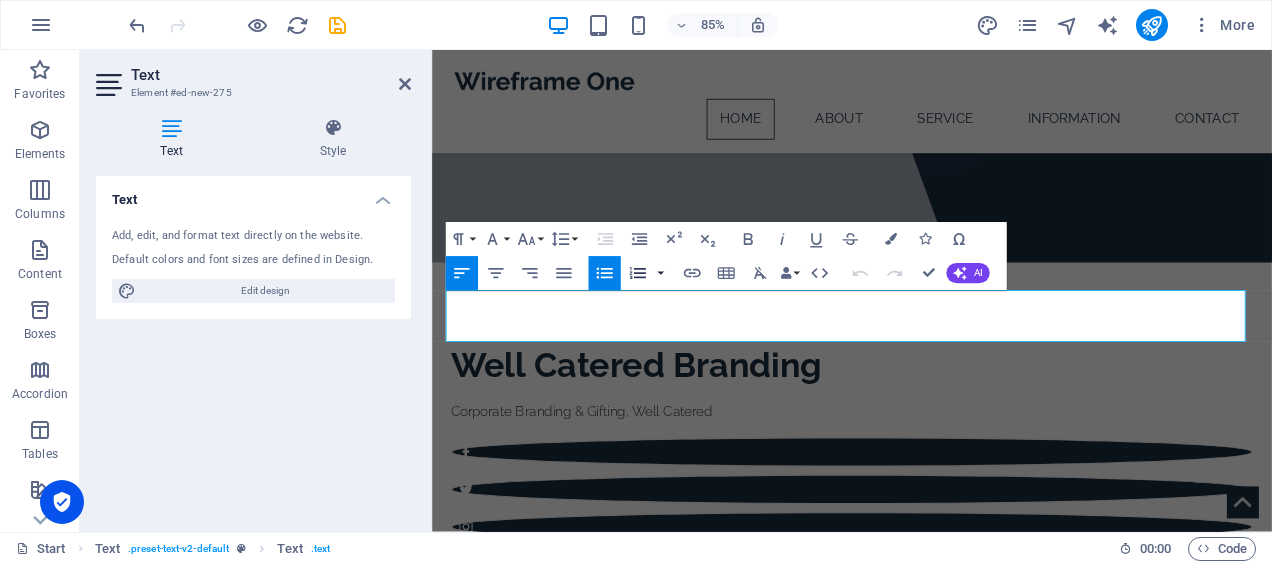 click at bounding box center (661, 274) 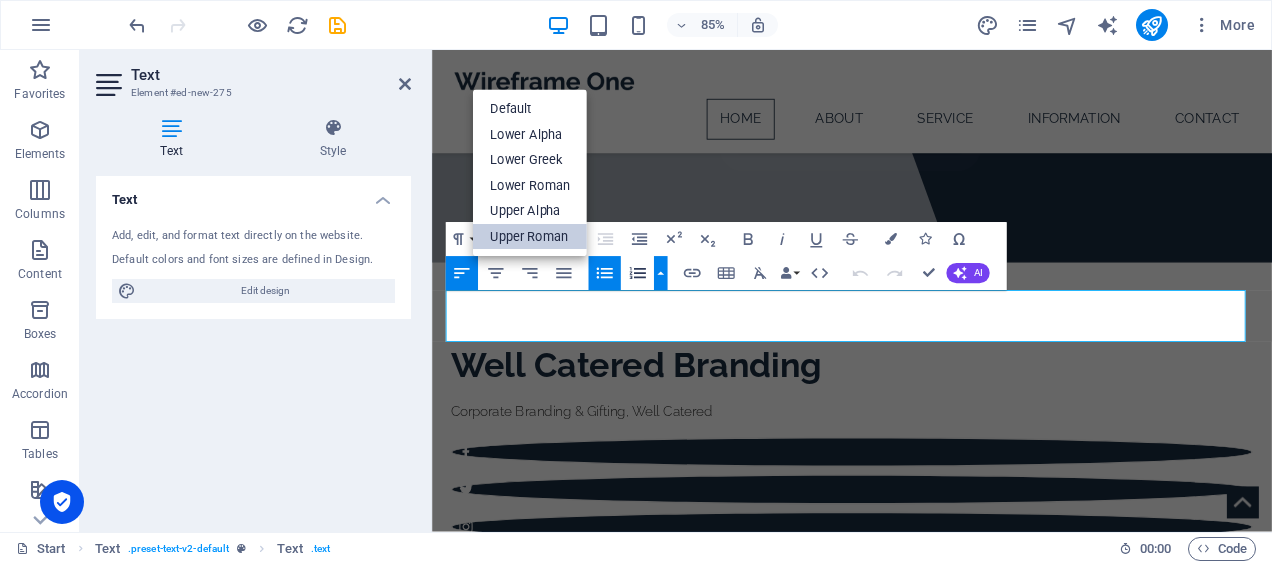 click on "Upper Roman" at bounding box center [530, 237] 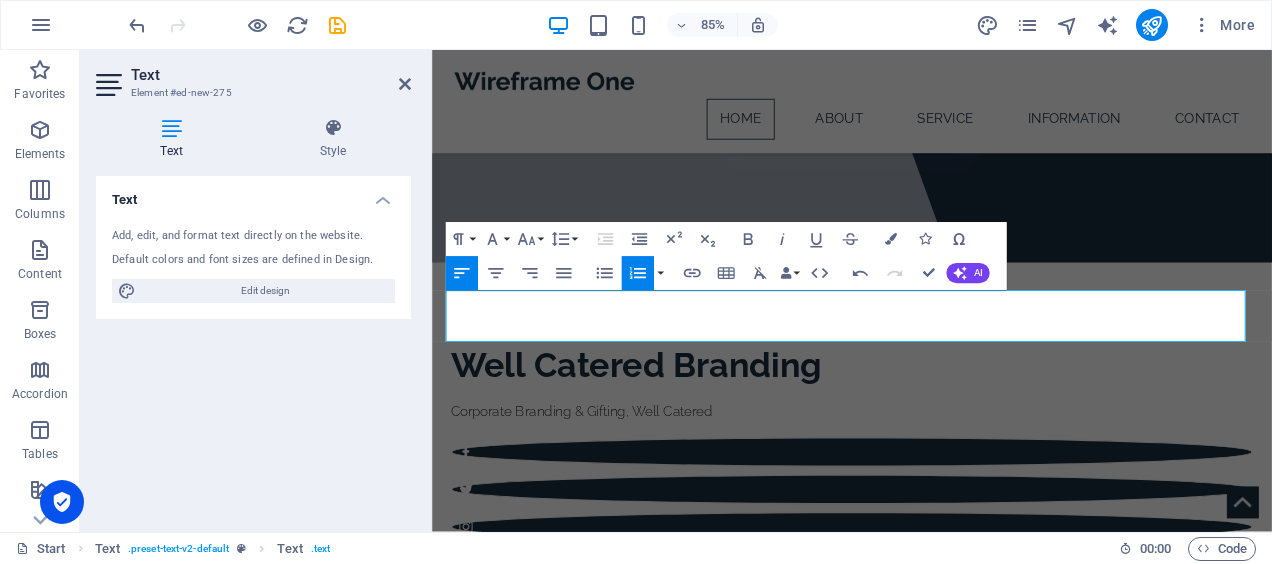 click 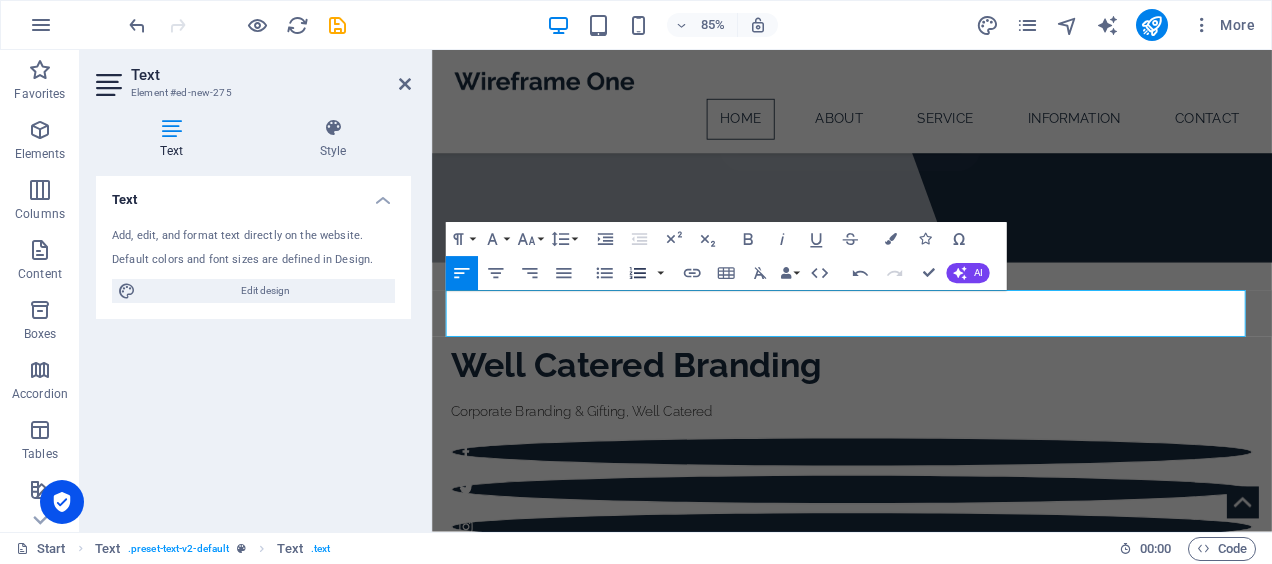 click on "Ordered List" at bounding box center [638, 274] 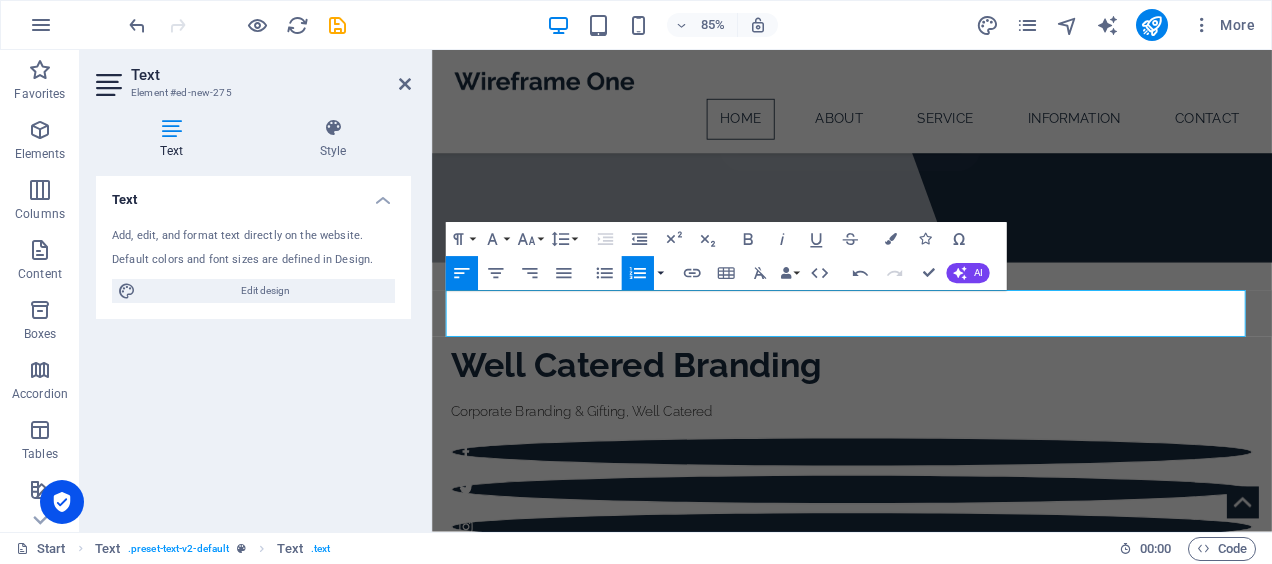 click at bounding box center [661, 274] 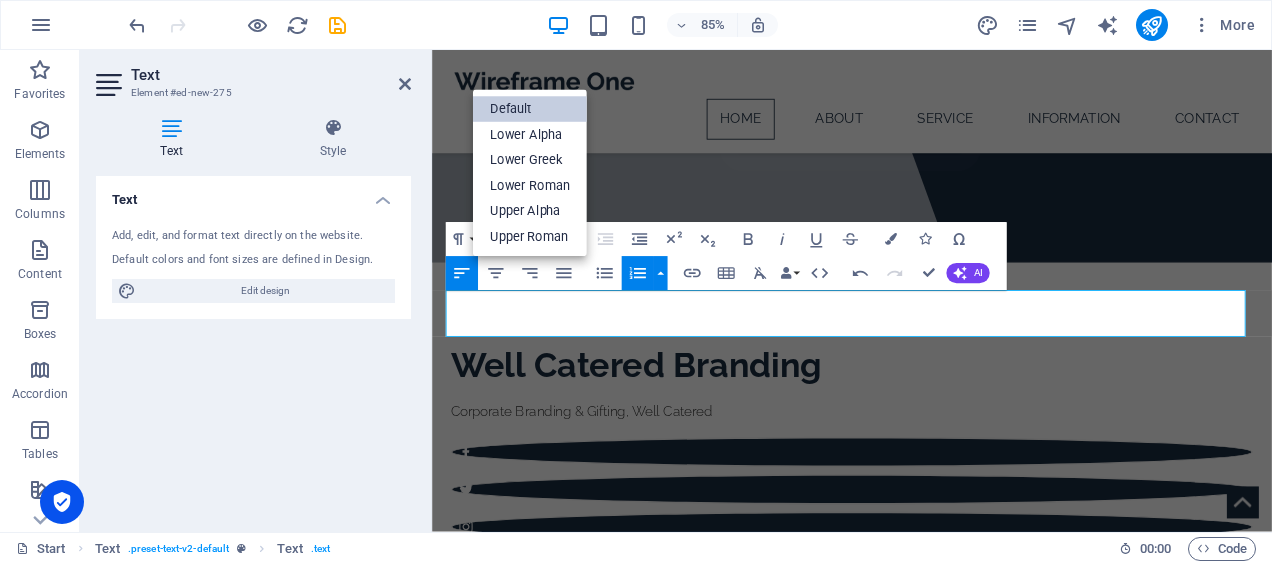click on "Default" at bounding box center (530, 110) 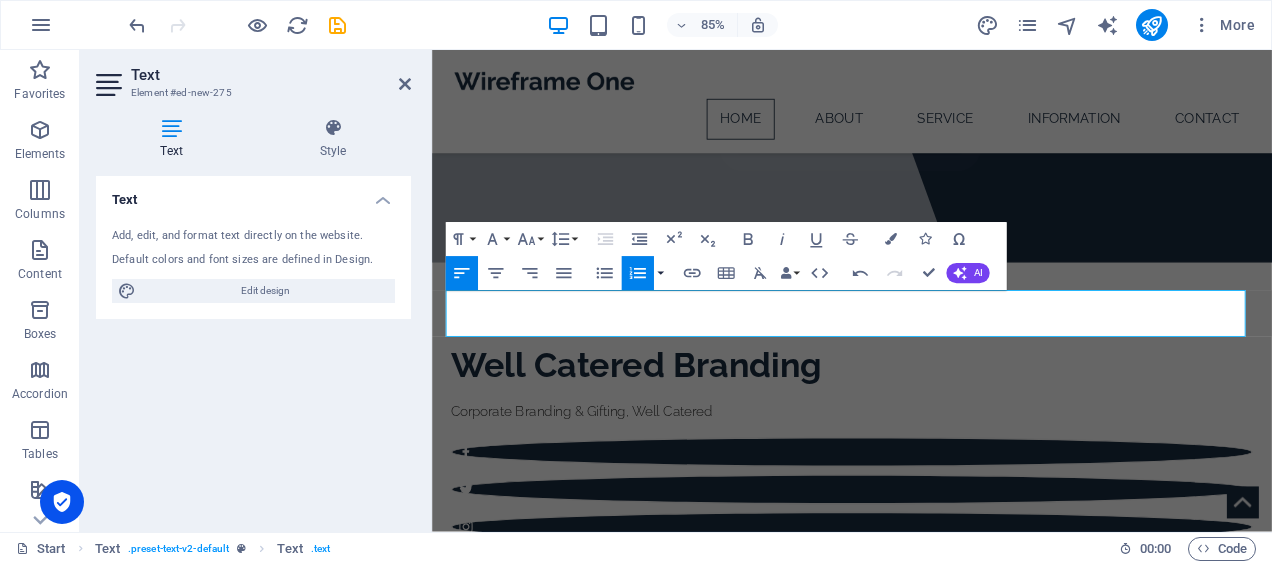 click at bounding box center (661, 274) 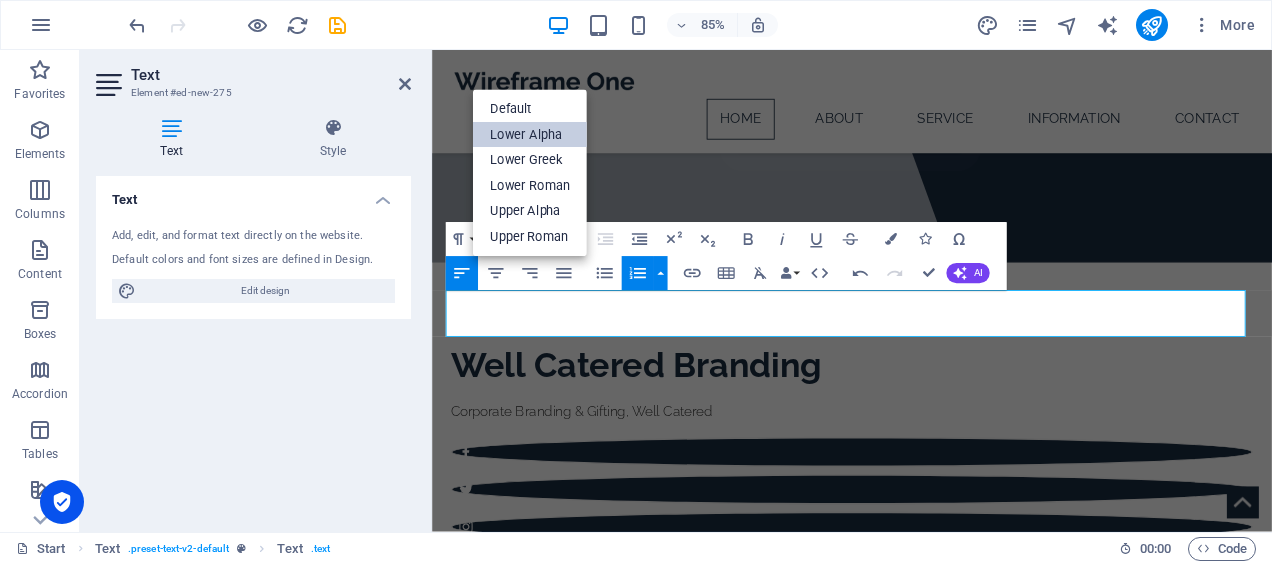 click on "Lower Alpha" at bounding box center (530, 135) 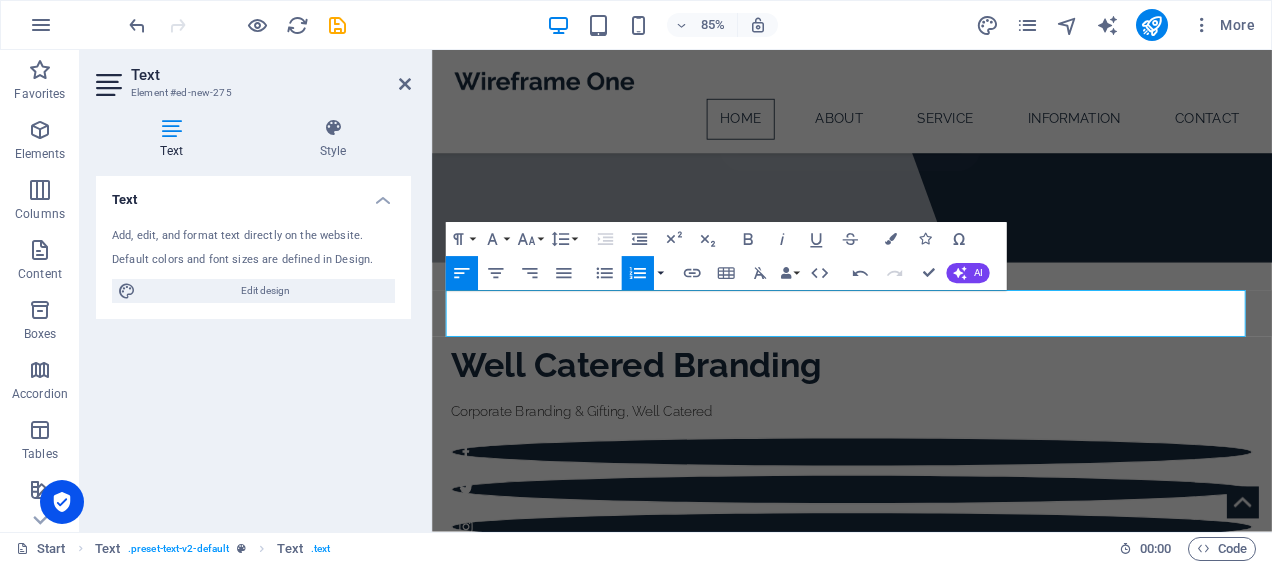 click at bounding box center (661, 274) 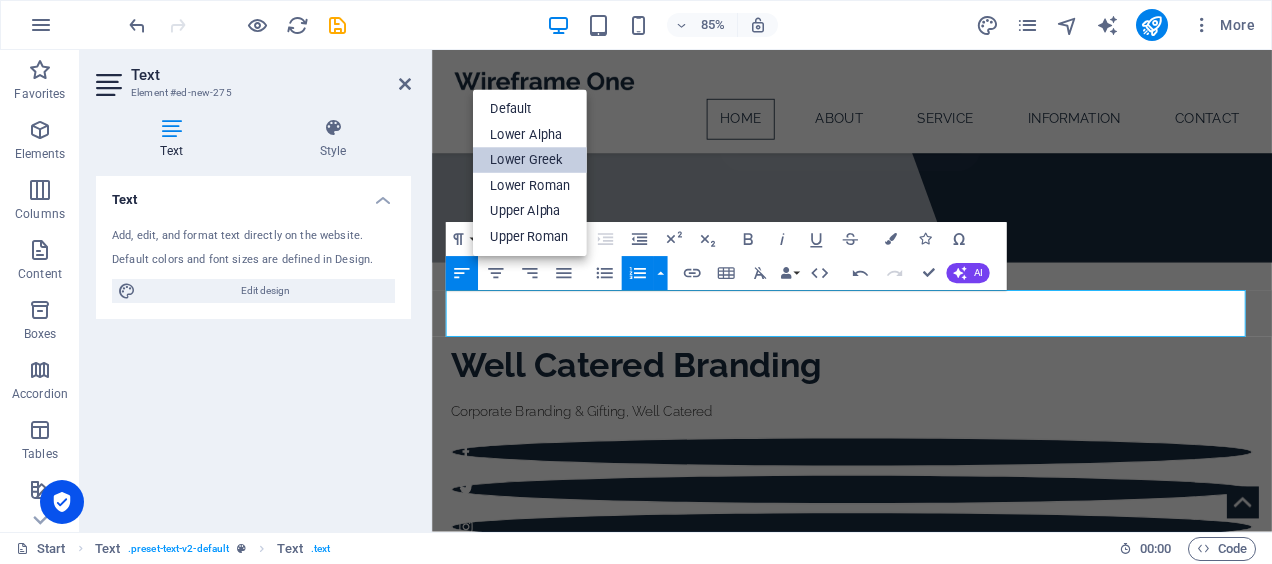 click on "Lower Greek" at bounding box center [530, 161] 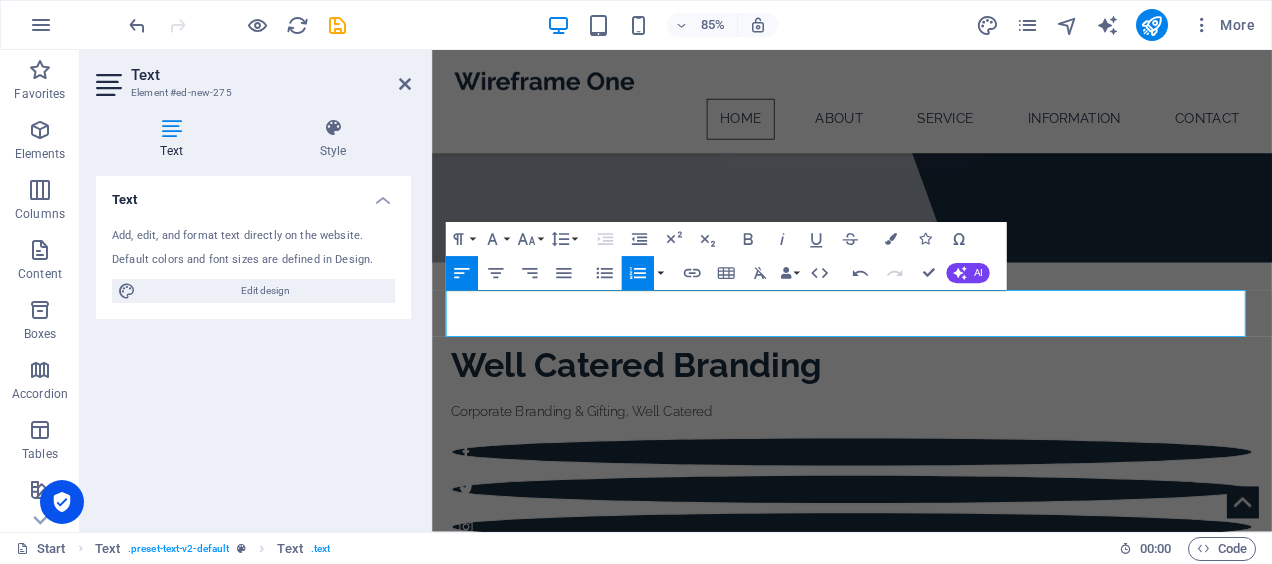 click at bounding box center (661, 274) 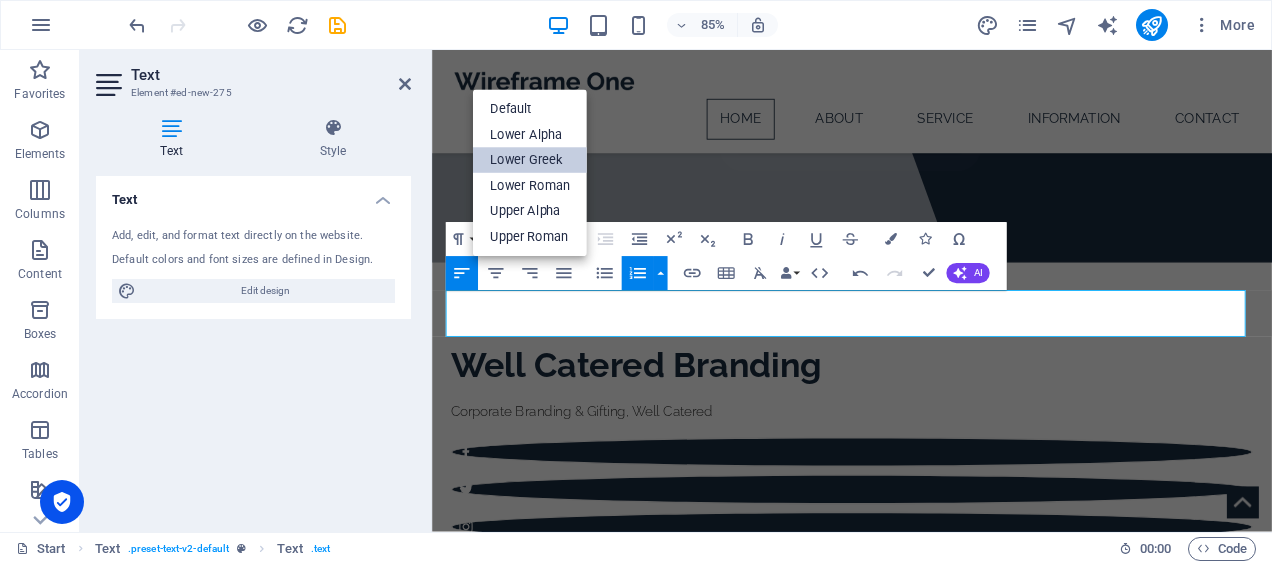 click on "Lower Greek" at bounding box center [530, 161] 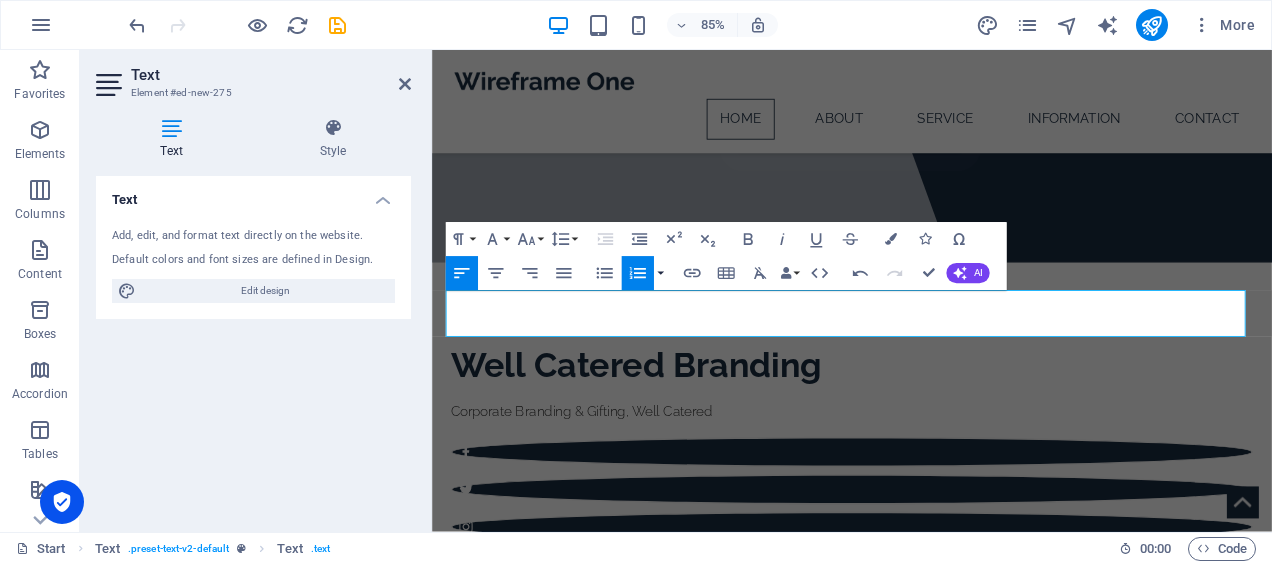 click at bounding box center (661, 274) 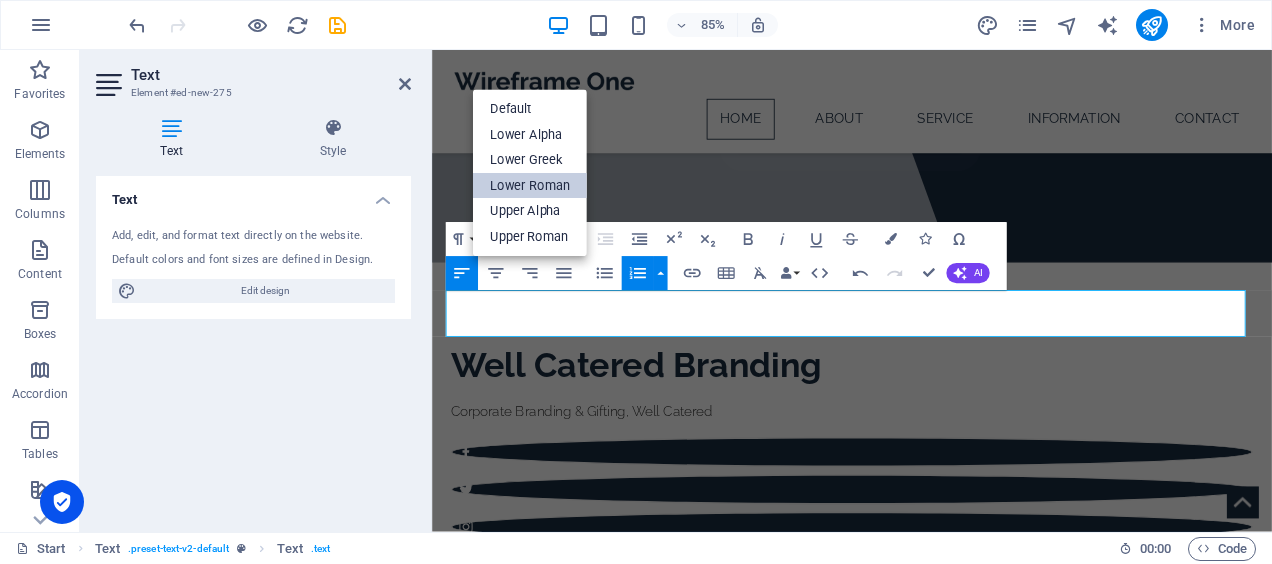 click on "Lower Roman" at bounding box center (530, 186) 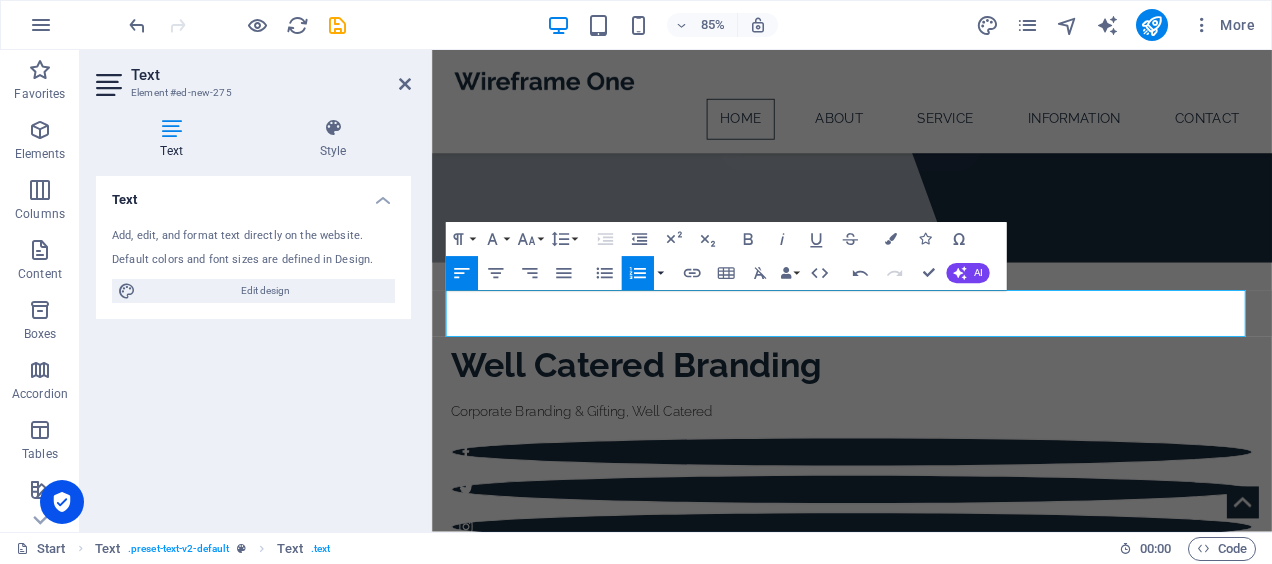 click at bounding box center (661, 274) 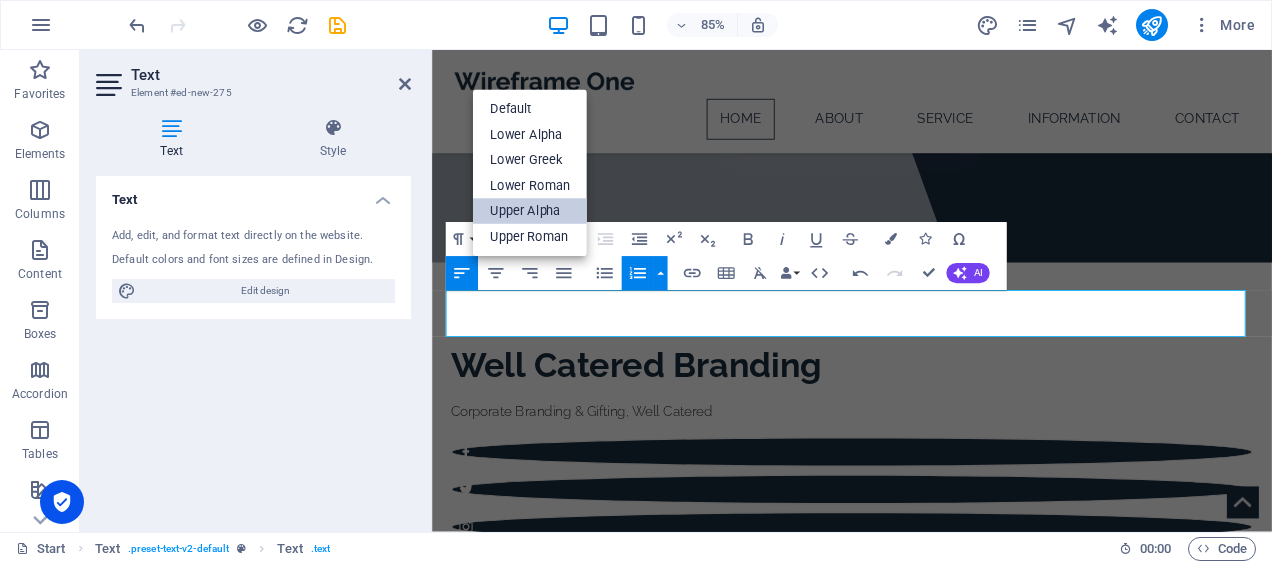 click on "Upper Alpha" at bounding box center [530, 212] 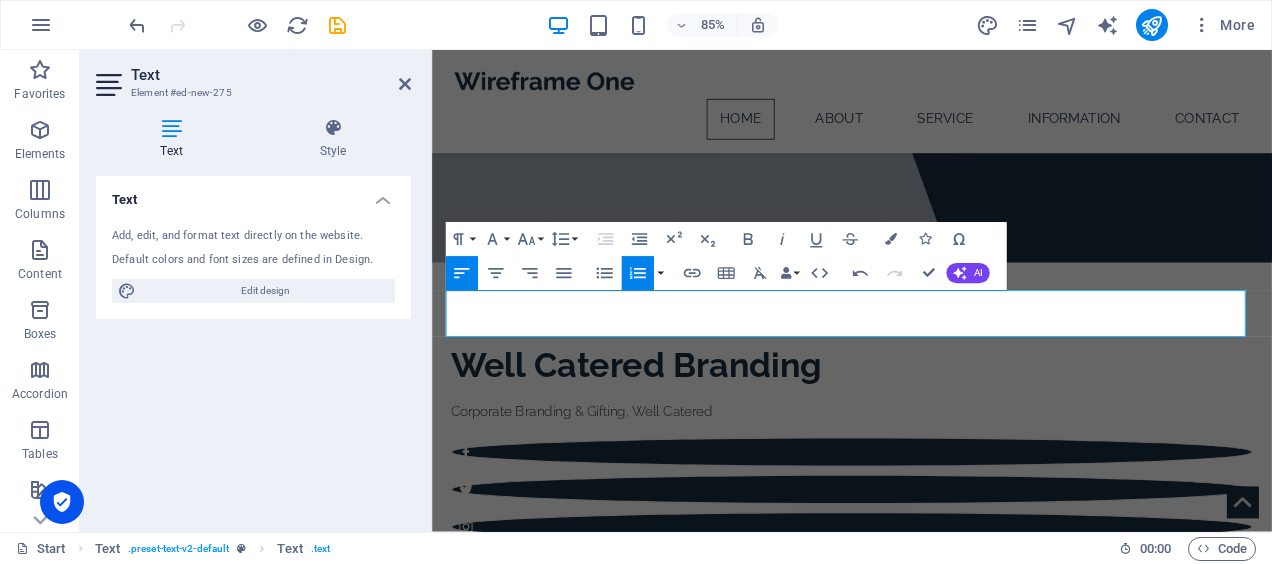 click at bounding box center (661, 274) 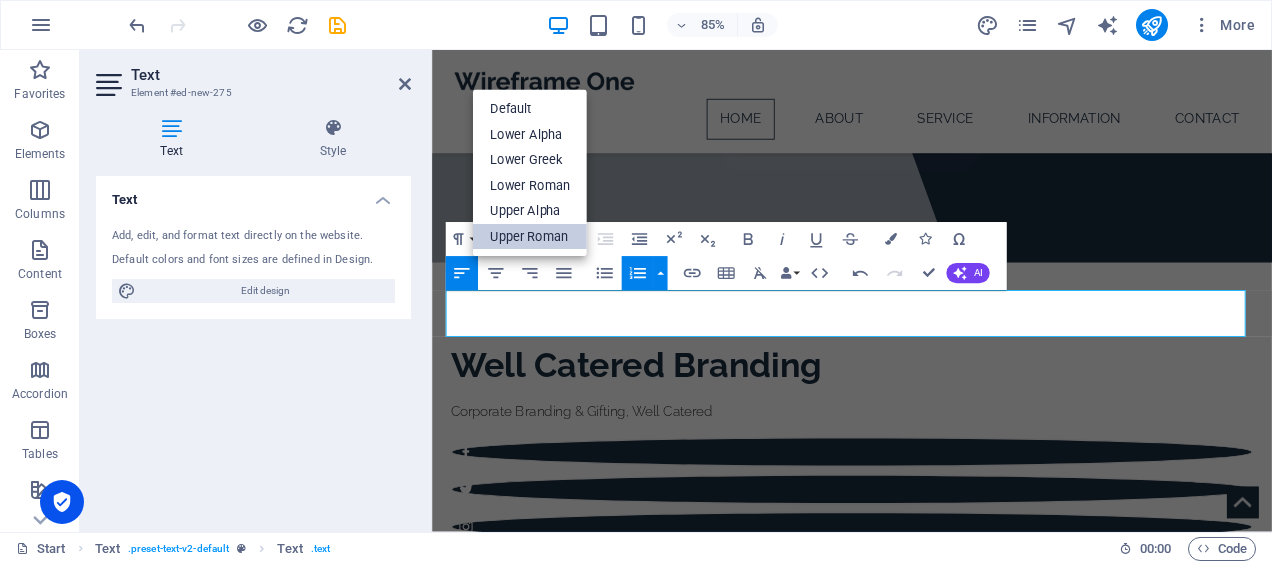 click on "Upper Roman" at bounding box center (530, 237) 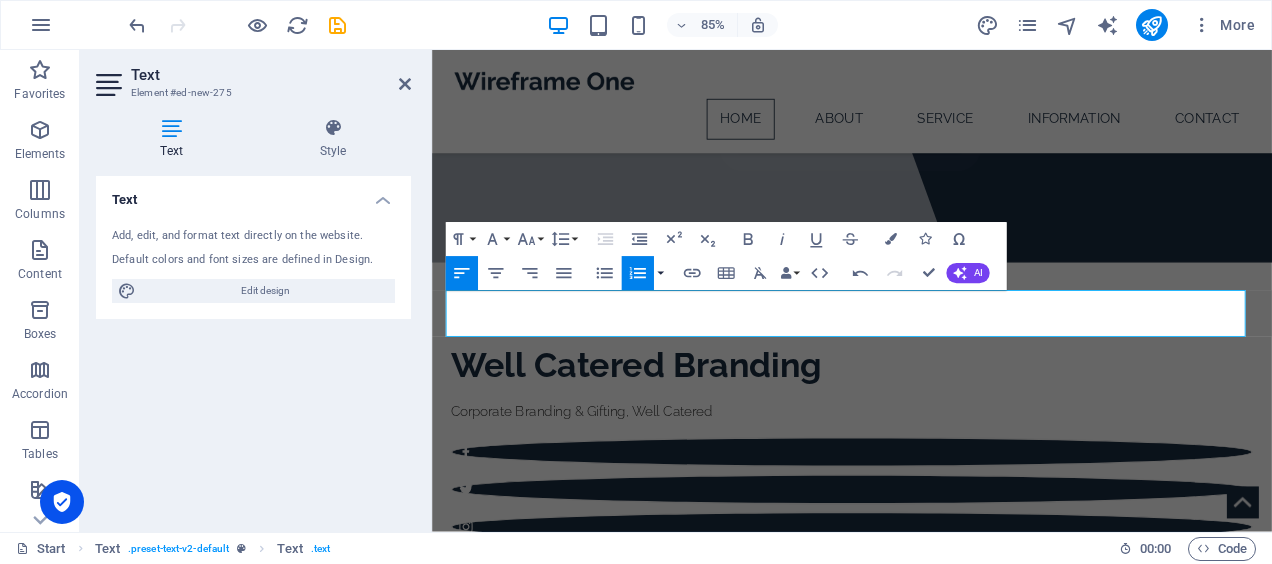 click at bounding box center (661, 274) 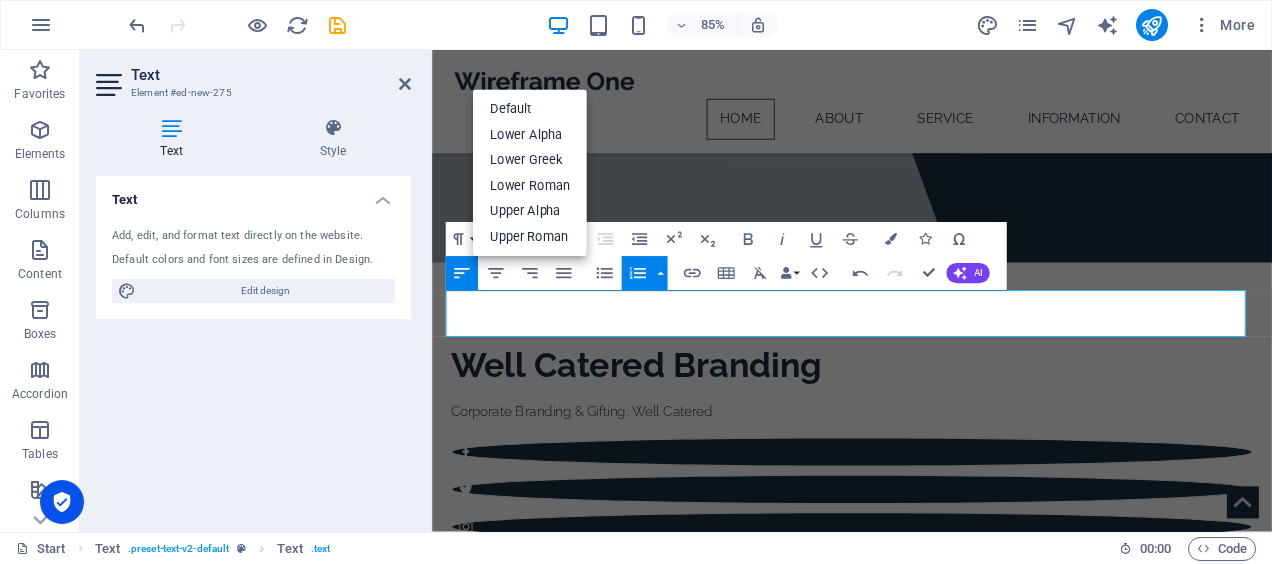 click at bounding box center (661, 274) 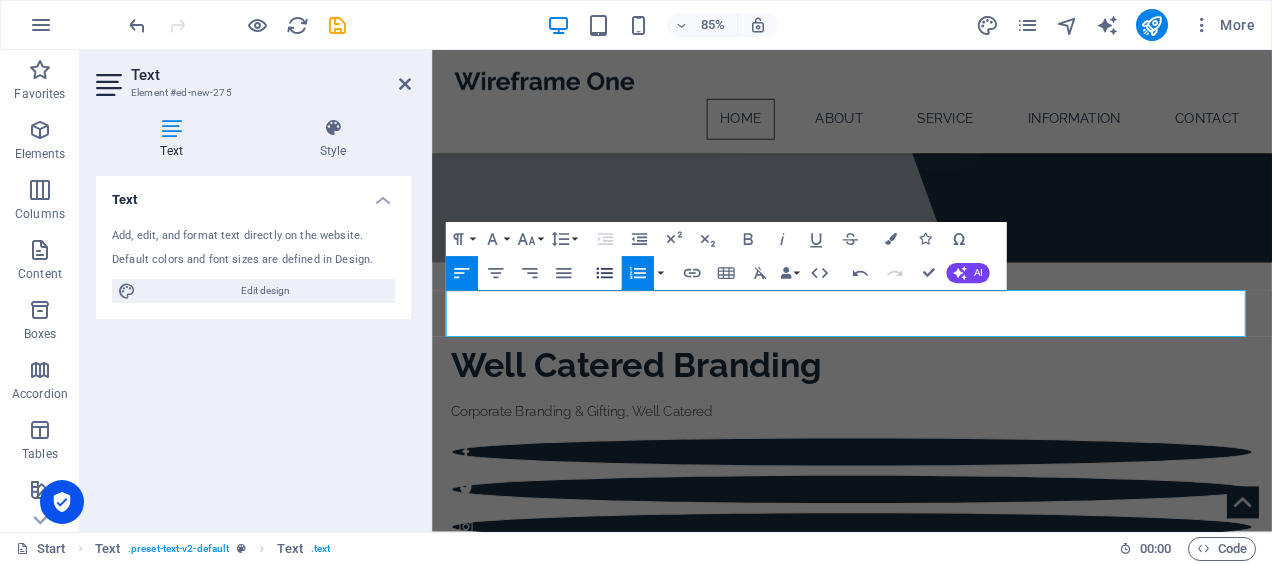 click on "Unordered List" at bounding box center (604, 274) 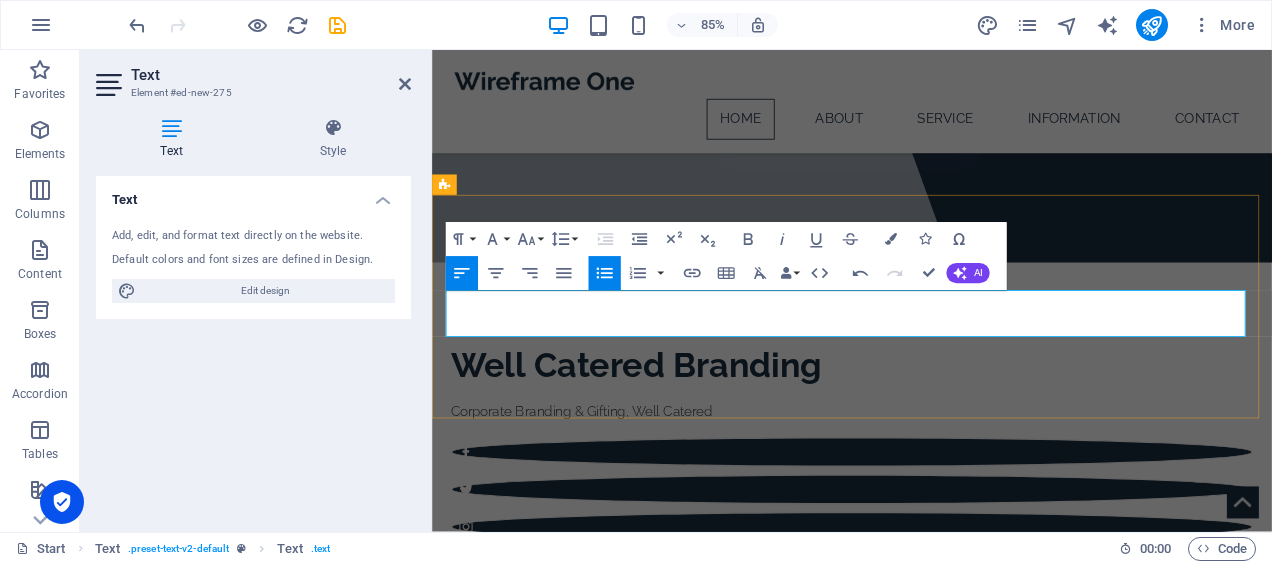 click on "Branded mugs • Custom gift hampers • Apparel • Promotional items" at bounding box center [1178, 865] 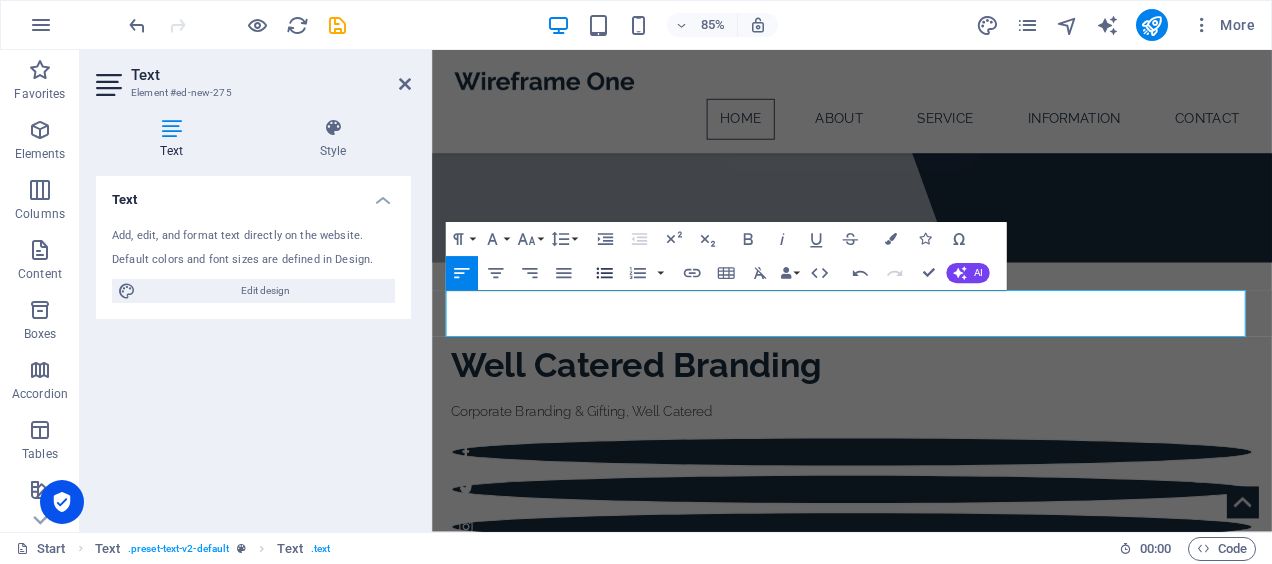 click 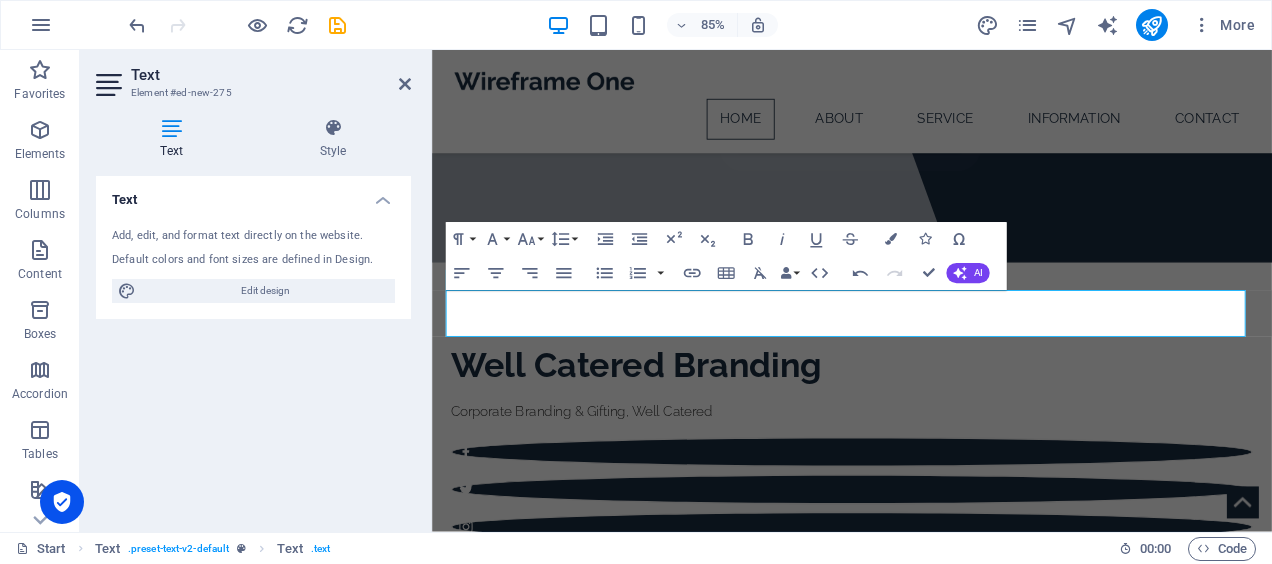 click on "Text Add, edit, and format text directly on the website. Default colors and font sizes are defined in Design. Edit design Alignment Left aligned Centered Right aligned" at bounding box center [253, 346] 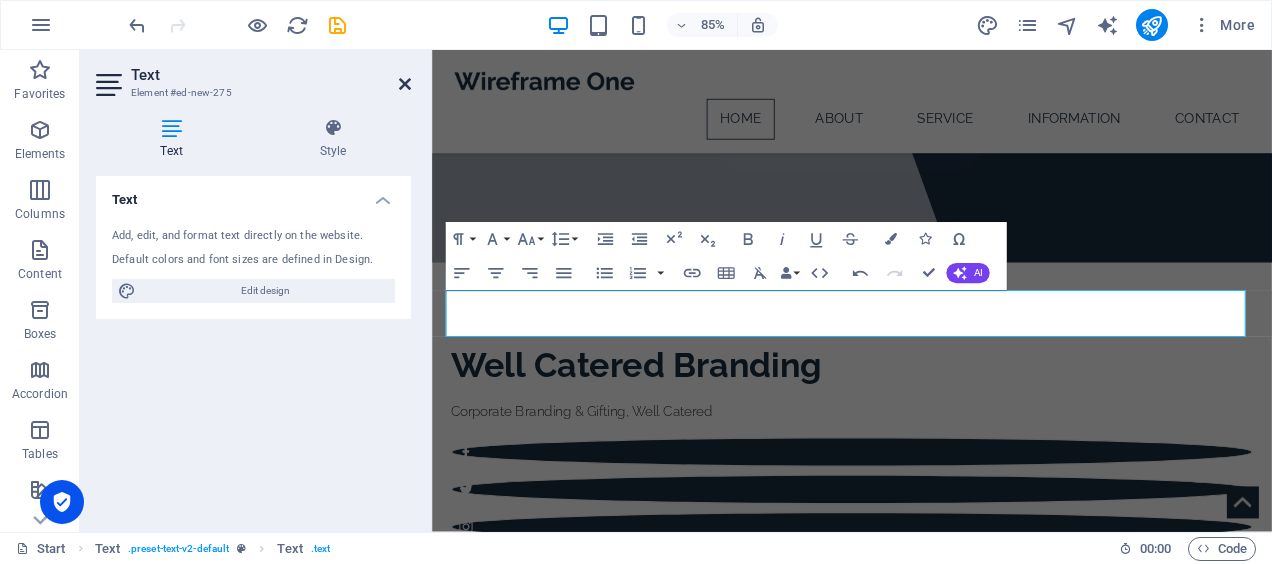click at bounding box center (405, 84) 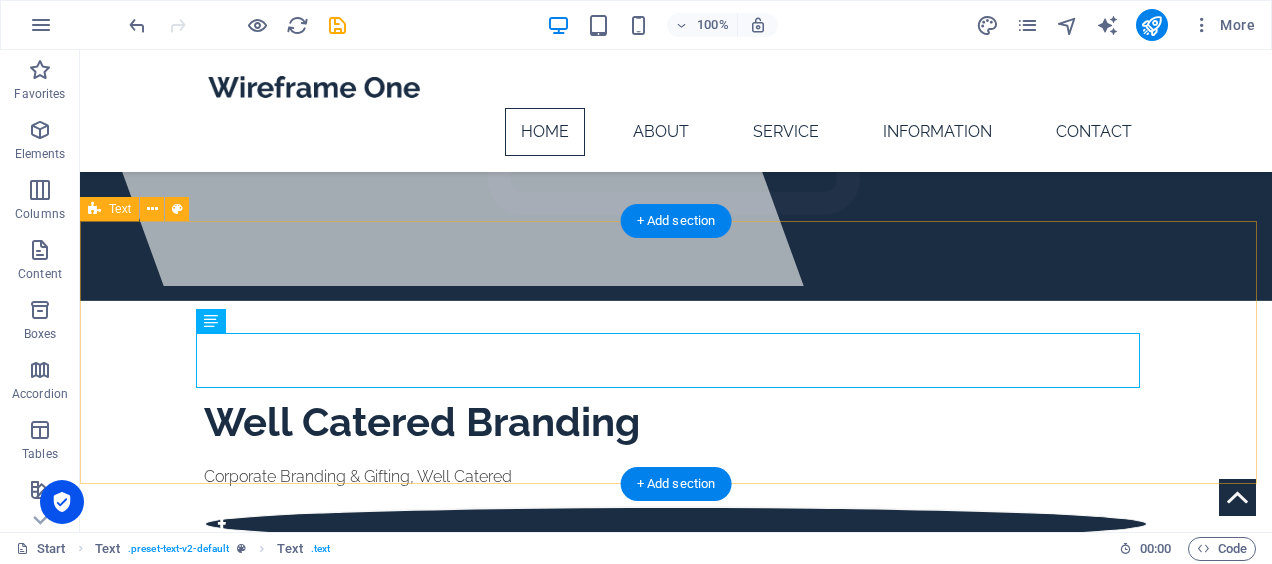 click on "Enhancing brand touchpoints with thoughtfully crafted gifts—delivered on time, every time. Branded mugs • Custom gift hampers • Apparel • Promotional items" at bounding box center (676, 857) 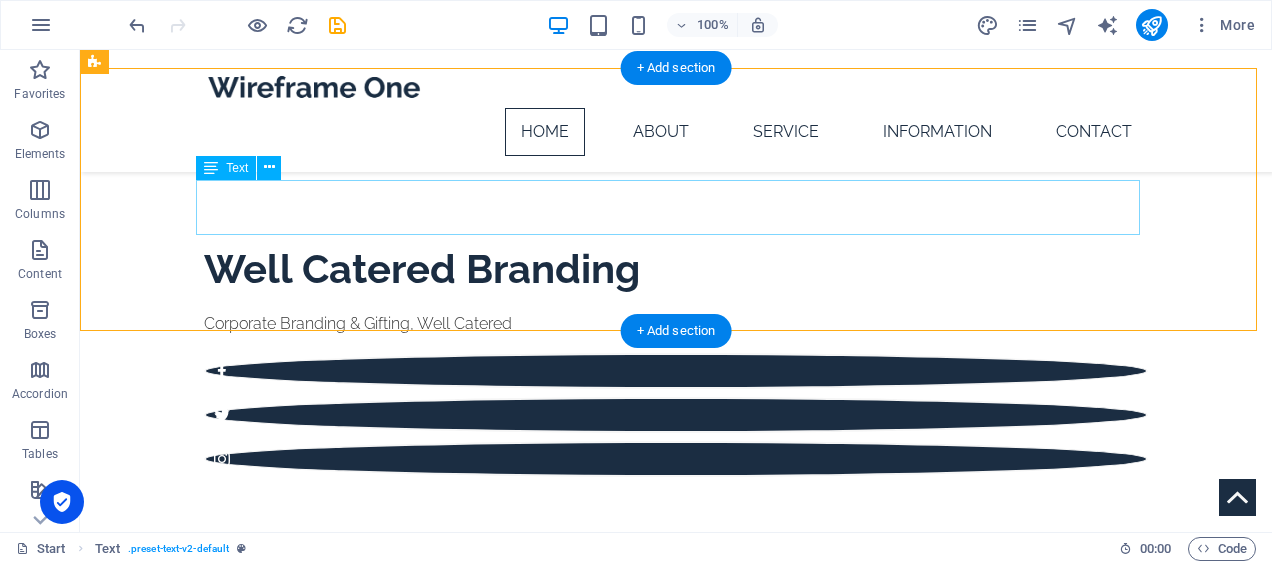 scroll, scrollTop: 398, scrollLeft: 0, axis: vertical 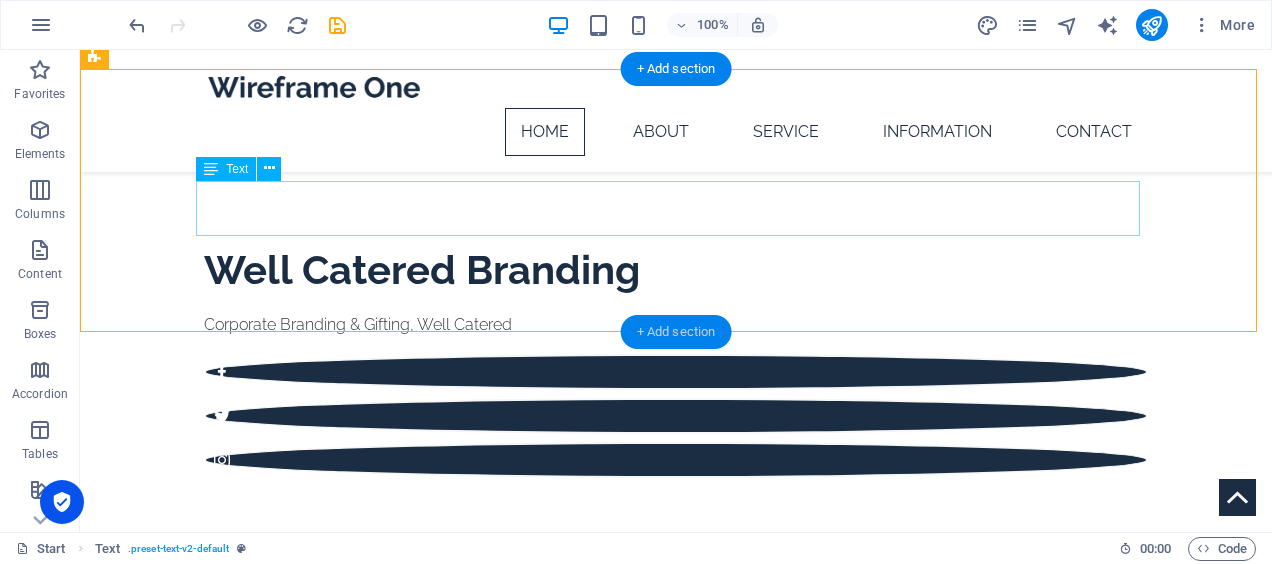 click on "+ Add section" at bounding box center [676, 332] 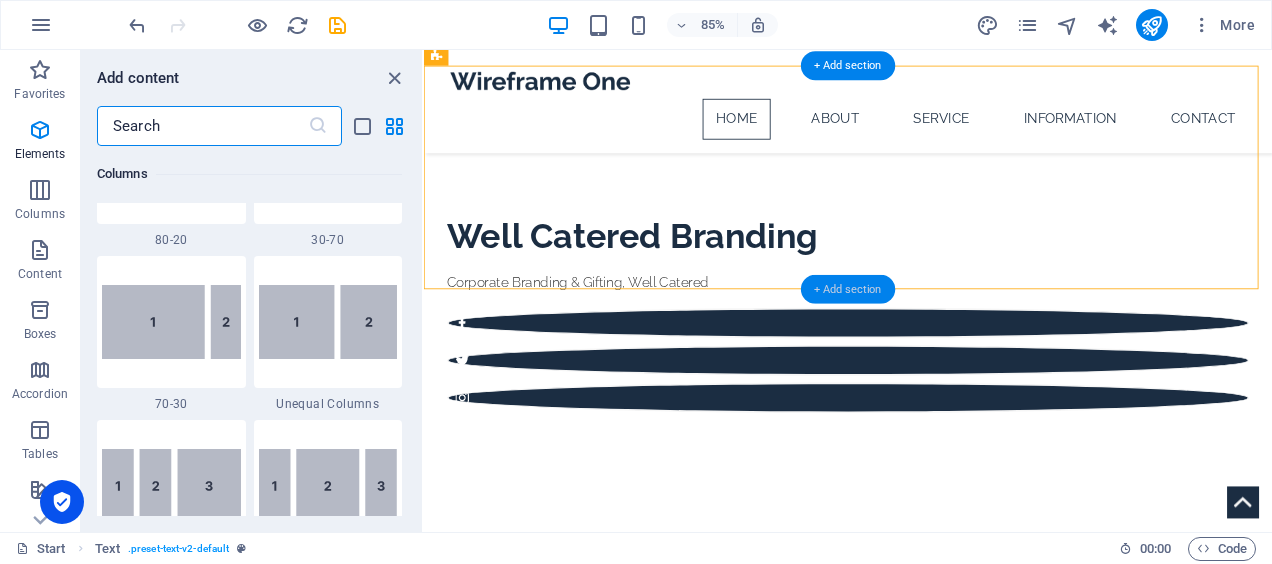 scroll, scrollTop: 3499, scrollLeft: 0, axis: vertical 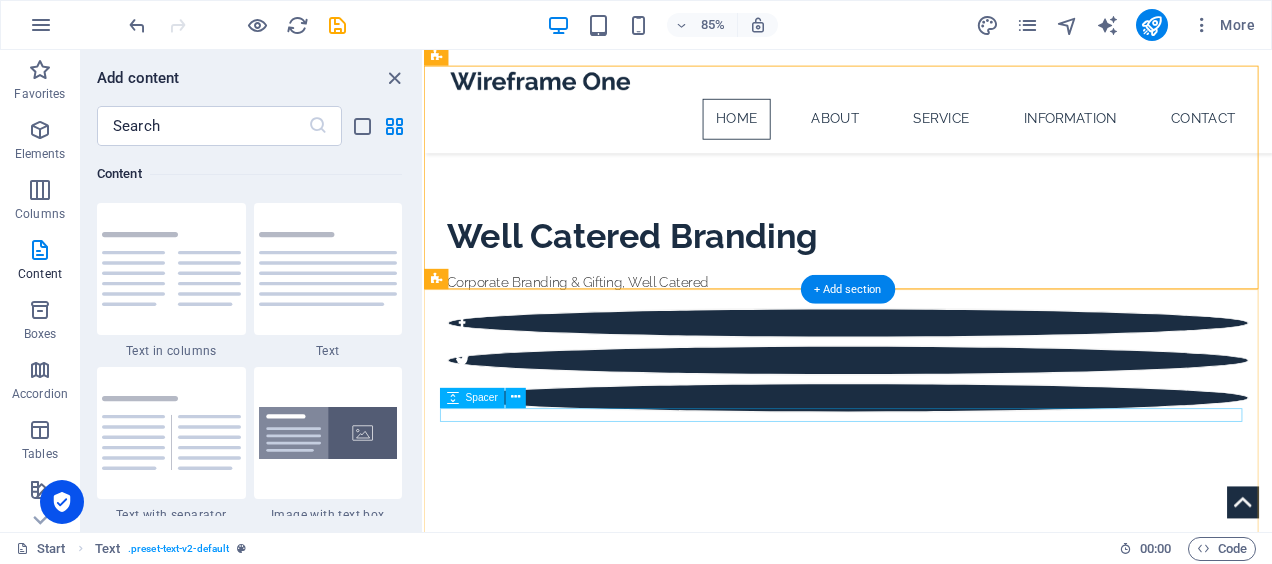 click at bounding box center [923, 985] 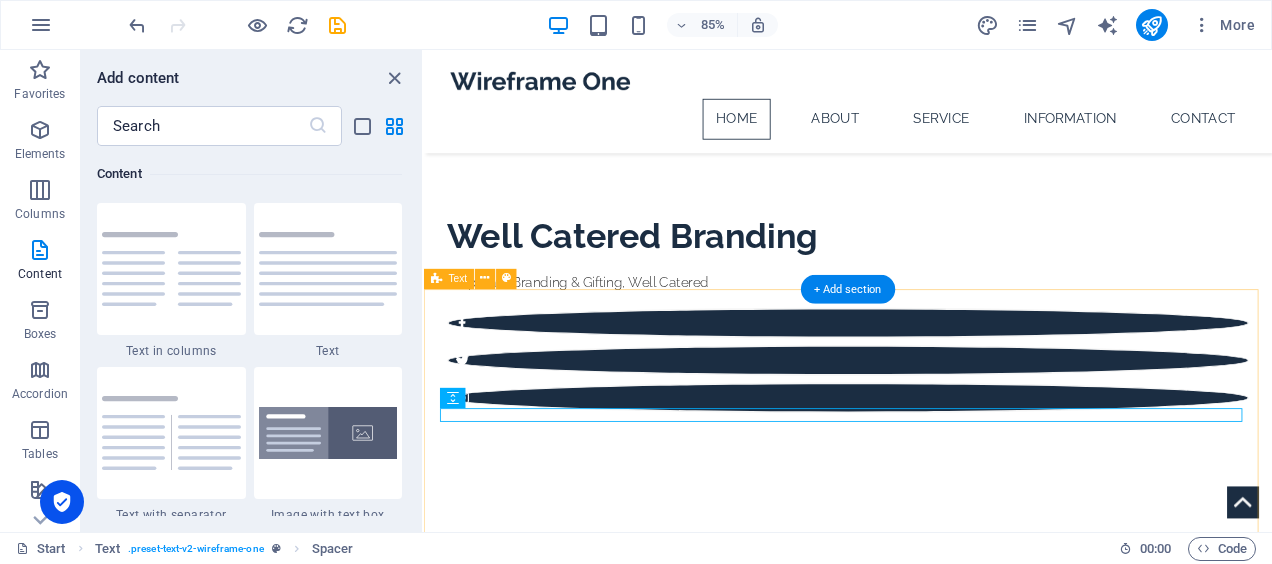 click on "About Lorem ipsum dolor sitope amet, consectetur adipisicing elitip. [PERSON_NAME], dolore, cum [PERSON_NAME] asperiores consequatur suscipit quidem ducimus eveniet iure expedita consecteture odiogil voluptatum similique fugit voluptates atem accusamus quae quas dolorem tenetur facere tempora maiores adipisci reiciendis accusantium voluptatibus id voluptate tempore dolor harum nisi amet! Nobis, eaque. Aenean commodo ligula eget dolor. Lorem ipsum dolor sit amet, consectetuer adipiscing elit leget odiogil voluptatum similique fugit voluptates dolor. Libero assumenda, dolore, cum [PERSON_NAME] asperiores consequatur. LEARN MORE" at bounding box center (923, 1060) 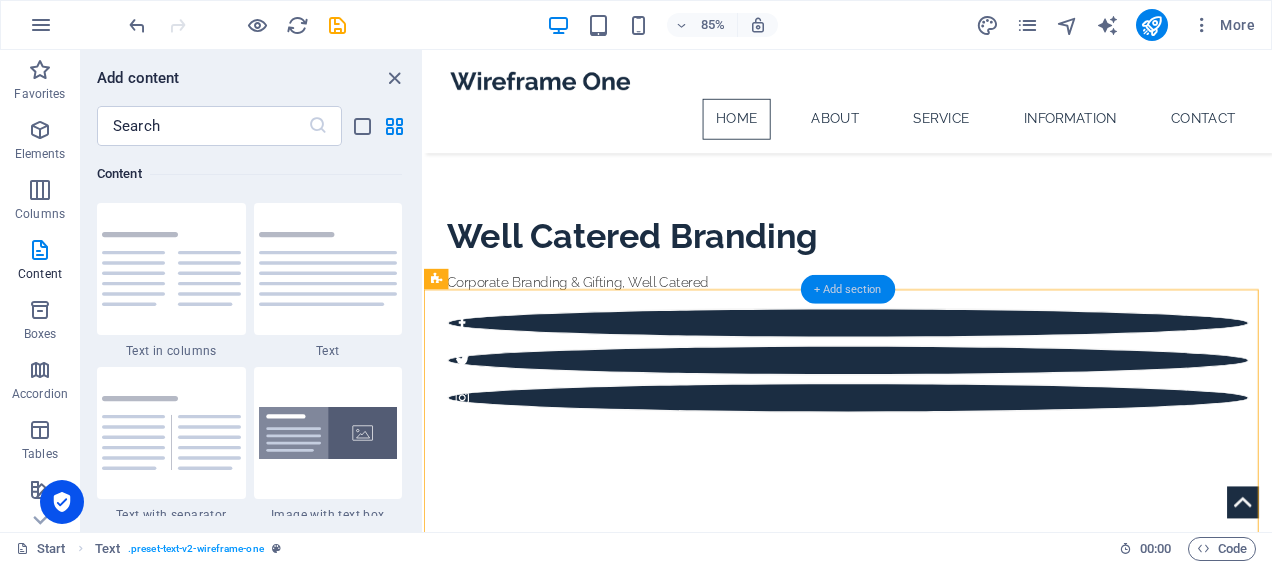 click on "+ Add section" at bounding box center (848, 289) 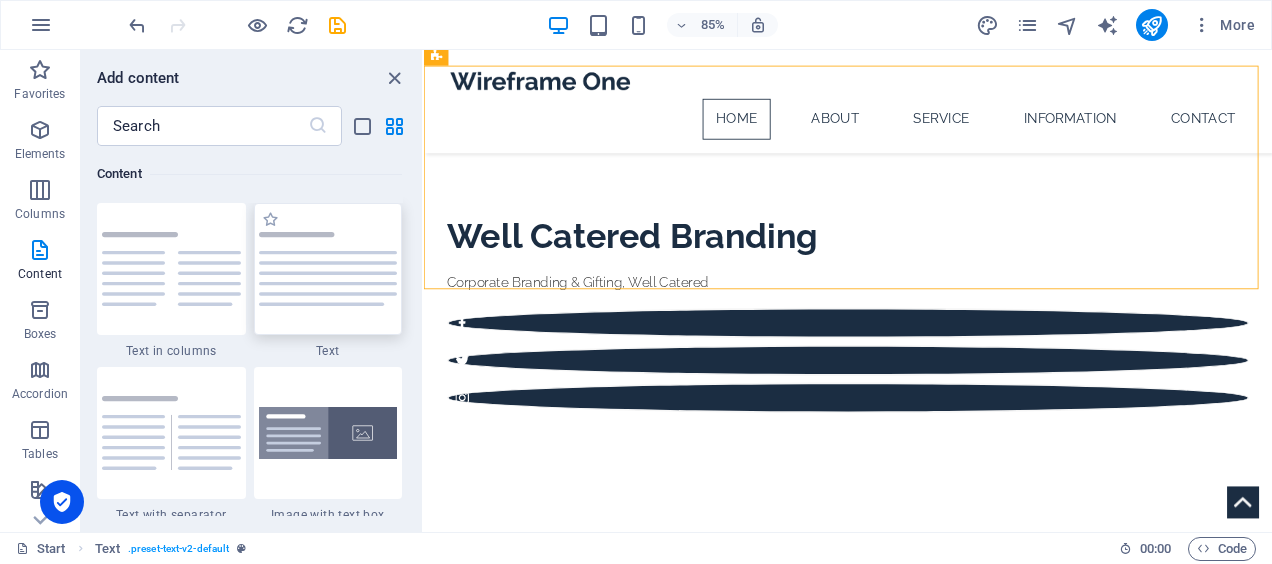 click at bounding box center [328, 269] 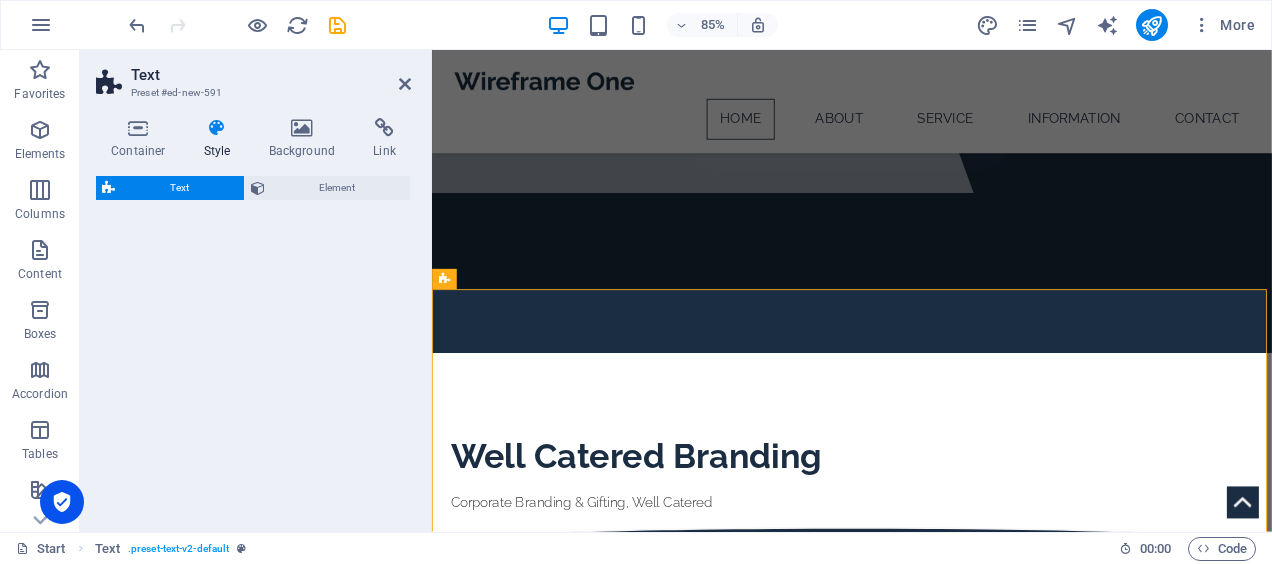 select on "rem" 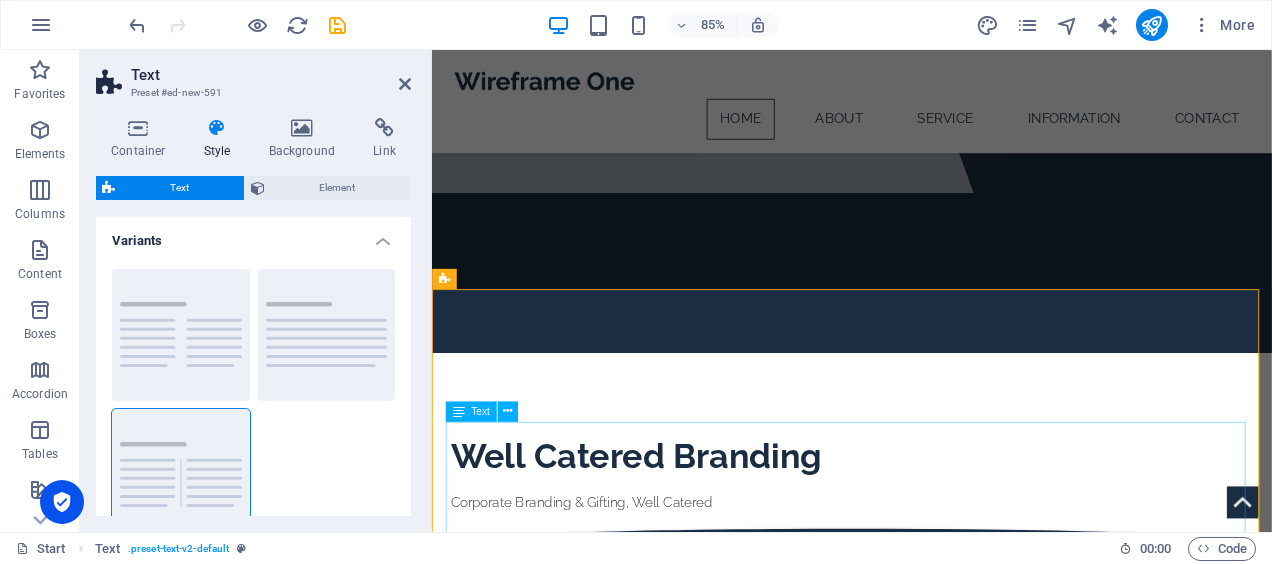 click on "Lorem ipsum dolor sitope amet, consectetur adipisicing elitip. Massumenda, dolore, cum vel modi asperiores consequatur suscipit quidem ducimus eveniet iure expedita consecteture odiogil voluptatum similique fugit voluptates atem accusamus quae quas dolorem tenetur facere tempora maiores adipisci reiciendis accusantium voluptatibus id voluptate tempore dolor harum nisi amet! Nobis, eaque. Aenean commodo ligula eget dolor. Lorem ipsum dolor sit amet, consectetuer adipiscing elit leget odiogil voluptatum similique fugit voluptates dolor. Libero assumenda, dolore, cum vel modi asperiores consequatur." at bounding box center (926, 1332) 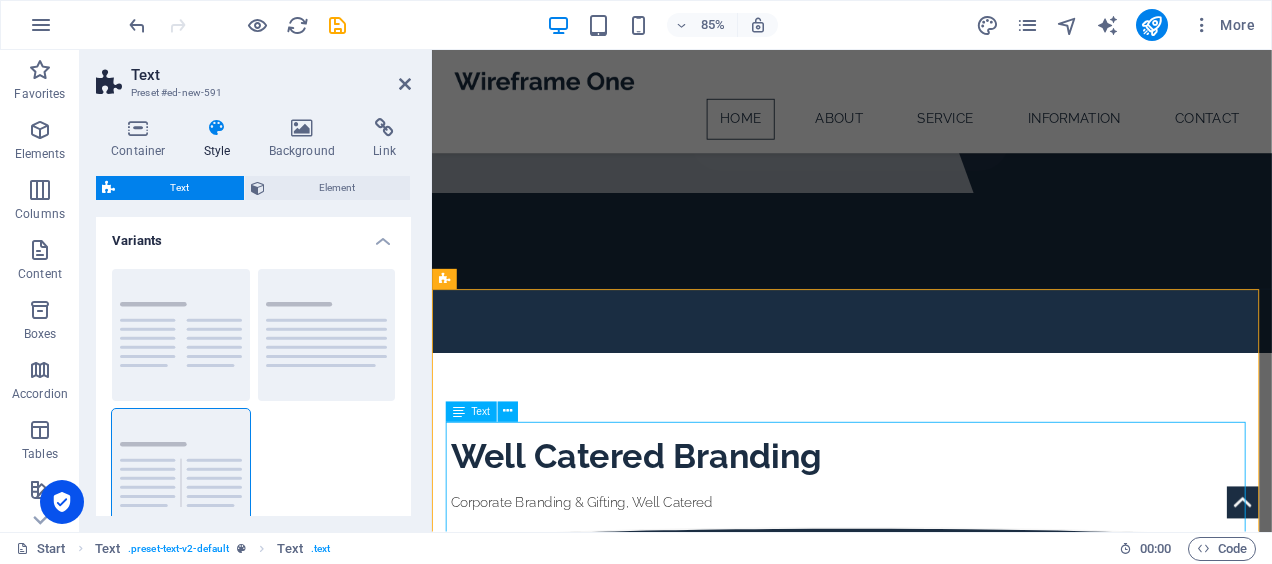 click on "Lorem ipsum dolor sitope amet, consectetur adipisicing elitip. Massumenda, dolore, cum vel modi asperiores consequatur suscipit quidem ducimus eveniet iure expedita consecteture odiogil voluptatum similique fugit voluptates atem accusamus quae quas dolorem tenetur facere tempora maiores adipisci reiciendis accusantium voluptatibus id voluptate tempore dolor harum nisi amet! Nobis, eaque. Aenean commodo ligula eget dolor. Lorem ipsum dolor sit amet, consectetuer adipiscing elit leget odiogil voluptatum similique fugit voluptates dolor. Libero assumenda, dolore, cum vel modi asperiores consequatur." at bounding box center [926, 1332] 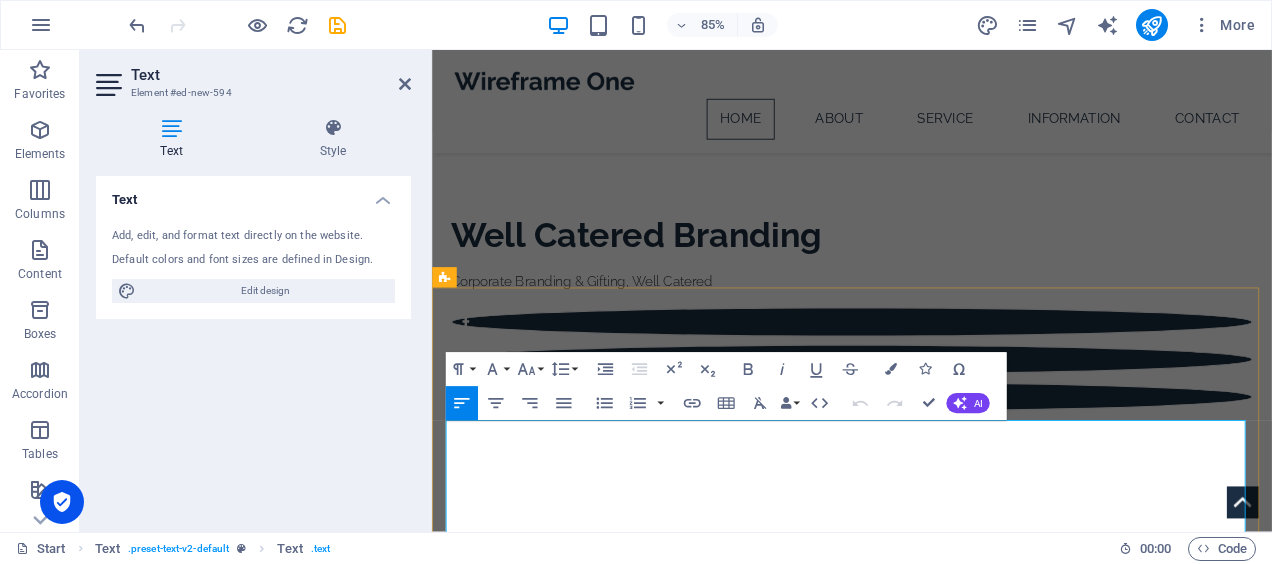 scroll, scrollTop: 428, scrollLeft: 0, axis: vertical 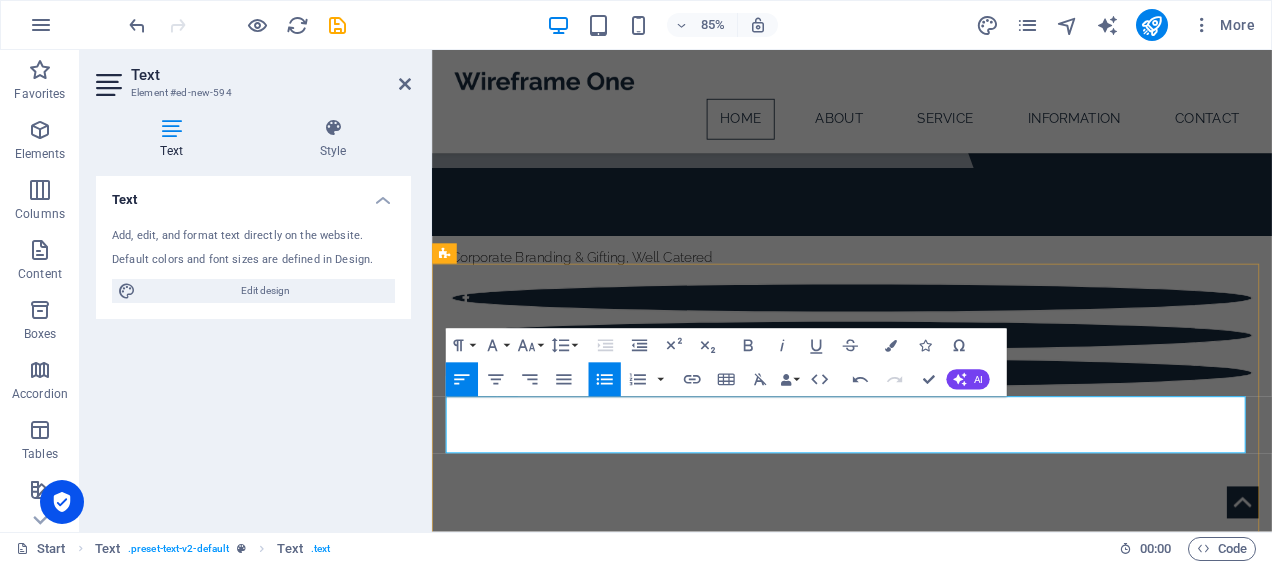 click on "Who We Serve (icons + text)" at bounding box center [674, 976] 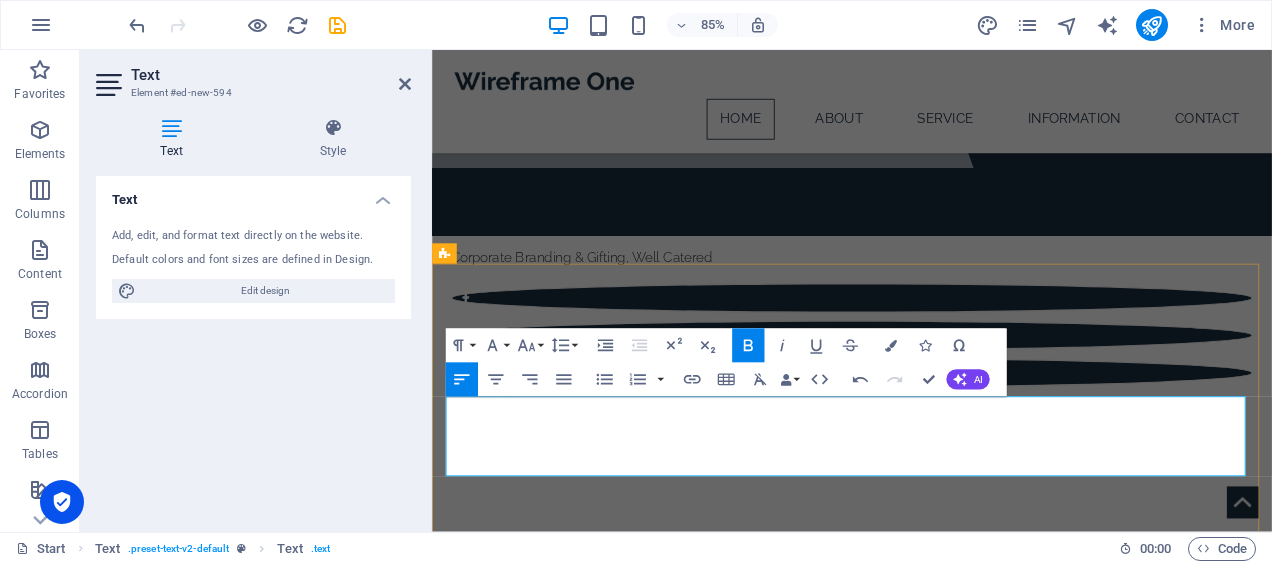 click on "Corporates • Schools • Government • Events" at bounding box center [1186, 1041] 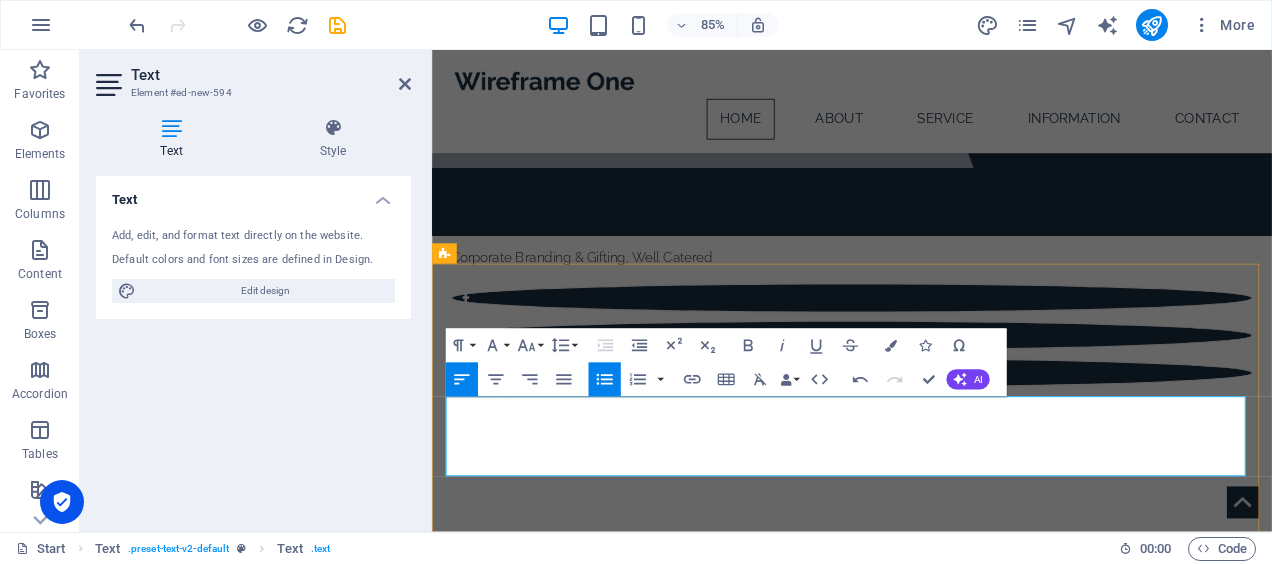 click on "Corporates • Schools • Government • Events" at bounding box center (1186, 1041) 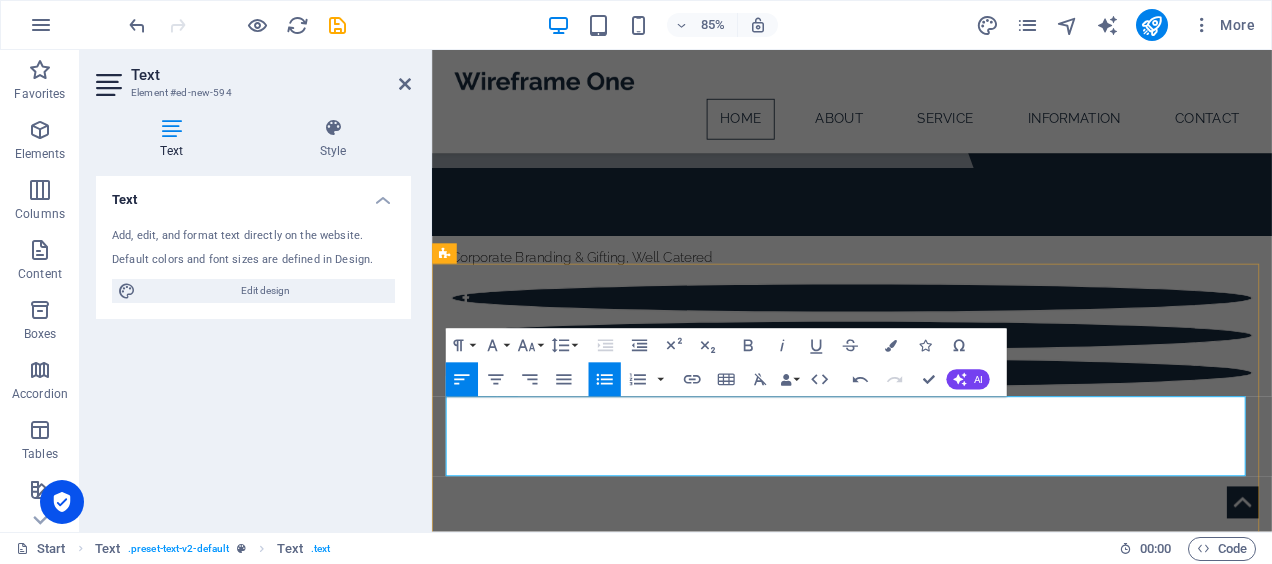 copy on "Corporates • Schools • Government • Events" 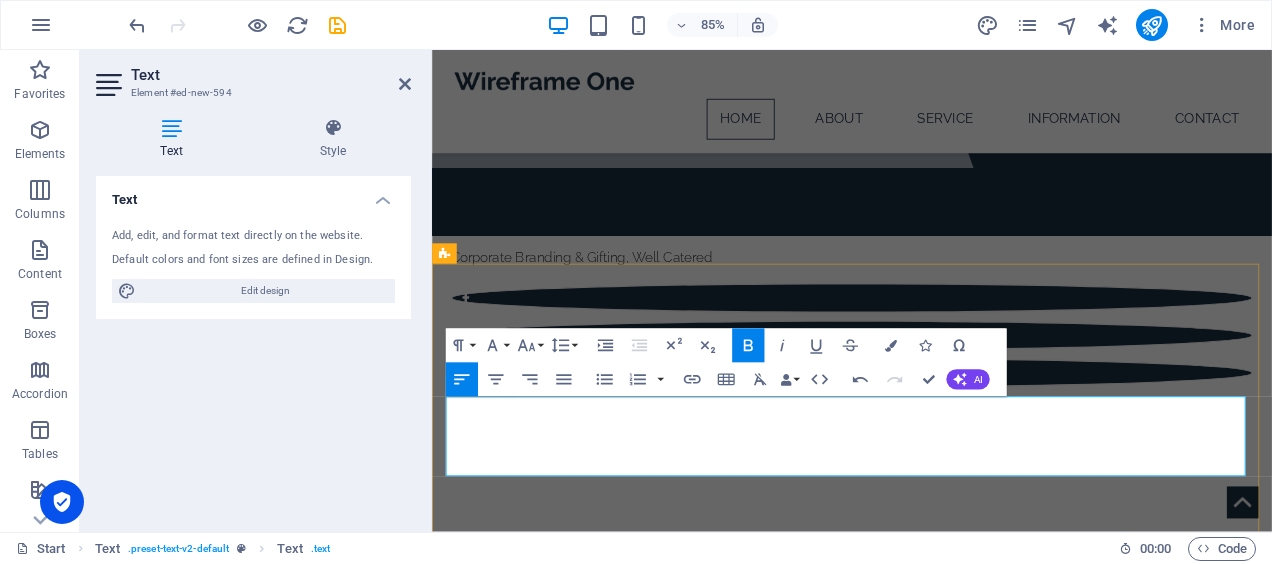 click on "Who We Serve" at bounding box center (674, 976) 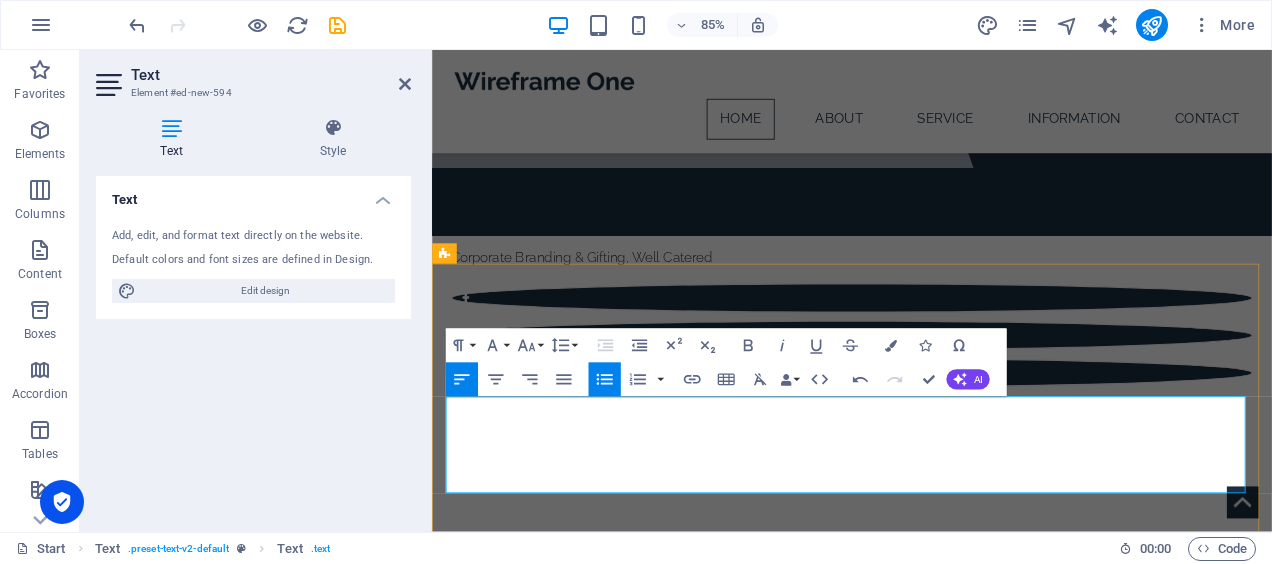 click on "Corporates • Schools • Government • Events" at bounding box center (1186, 1041) 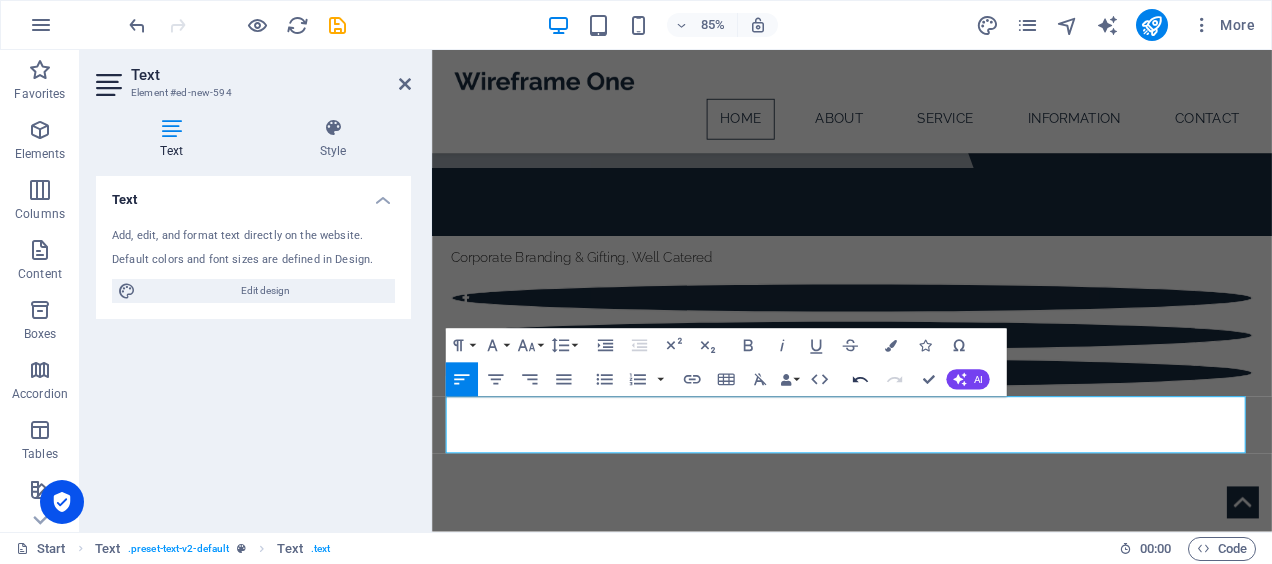 click 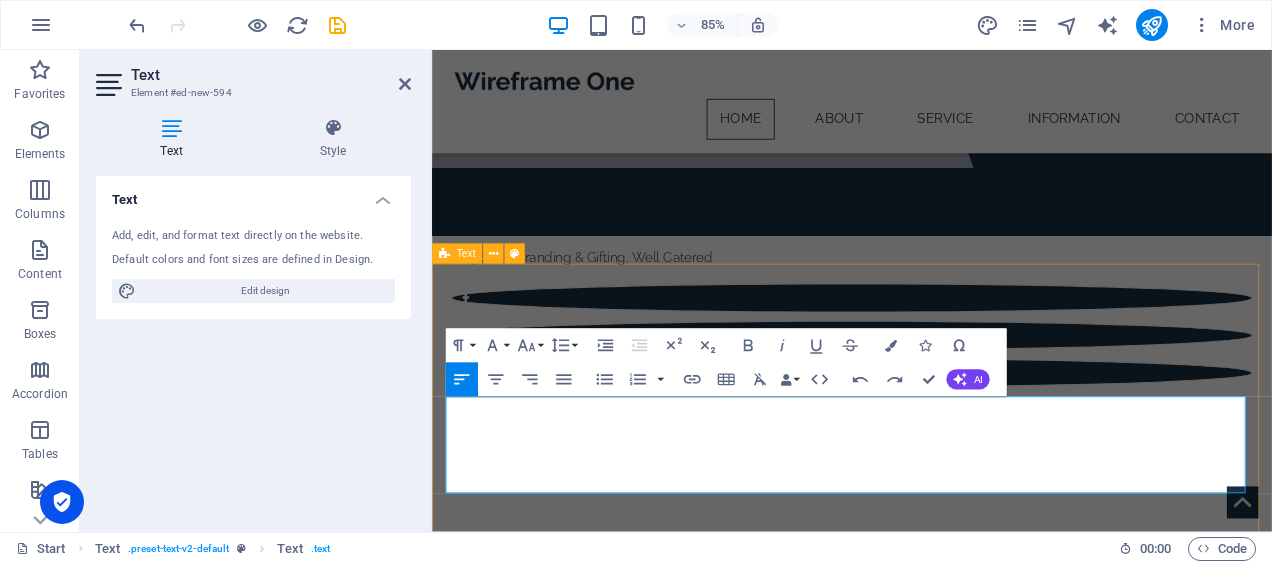 click on "Headline Who We Serve  Corporates • Schools • Government • Events ​" at bounding box center [926, 990] 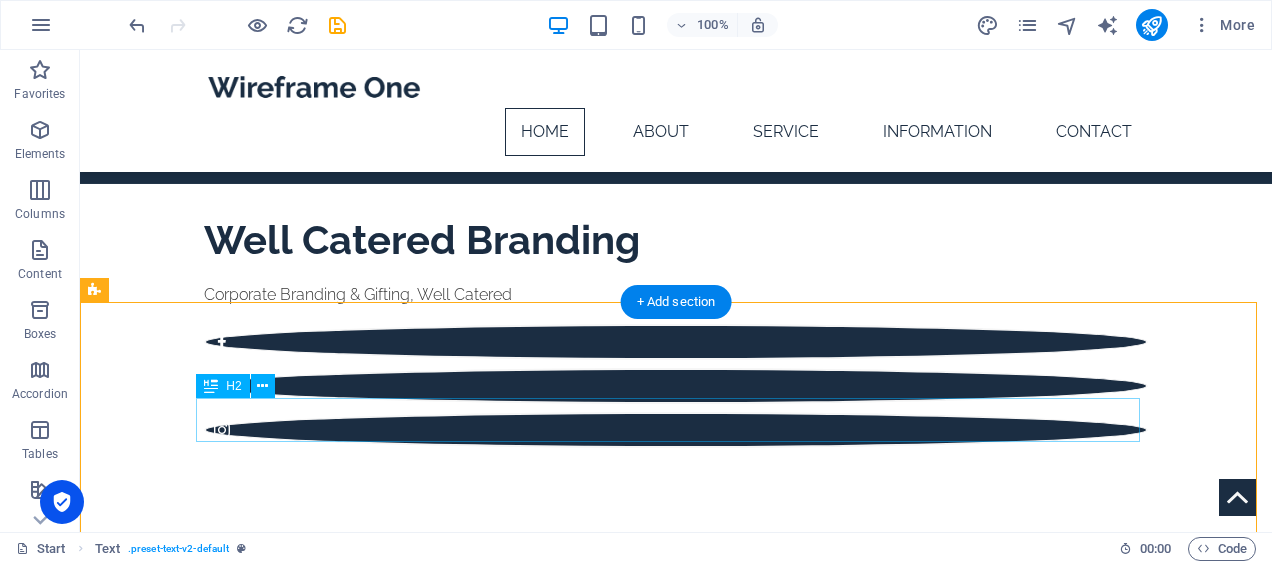 click on "Headline" at bounding box center (676, 925) 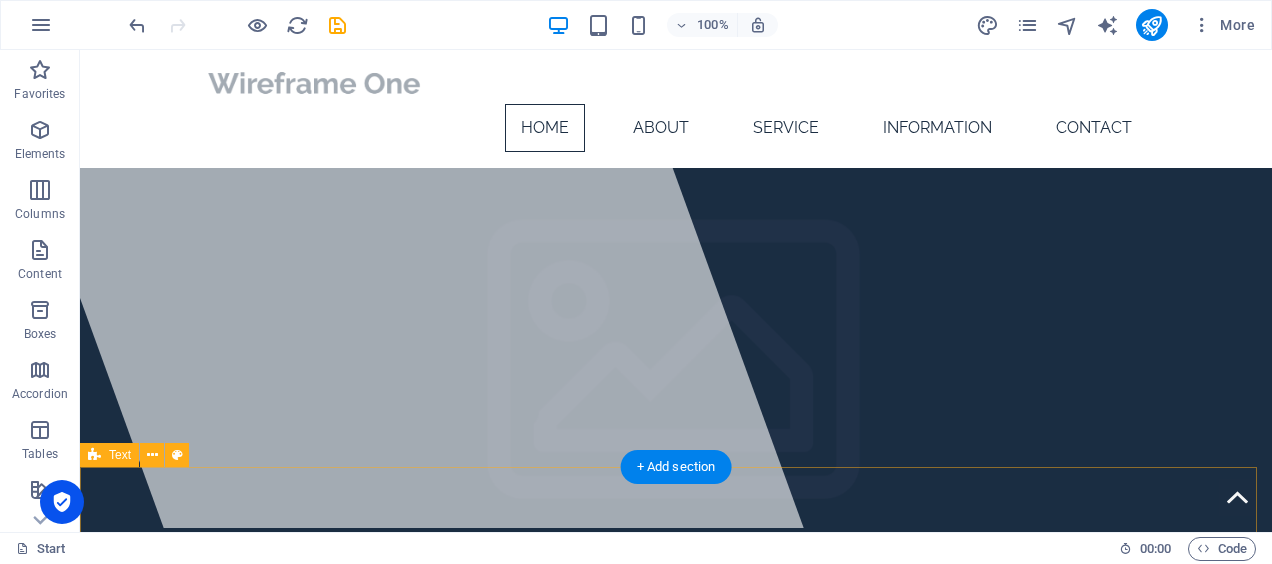 scroll, scrollTop: 0, scrollLeft: 0, axis: both 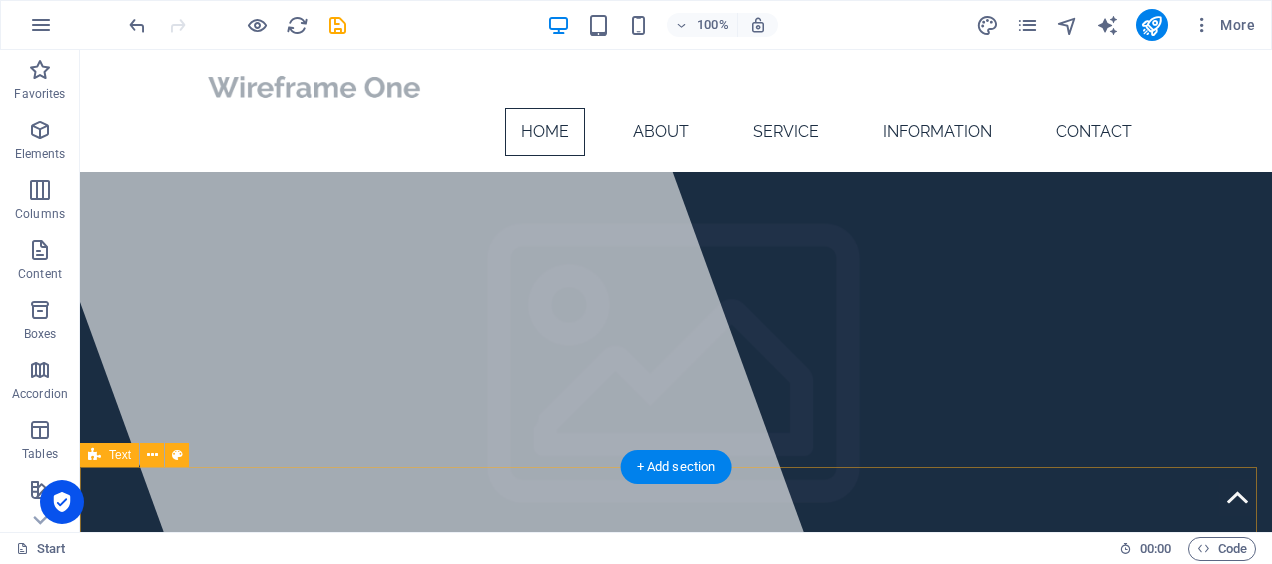 click at bounding box center [676, 87] 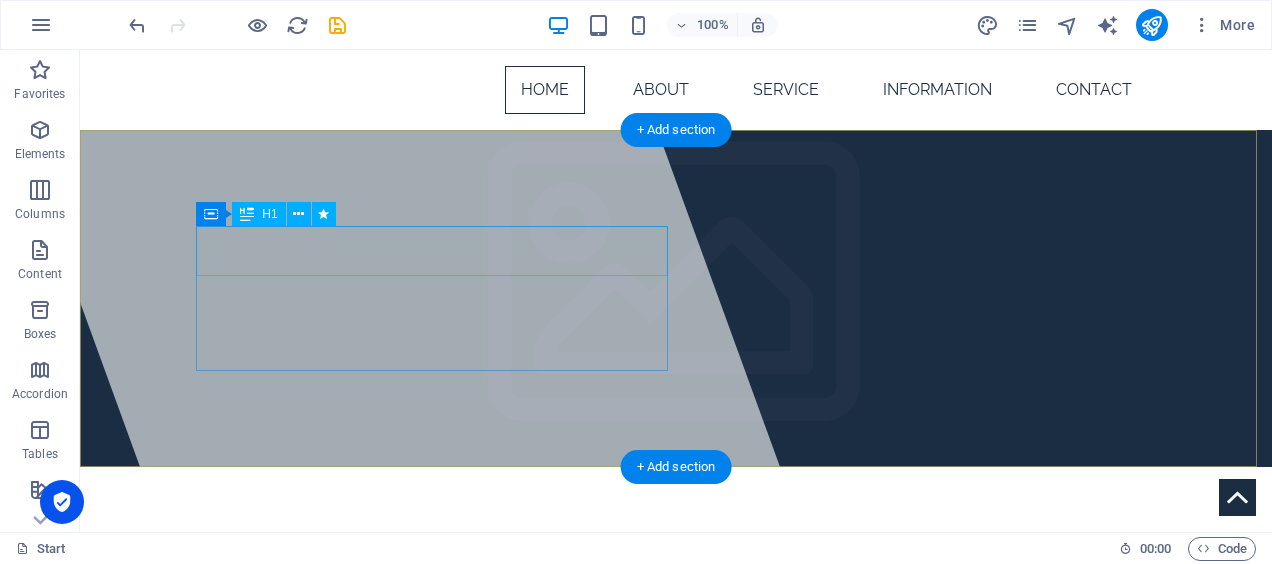 click on "Well Catered Branding" at bounding box center [422, 587] 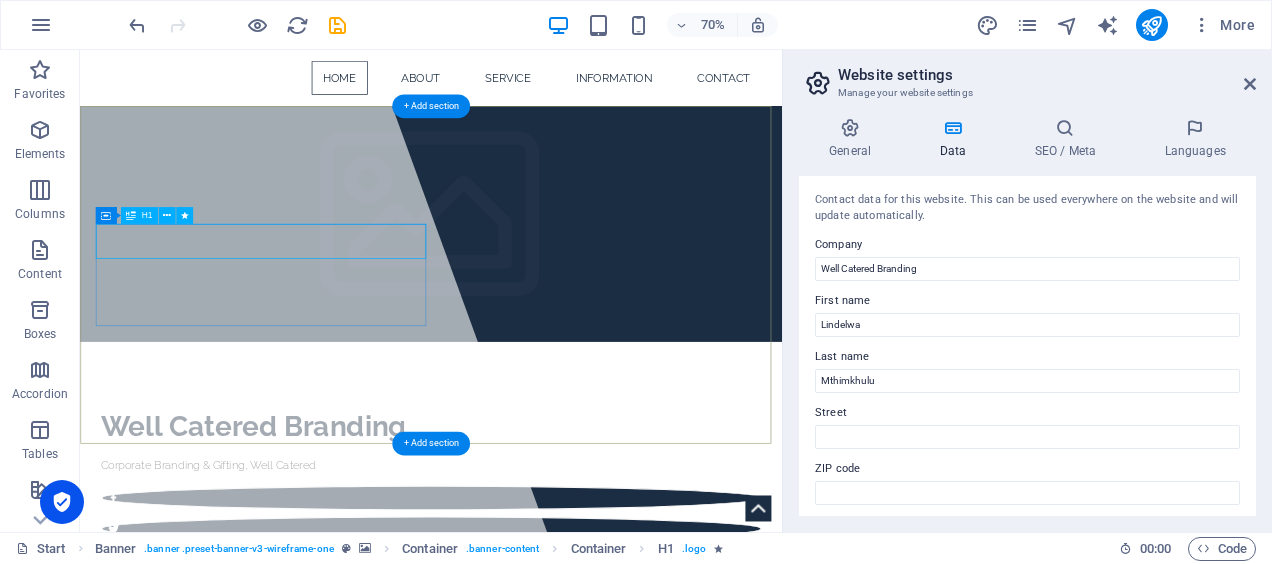 click on "Well Catered Branding" at bounding box center [328, 587] 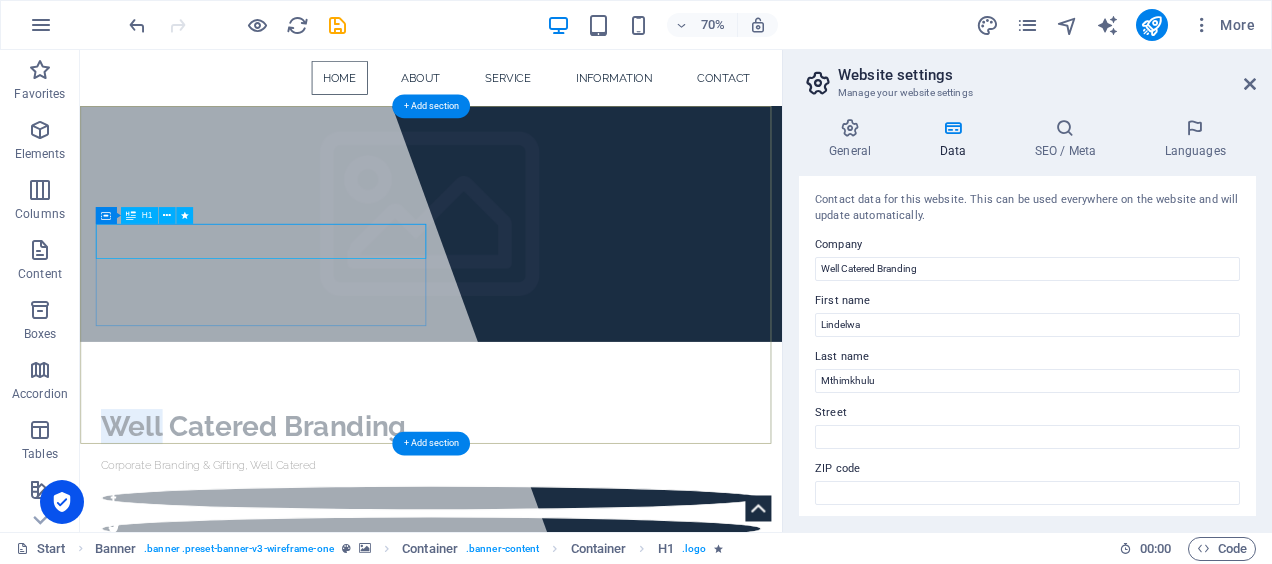click on "Well Catered Branding" at bounding box center [328, 587] 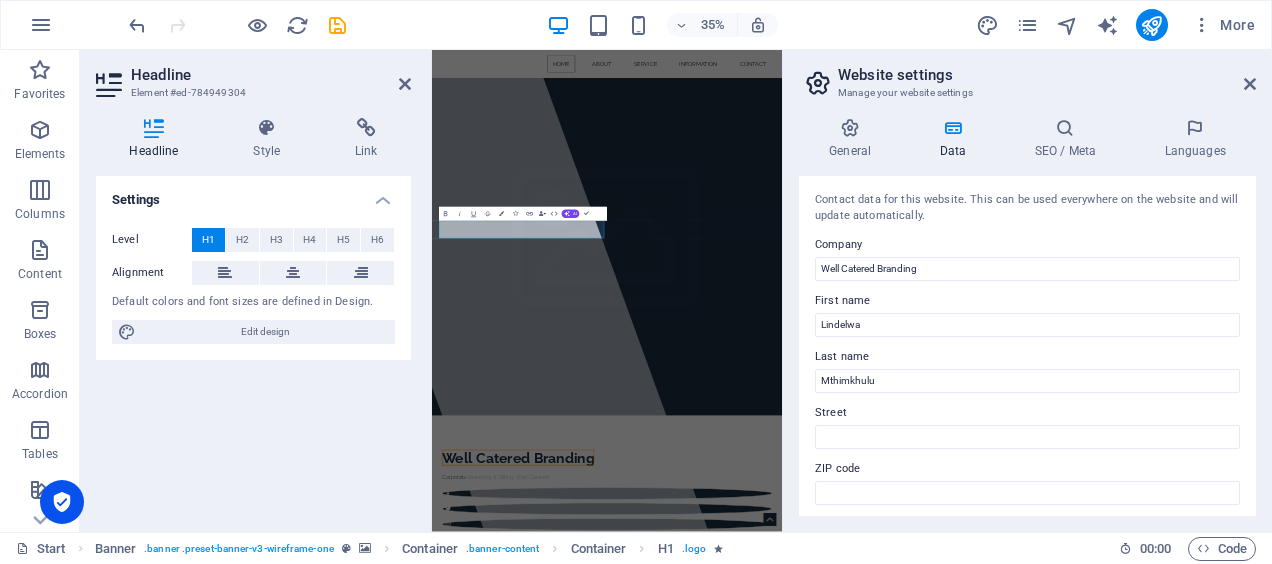 click on "Settings Level H1 H2 H3 H4 H5 H6 Alignment Default colors and font sizes are defined in Design. Edit design" at bounding box center (253, 346) 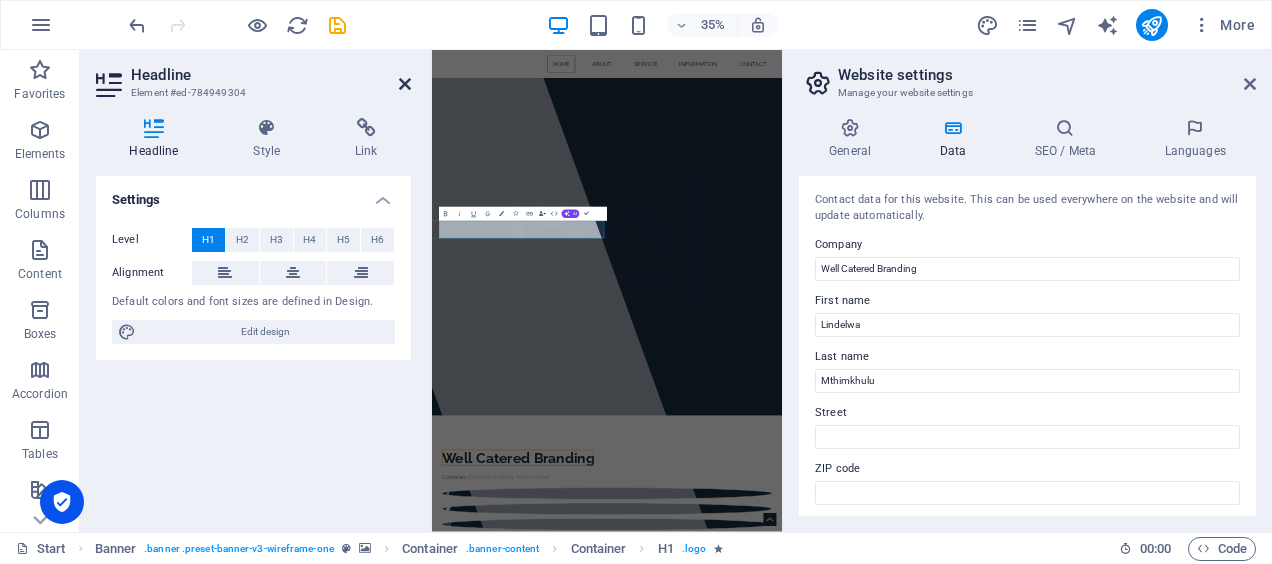 click at bounding box center [405, 84] 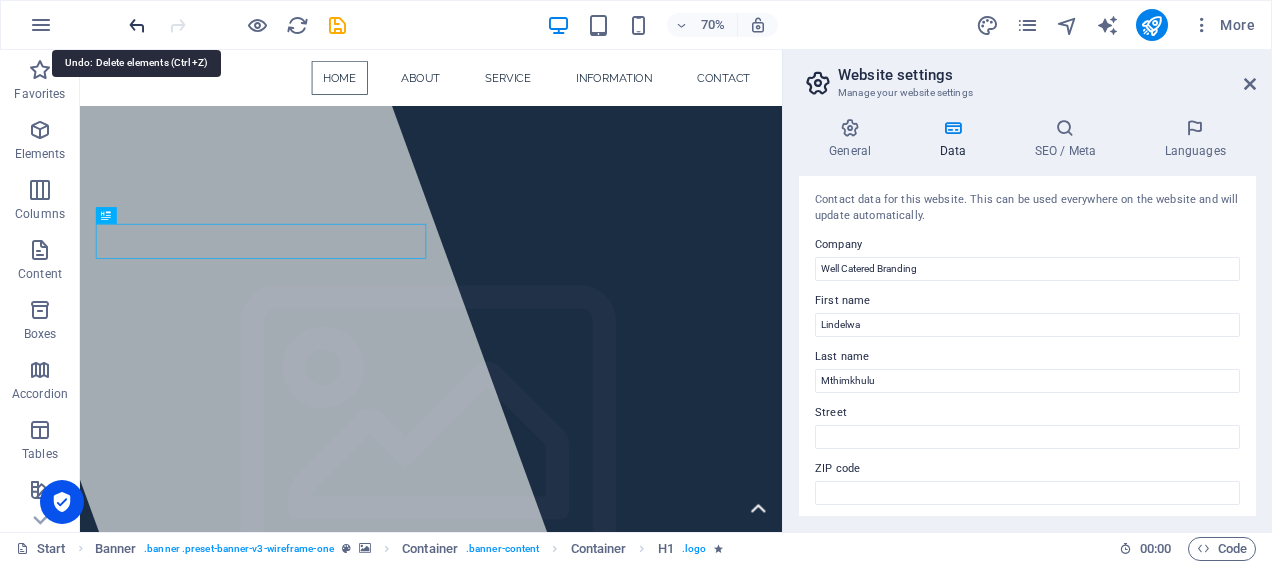 click at bounding box center (137, 25) 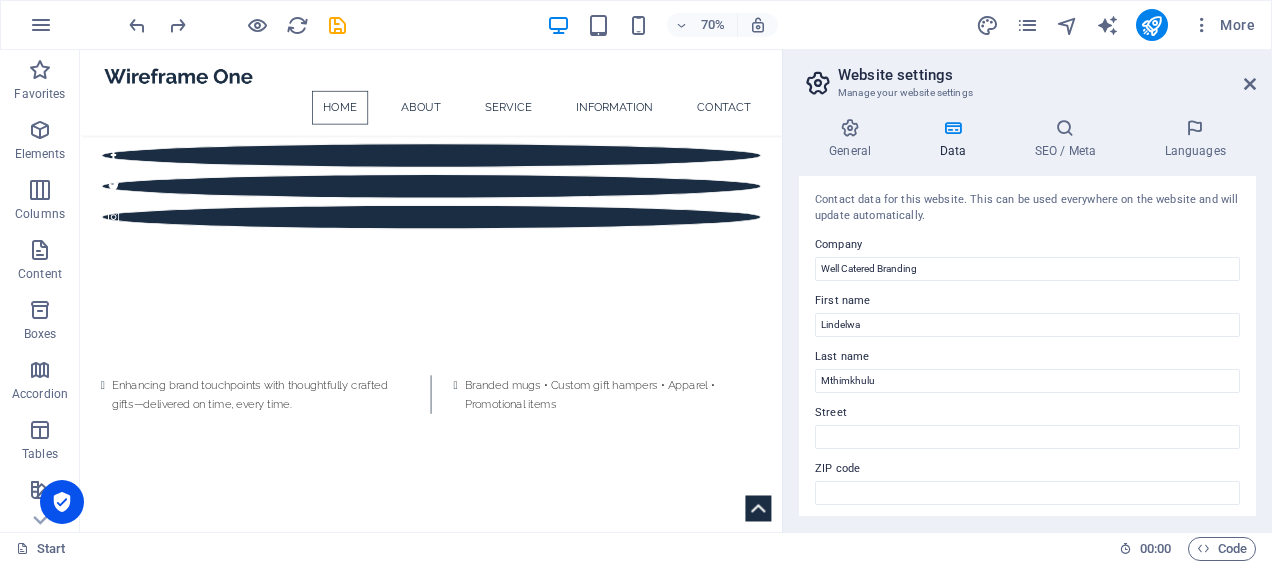 scroll, scrollTop: 644, scrollLeft: 0, axis: vertical 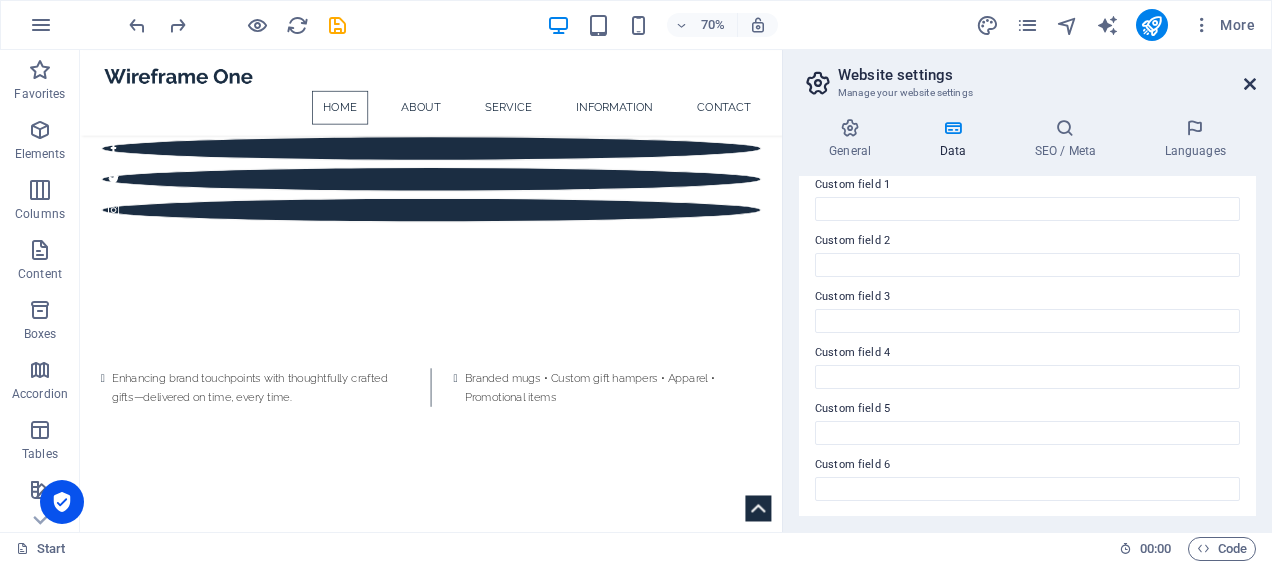 click at bounding box center (1250, 84) 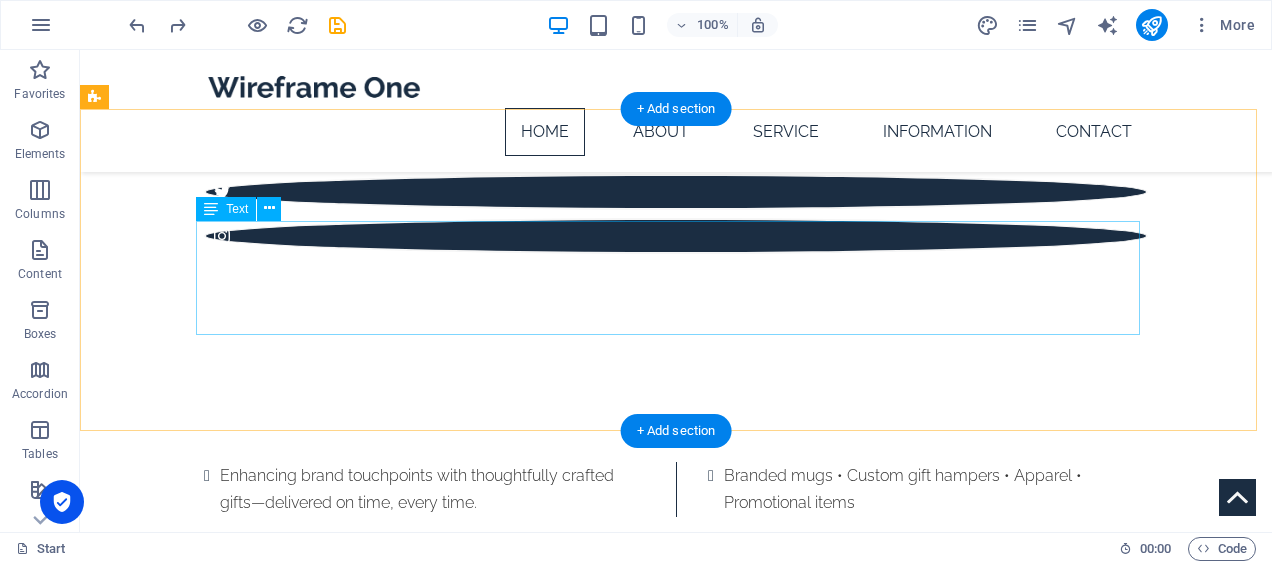 scroll, scrollTop: 624, scrollLeft: 0, axis: vertical 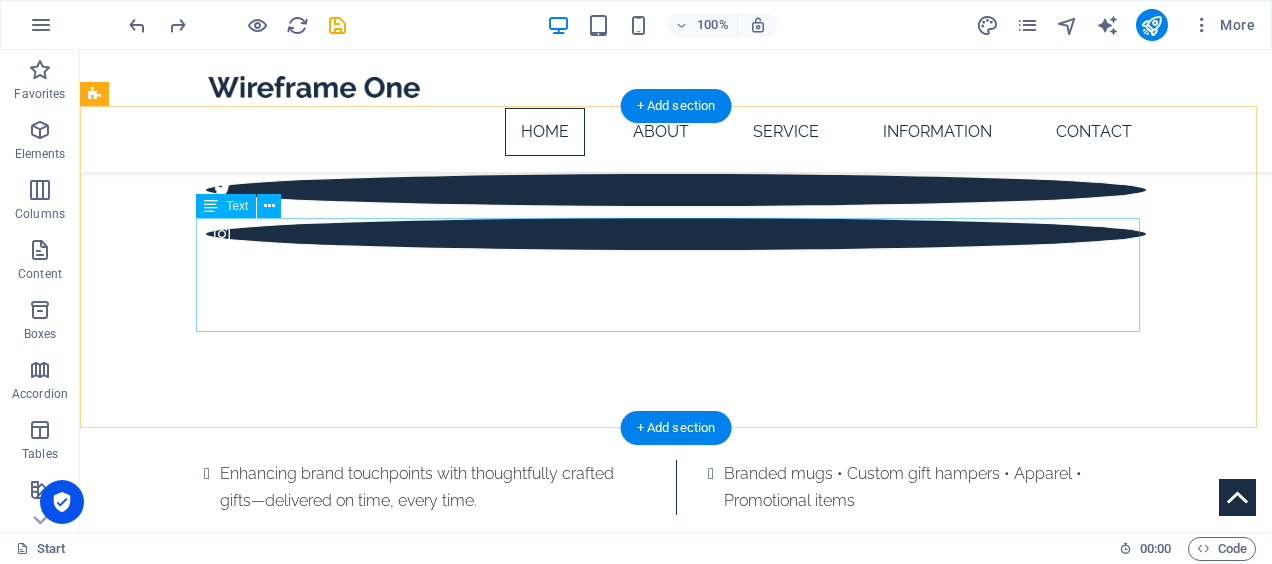 click on "Who We Serve  Corporates • Schools • Government • Events" at bounding box center (676, 780) 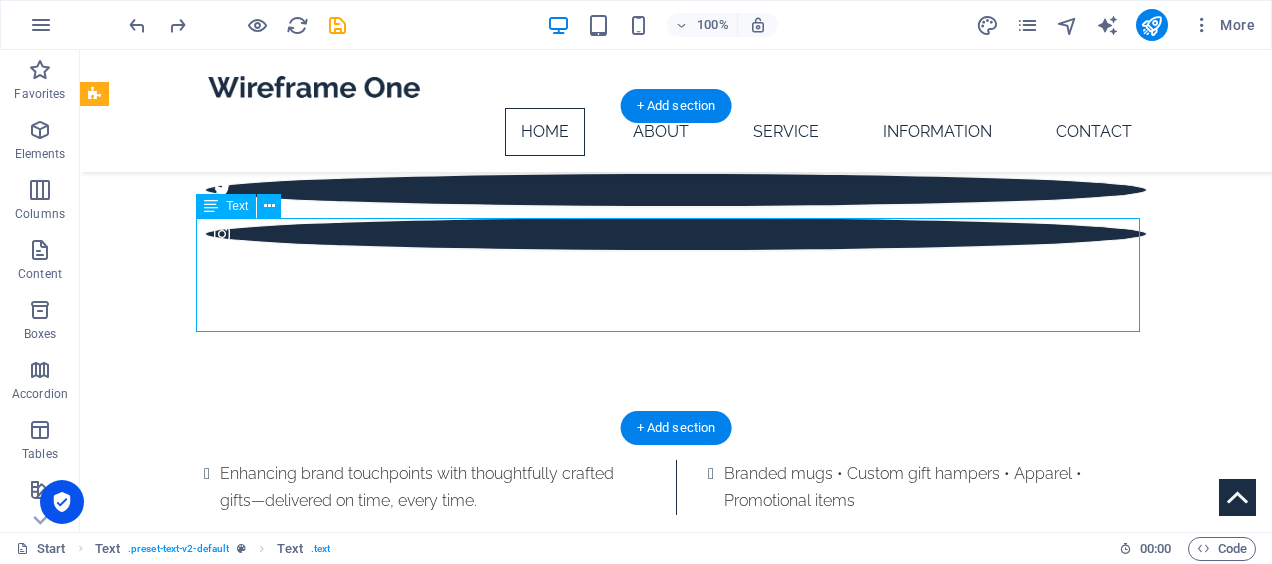 click on "Who We Serve  Corporates • Schools • Government • Events" at bounding box center [676, 780] 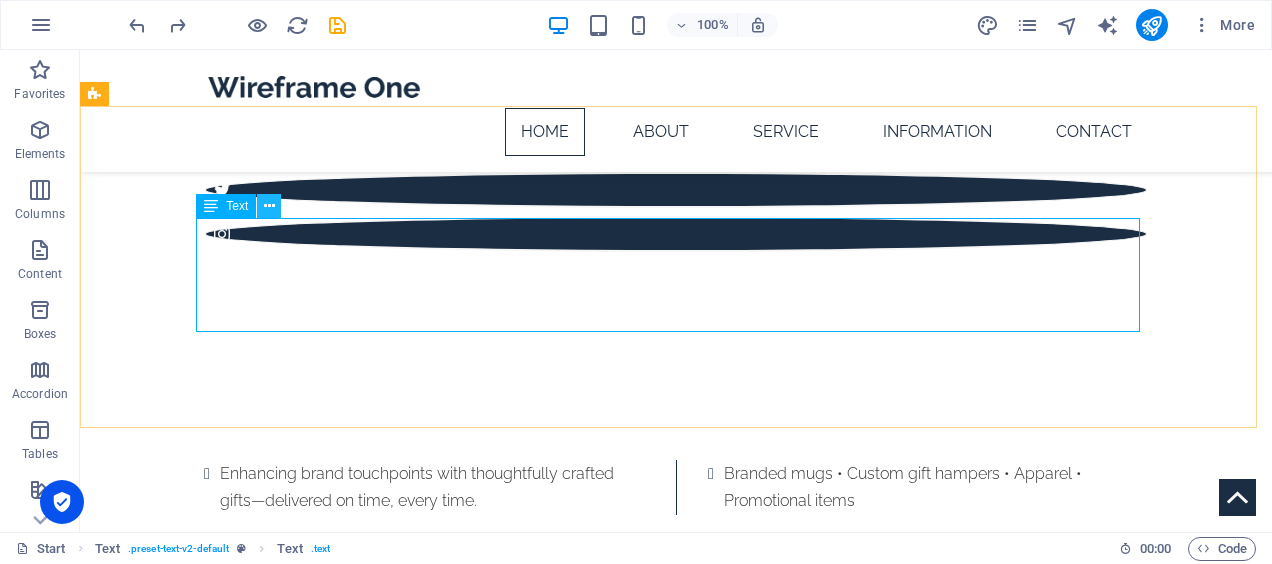 click at bounding box center [269, 206] 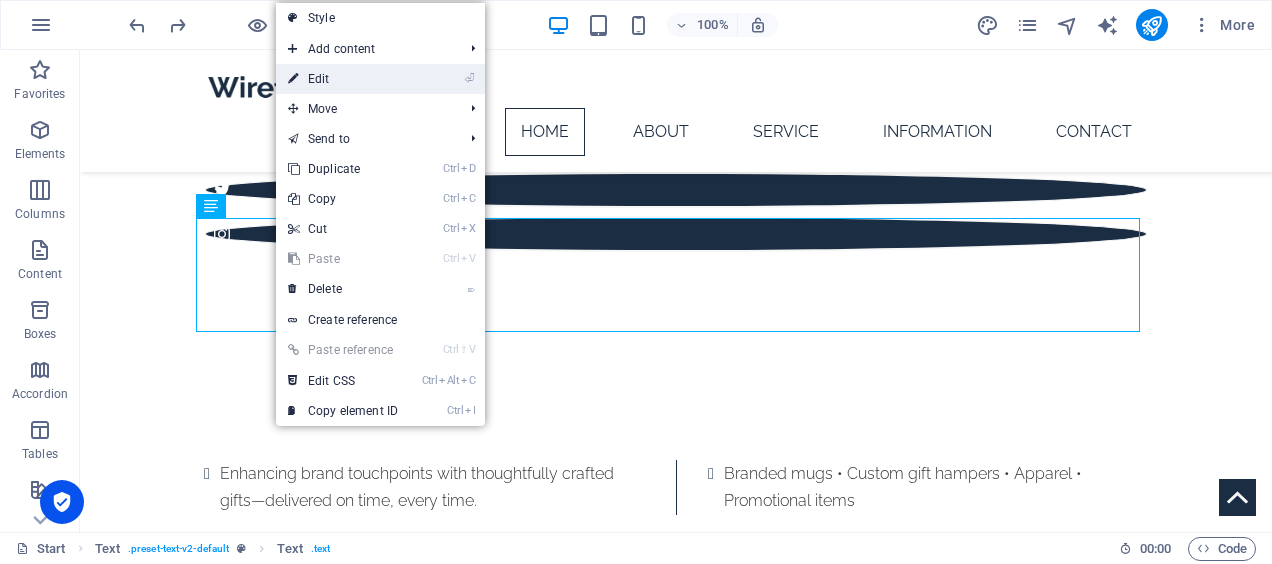 click on "⏎  Edit" at bounding box center (343, 79) 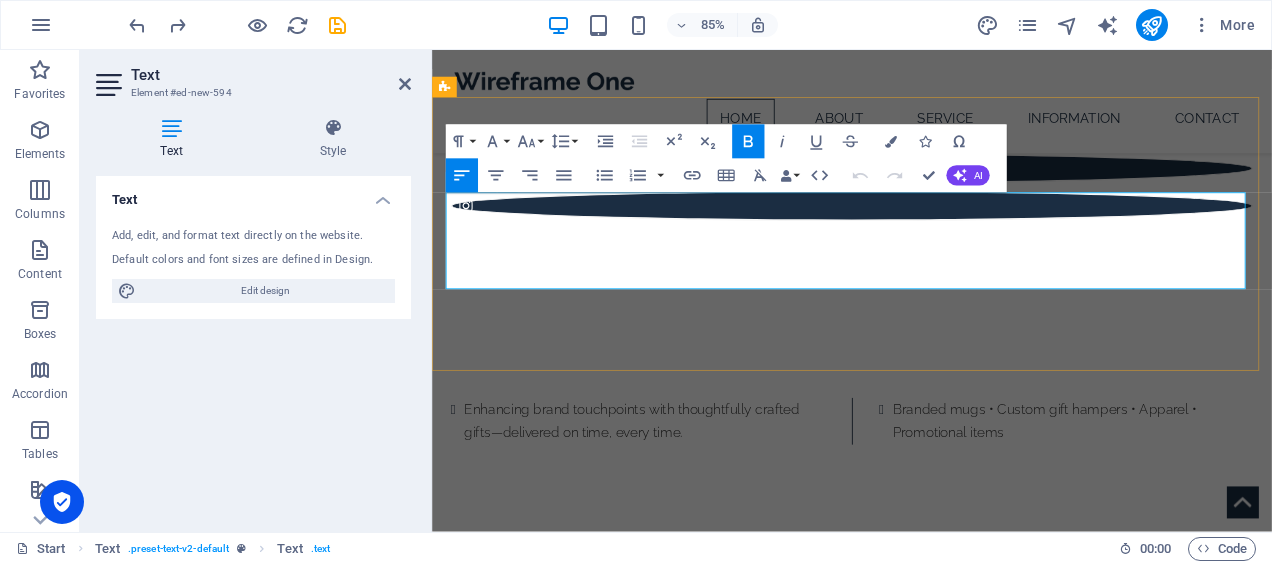 click on "Who We Serve  Corporates • Schools • Government • Events" at bounding box center (926, 780) 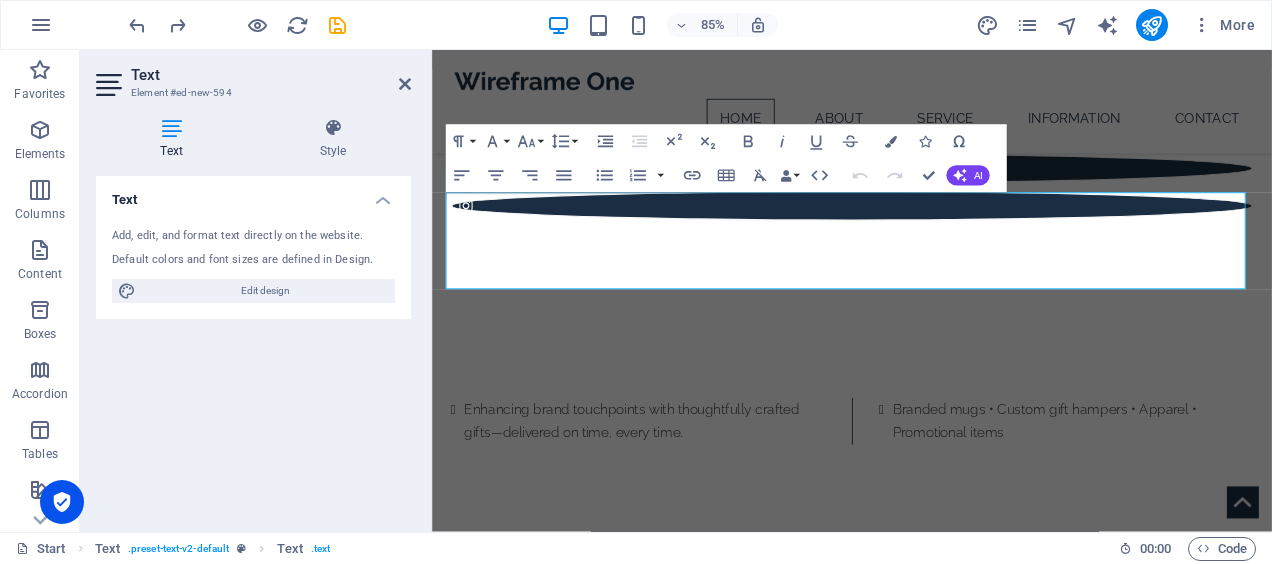 click on "Text" at bounding box center [253, 194] 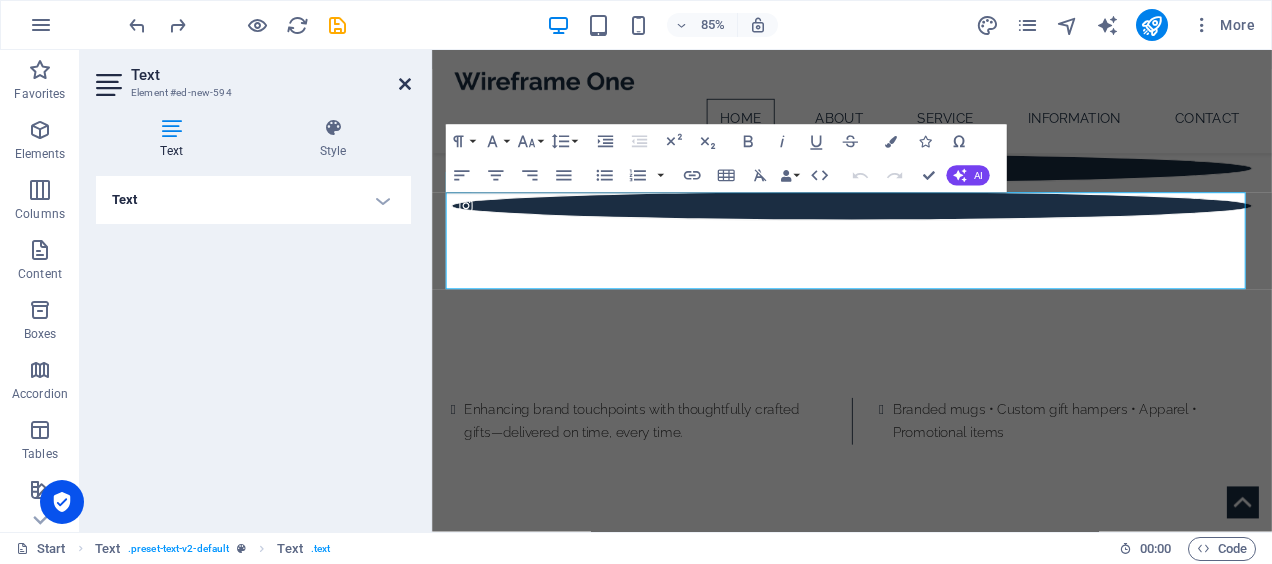 click at bounding box center (405, 84) 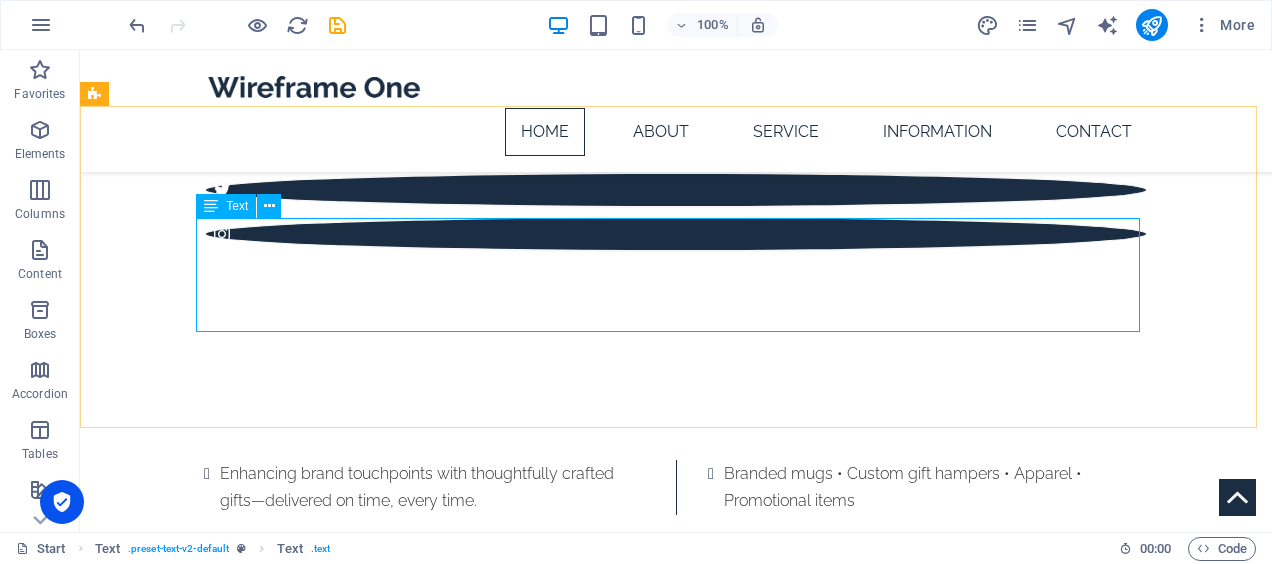 click at bounding box center (211, 206) 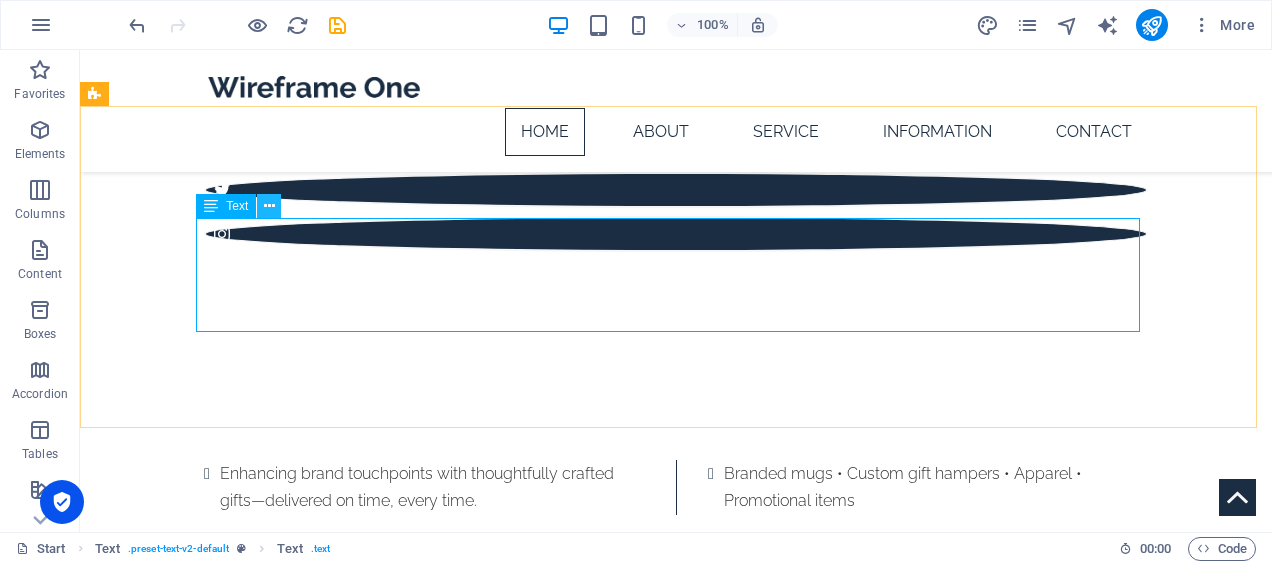 click at bounding box center [269, 206] 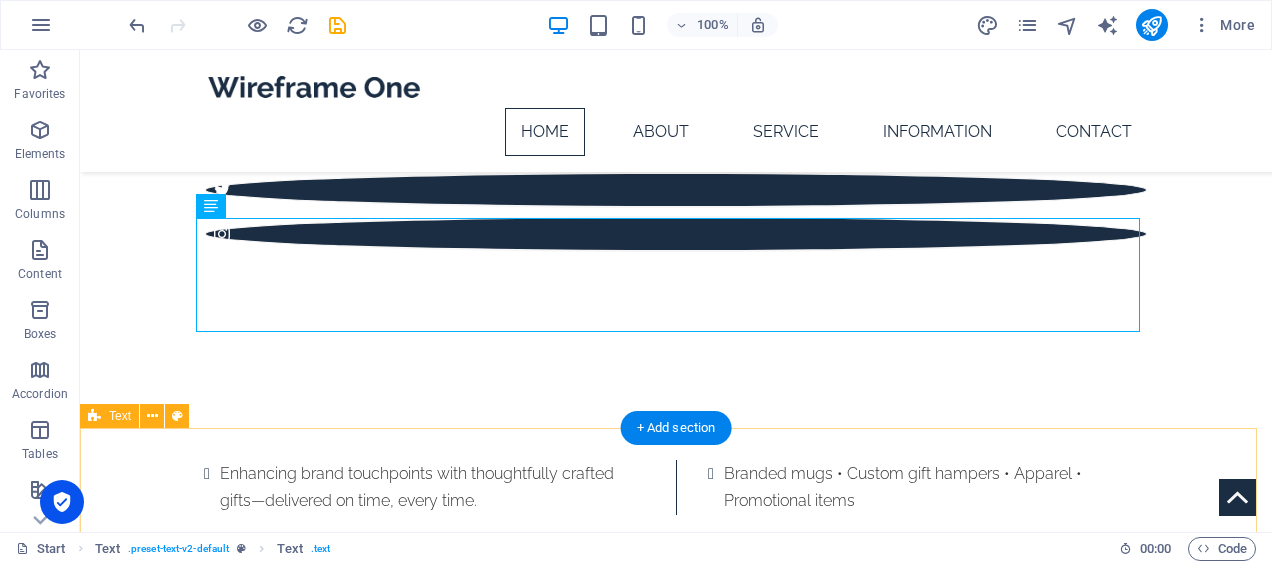 click on "About Lorem ipsum dolor sitope amet, consectetur adipisicing elitip. [PERSON_NAME], dolore, cum [PERSON_NAME] asperiores consequatur suscipit quidem ducimus eveniet iure expedita consecteture odiogil voluptatum similique fugit voluptates atem accusamus quae quas dolorem tenetur facere tempora maiores adipisci reiciendis accusantium voluptatibus id voluptate tempore dolor harum nisi amet! Nobis, eaque. Aenean commodo ligula eget dolor. Lorem ipsum dolor sit amet, consectetuer adipiscing elit leget odiogil voluptatum similique fugit voluptates dolor. Libero assumenda, dolore, cum [PERSON_NAME] asperiores consequatur. LEARN MORE" at bounding box center [676, 1155] 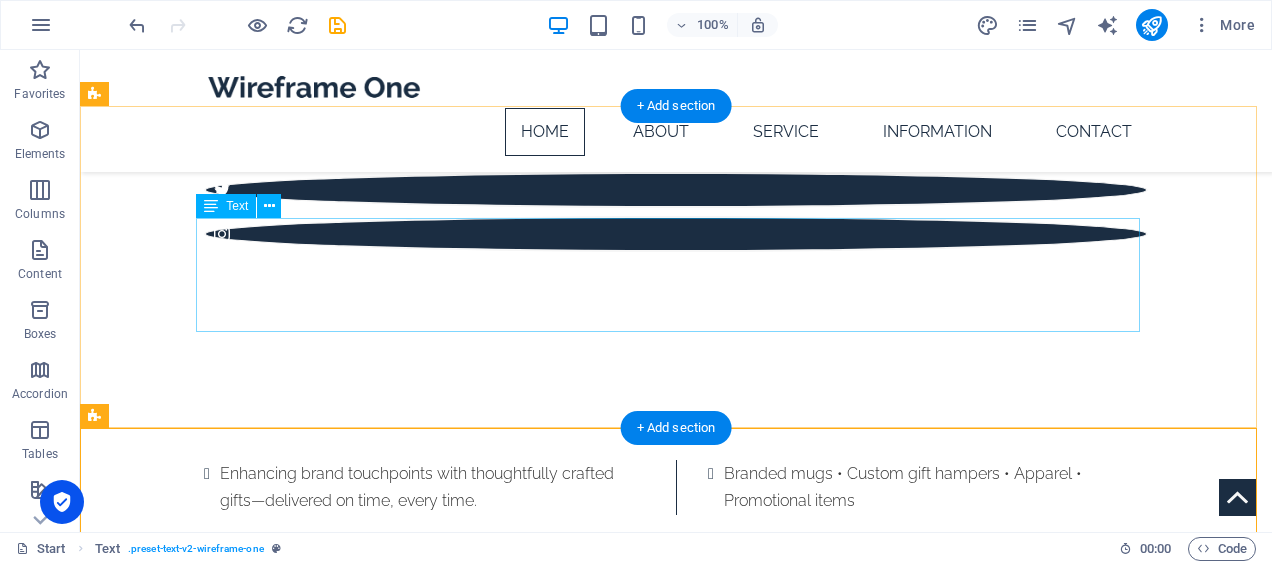 click on "Who We Serve  Corporates • Schools • Government • Events" at bounding box center [676, 780] 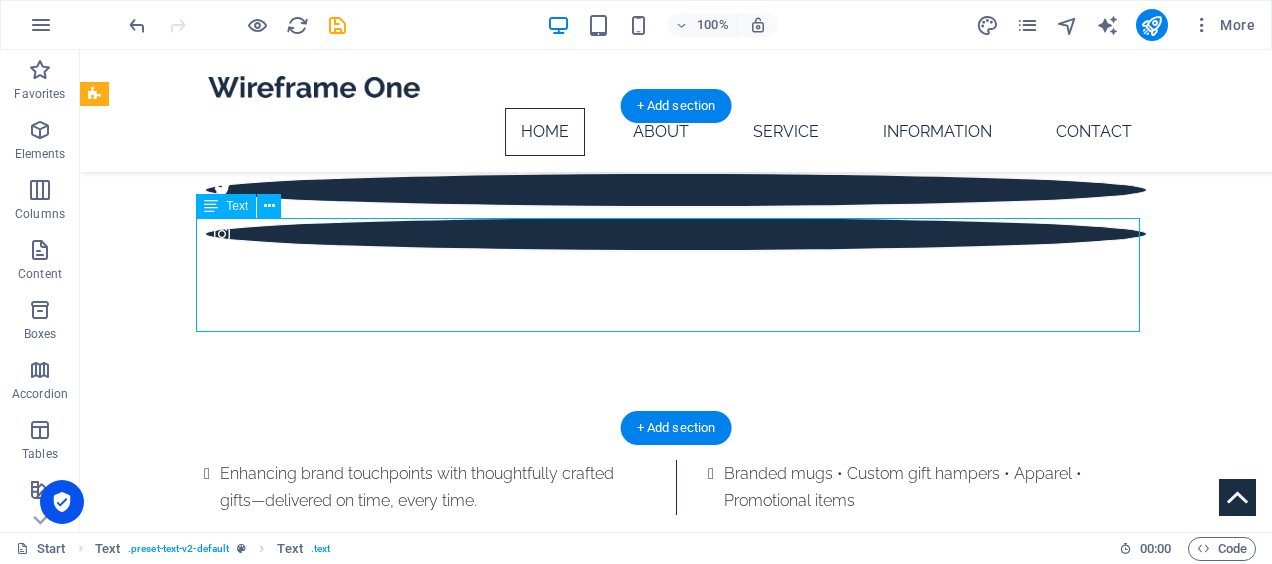 click on "Who We Serve  Corporates • Schools • Government • Events" at bounding box center [676, 780] 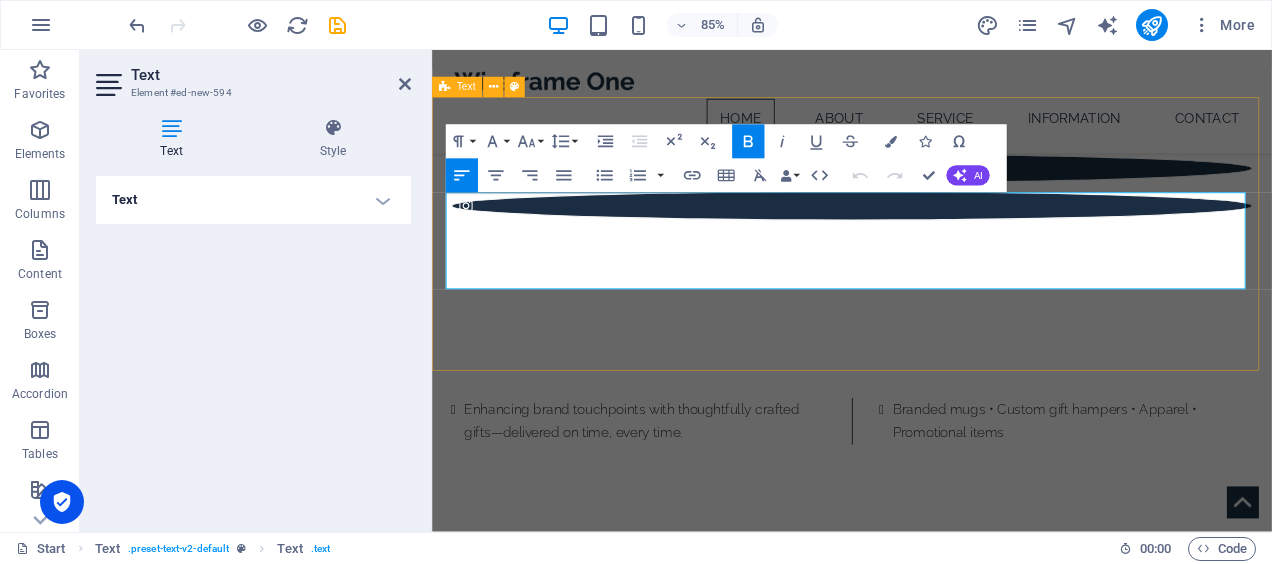 drag, startPoint x: 1020, startPoint y: 298, endPoint x: 709, endPoint y: 341, distance: 313.9586 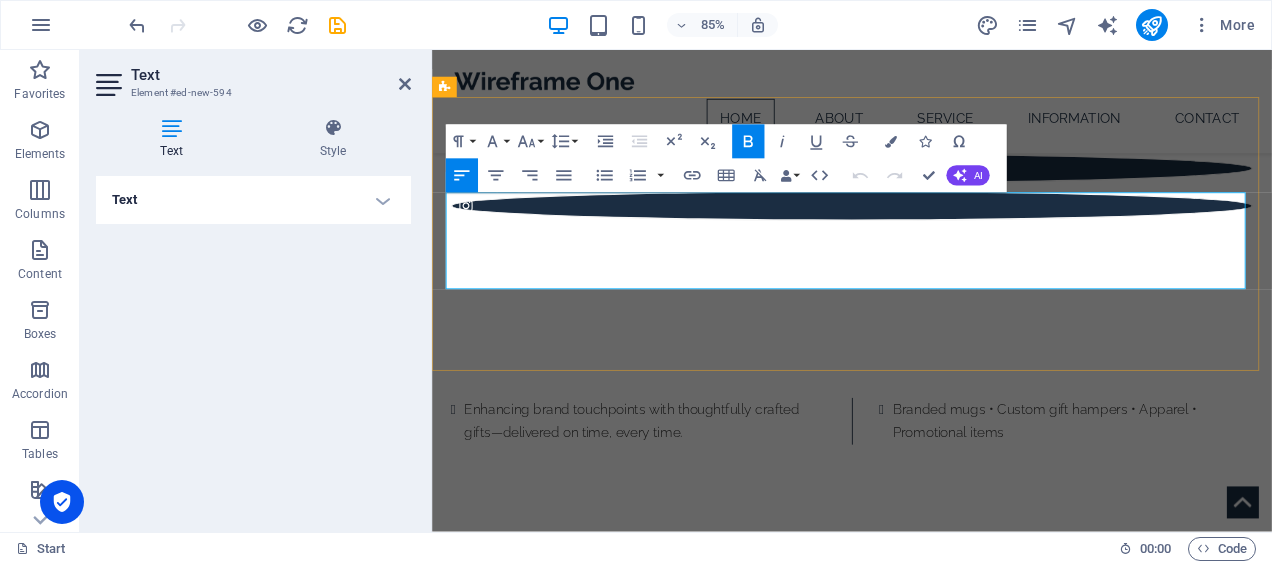 click on "Who We Serve  Corporates • Schools • Government • Events" at bounding box center (926, 780) 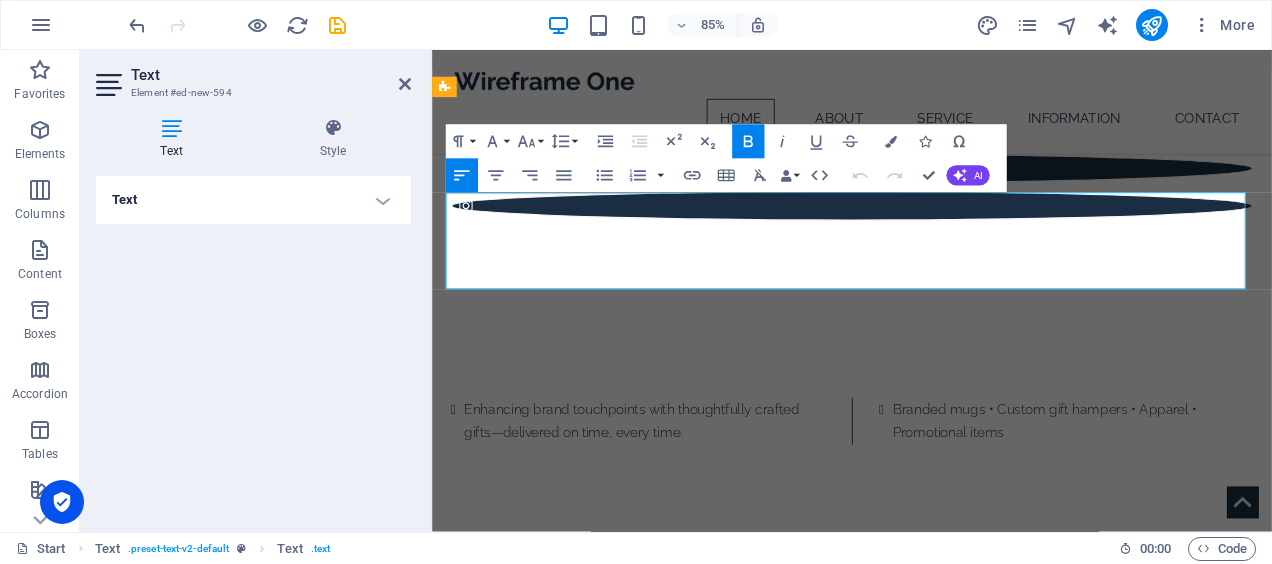 click at bounding box center (1178, 736) 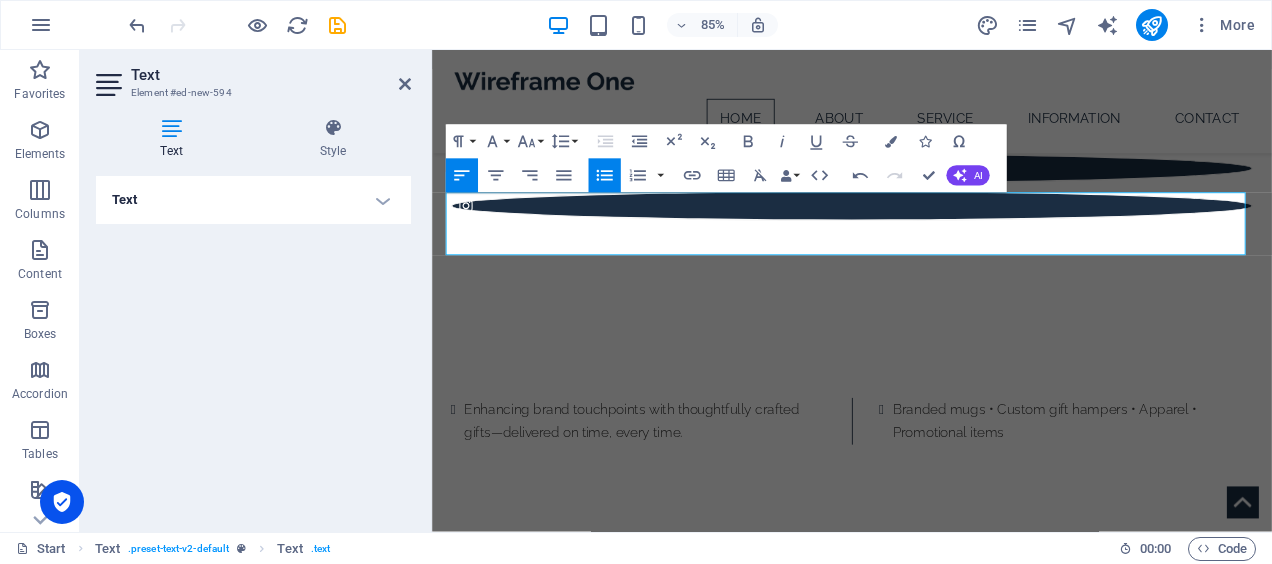 click on "Text" at bounding box center (253, 200) 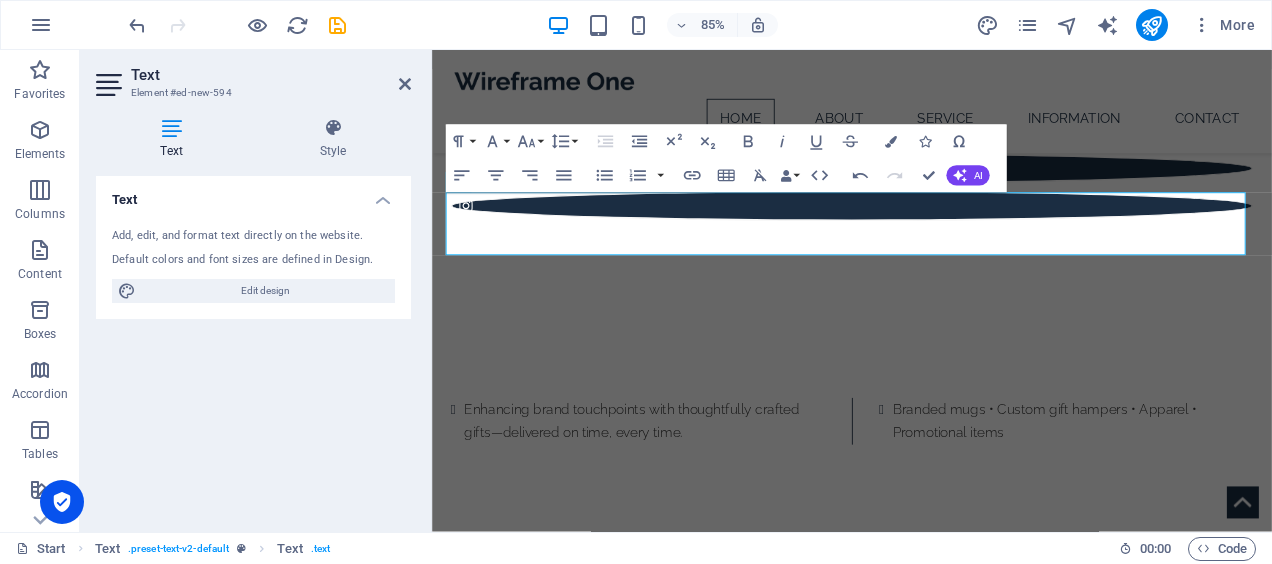 click on "Text" at bounding box center [253, 194] 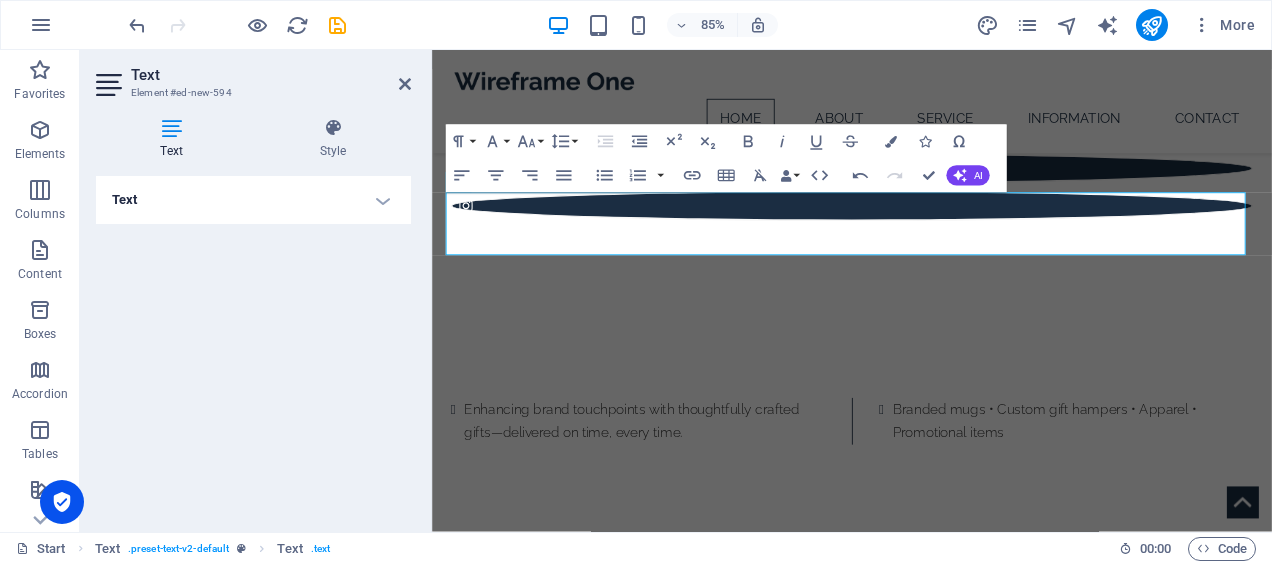 click at bounding box center [171, 128] 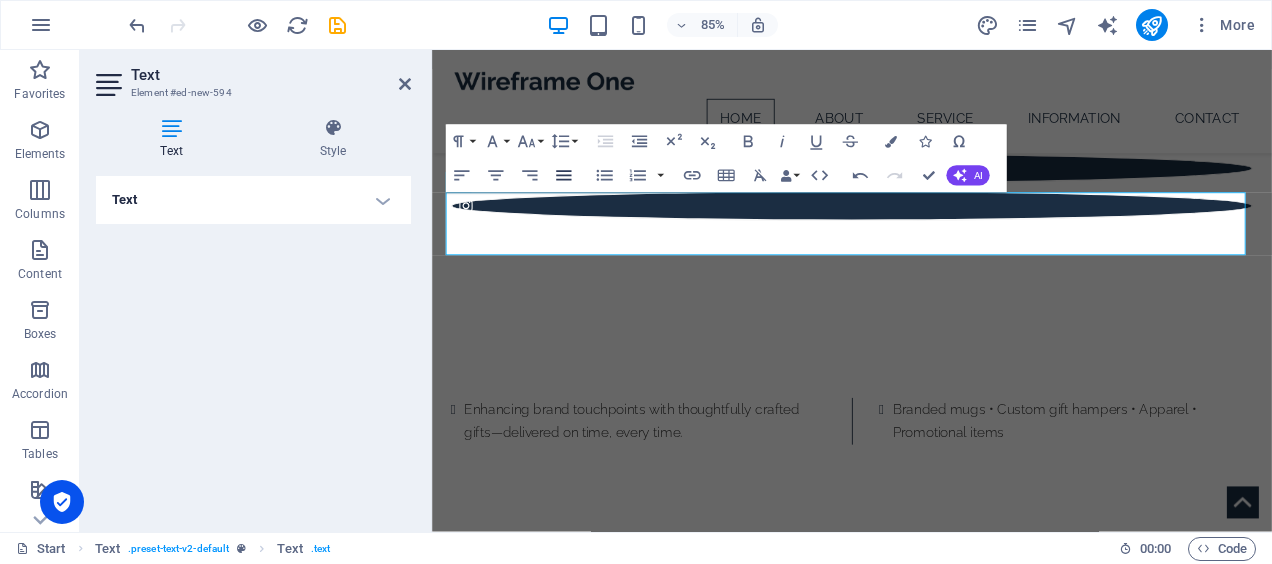 click 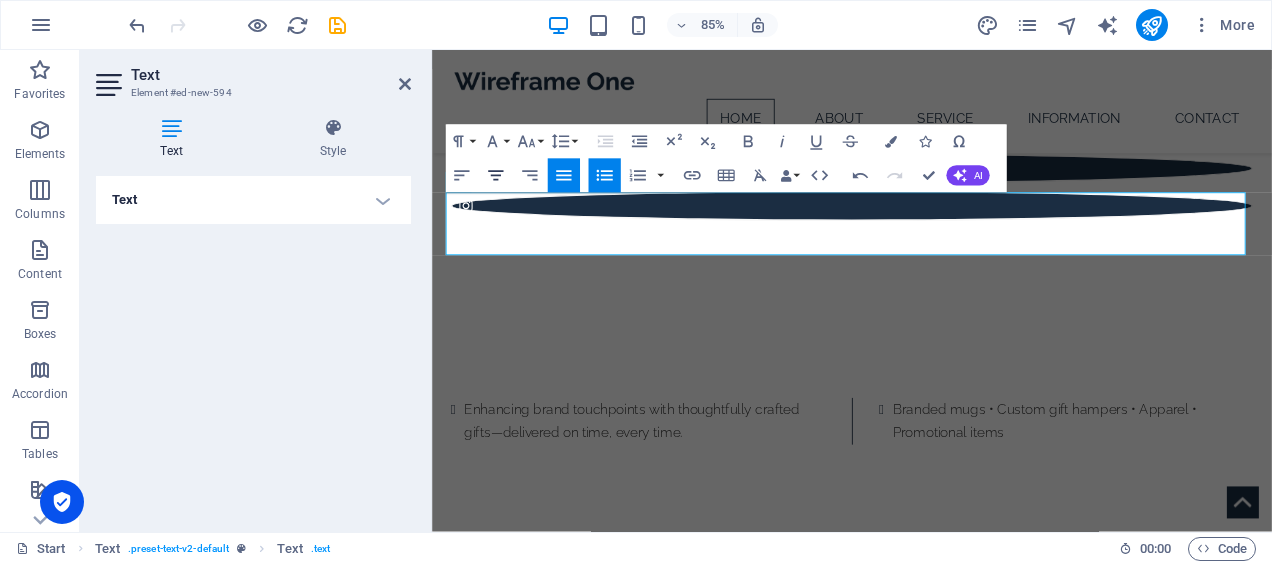 click 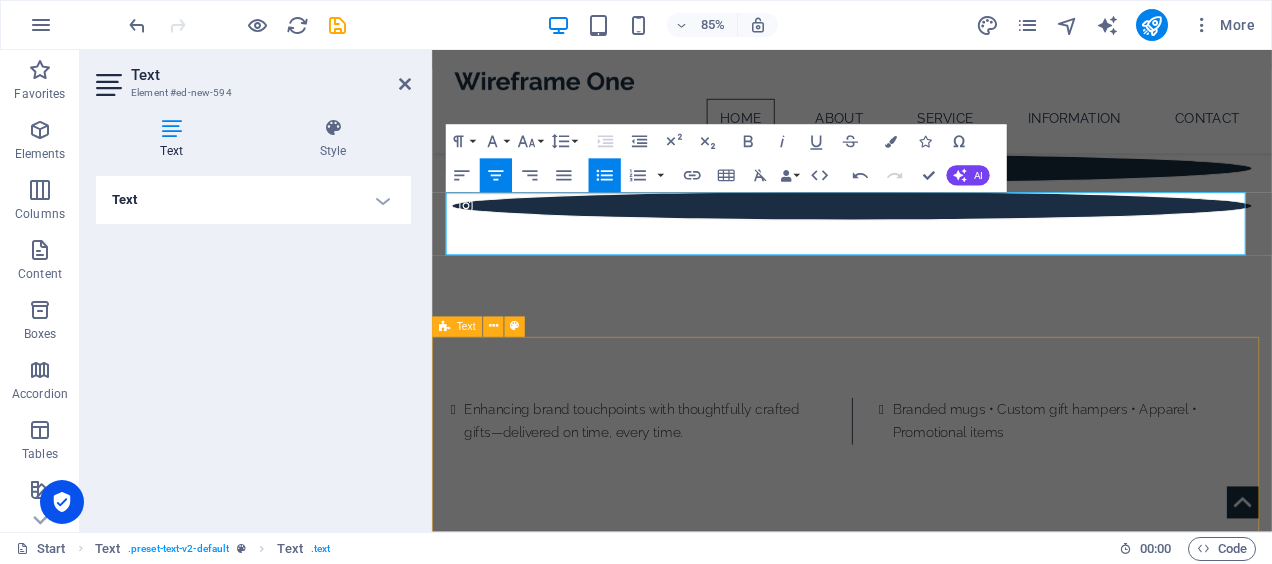 click on "About Lorem ipsum dolor sitope amet, consectetur adipisicing elitip. [PERSON_NAME], dolore, cum [PERSON_NAME] asperiores consequatur suscipit quidem ducimus eveniet iure expedita consecteture odiogil voluptatum similique fugit voluptates atem accusamus quae quas dolorem tenetur facere tempora maiores adipisci reiciendis accusantium voluptatibus id voluptate tempore dolor harum nisi amet! Nobis, eaque. Aenean commodo ligula eget dolor. Lorem ipsum dolor sit amet, consectetuer adipiscing elit leget odiogil voluptatum similique fugit voluptates dolor. Libero assumenda, dolore, cum [PERSON_NAME] asperiores consequatur. LEARN MORE" at bounding box center [926, 1115] 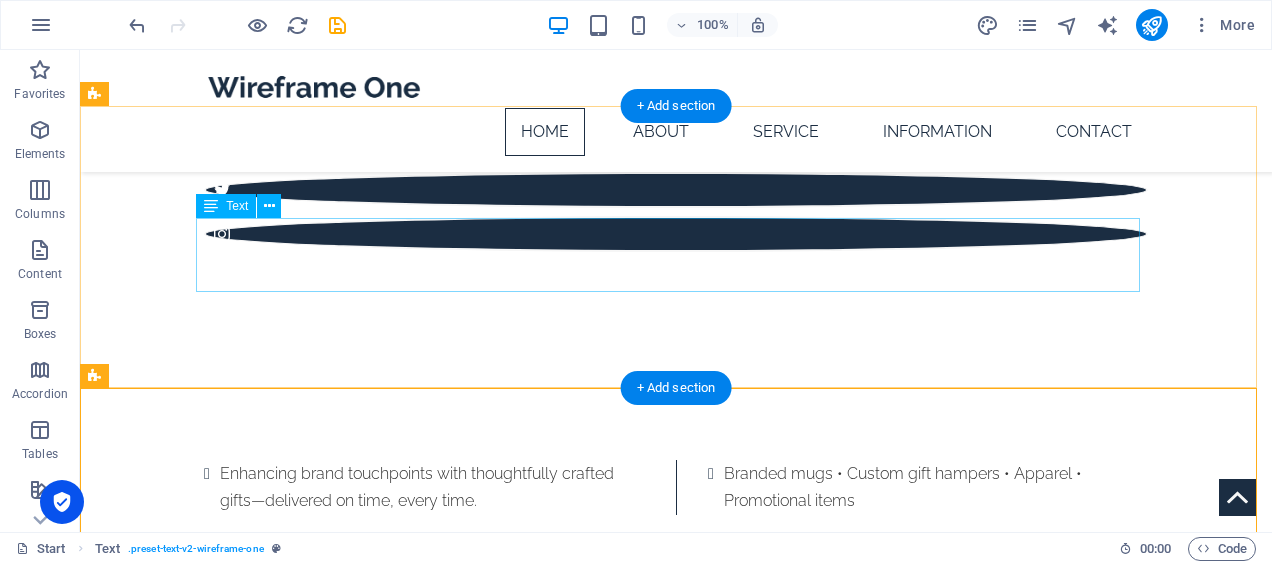 click on "Who We Serve  Corporates • Schools • Government • Events" at bounding box center (676, 759) 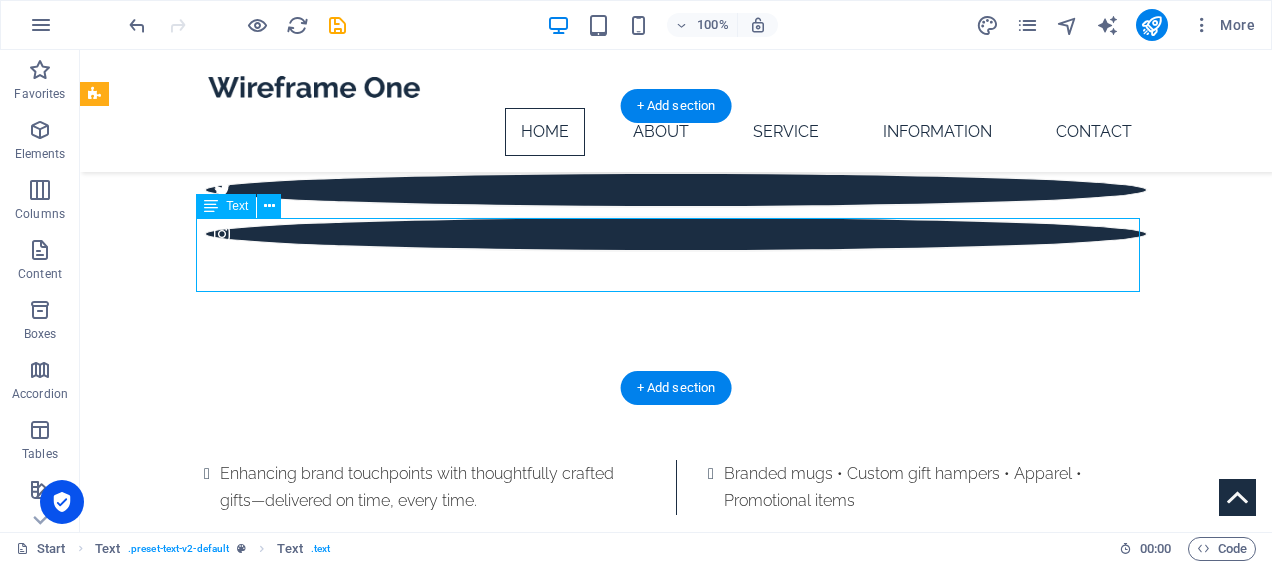 click on "Who We Serve  Corporates • Schools • Government • Events" at bounding box center (676, 759) 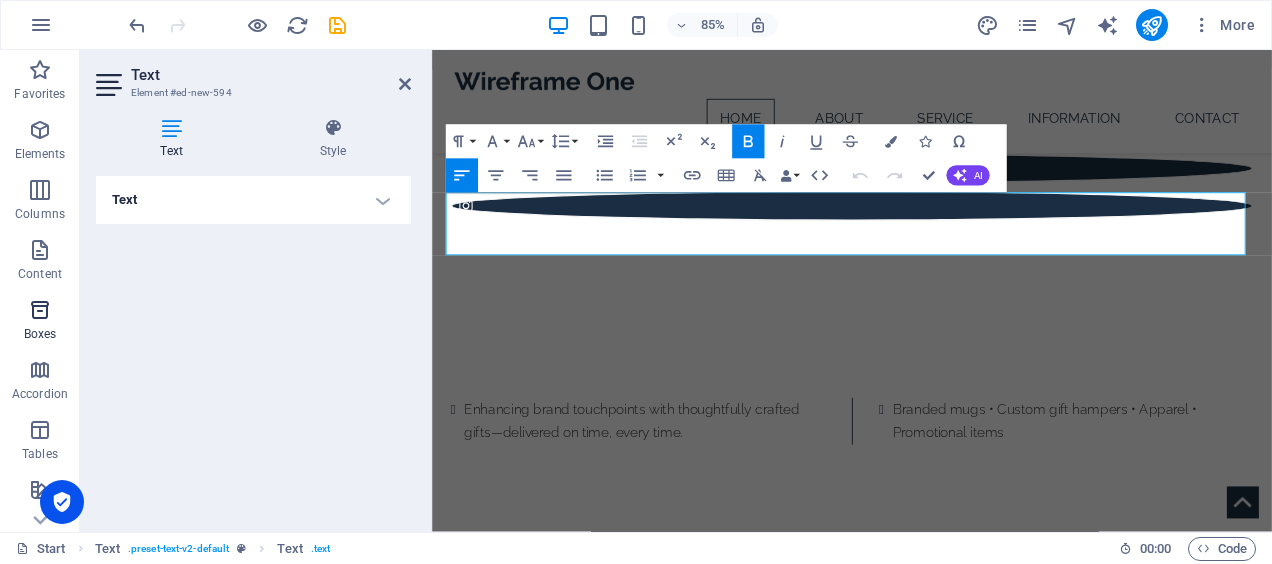 click at bounding box center (40, 310) 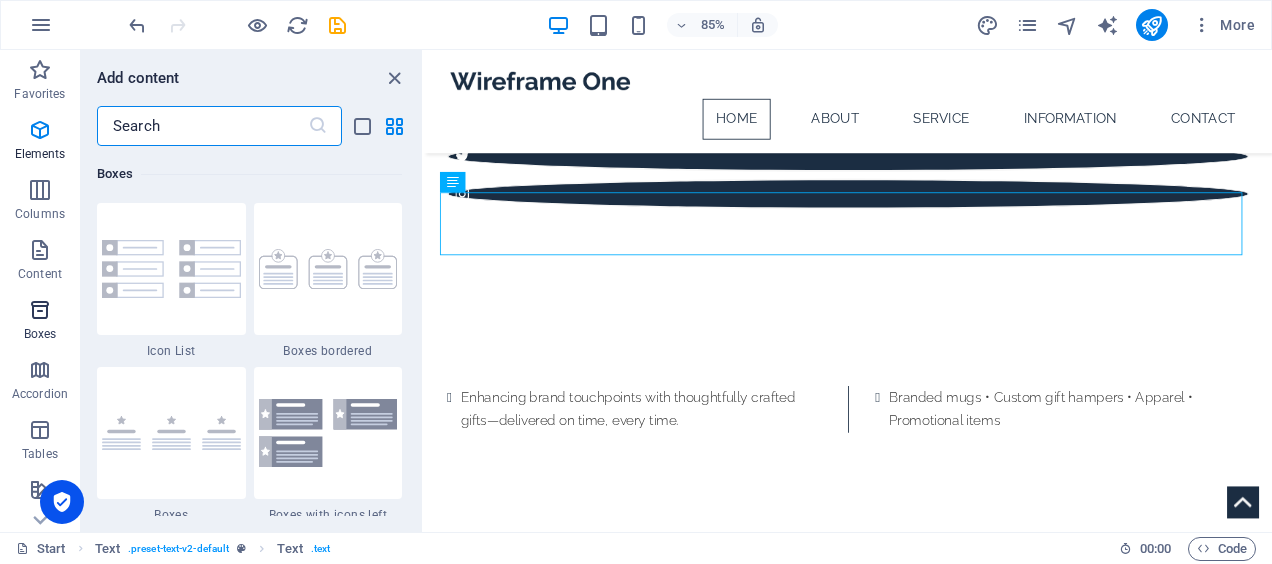 scroll, scrollTop: 5352, scrollLeft: 0, axis: vertical 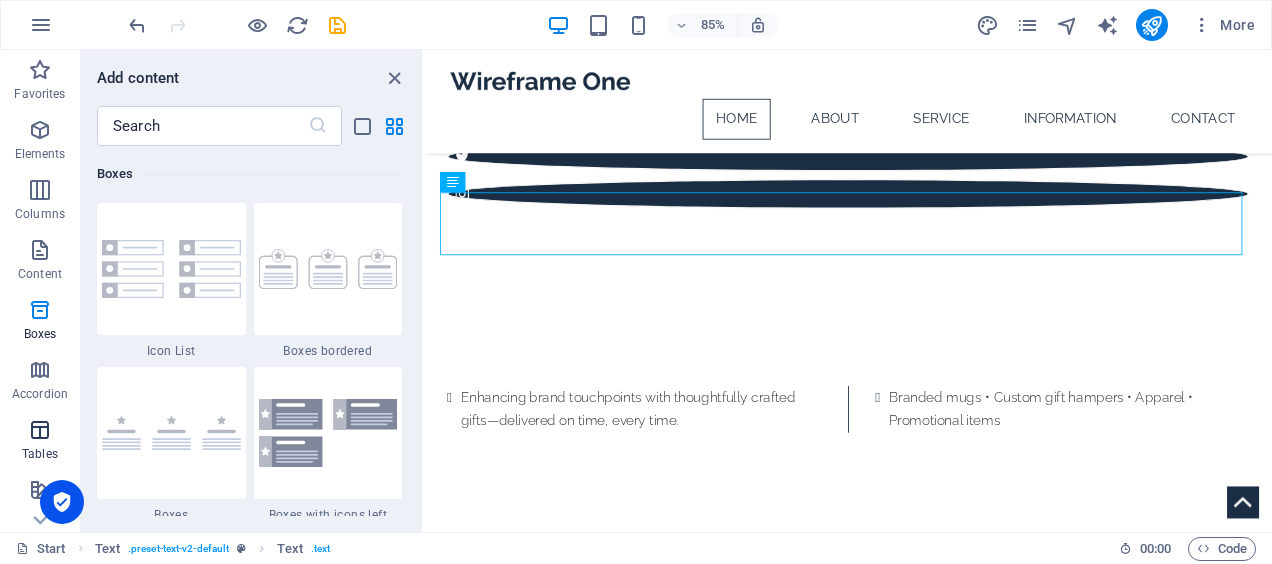click at bounding box center [40, 430] 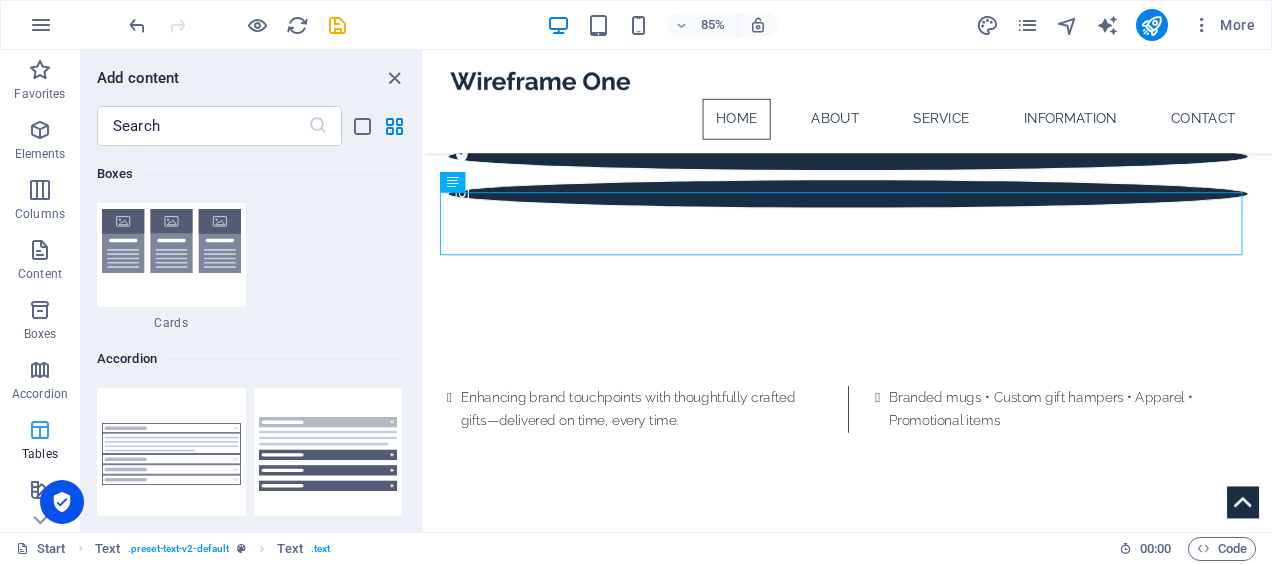 scroll, scrollTop: 6762, scrollLeft: 0, axis: vertical 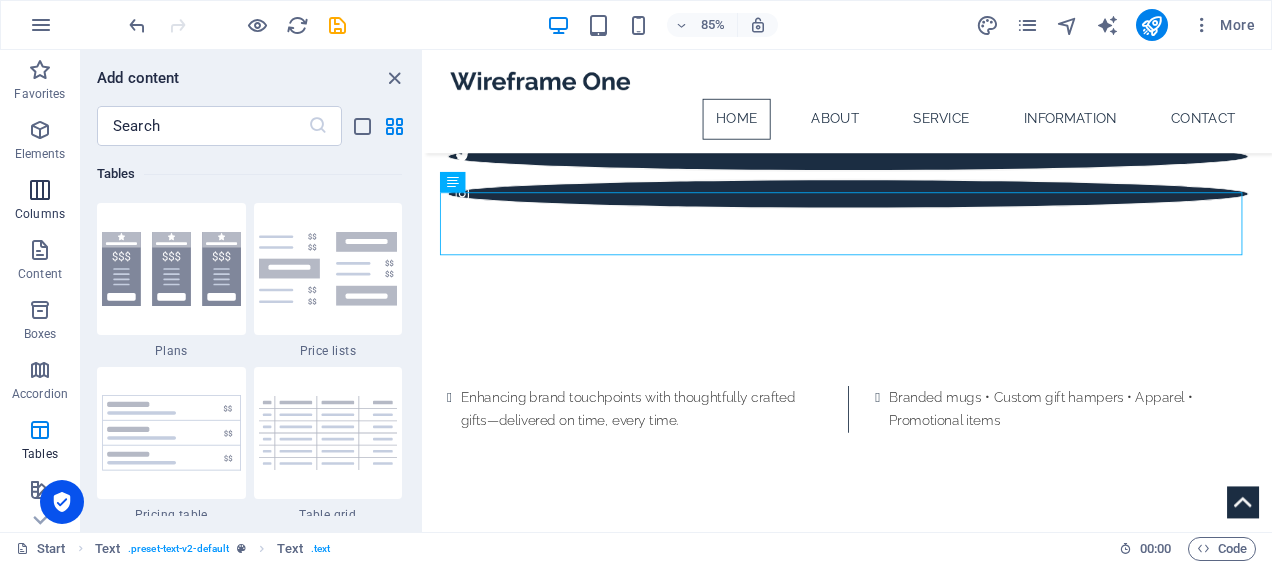 click at bounding box center (40, 190) 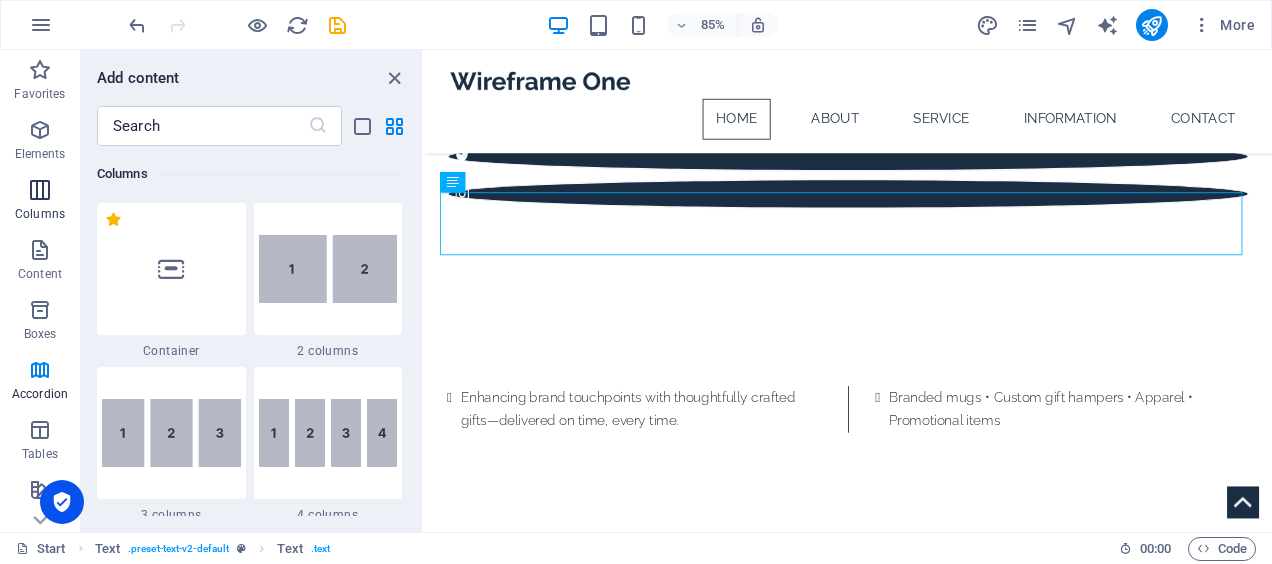 scroll, scrollTop: 990, scrollLeft: 0, axis: vertical 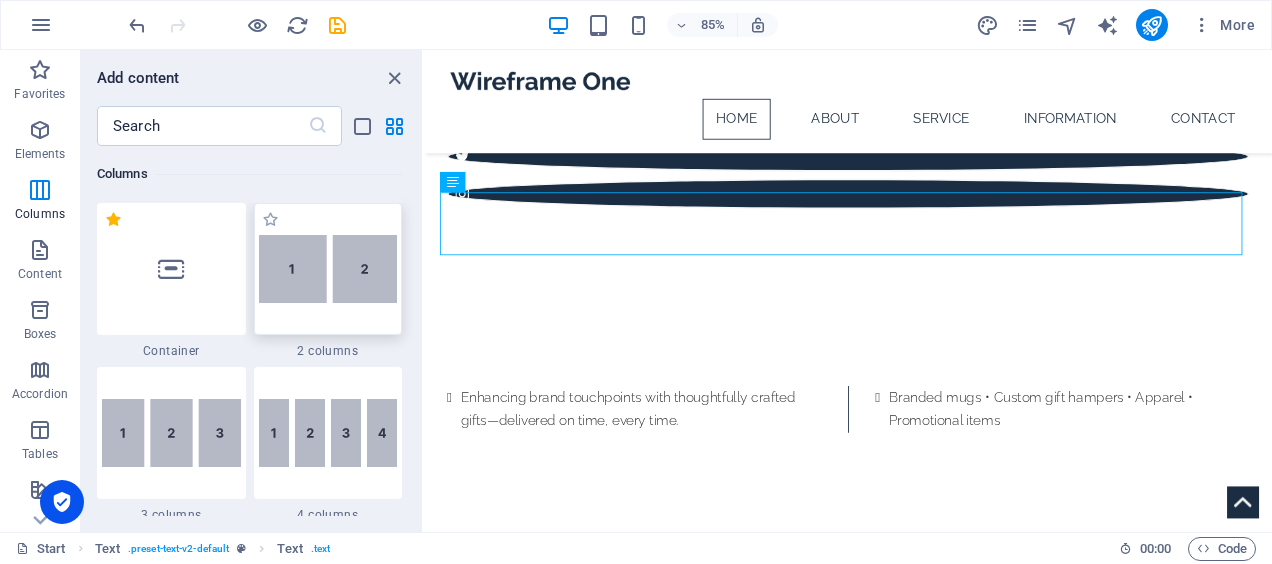 click at bounding box center (328, 269) 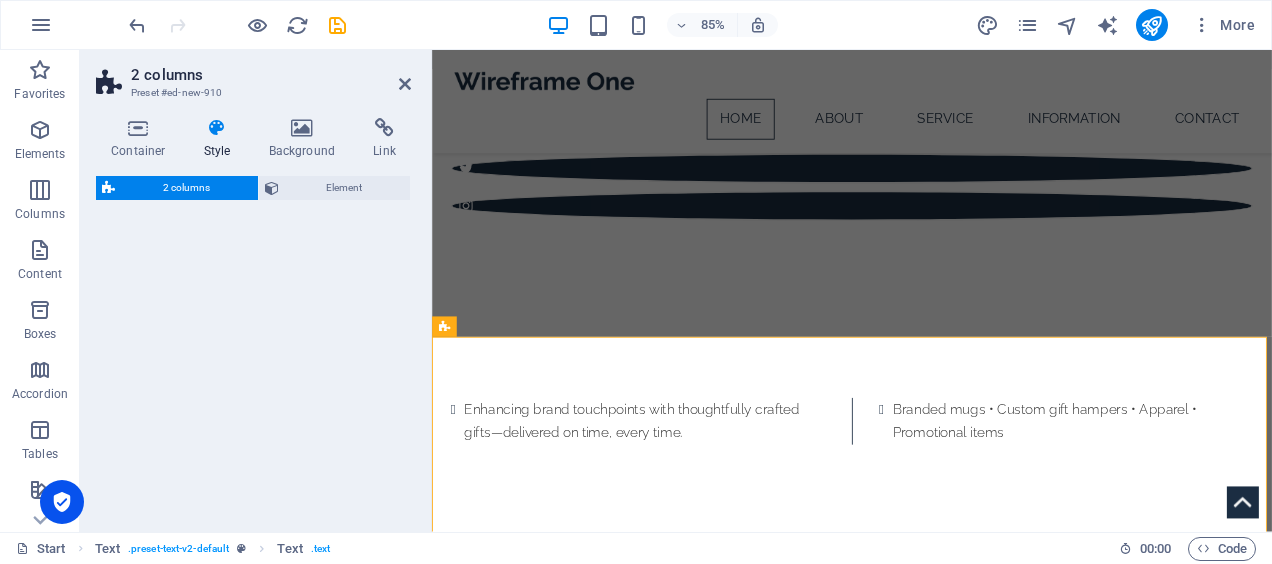 select on "rem" 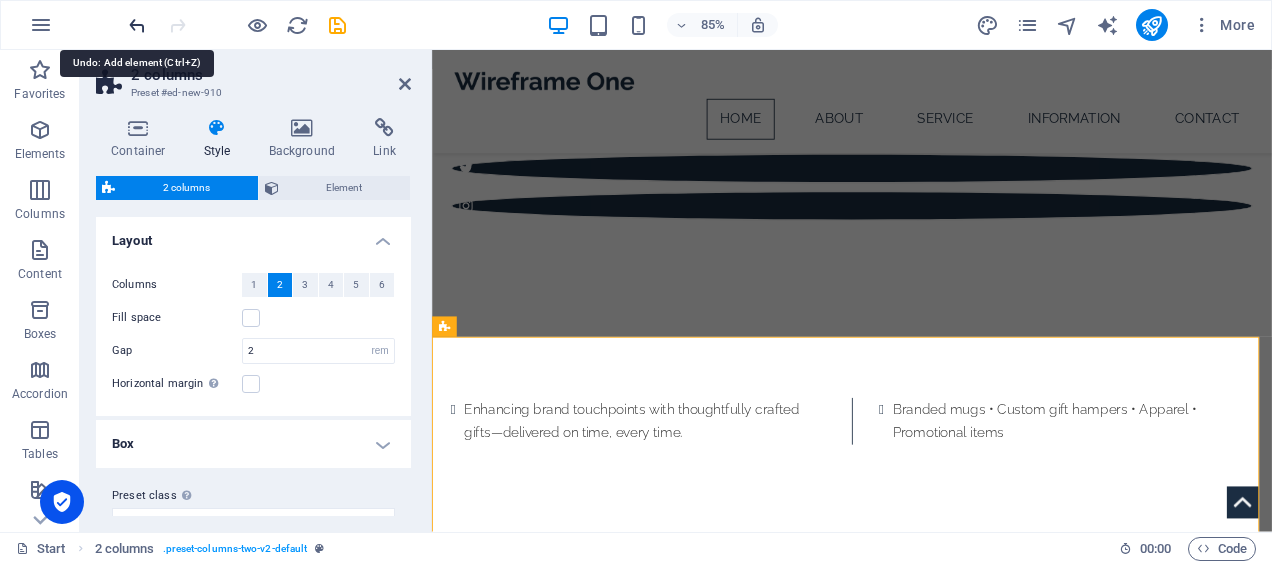 click at bounding box center (137, 25) 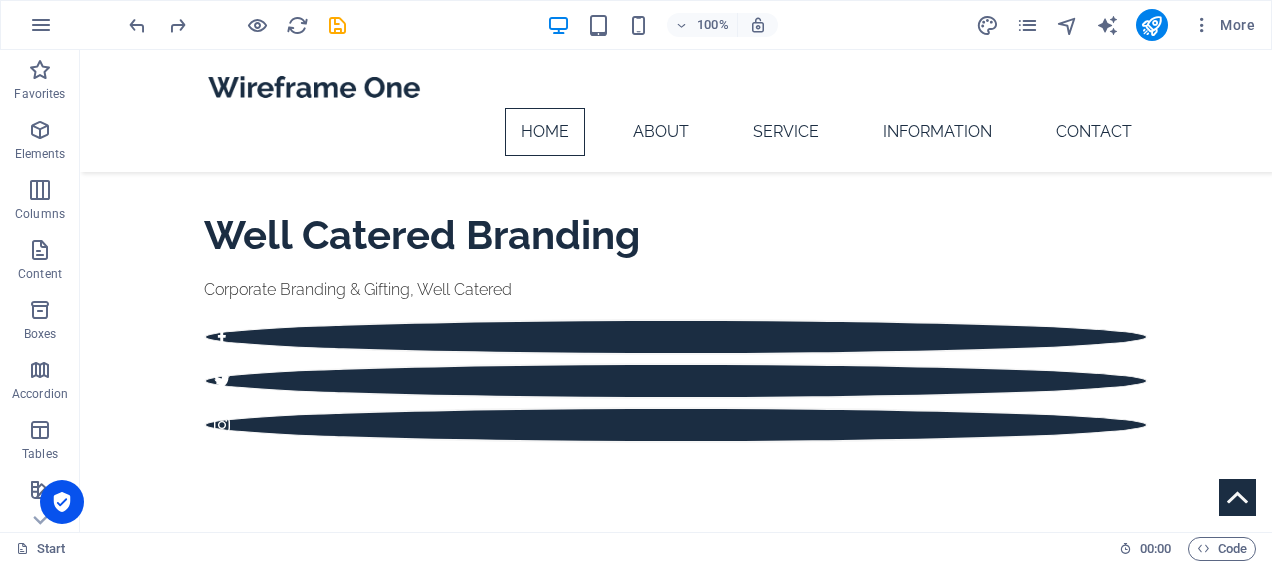 scroll, scrollTop: 446, scrollLeft: 0, axis: vertical 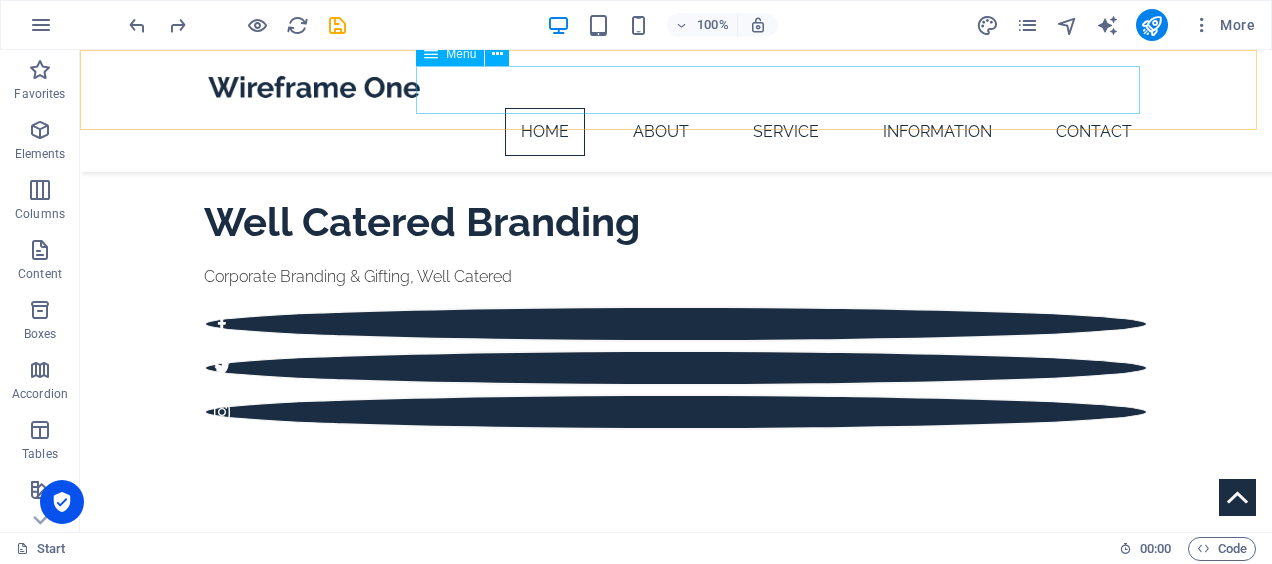 click on "Home About Service Information Contact" at bounding box center (676, 132) 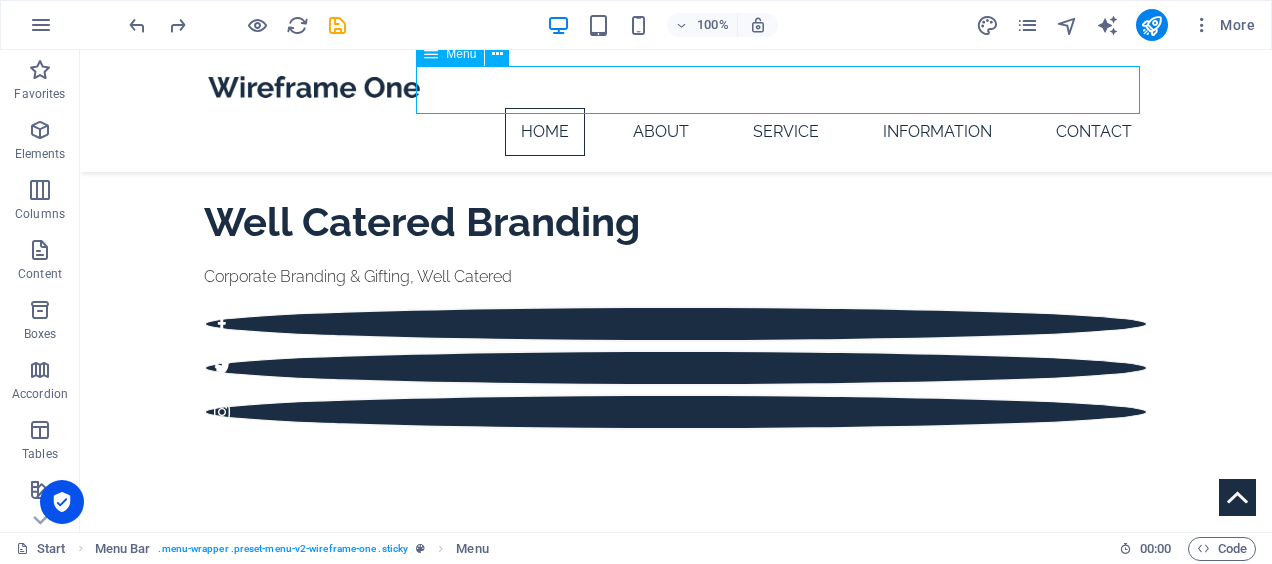 click on "Home About Service Information Contact" at bounding box center [676, 132] 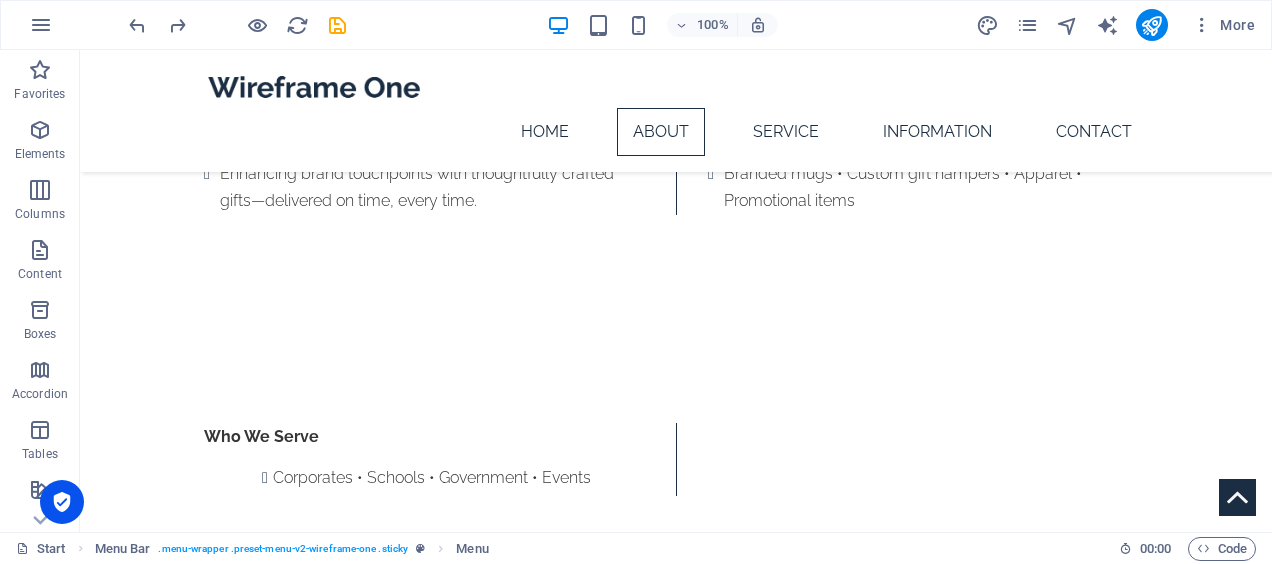 scroll, scrollTop: 926, scrollLeft: 0, axis: vertical 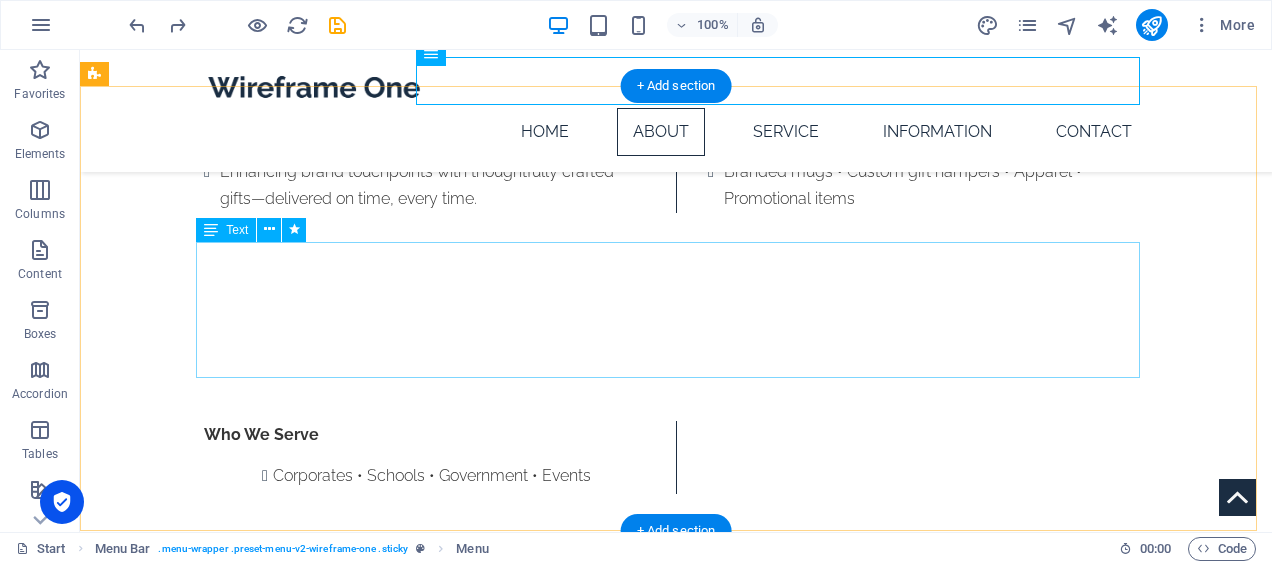 click on "Lorem ipsum dolor sitope amet, consectetur adipisicing elitip. Massumenda, dolore, cum vel modi asperiores consequatur suscipit quidem ducimus eveniet iure expedita consecteture odiogil voluptatum similique fugit voluptates atem accusamus quae quas dolorem tenetur facere tempora maiores adipisci reiciendis accusantium voluptatibus id voluptate tempore dolor harum nisi amet! Nobis, eaque. Aenean commodo ligula eget dolor. Lorem ipsum dolor sit amet, consectetuer adipiscing elit leget odiogil voluptatum similique fugit voluptates dolor. Libero assumenda, dolore, cum vel modi asperiores consequatur." at bounding box center [676, 814] 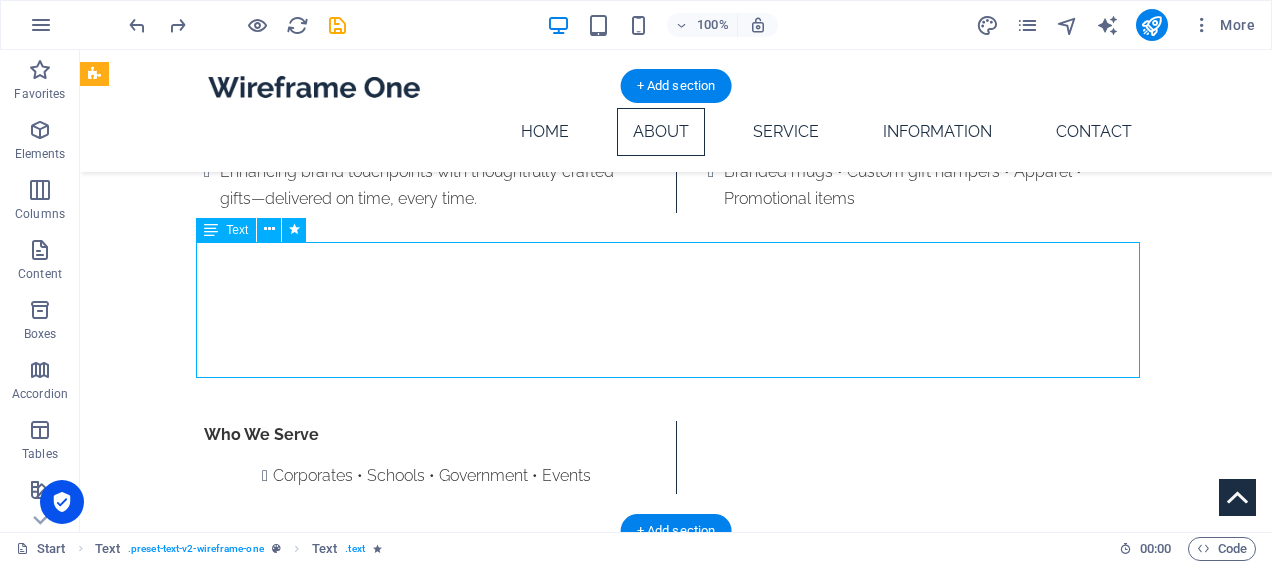 click on "Lorem ipsum dolor sitope amet, consectetur adipisicing elitip. Massumenda, dolore, cum vel modi asperiores consequatur suscipit quidem ducimus eveniet iure expedita consecteture odiogil voluptatum similique fugit voluptates atem accusamus quae quas dolorem tenetur facere tempora maiores adipisci reiciendis accusantium voluptatibus id voluptate tempore dolor harum nisi amet! Nobis, eaque. Aenean commodo ligula eget dolor. Lorem ipsum dolor sit amet, consectetuer adipiscing elit leget odiogil voluptatum similique fugit voluptates dolor. Libero assumenda, dolore, cum vel modi asperiores consequatur." at bounding box center [676, 814] 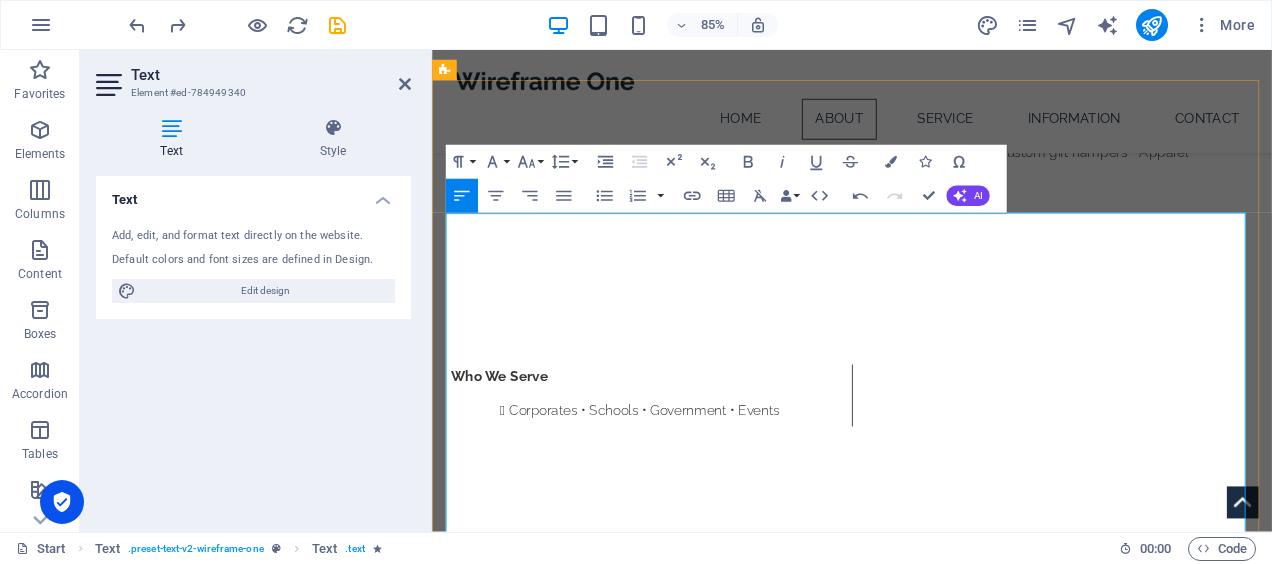 click on "Mission + Values (two-column layout)" at bounding box center [597, 865] 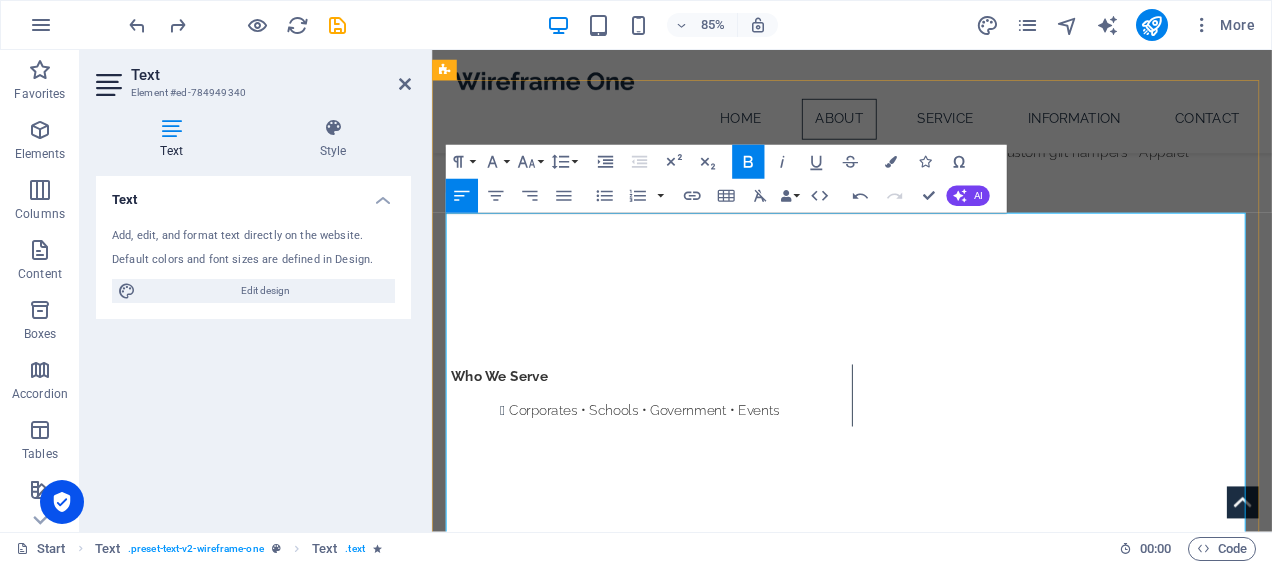 click at bounding box center [926, 933] 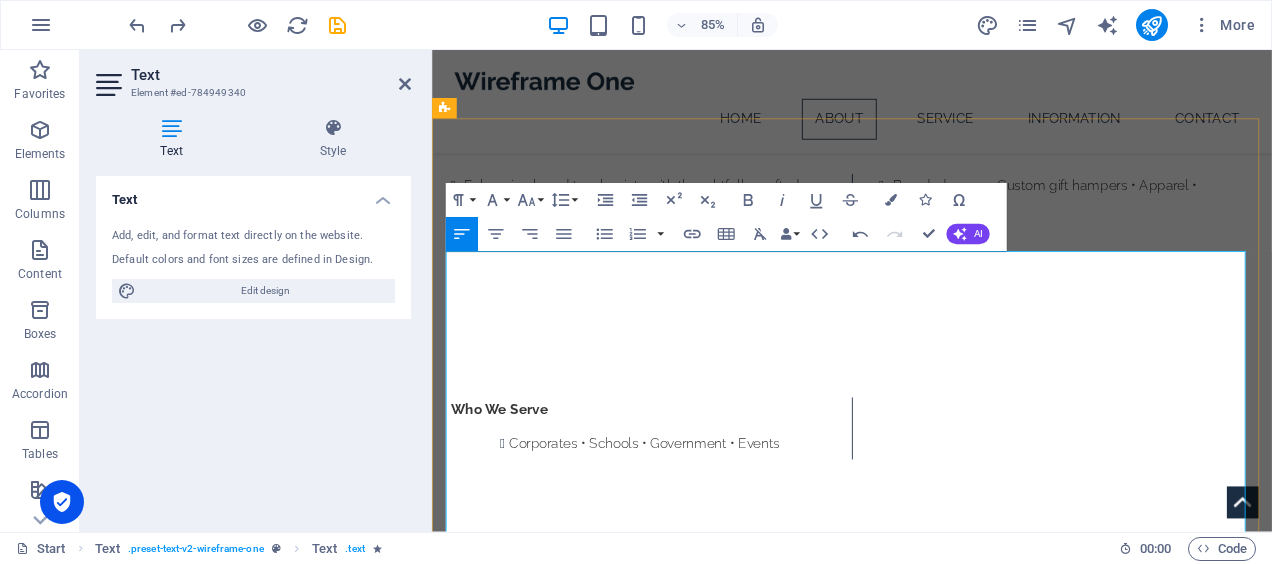 scroll, scrollTop: 880, scrollLeft: 0, axis: vertical 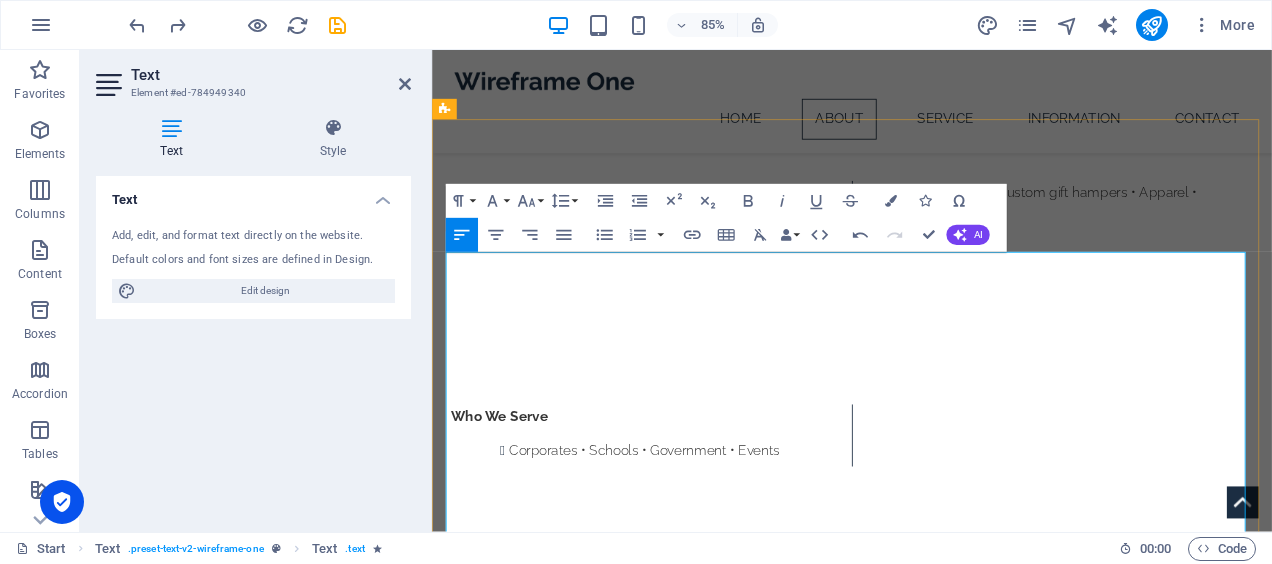 click on "Quality | Reliability | Personalisation | Client-Centric" at bounding box center (942, 1076) 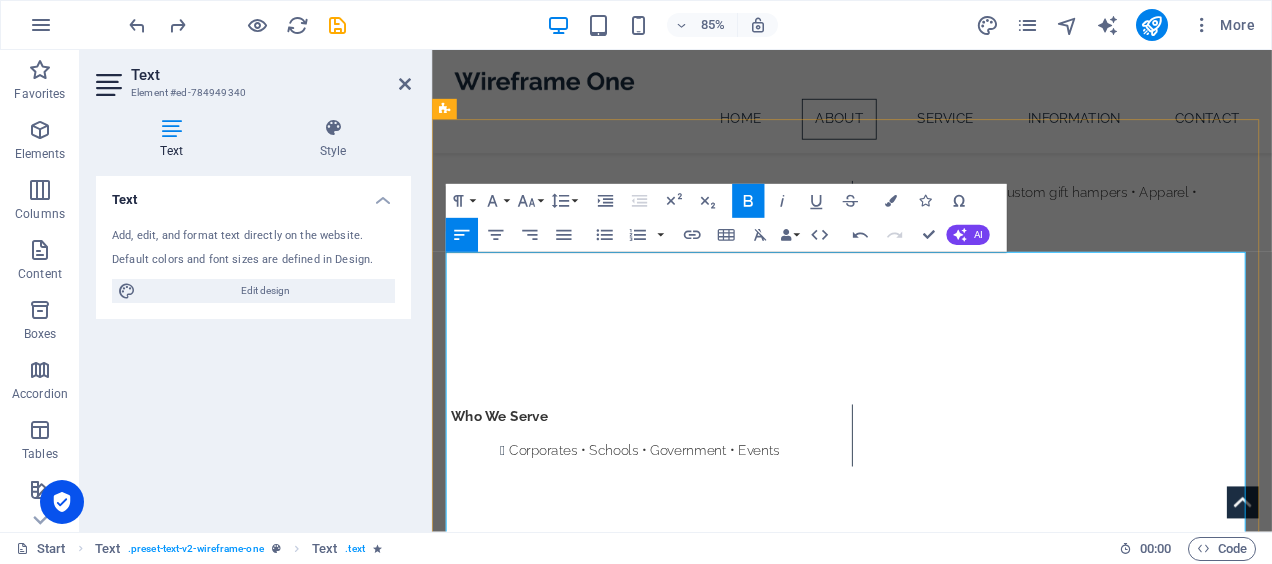 click on "Mission + Values" at bounding box center [926, 887] 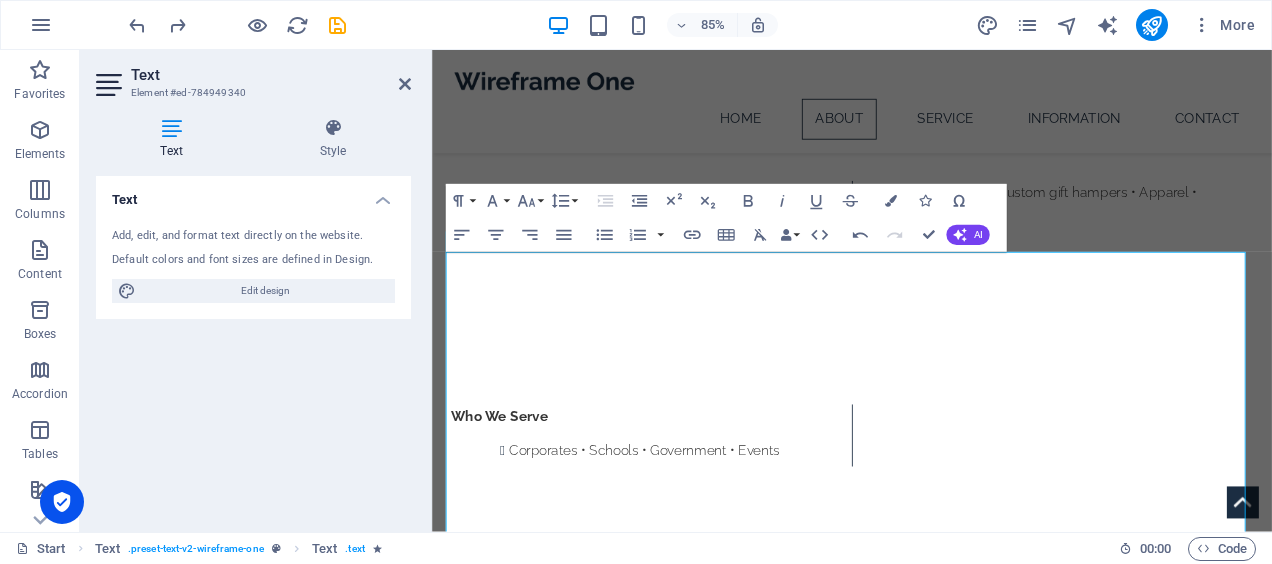 type 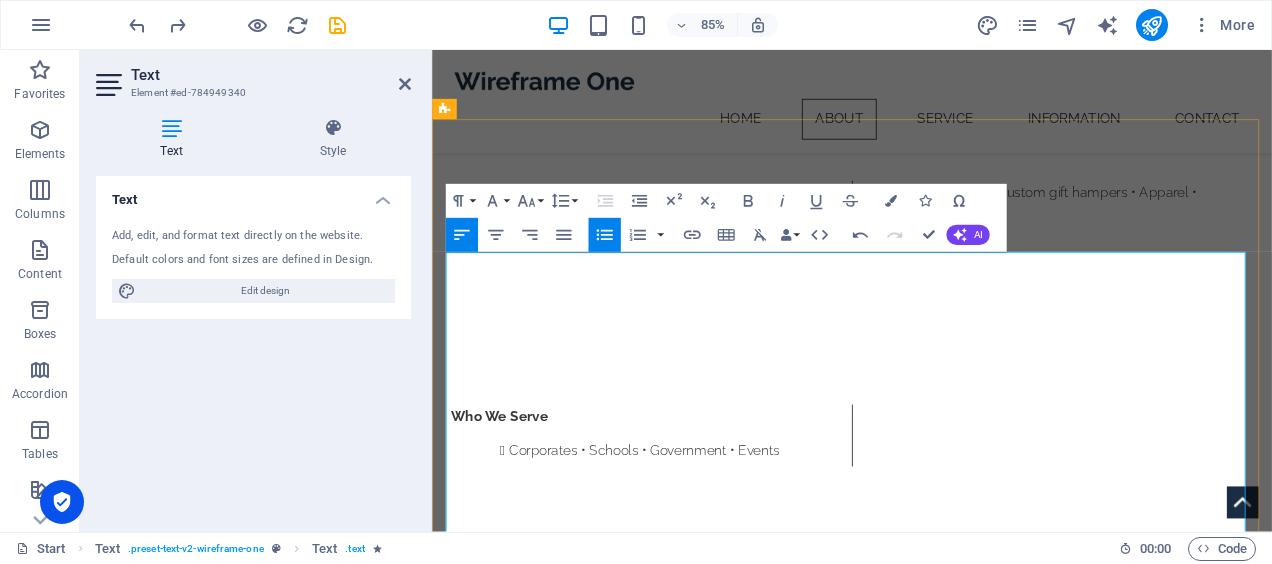 click on "At Well Catered Branding & Gifting, we believe your brand deserves memorable touchpoints. From branded mugs and apparel to custom corporate hampers and event items, we craft quality products that speak volumes. Mission + Values  Mission: Delivering tailored, branded solutions that build loyalty and leave a lasting impression. Our Values:   Quality | Reliability | Personalization | Client-Centric" at bounding box center [926, 972] 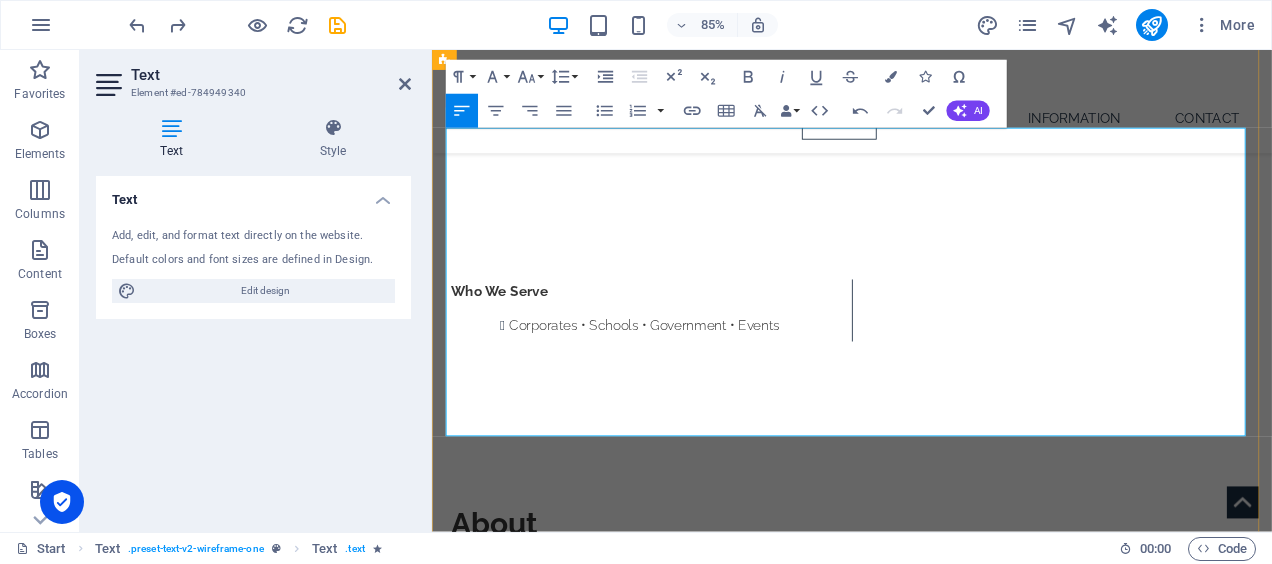 scroll, scrollTop: 1026, scrollLeft: 0, axis: vertical 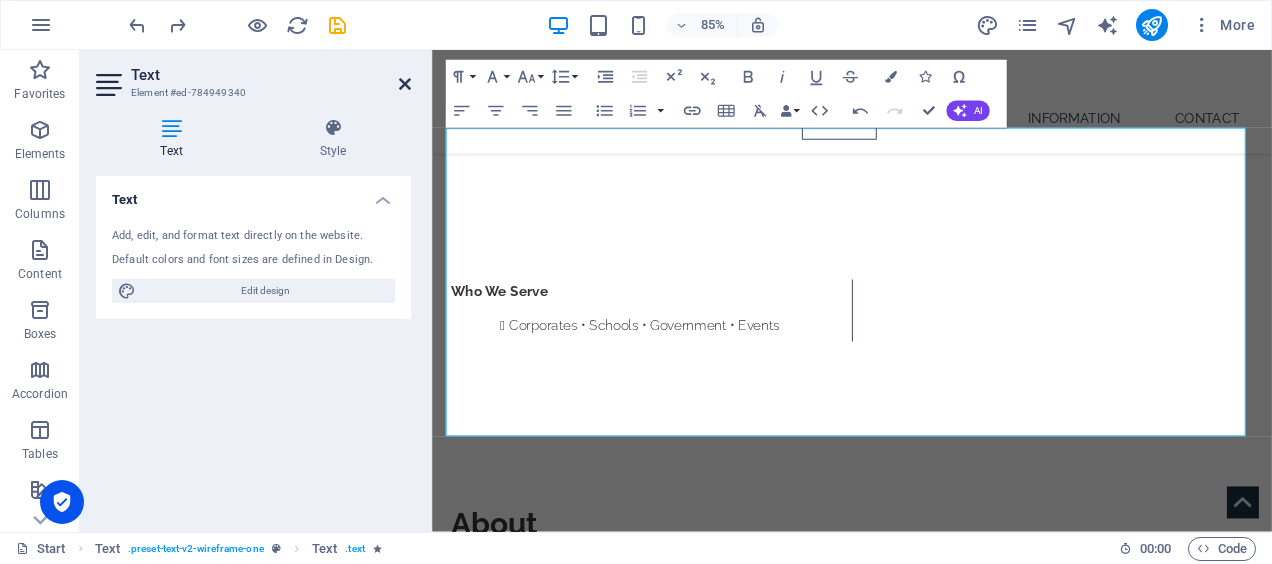 click at bounding box center [405, 84] 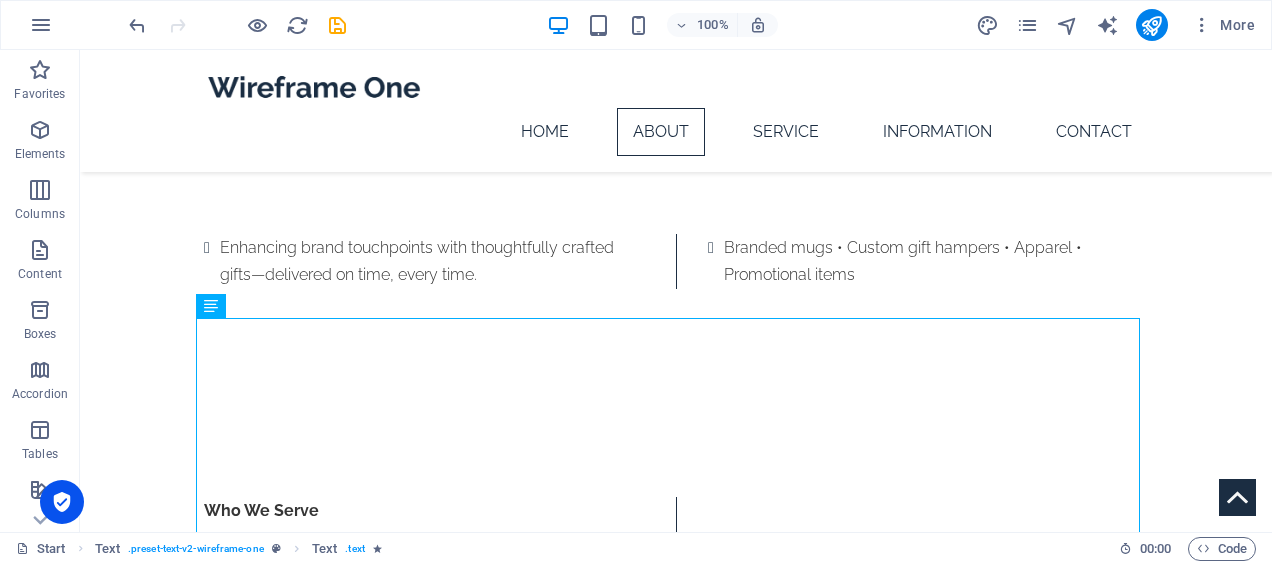 scroll, scrollTop: 850, scrollLeft: 0, axis: vertical 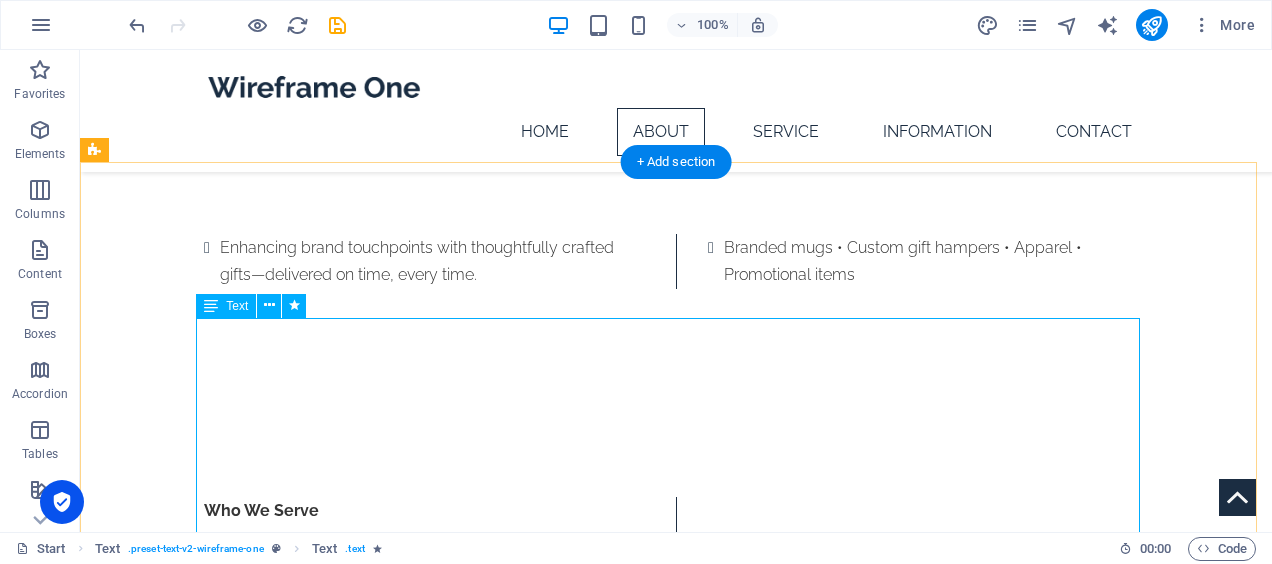 click on "At Well Catered Branding & Gifting, we believe your brand deserves memorable touchpoints. From branded mugs and apparel to custom corporate hampers and event items, we craft quality products that speak volumes. Mission + Values  Mission: Delivering tailored, branded solutions that build loyalty and leave a lasting impression. Our Values:   Quality | Reliability | Personalization | Client-Centric" at bounding box center [676, 1002] 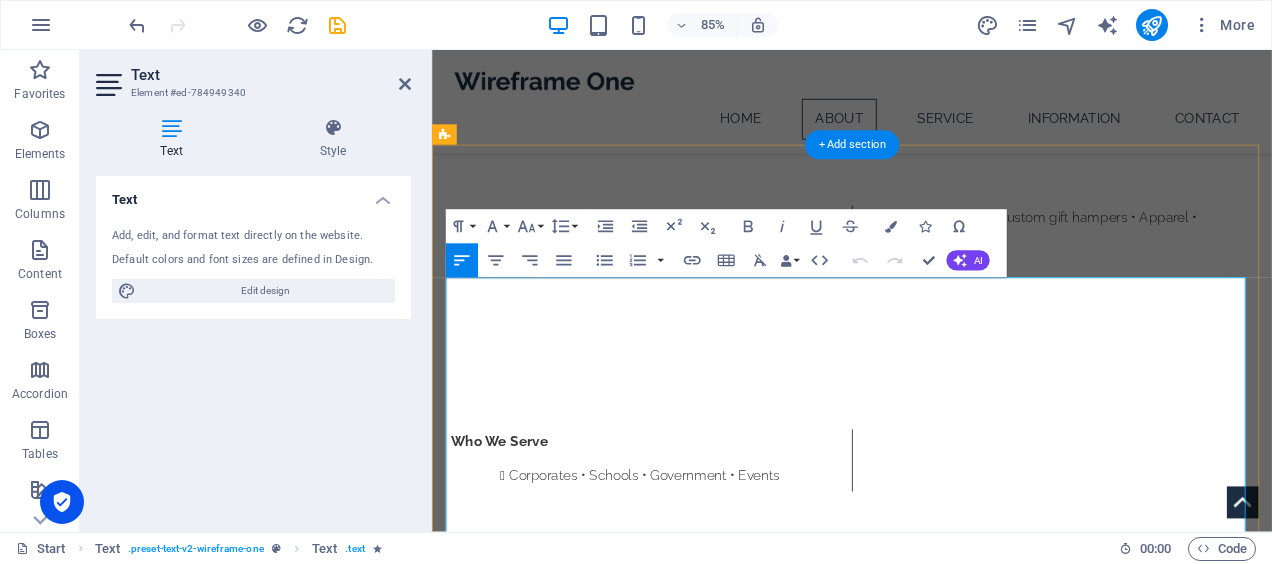 click on "At Well Catered Branding & Gifting, we believe your brand deserves memorable touchpoints. From branded mugs and apparel to custom corporate hampers and event items, we craft quality products that speak volumes." at bounding box center [933, 849] 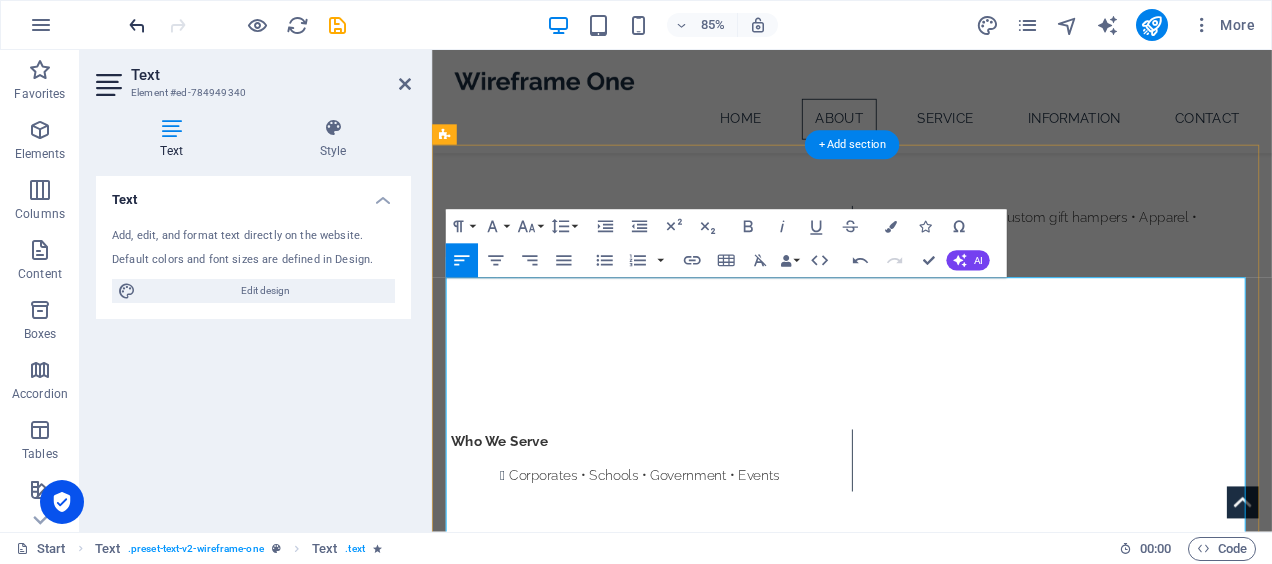 click at bounding box center (137, 25) 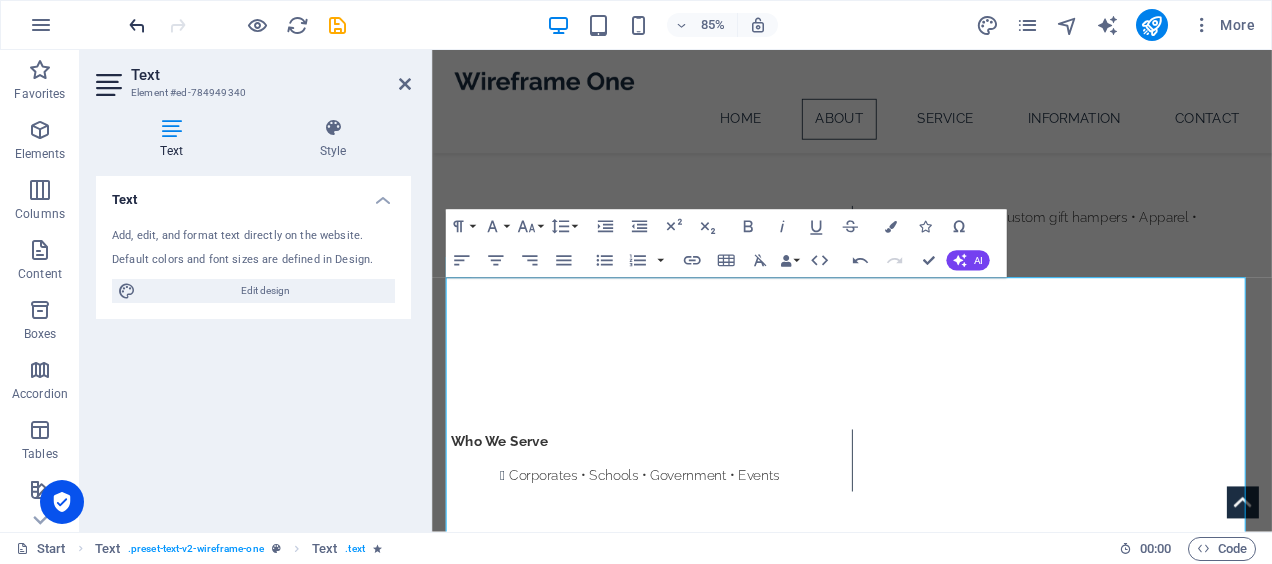 click at bounding box center [137, 25] 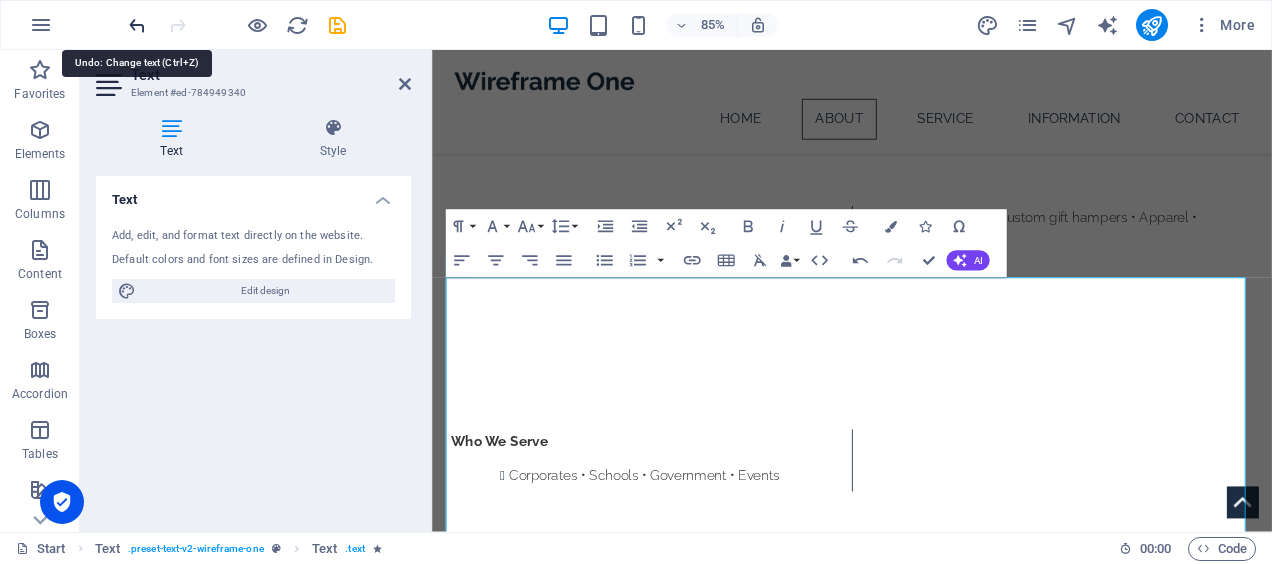 click at bounding box center [137, 25] 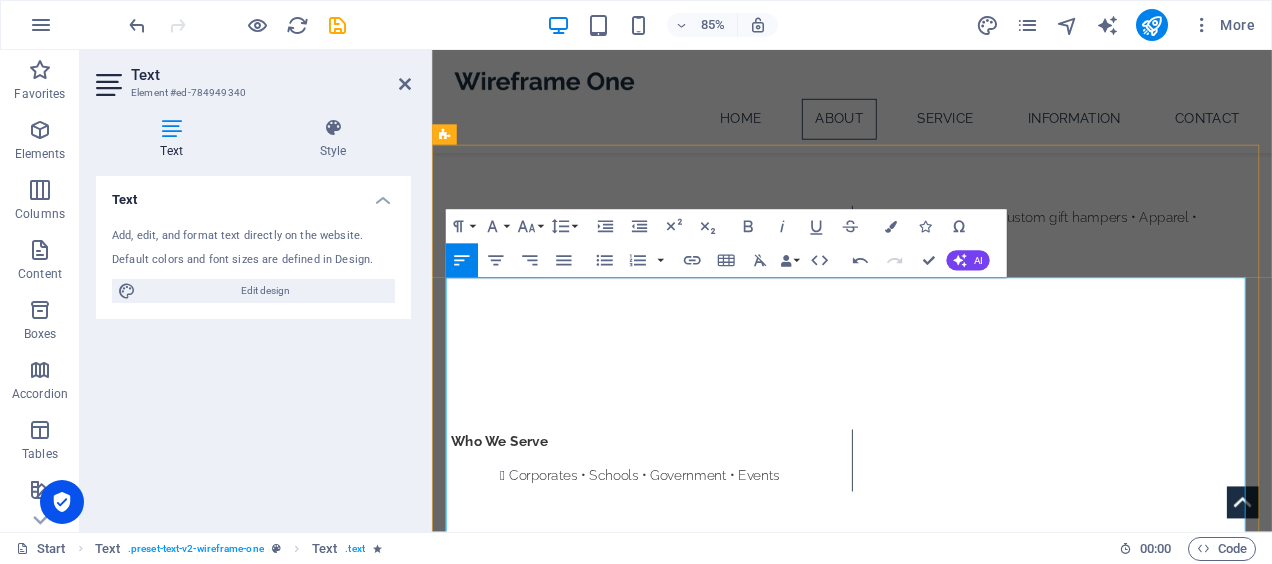 type 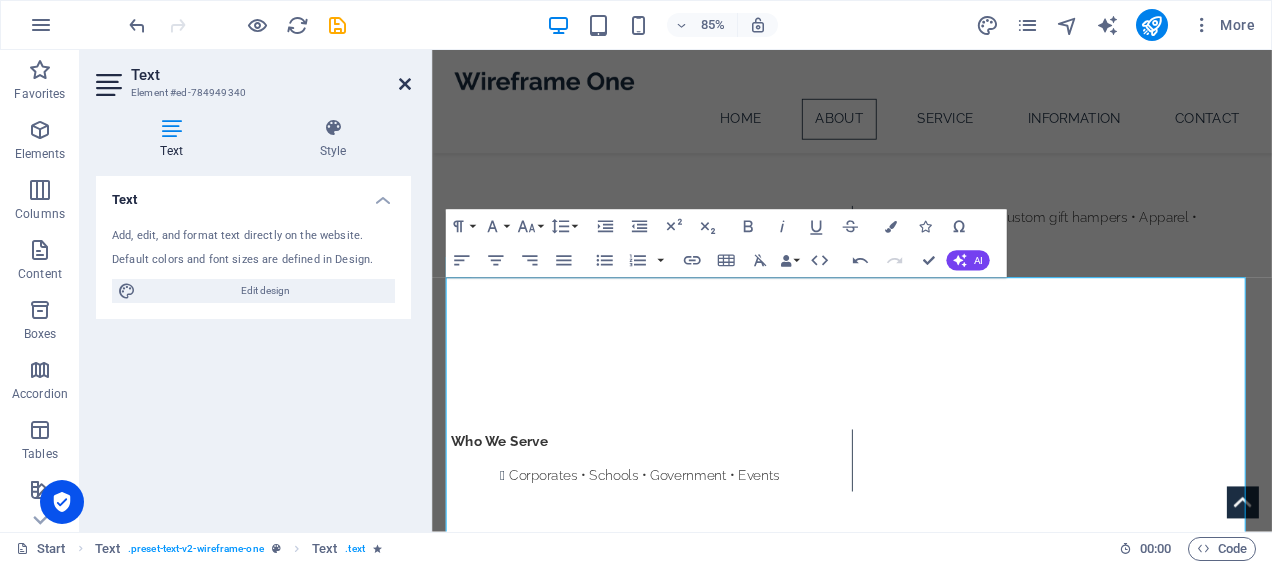 click at bounding box center (405, 84) 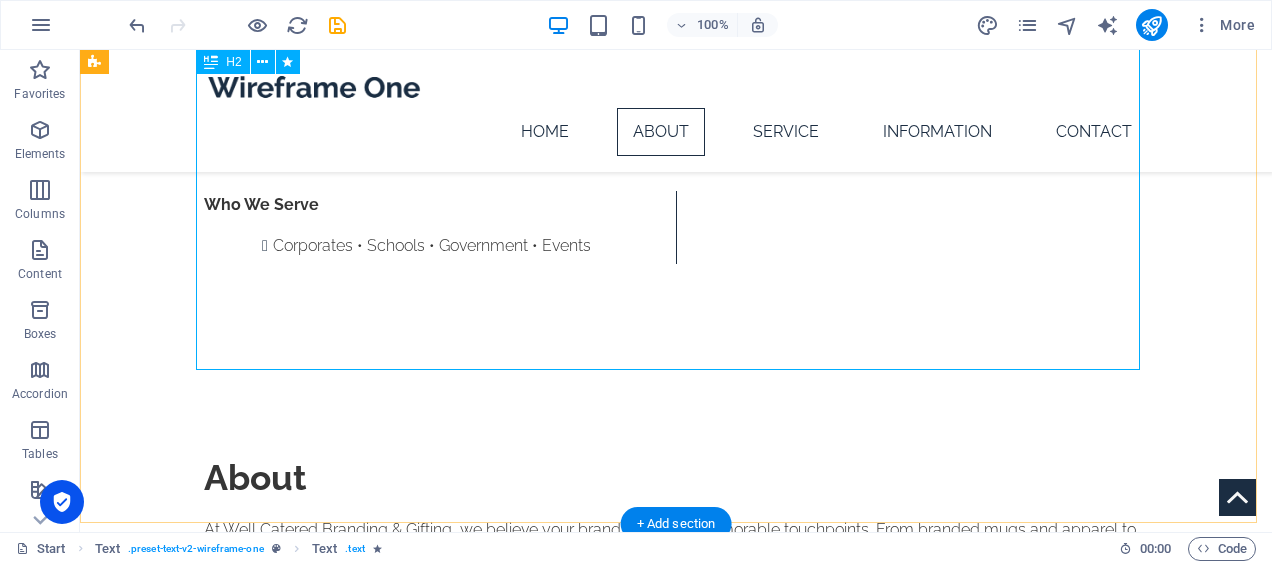 scroll, scrollTop: 1155, scrollLeft: 0, axis: vertical 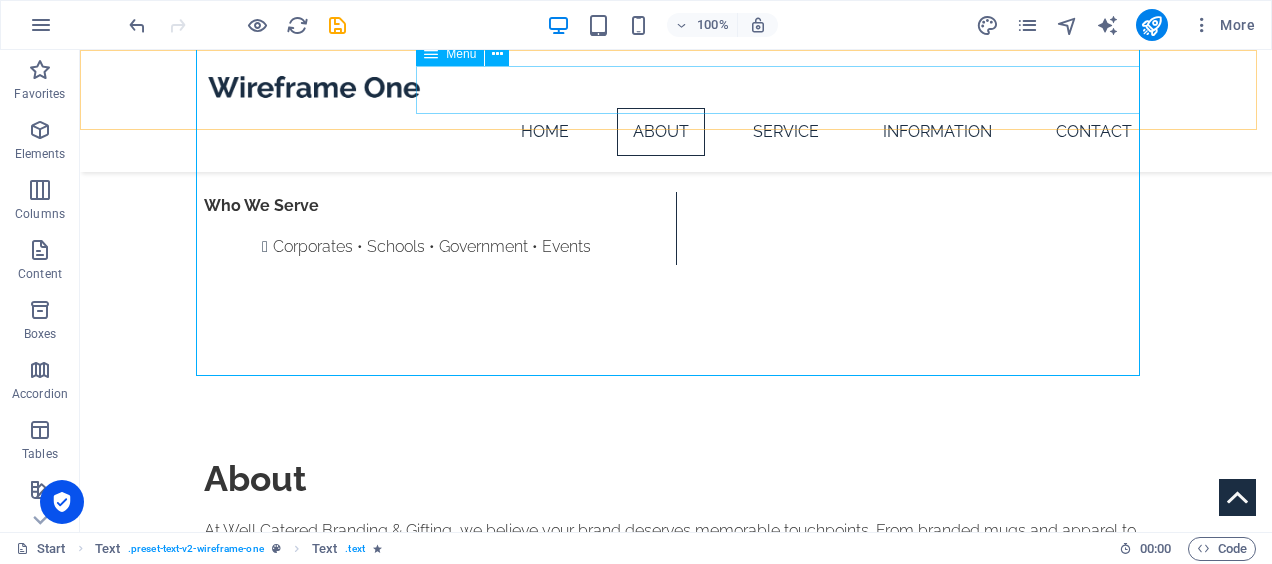 click on "Home About Service Information Contact" at bounding box center [676, 132] 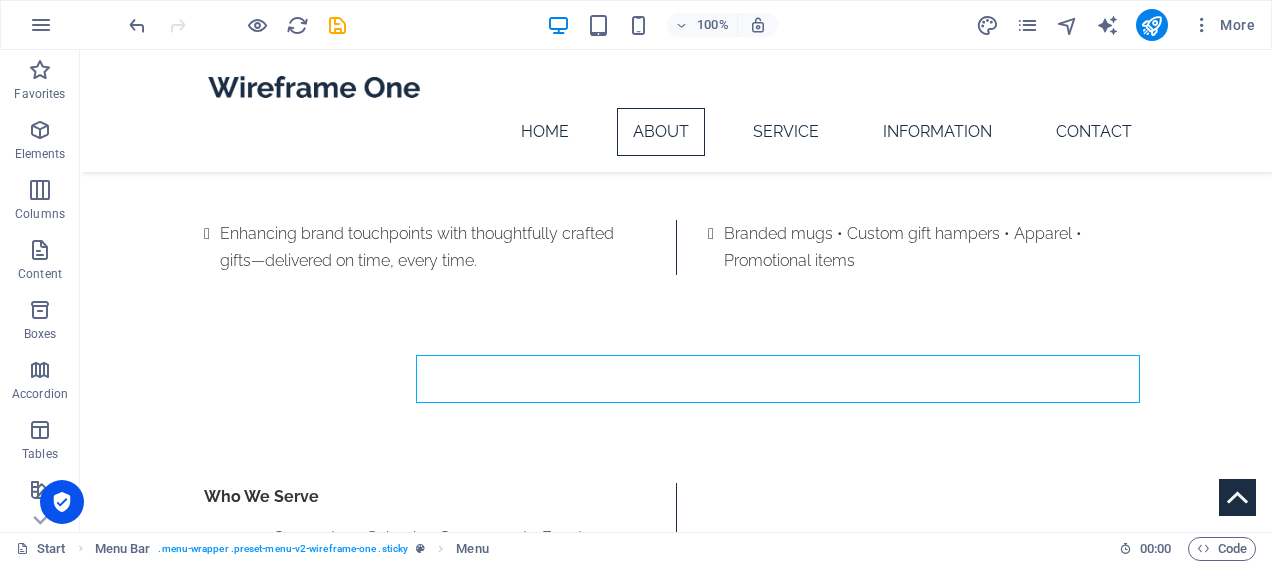 scroll, scrollTop: 864, scrollLeft: 0, axis: vertical 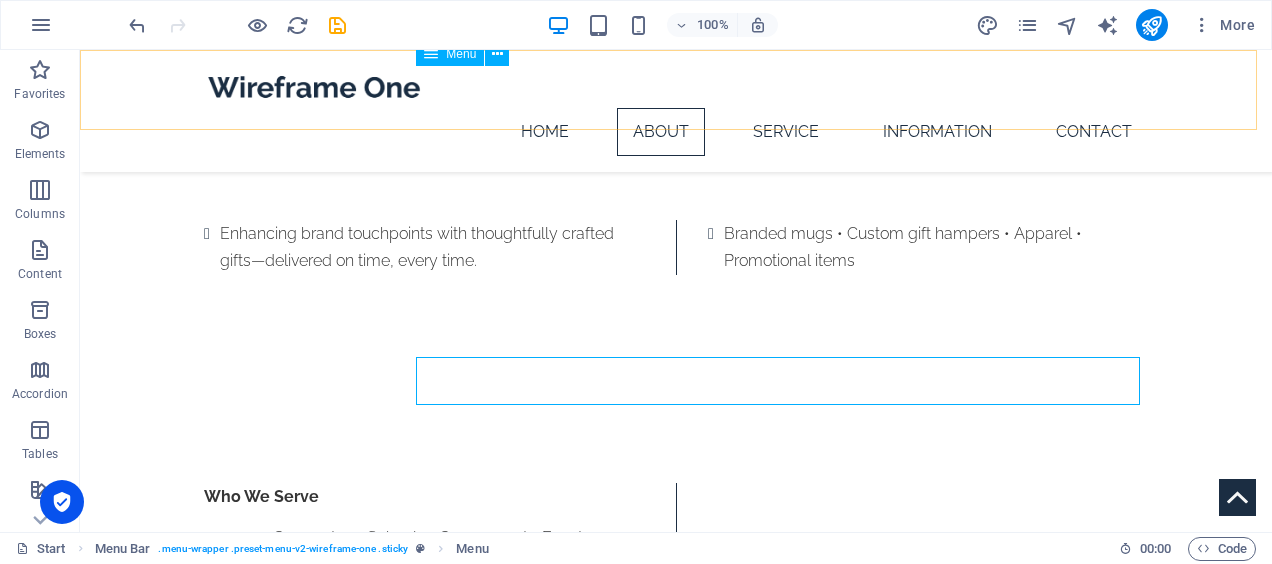 click on "Home About Service Information Contact" at bounding box center [676, 132] 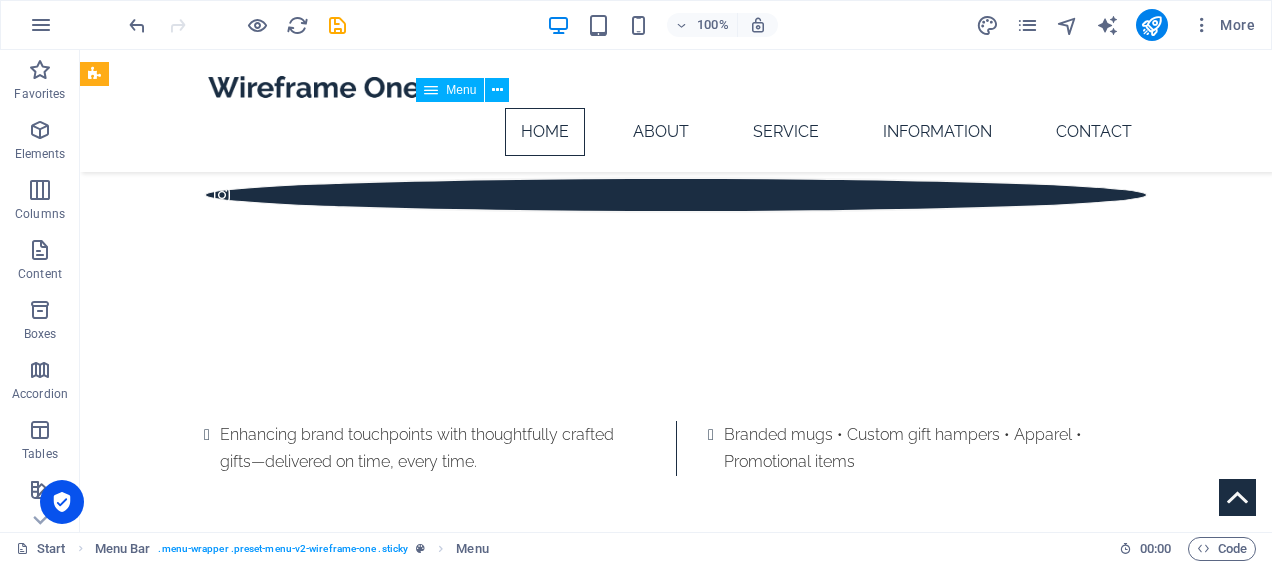 scroll, scrollTop: 661, scrollLeft: 0, axis: vertical 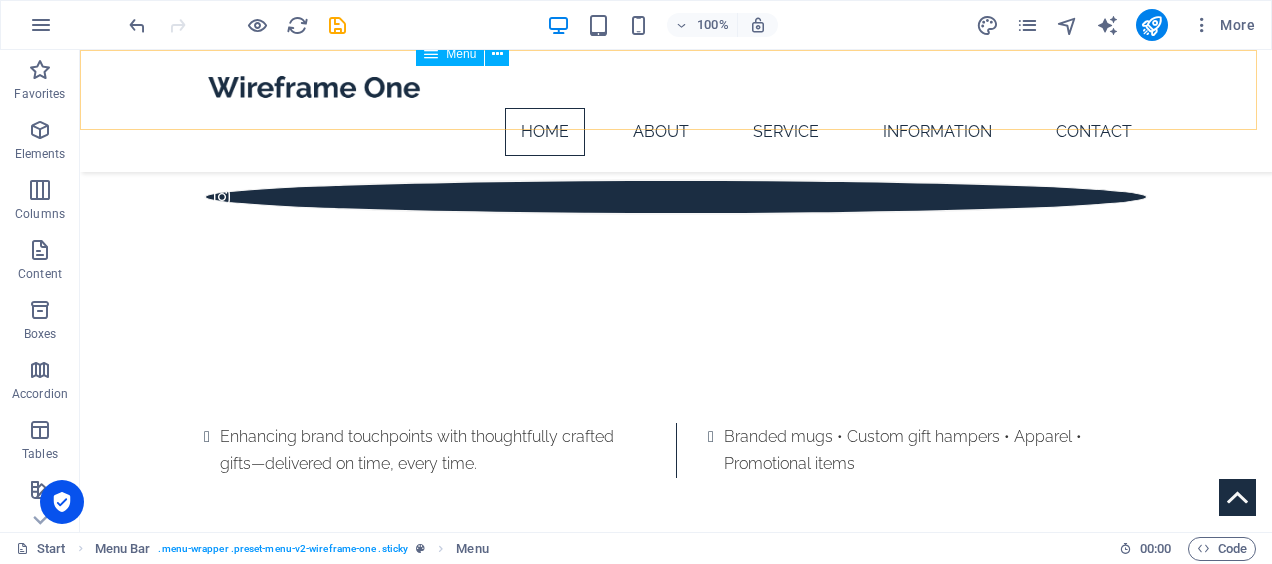 click on "Home About Service Information Contact" at bounding box center [676, 132] 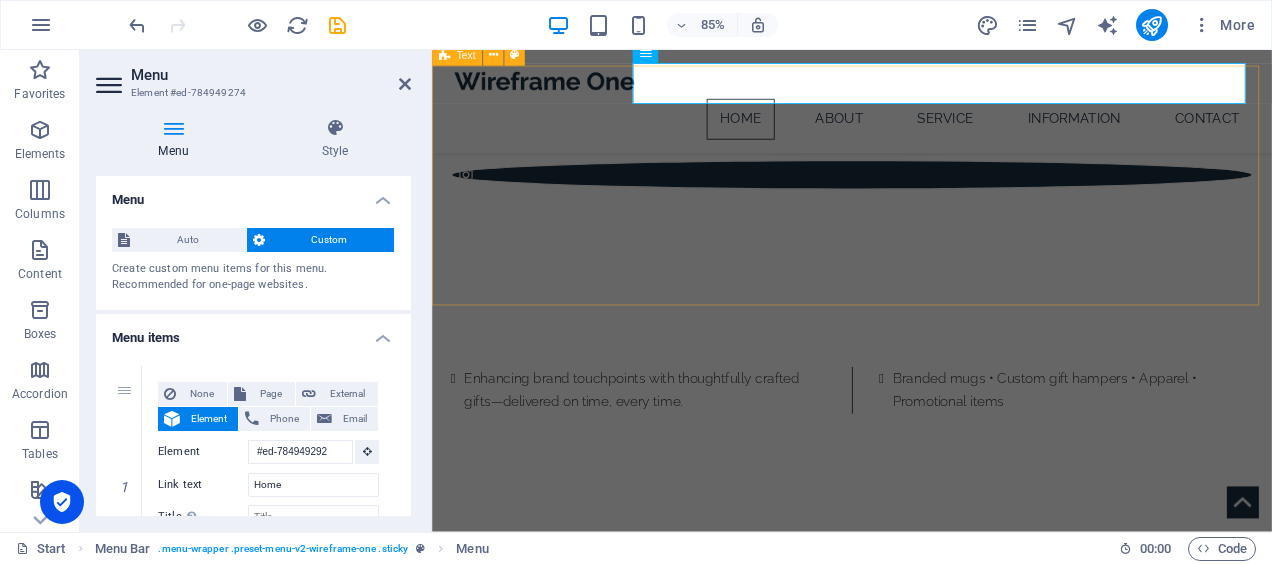 click on "Who We Serve  Corporates • Schools • Government • Events" at bounding box center (926, 714) 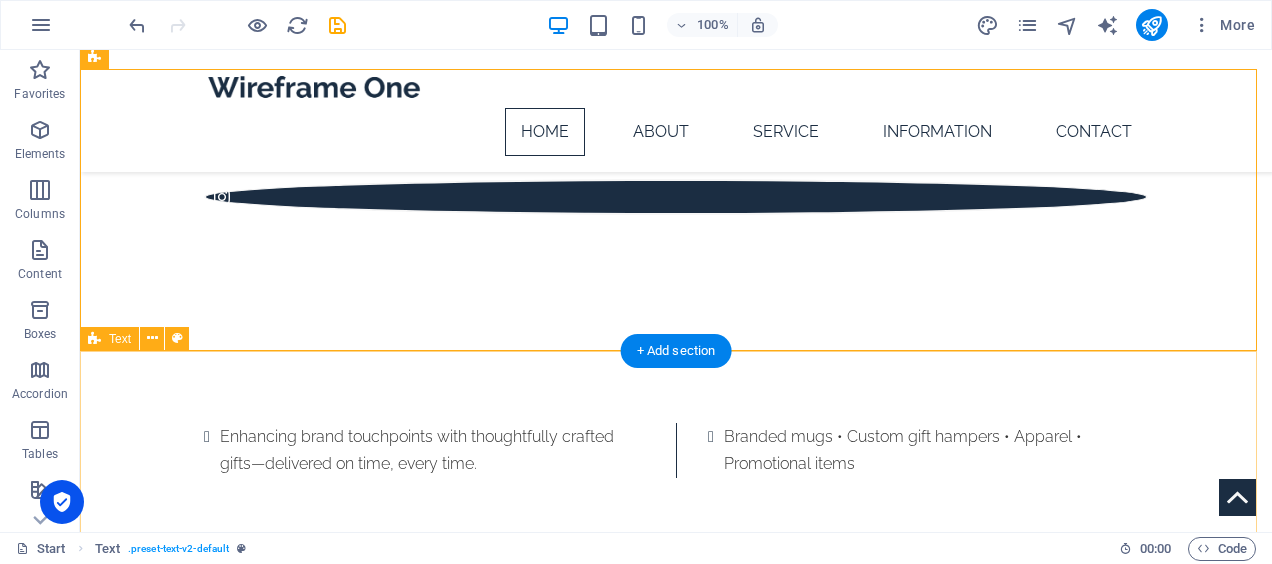 click on "About At Well Catered Branding & Gifting, we believe your brand deserves memorable touchpoints. From branded mugs and apparel to custom corporate hampers and event items, we craft quality products that speak volumes. Mission + Values  Mission: Delivering tailored, branded solutions that build loyalty and leave a lasting impression. Our Values:   Quality | Reliability | Personalization | Client-Centric LEARN MORE" at bounding box center [676, 1190] 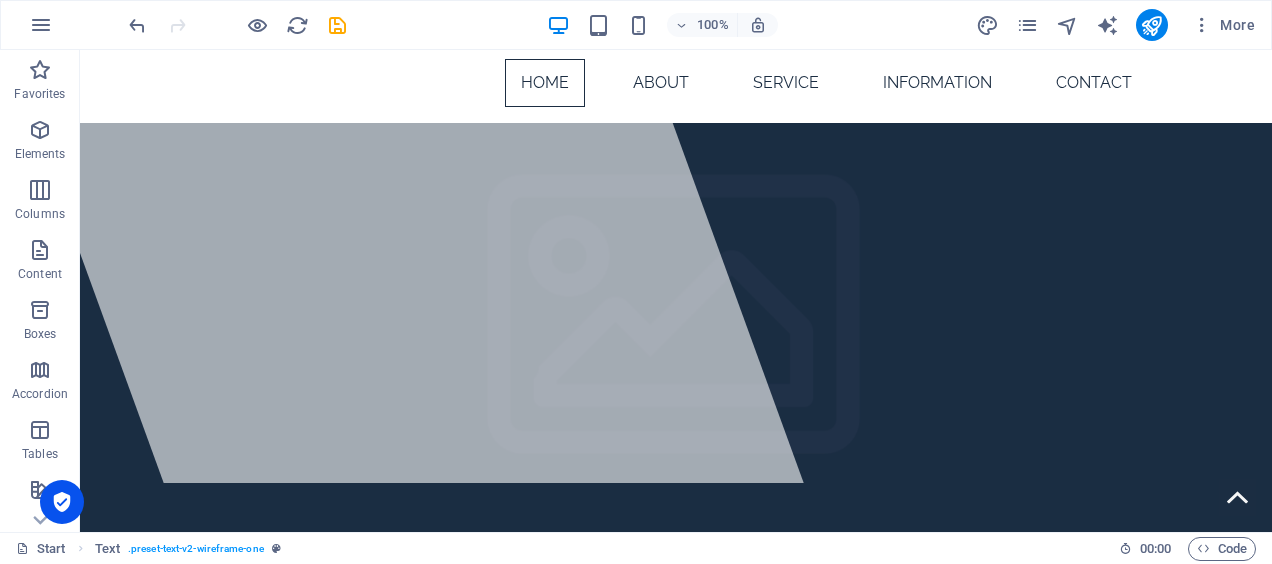 scroll, scrollTop: 0, scrollLeft: 0, axis: both 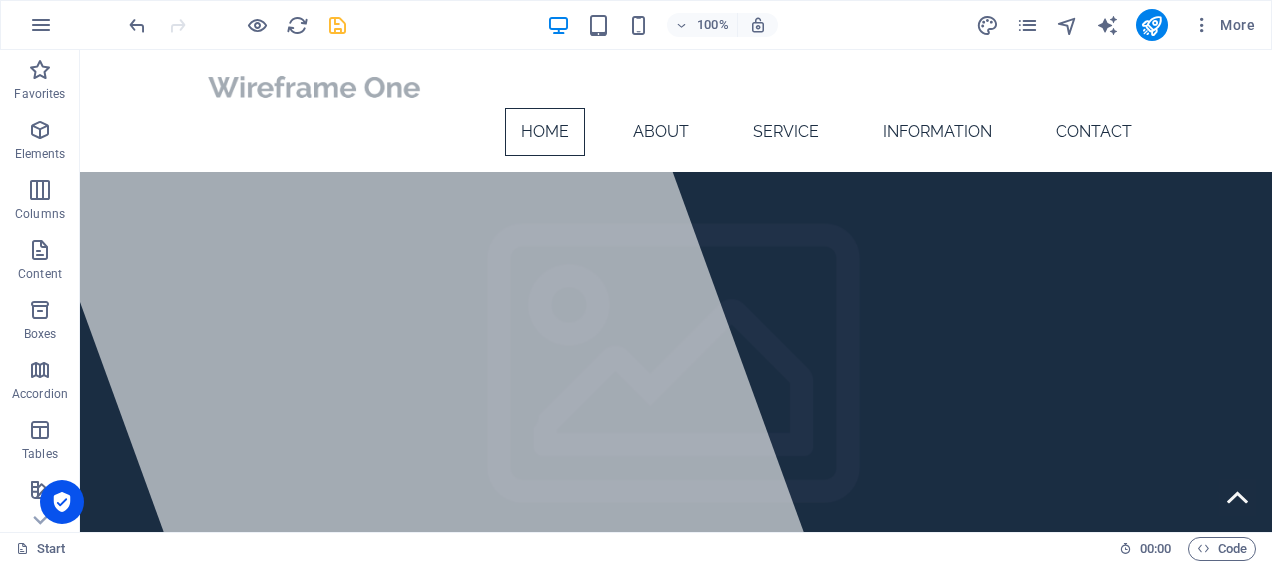 click at bounding box center [337, 25] 